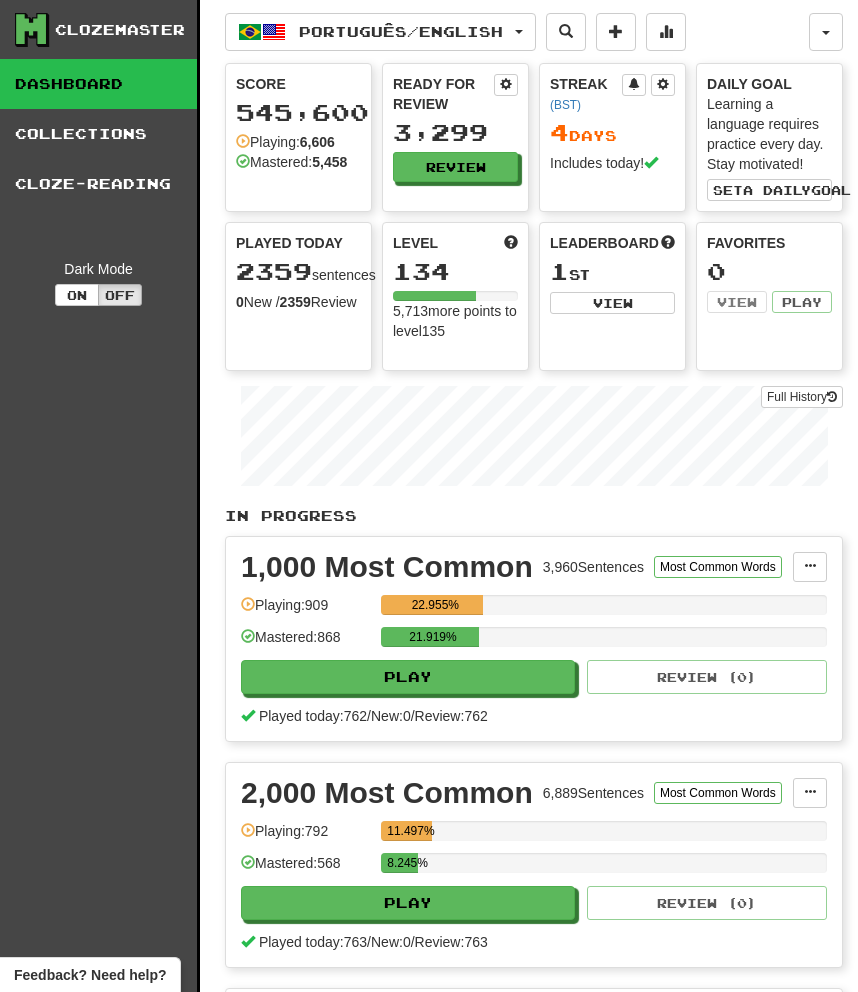 scroll, scrollTop: 0, scrollLeft: 0, axis: both 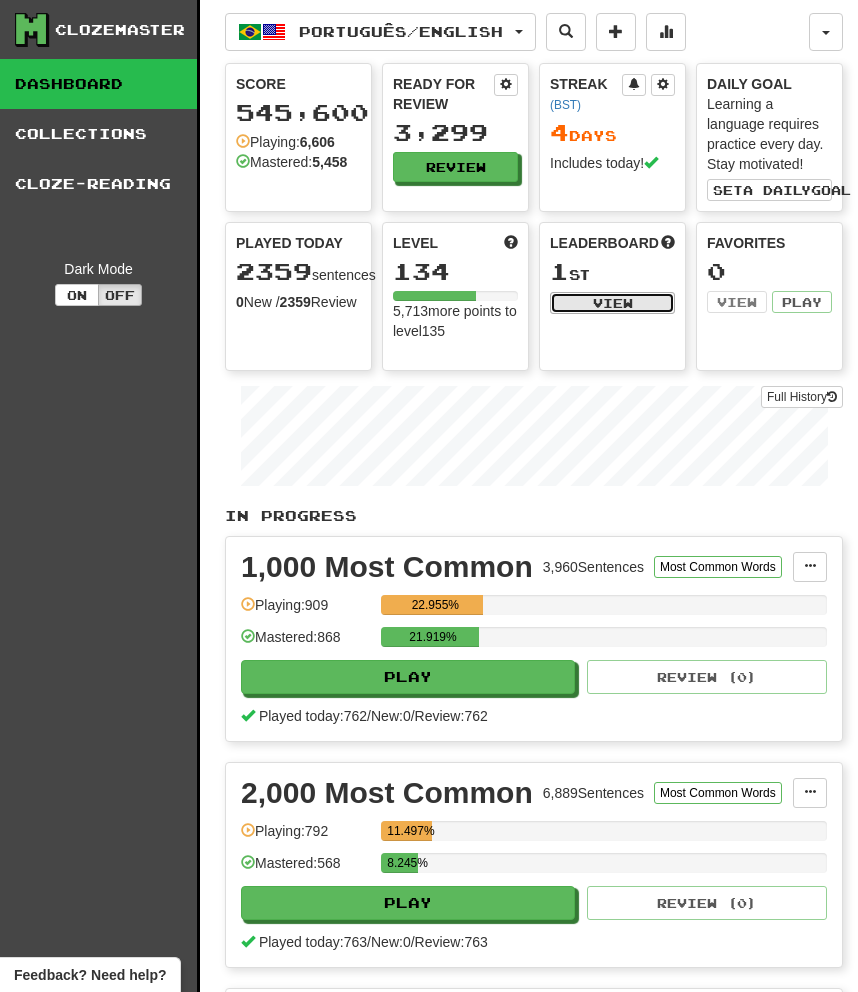 click on "View" at bounding box center (612, 303) 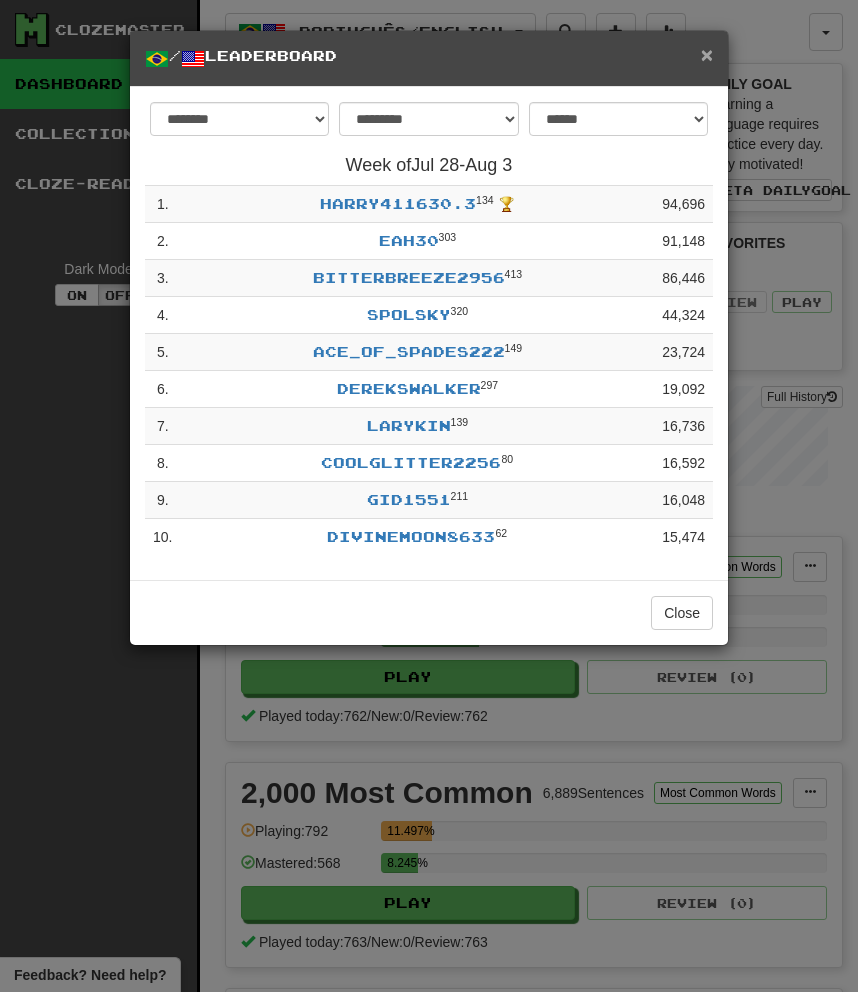 click on "×" at bounding box center [707, 54] 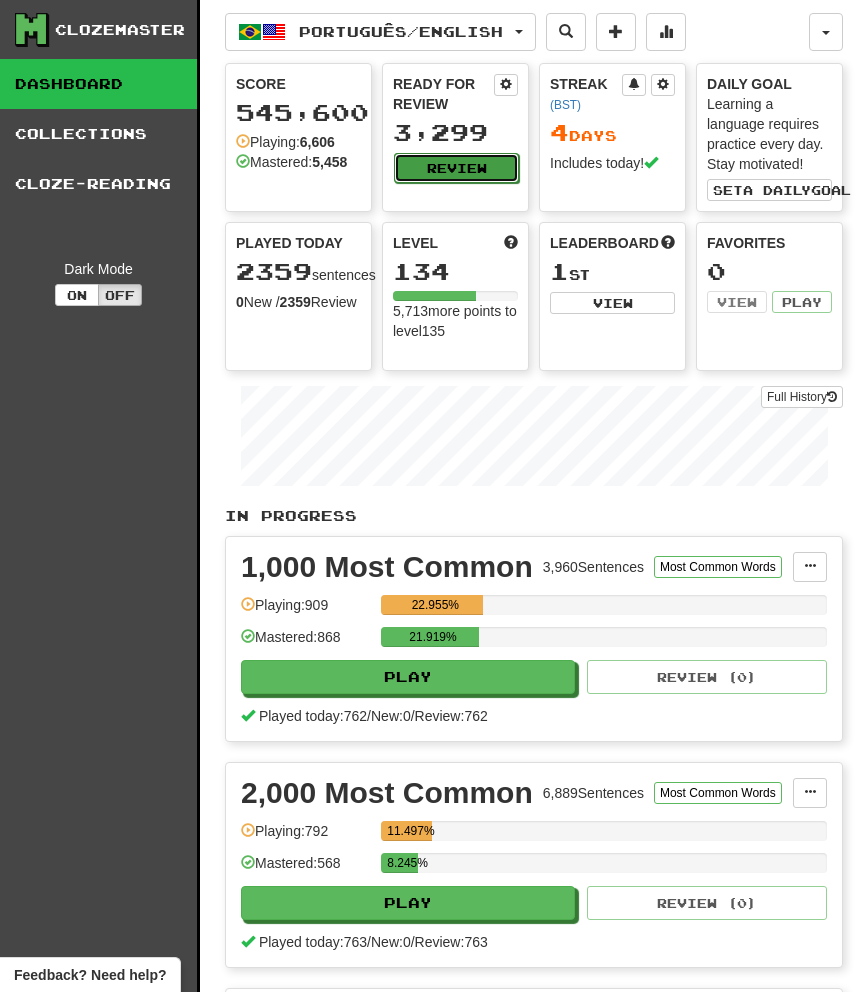 click on "Review" at bounding box center (456, 168) 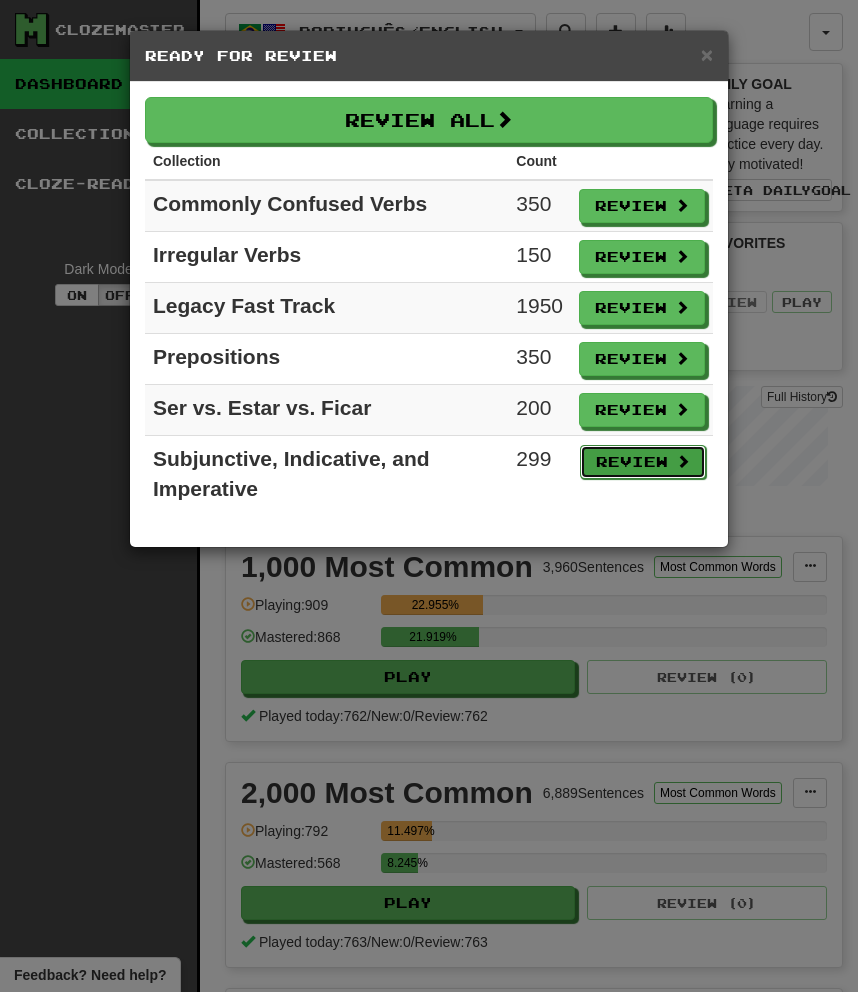 click on "Review" at bounding box center (643, 462) 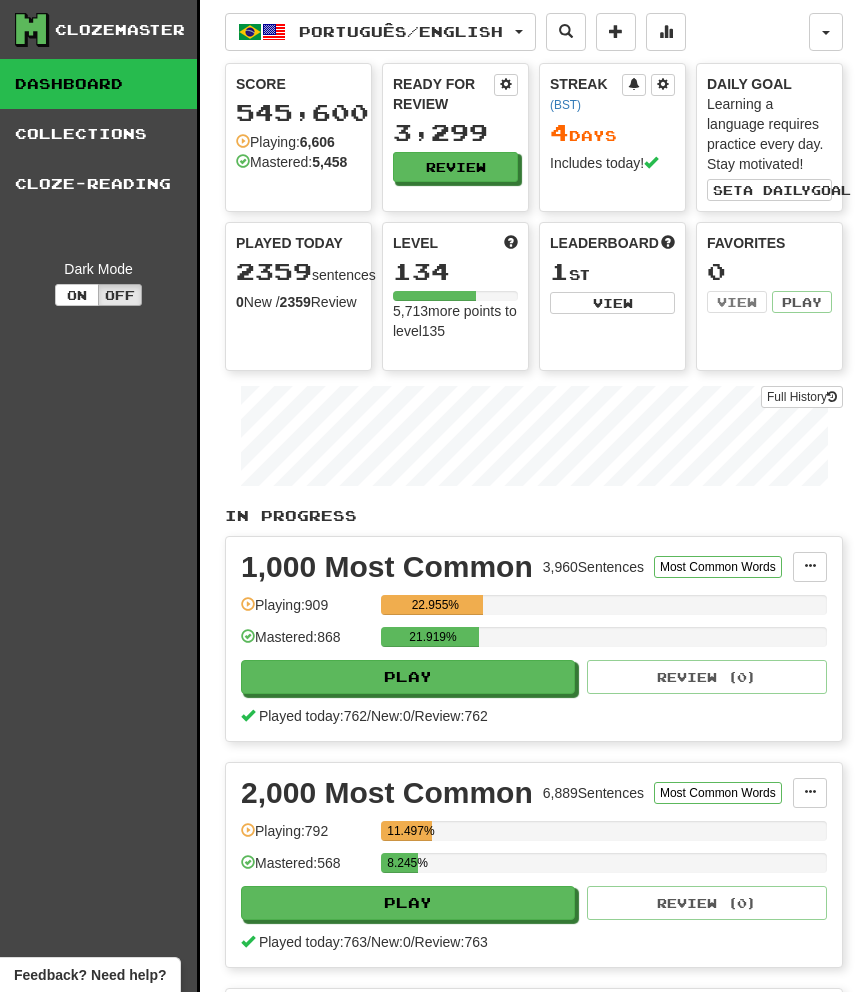 select on "********" 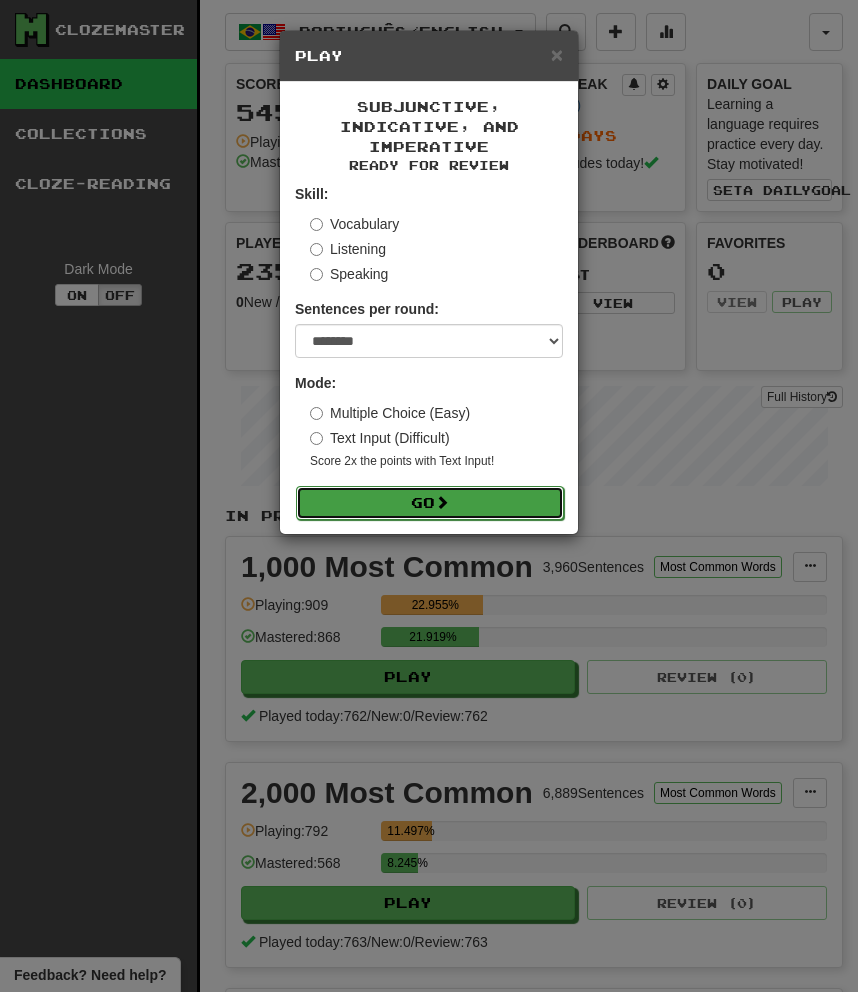 click on "Go" at bounding box center (430, 503) 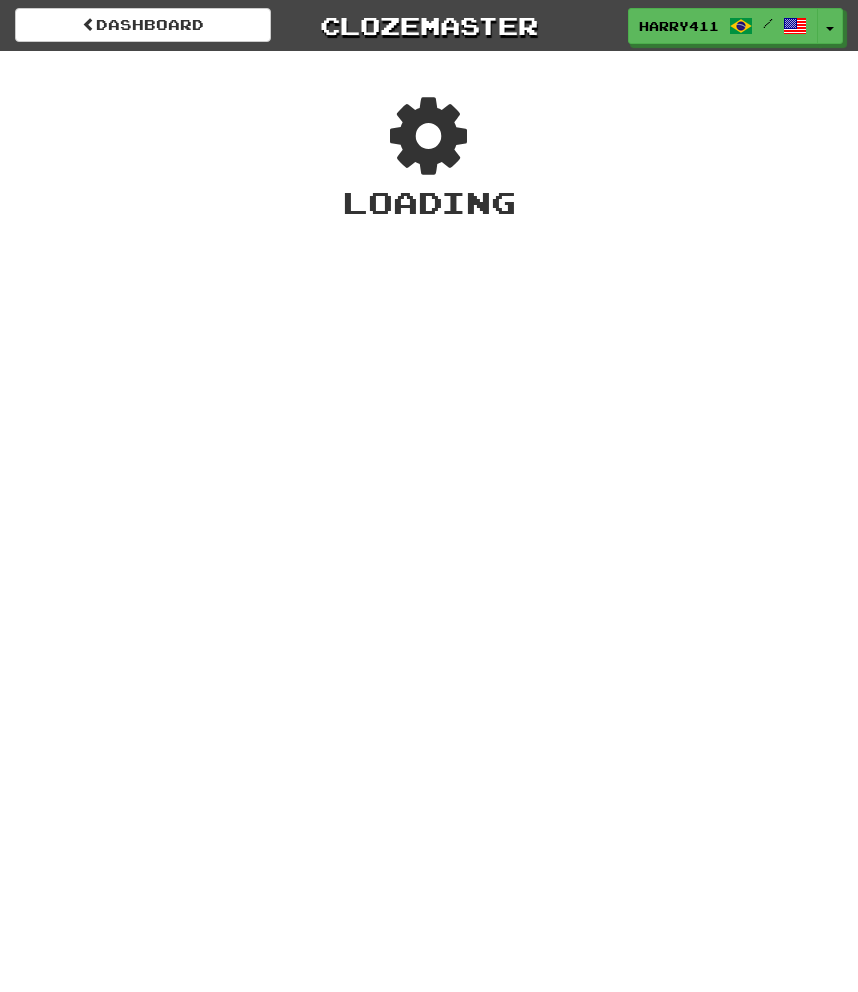 scroll, scrollTop: 0, scrollLeft: 0, axis: both 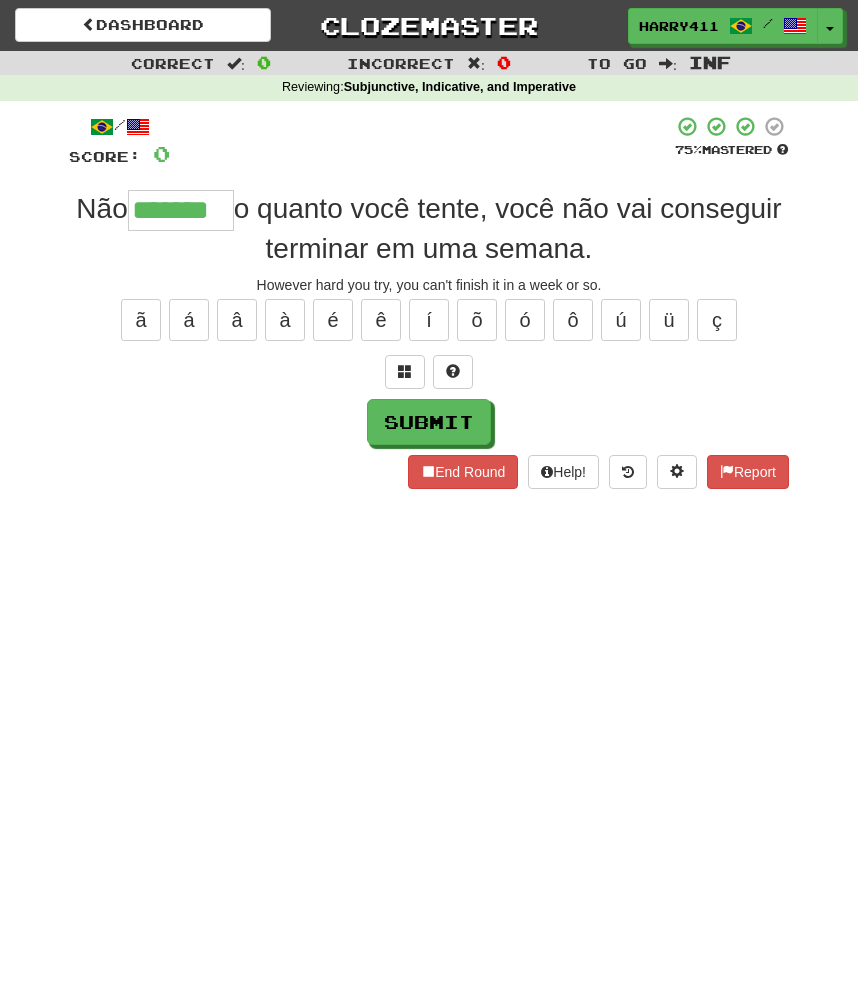 type on "*******" 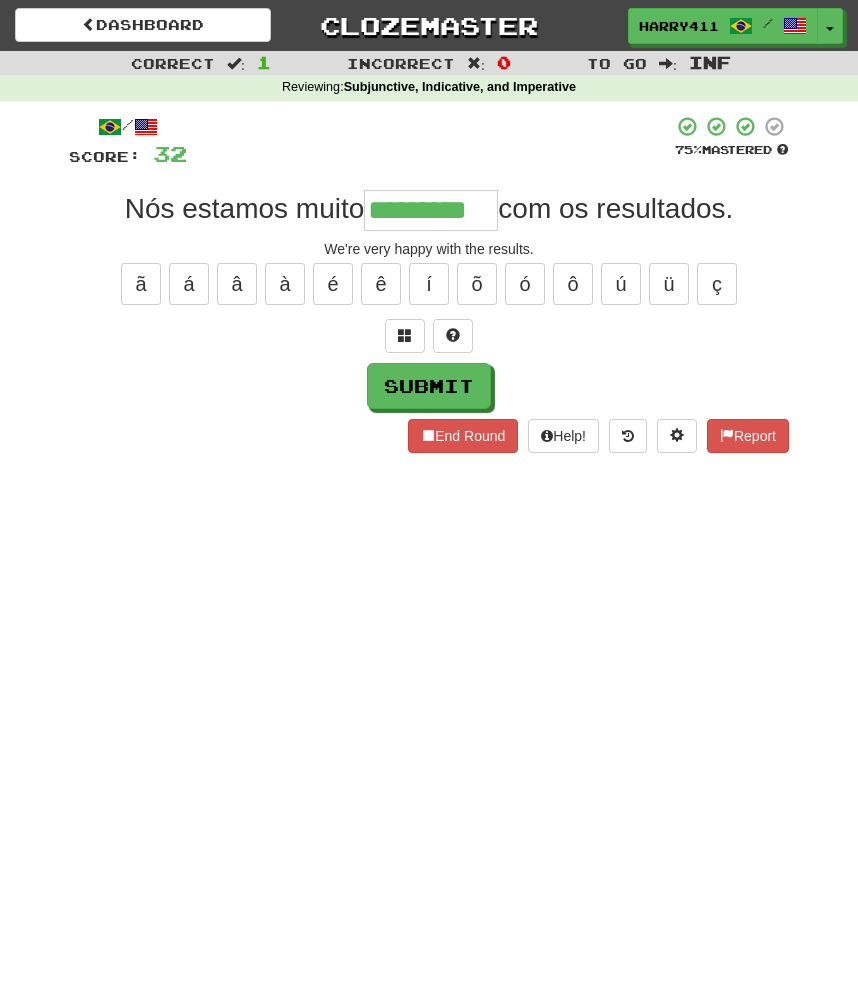 type on "*********" 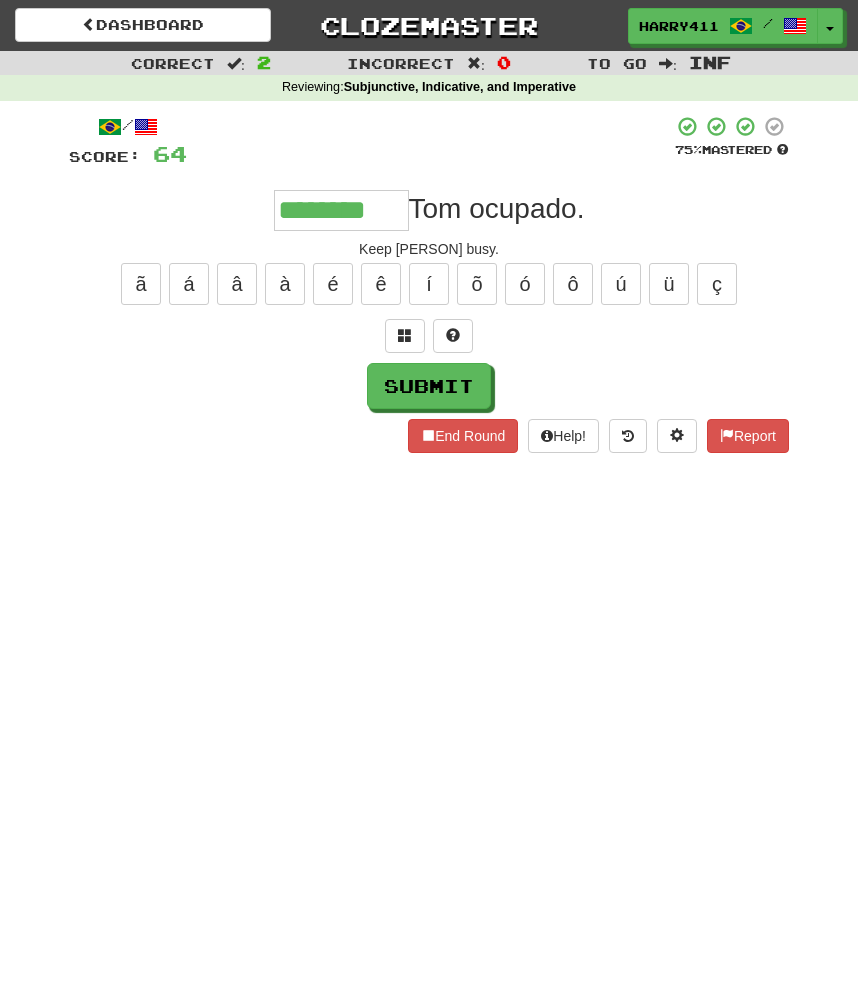 type on "********" 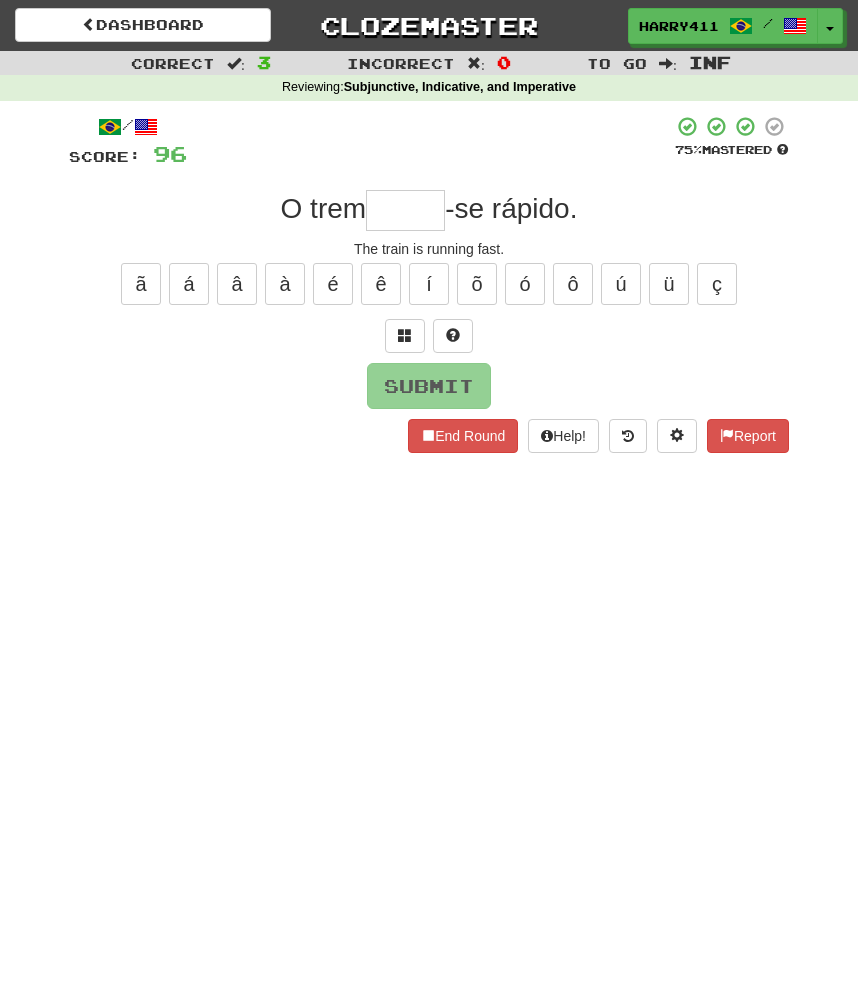 type on "*" 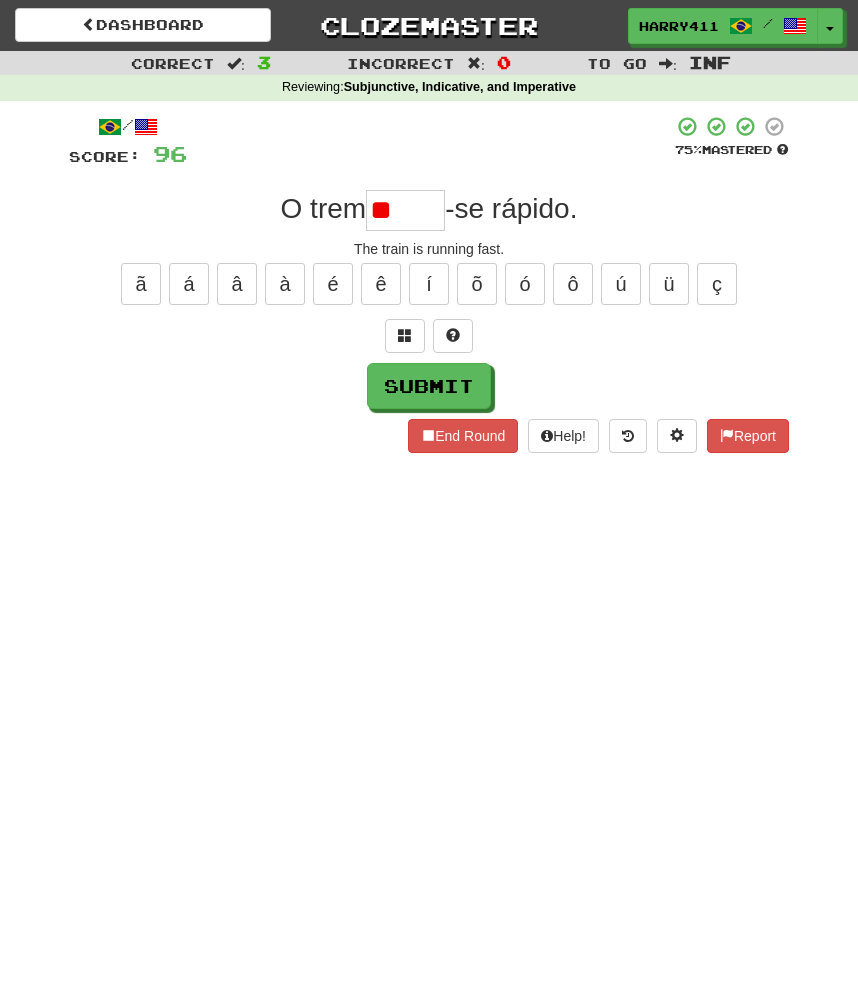 type on "*" 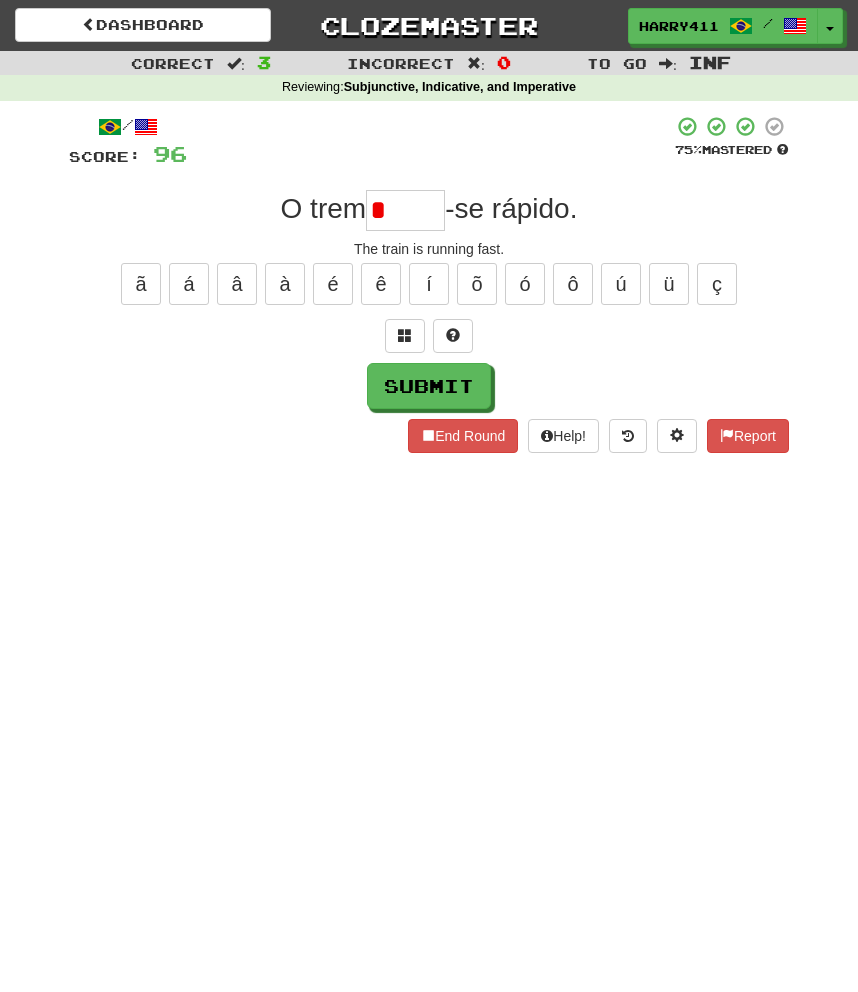 type on "****" 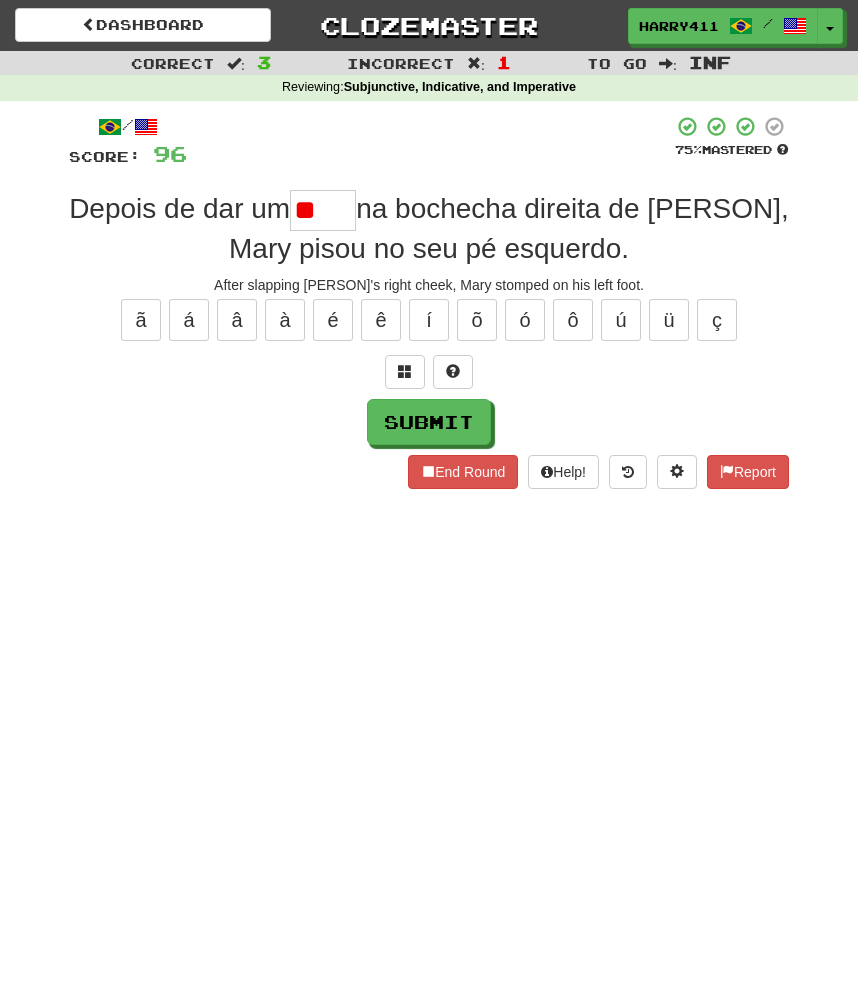 type on "*" 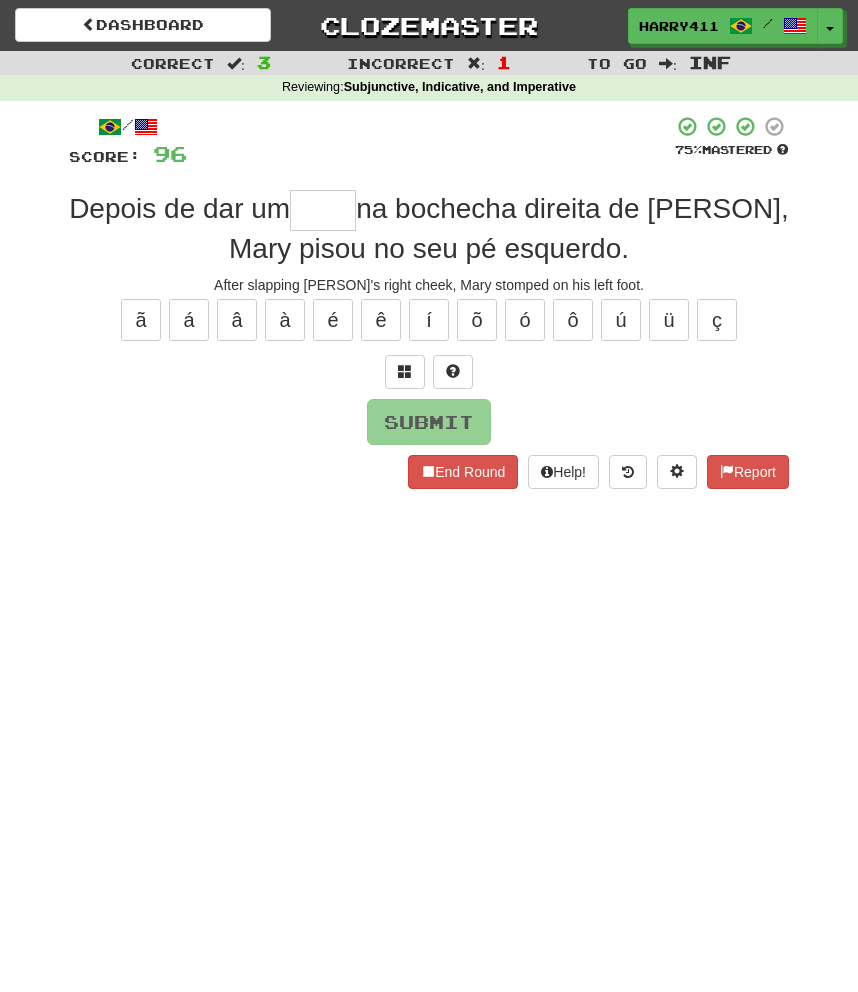 type on "*" 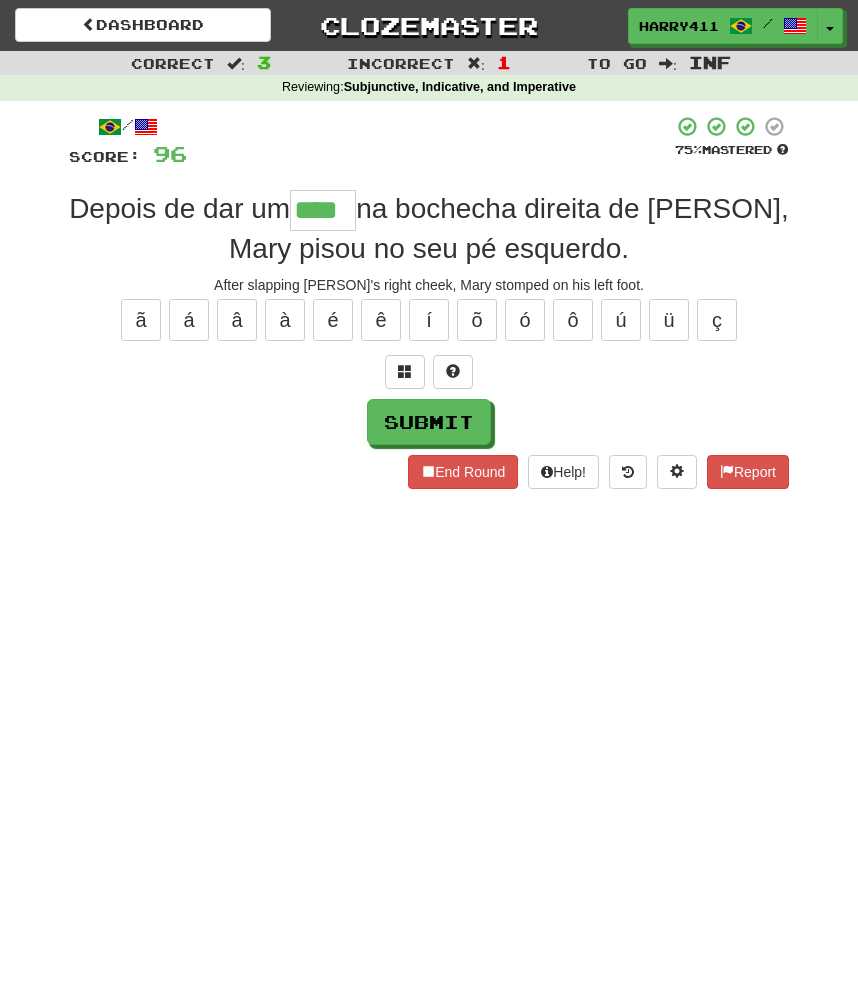 type on "****" 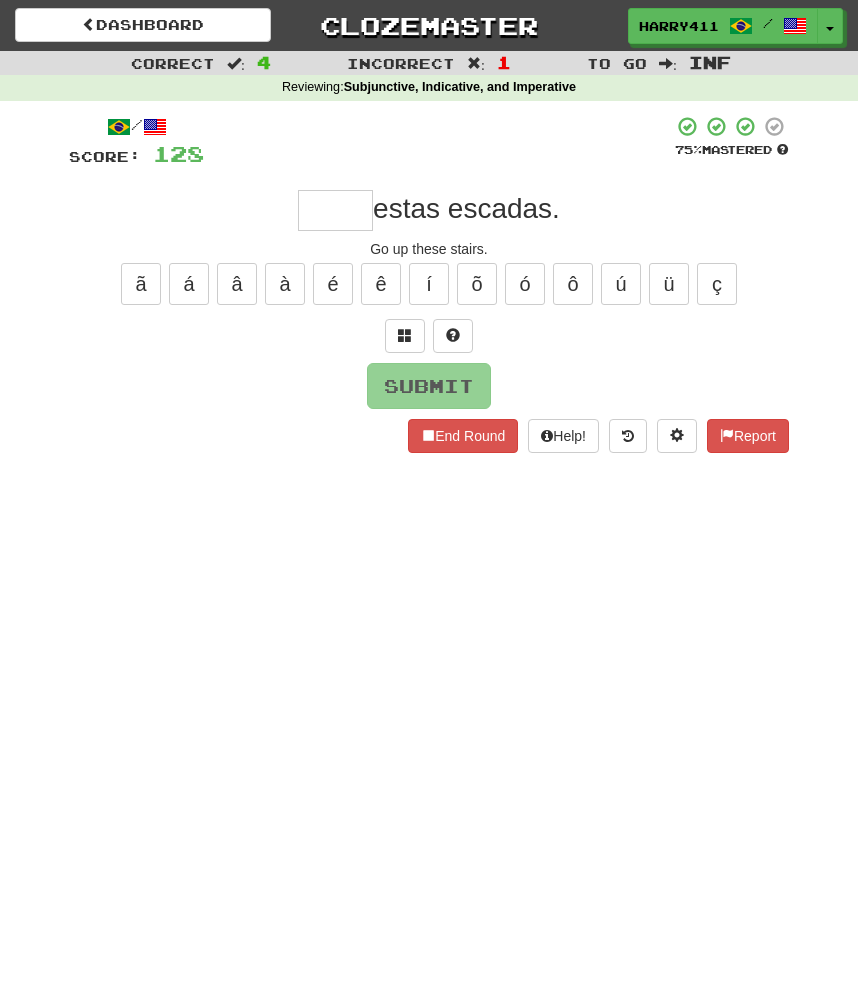 type on "*" 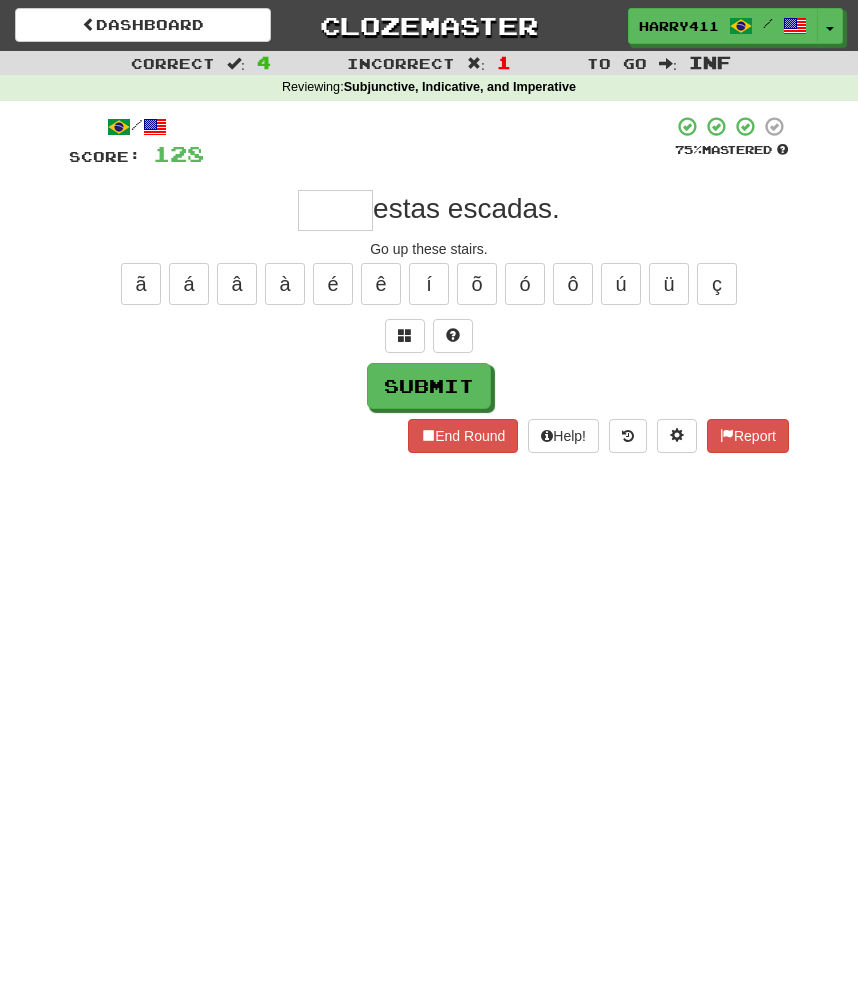 type on "*" 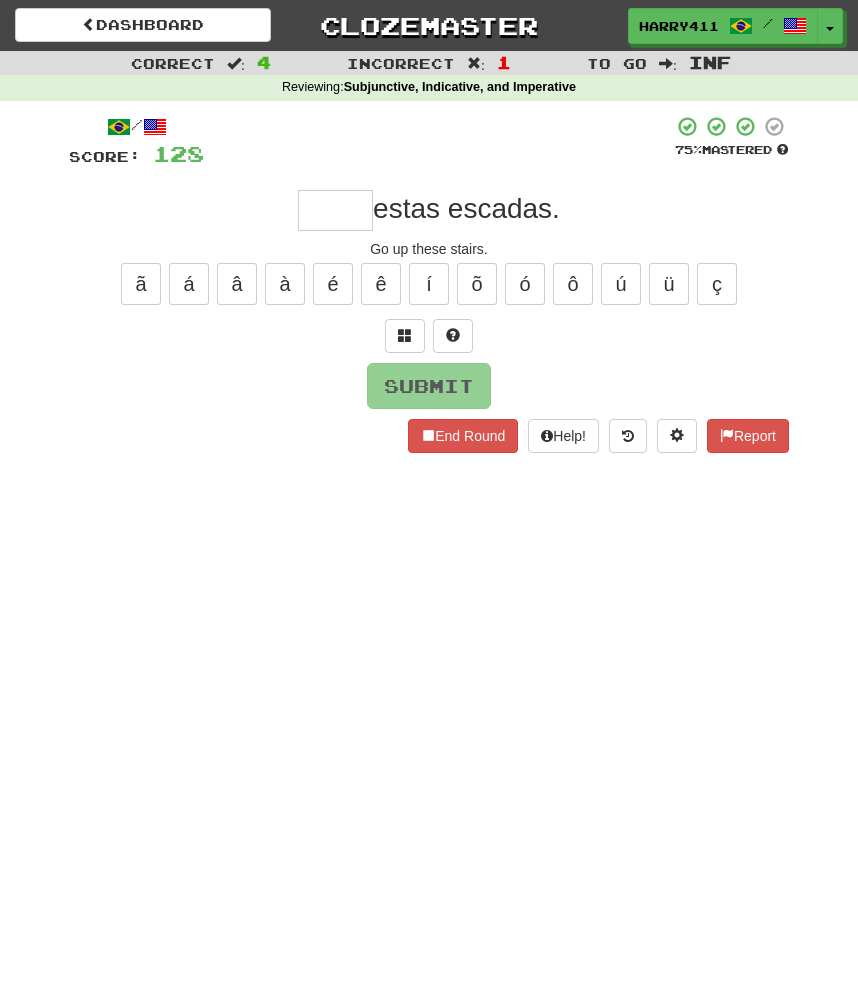type on "*" 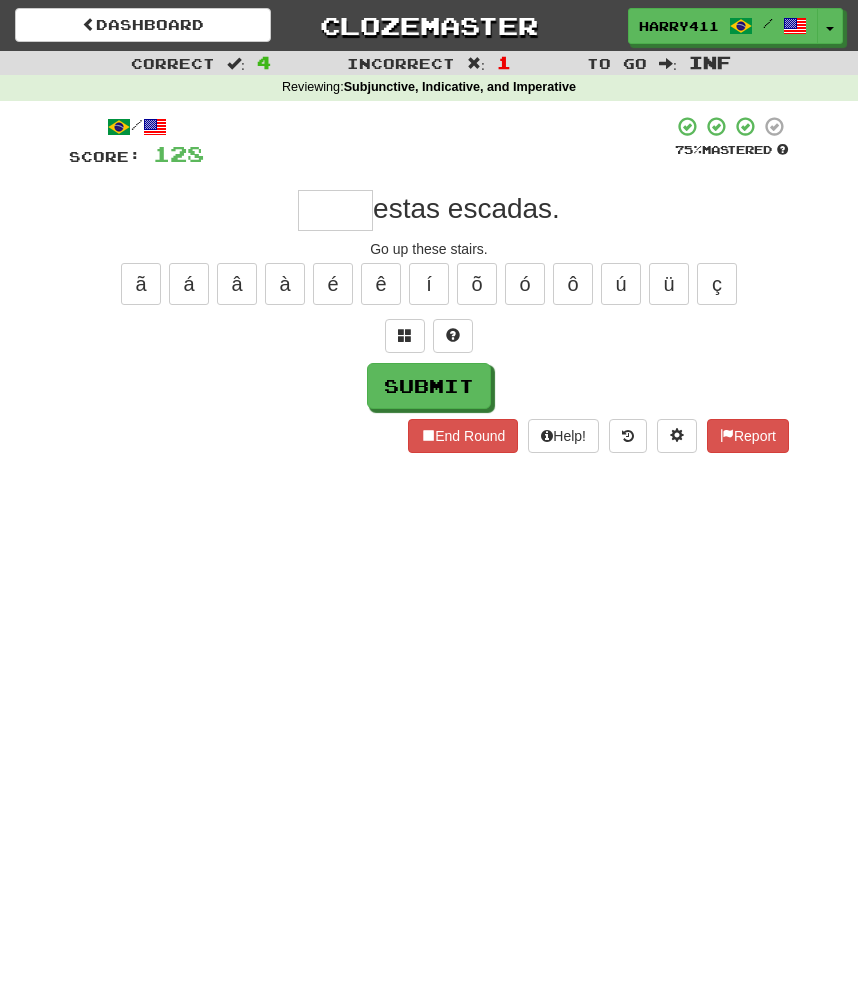 type on "*" 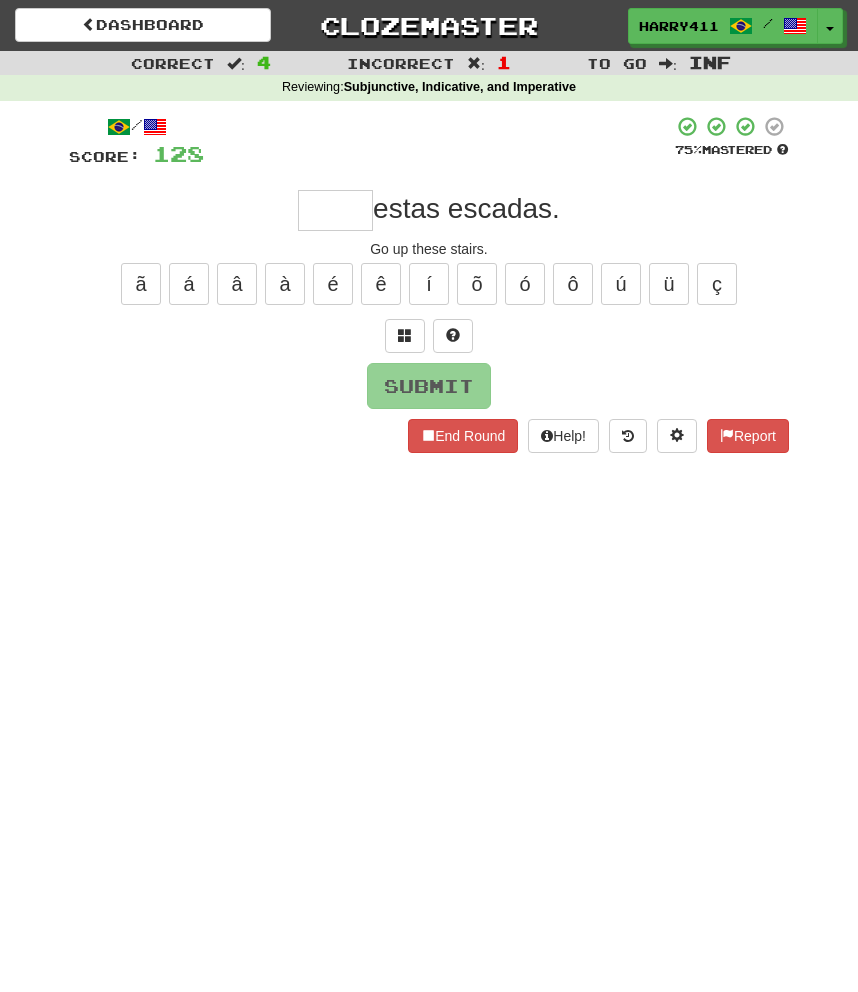 type on "*" 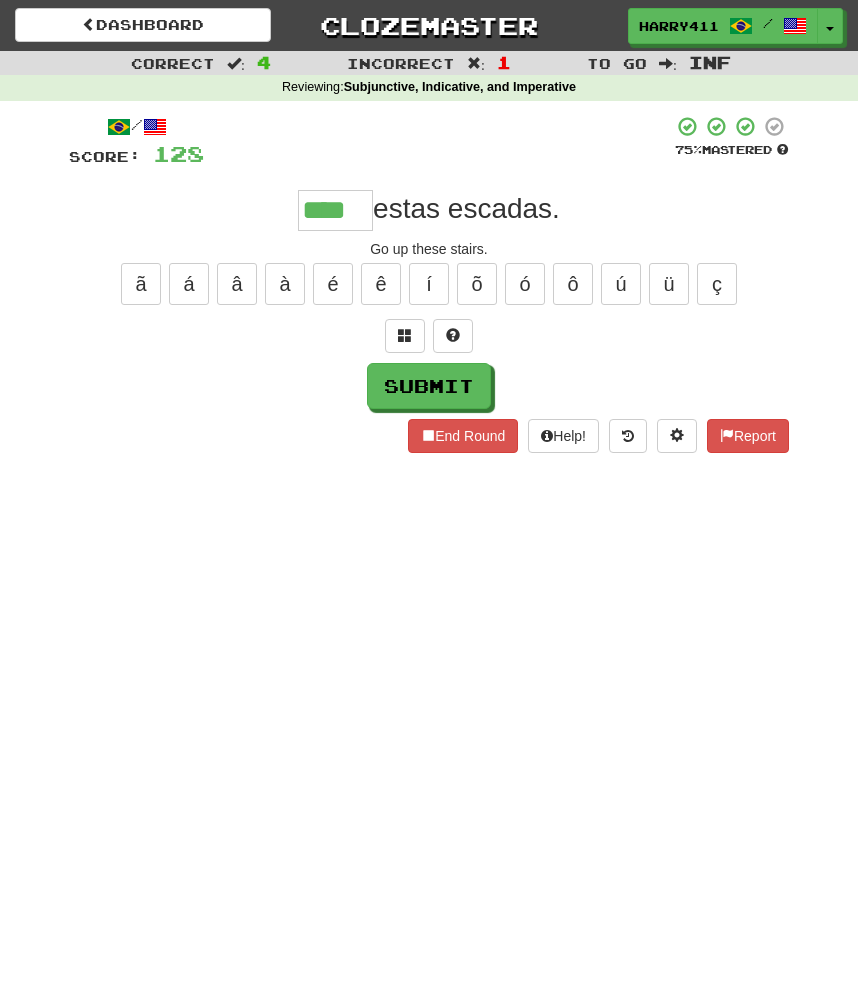 type on "****" 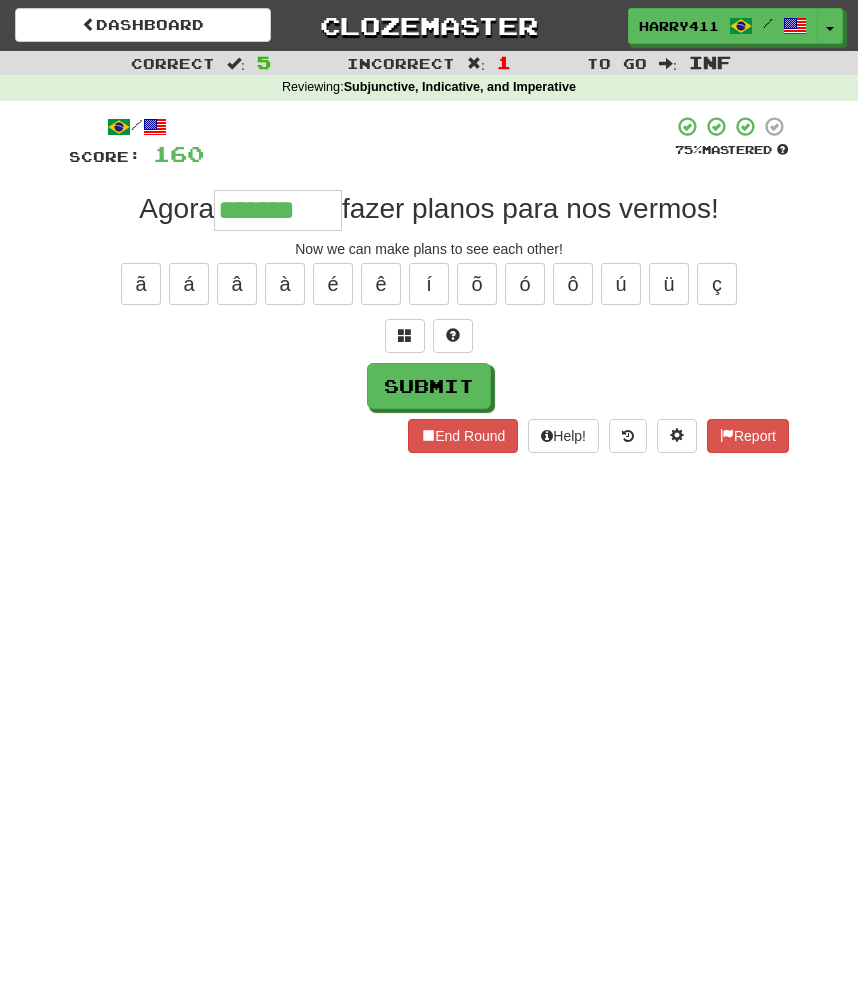 type on "*******" 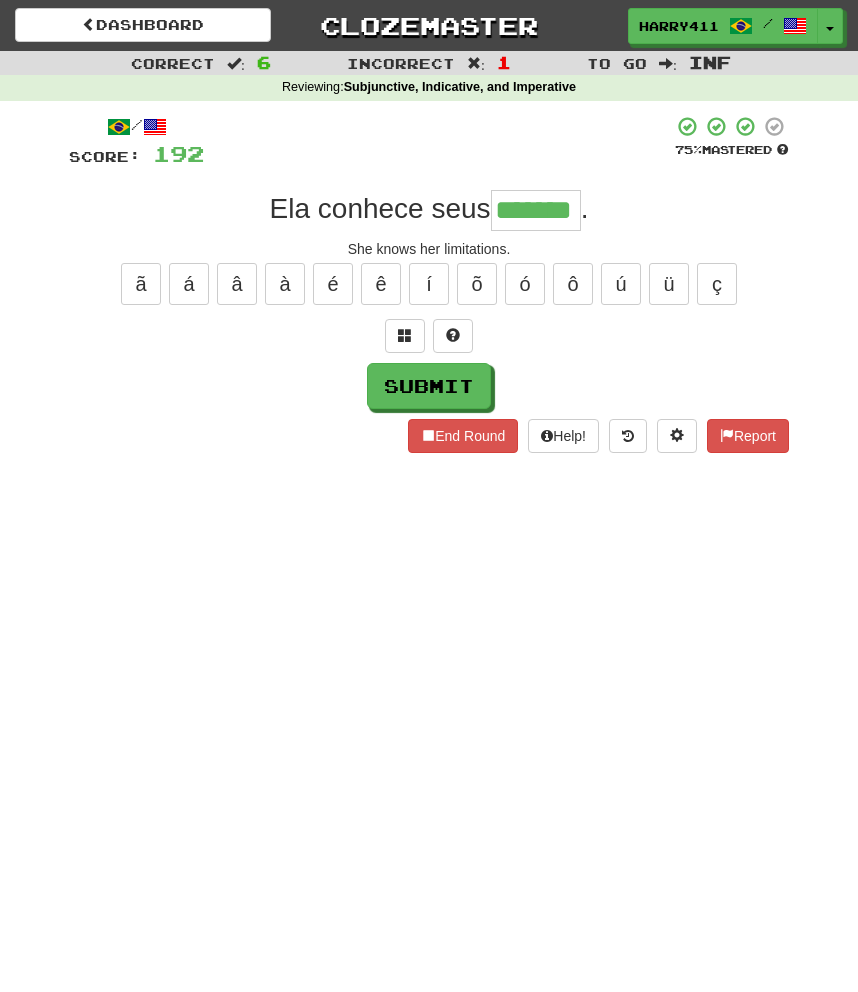 type on "*******" 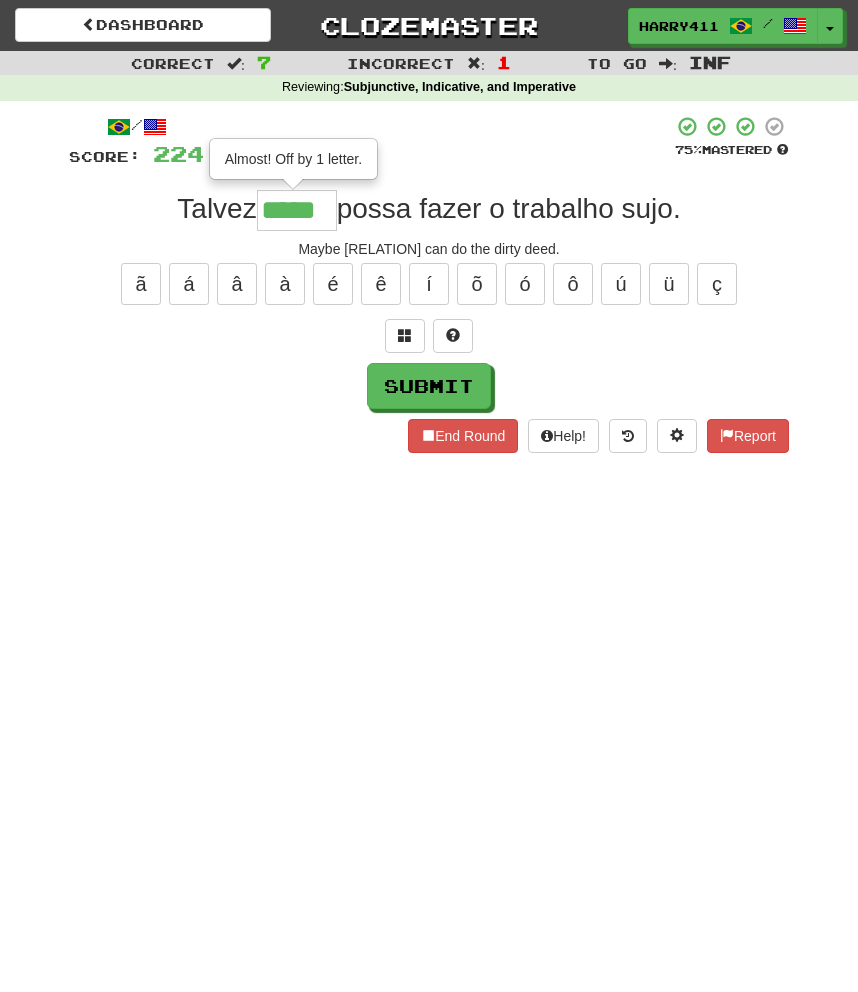 type on "*****" 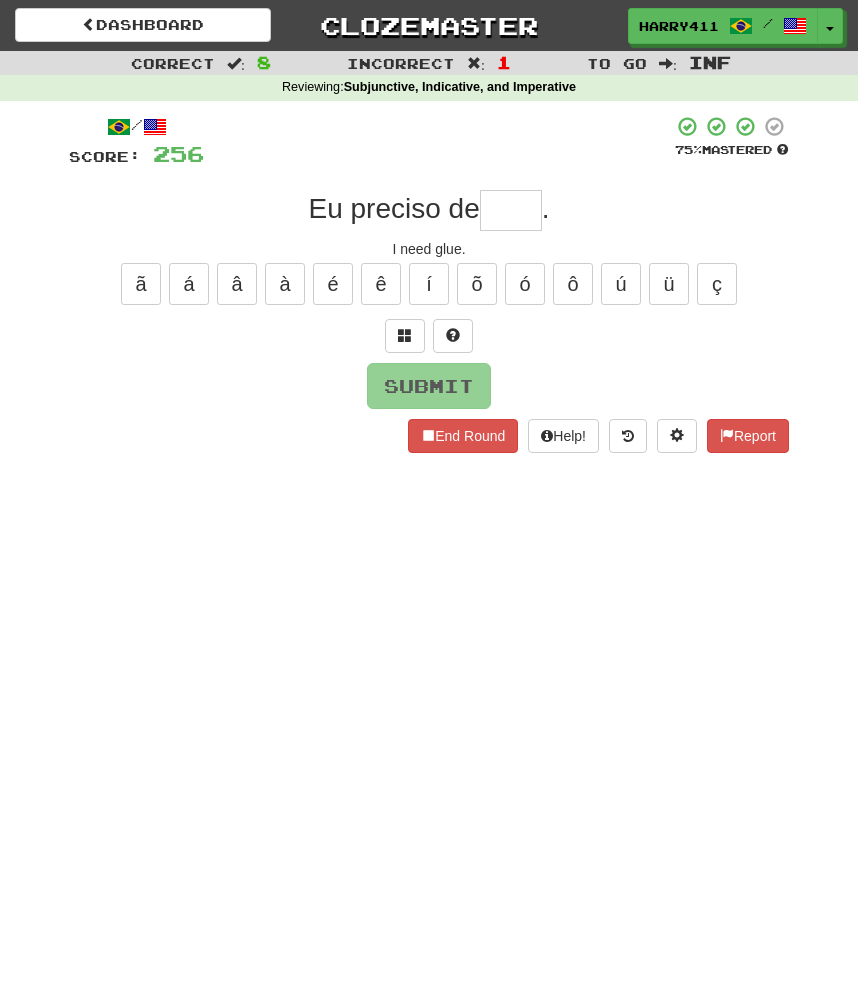 type on "*" 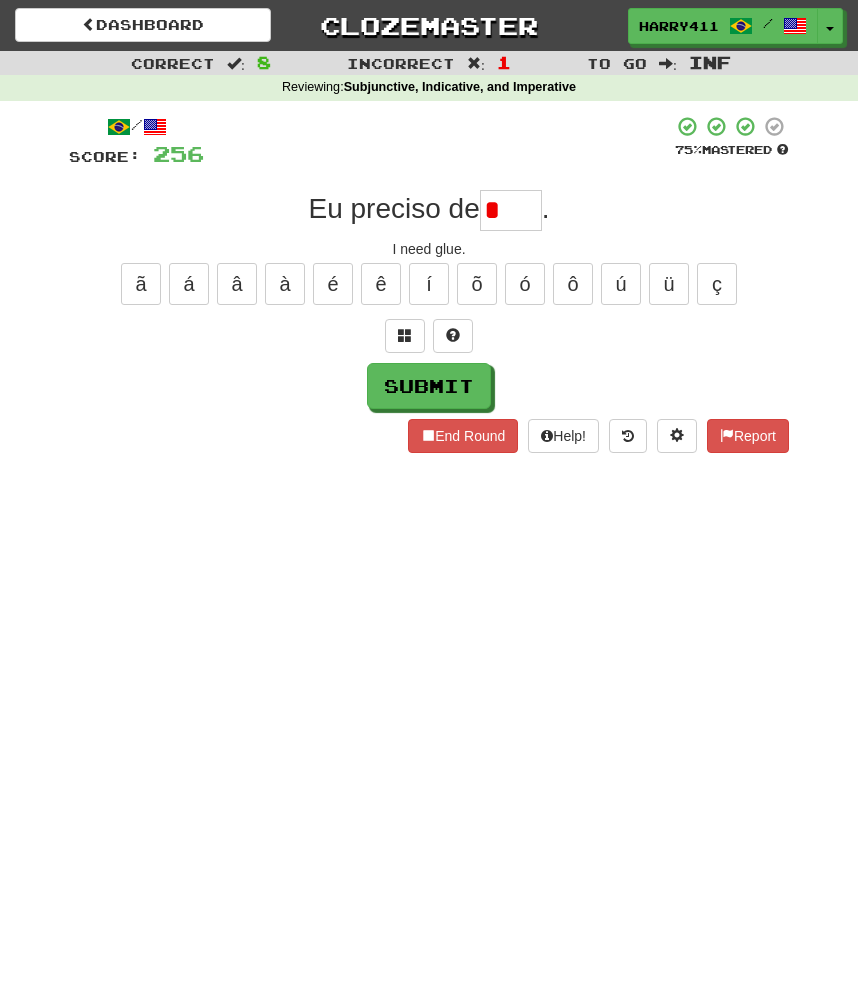 type on "****" 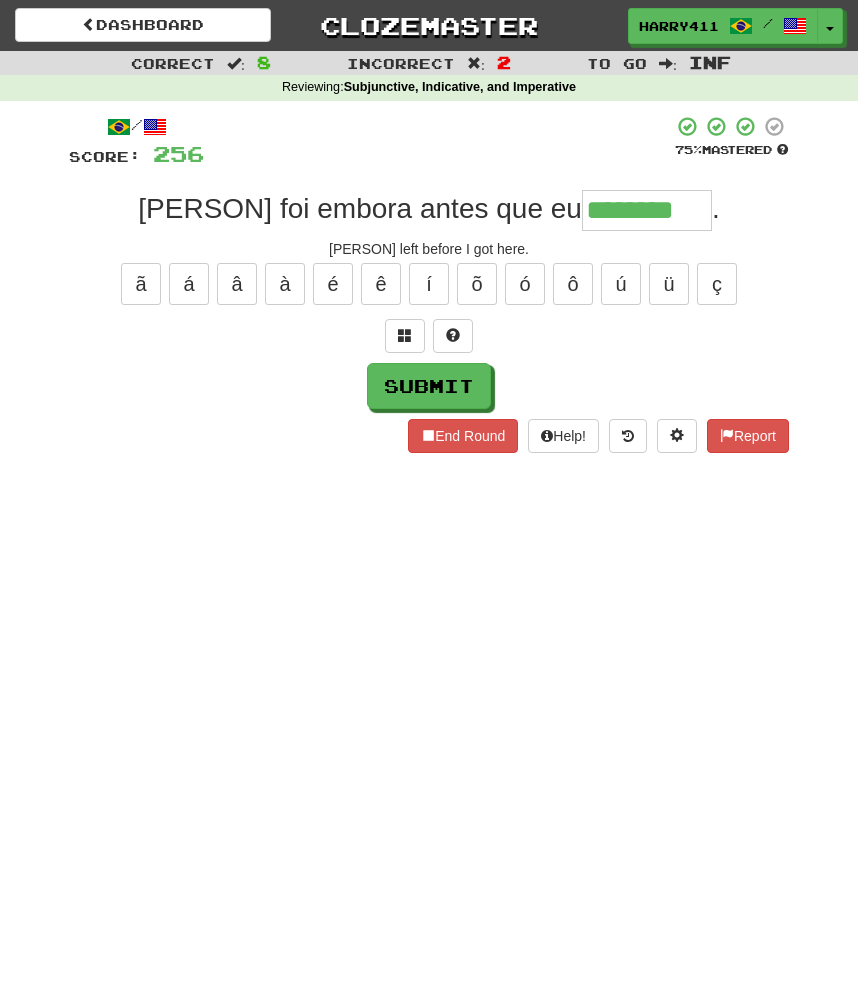 type on "********" 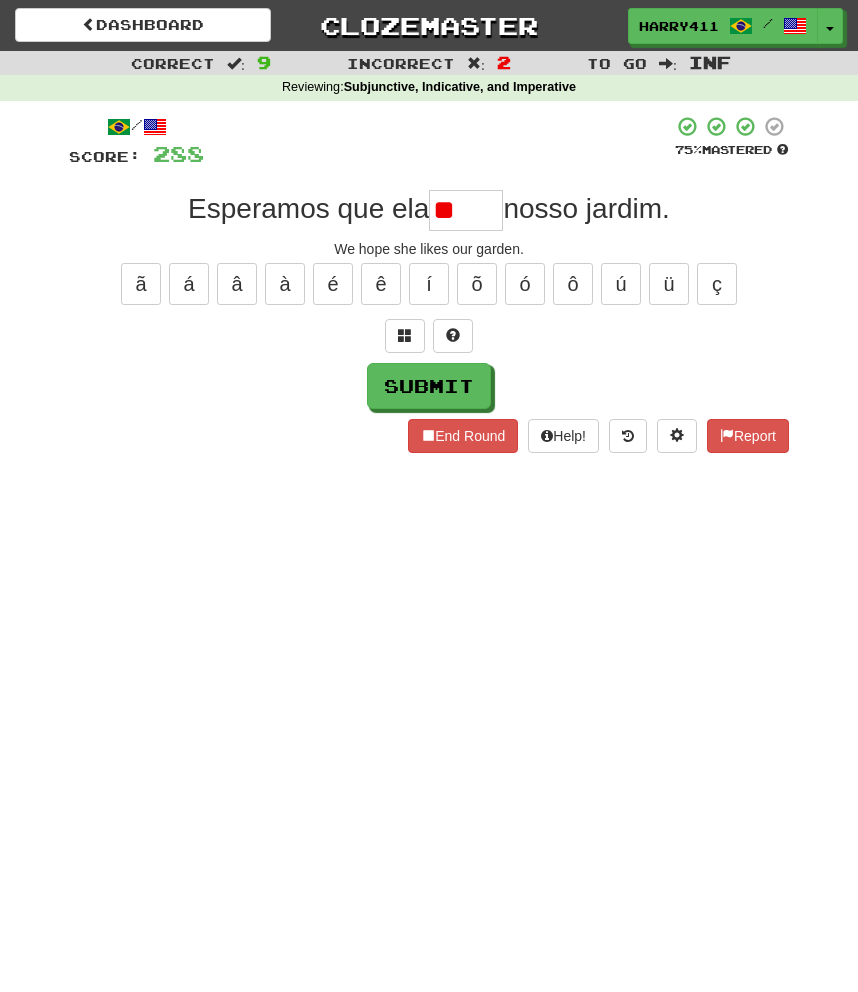 type on "*" 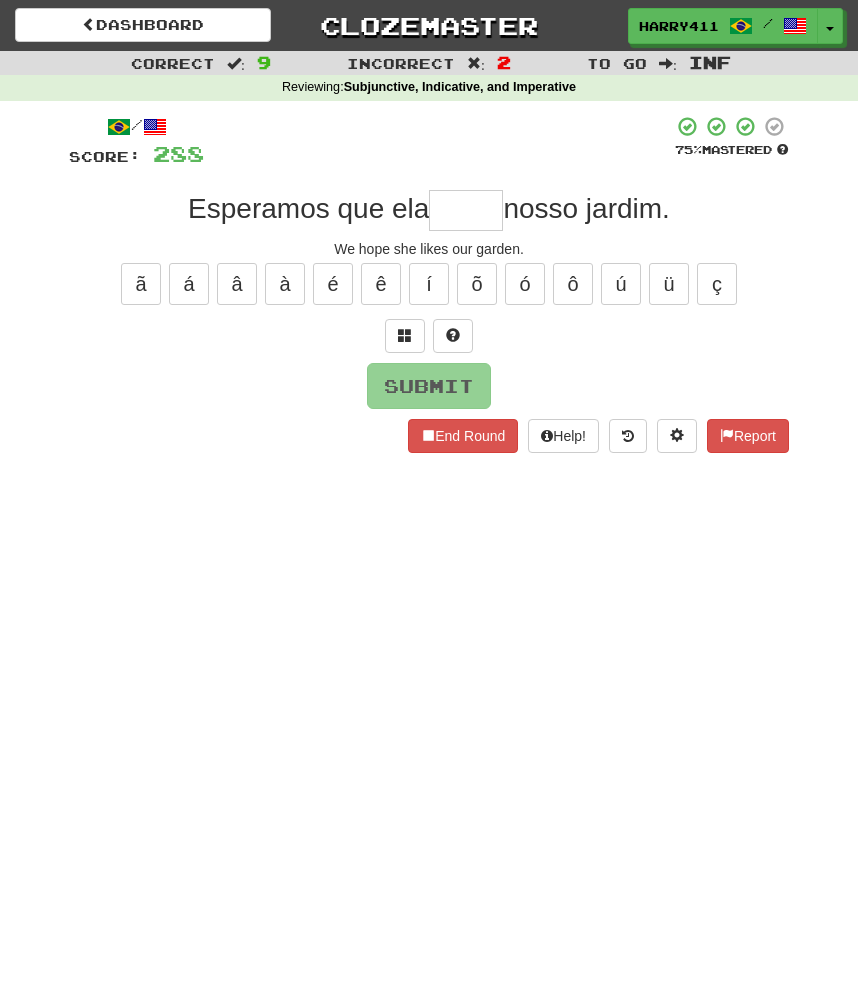 type on "*" 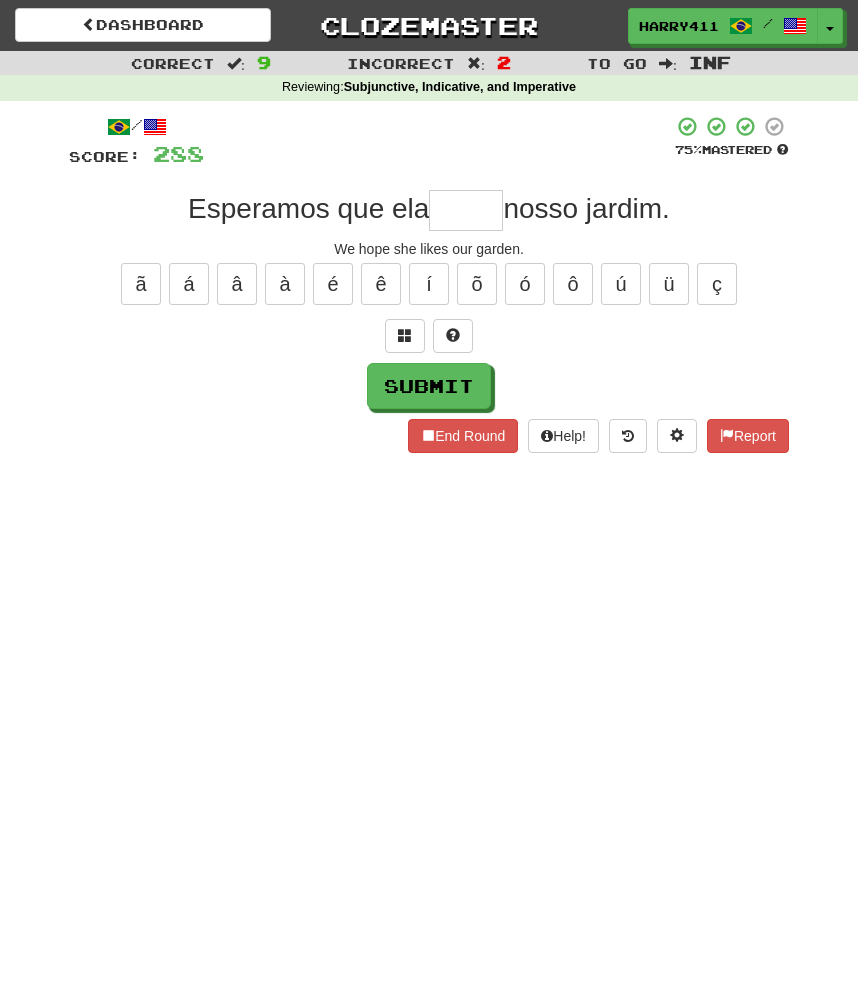 type on "*" 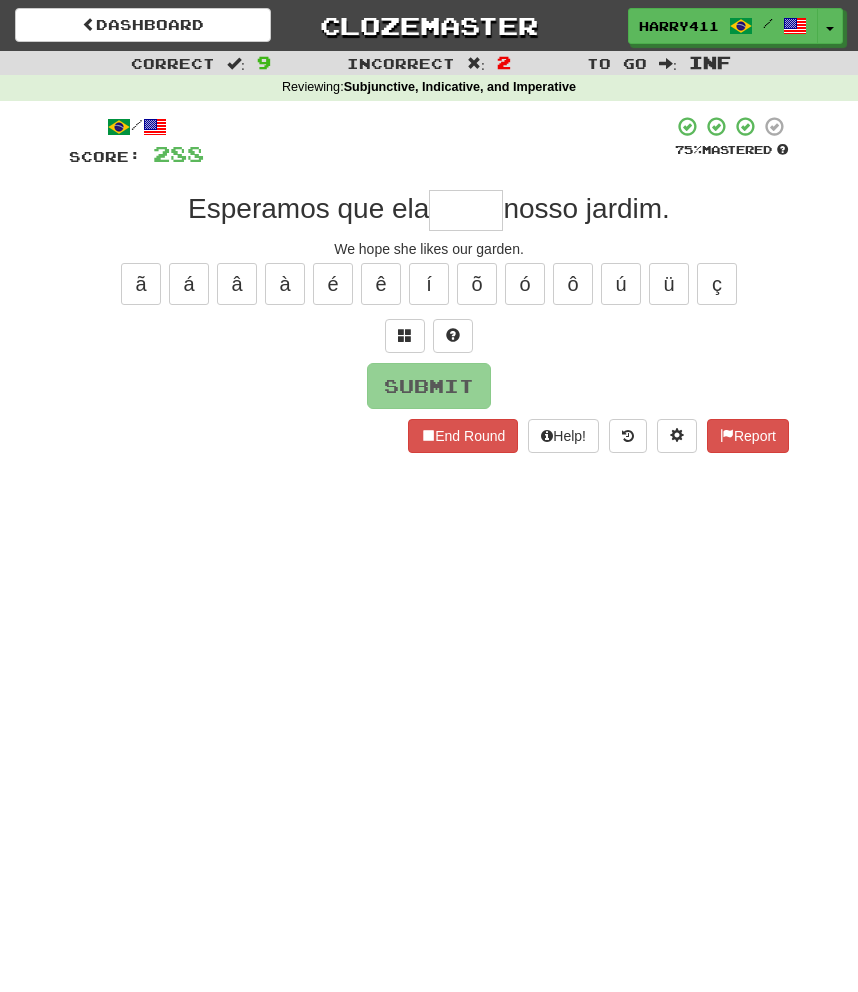 type on "*" 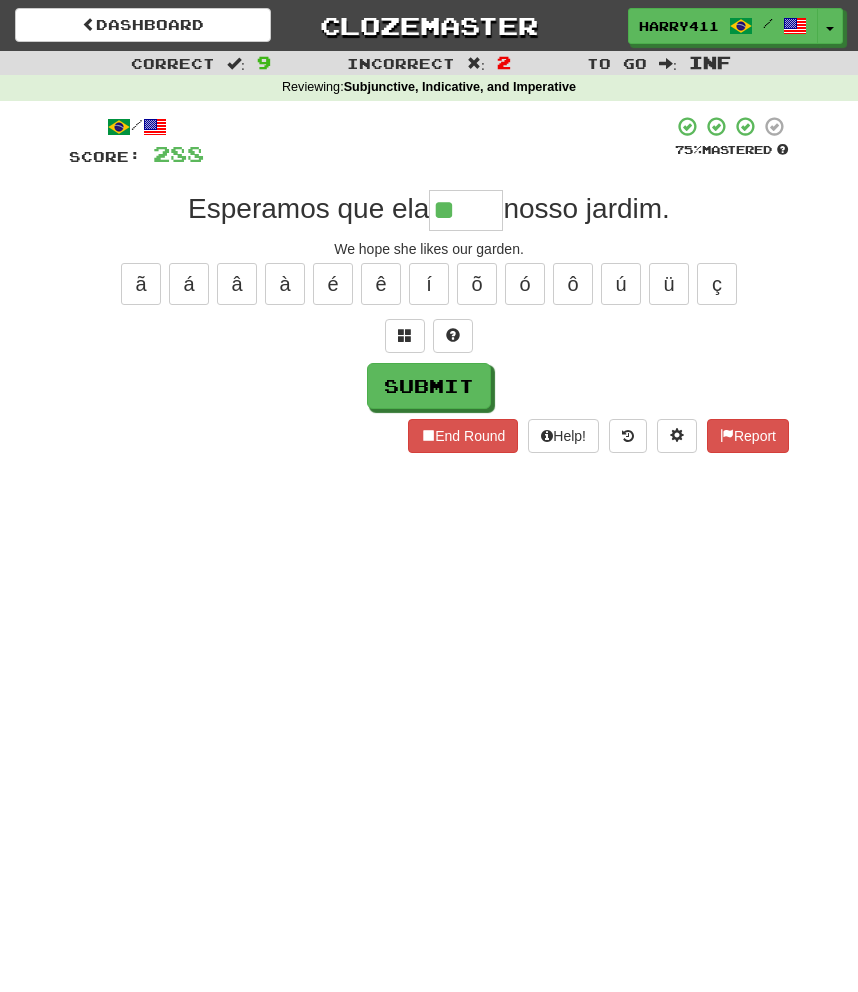 type on "*****" 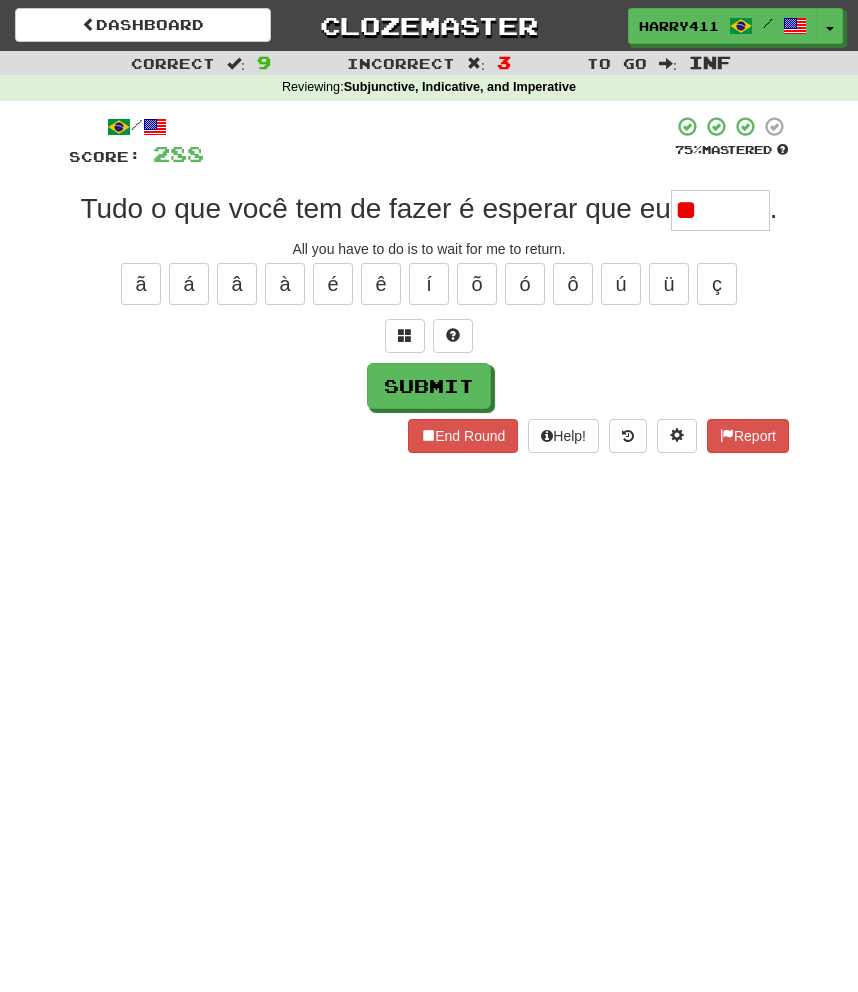 type on "*" 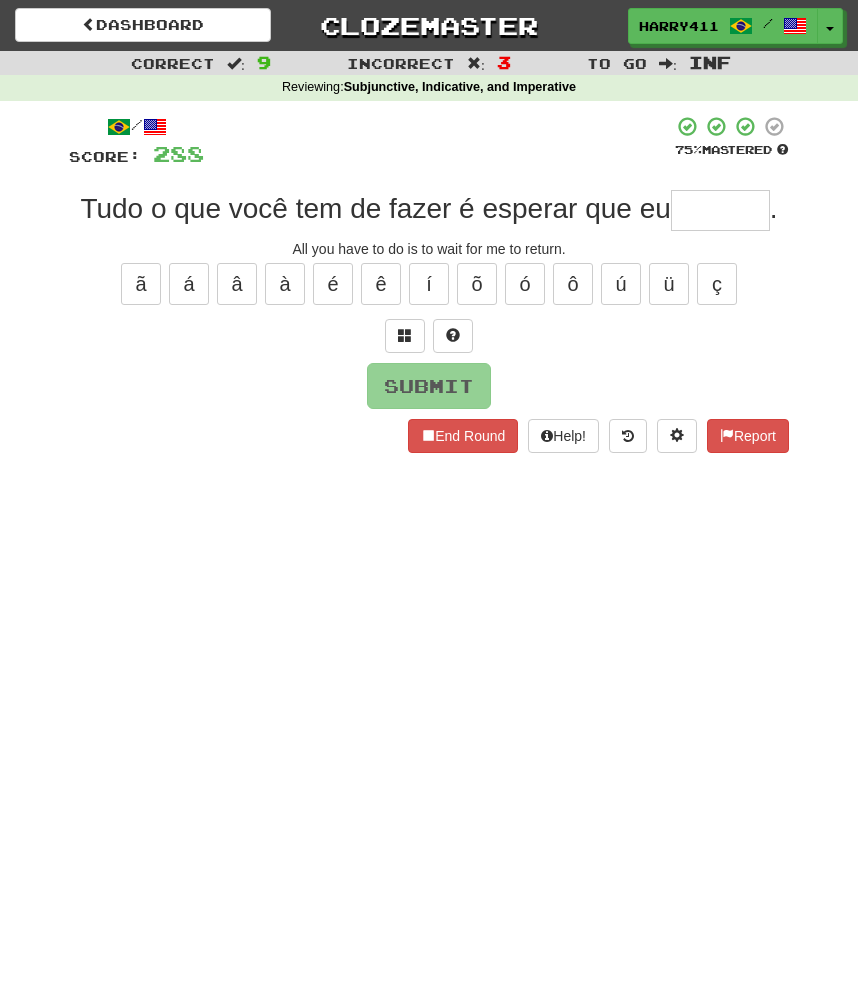 type on "*" 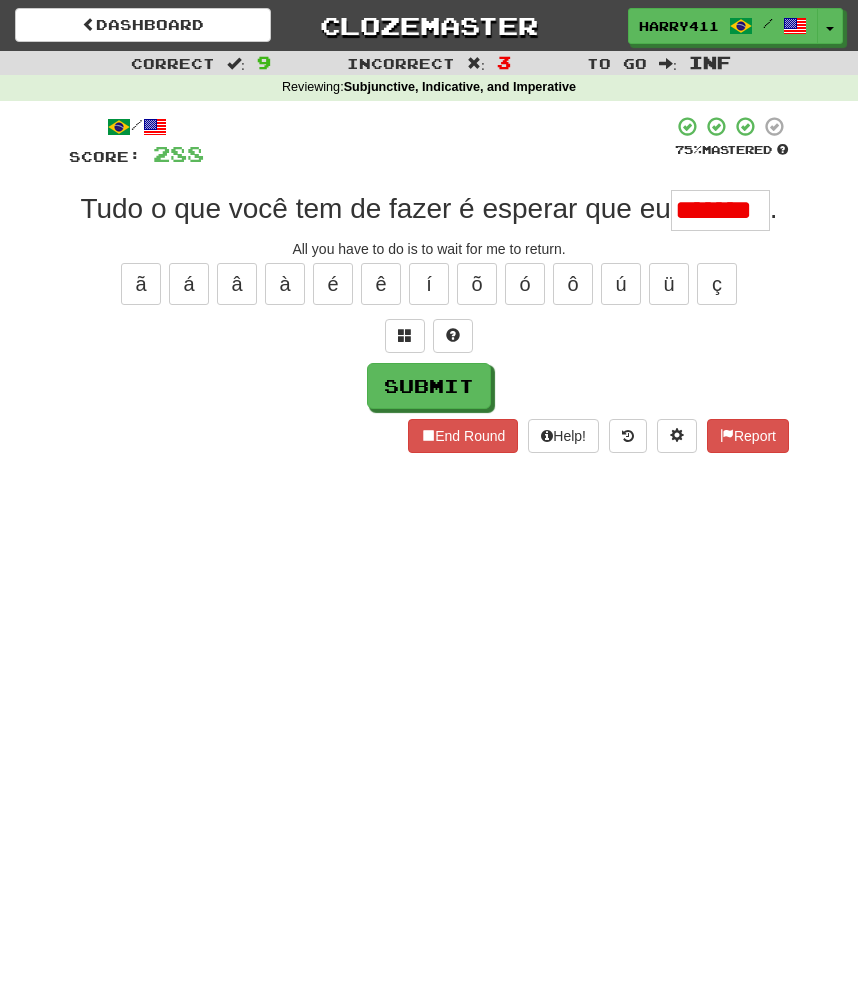scroll, scrollTop: 0, scrollLeft: 0, axis: both 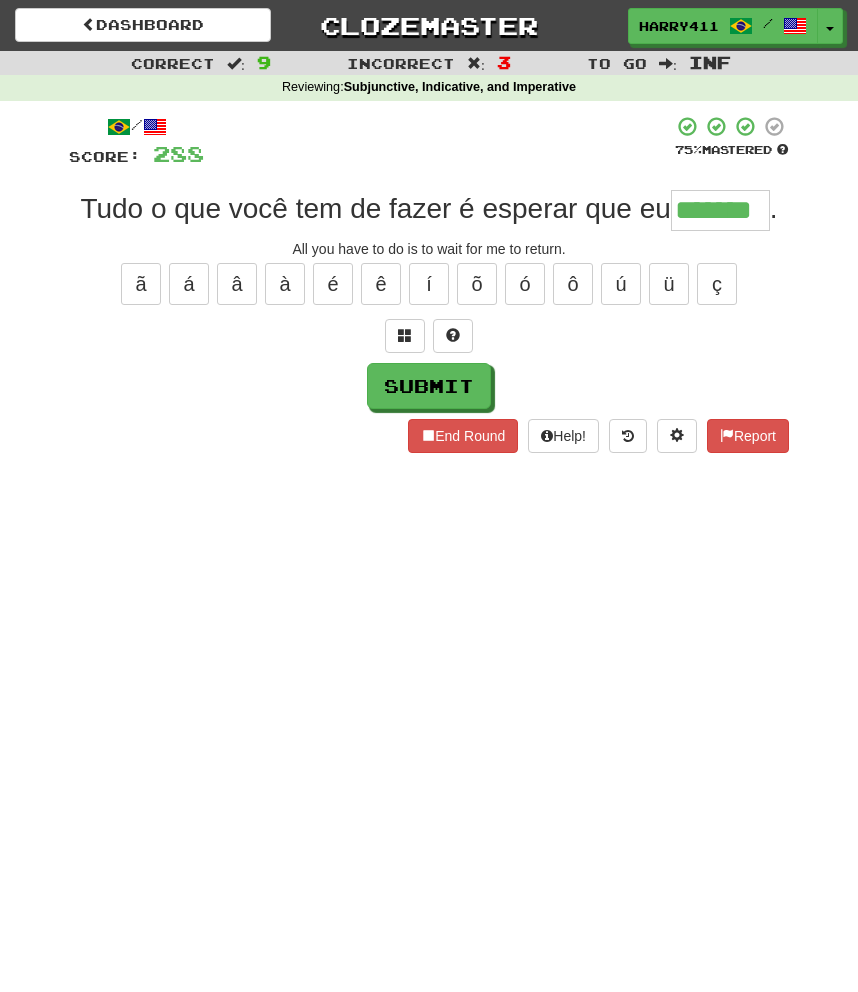 type on "*******" 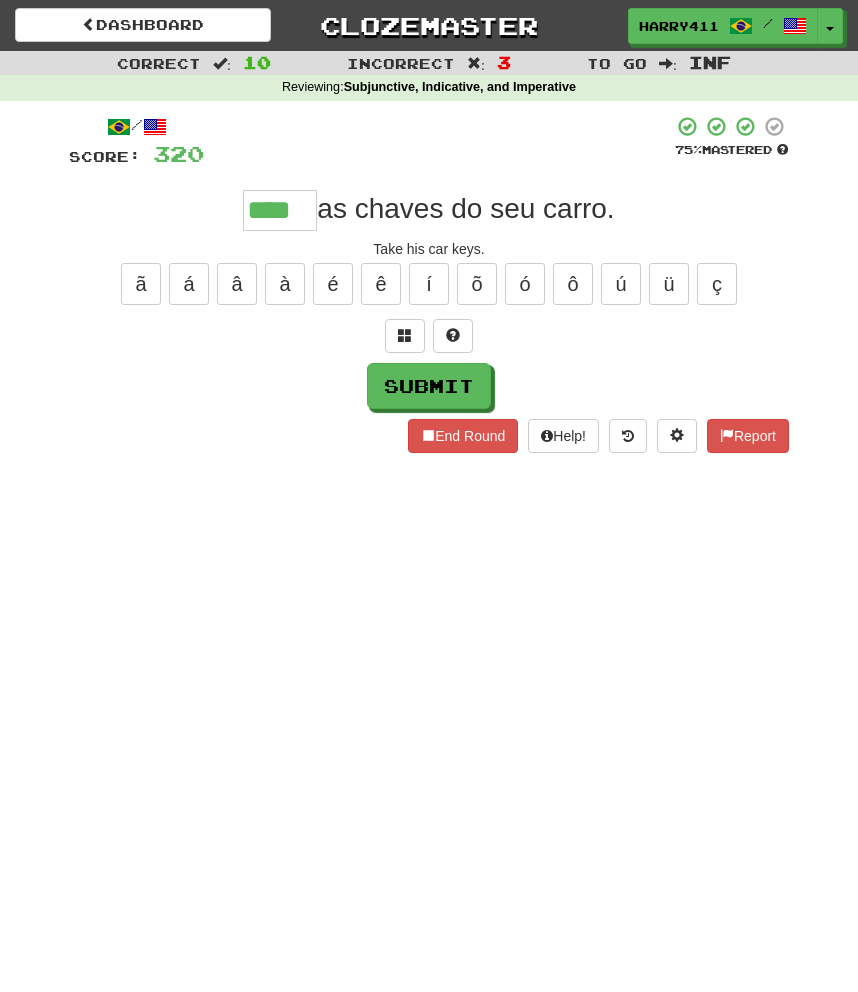 type on "****" 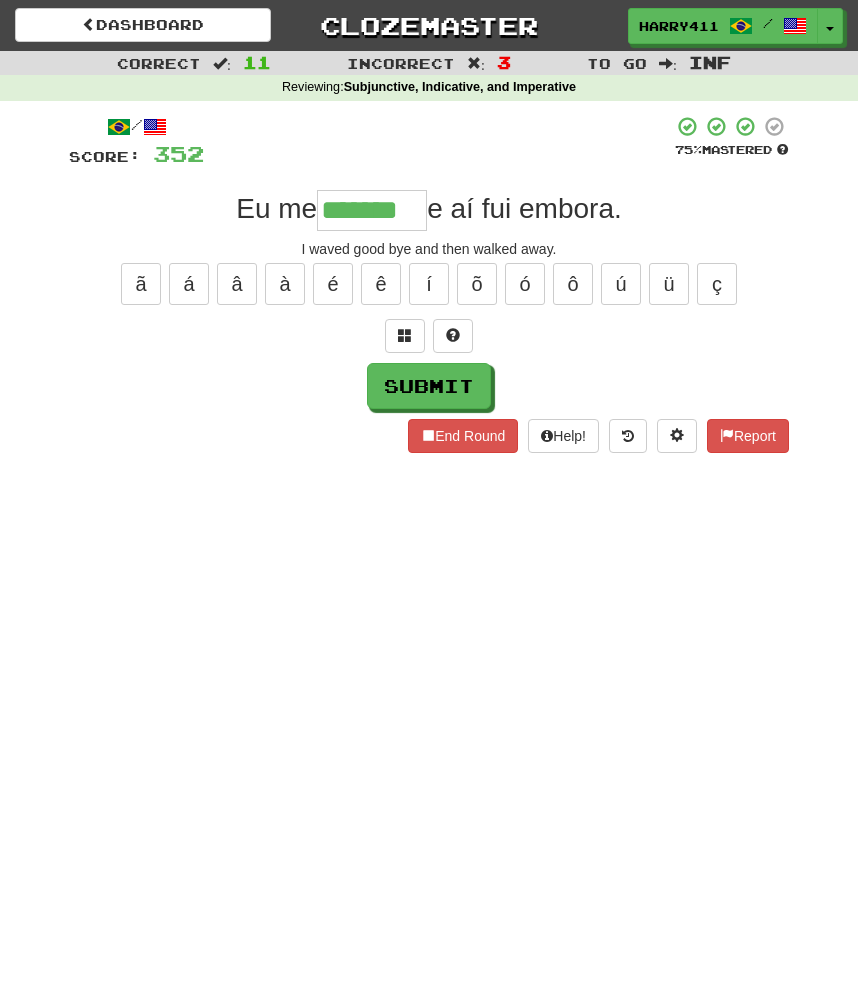 type on "*******" 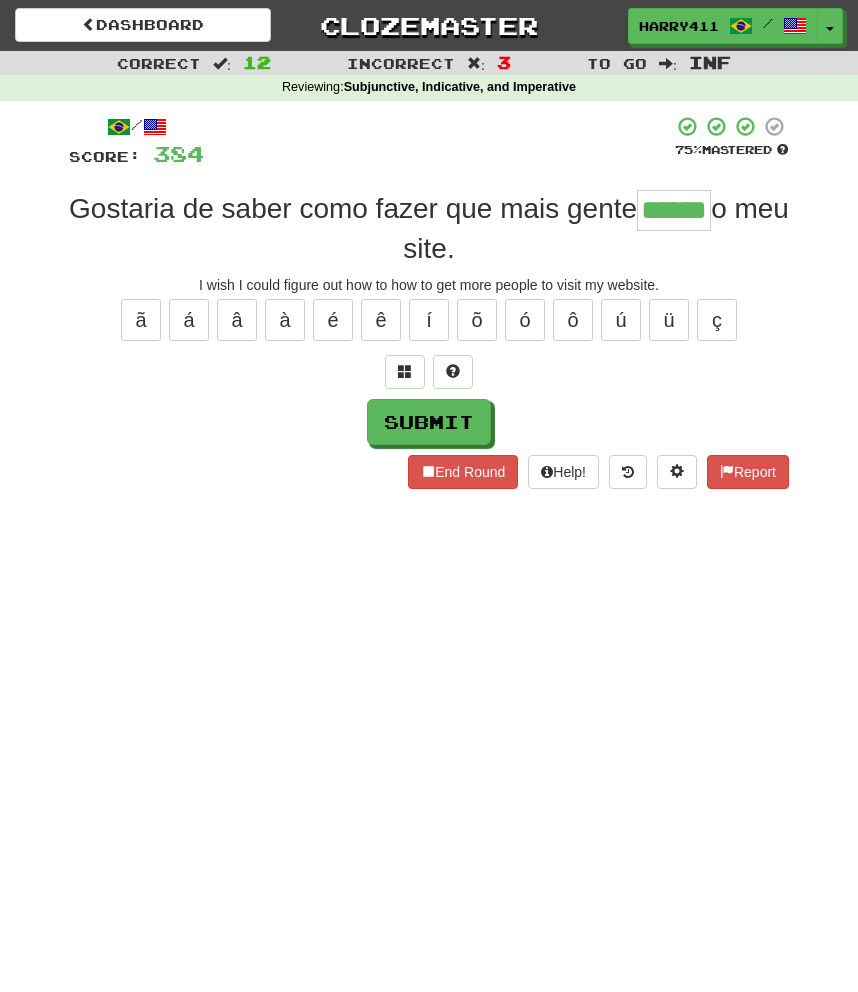 type on "******" 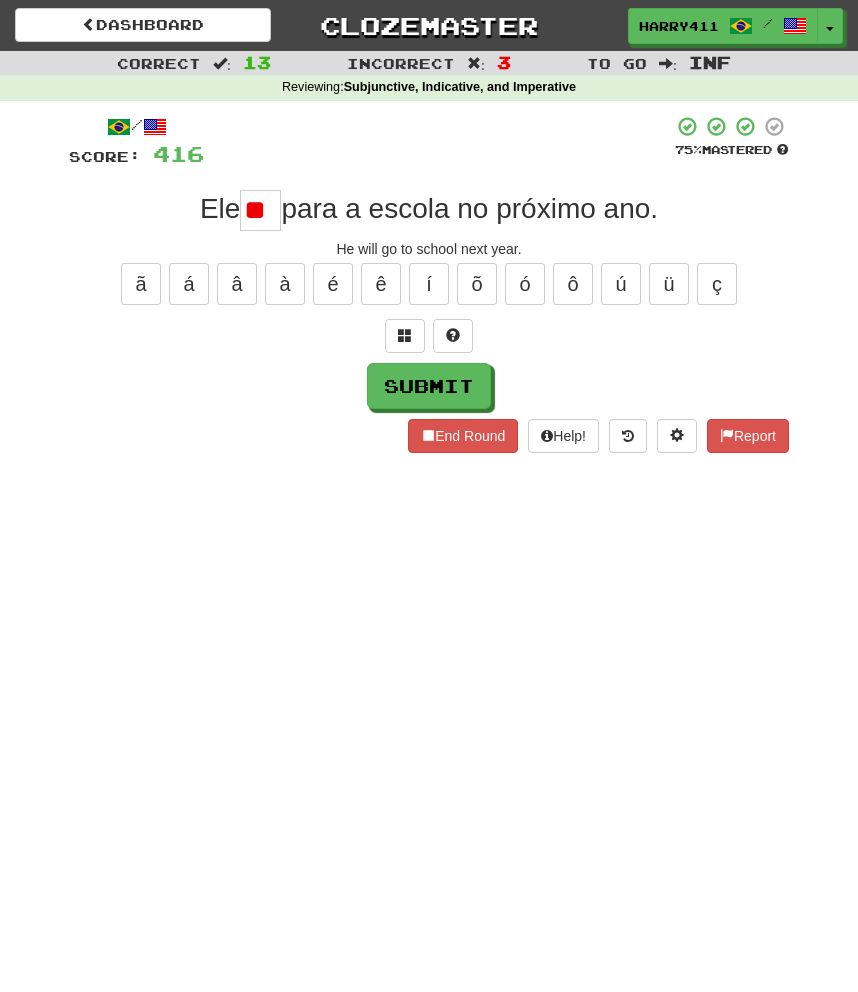 type on "*" 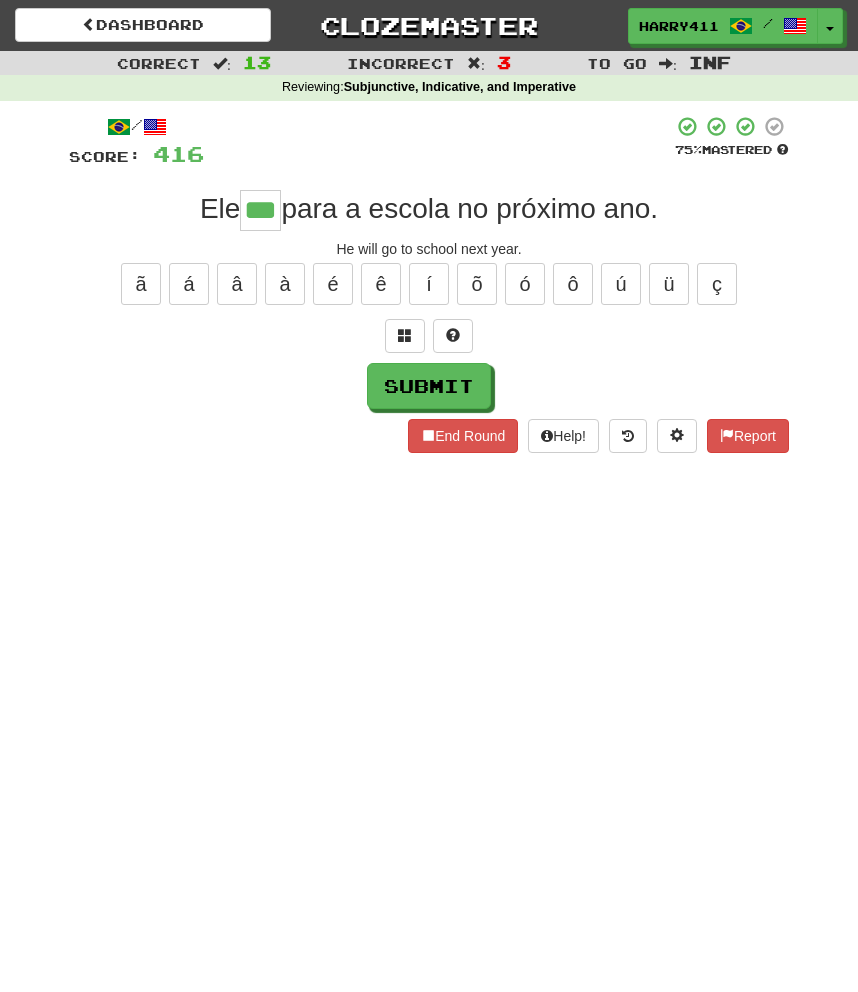 type on "***" 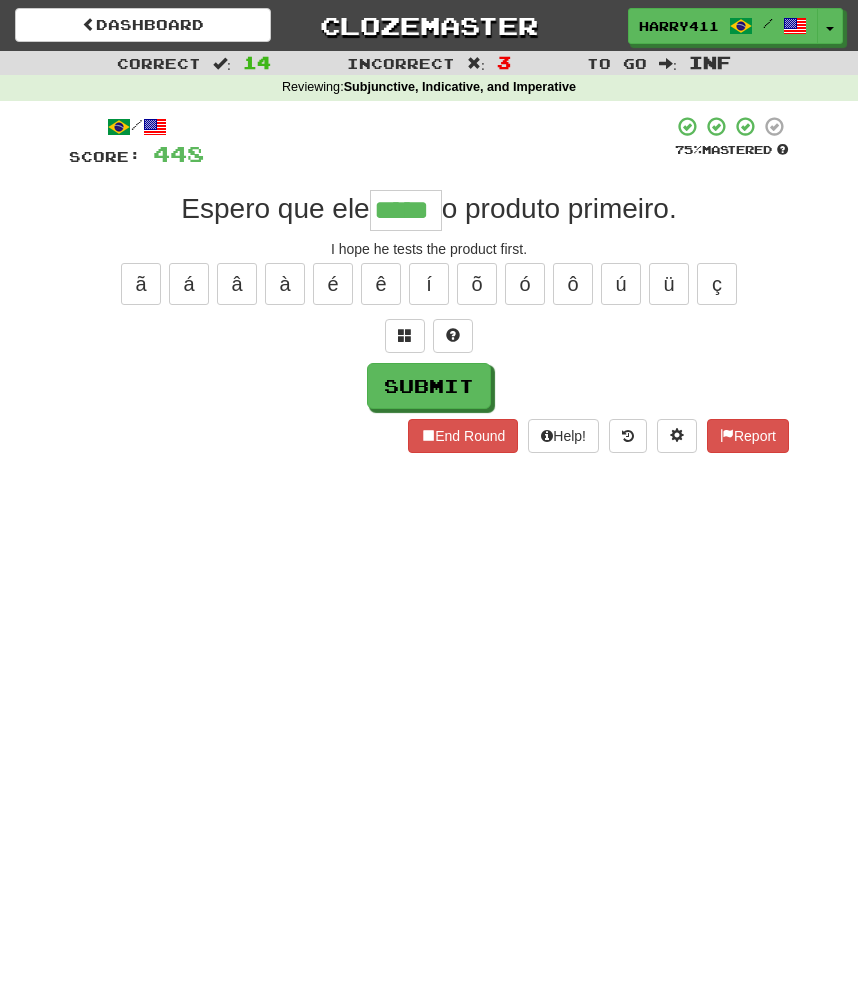 type on "*****" 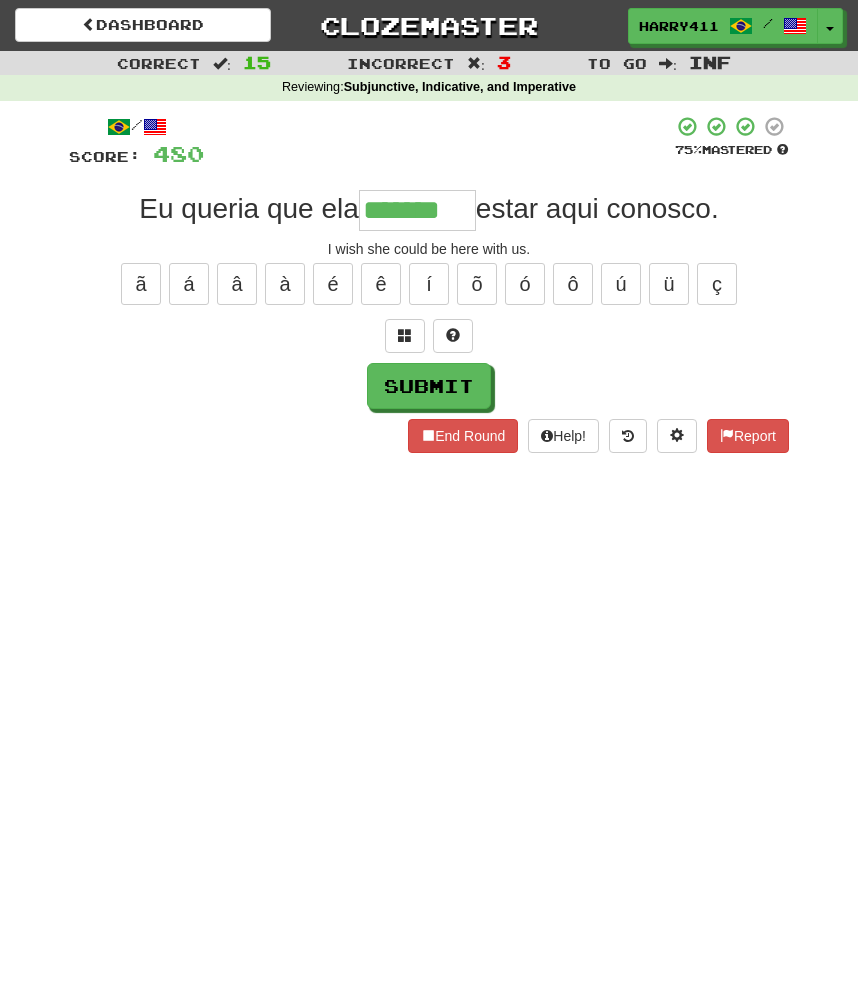 type on "*******" 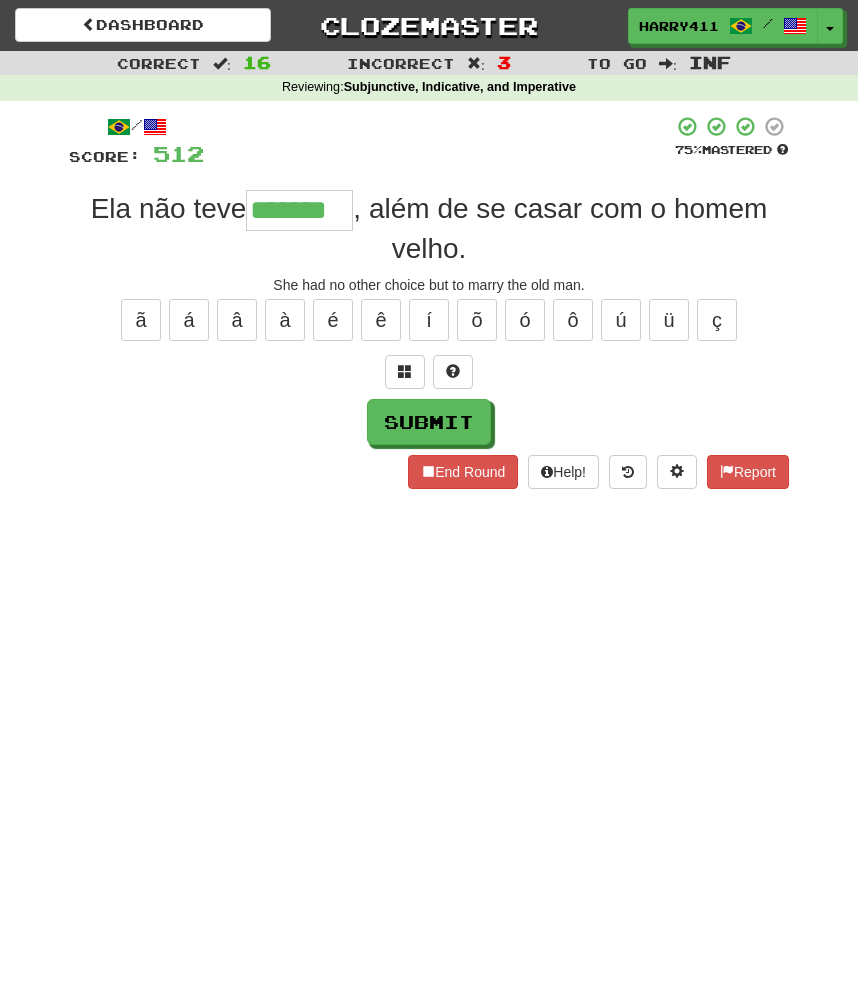 type on "*******" 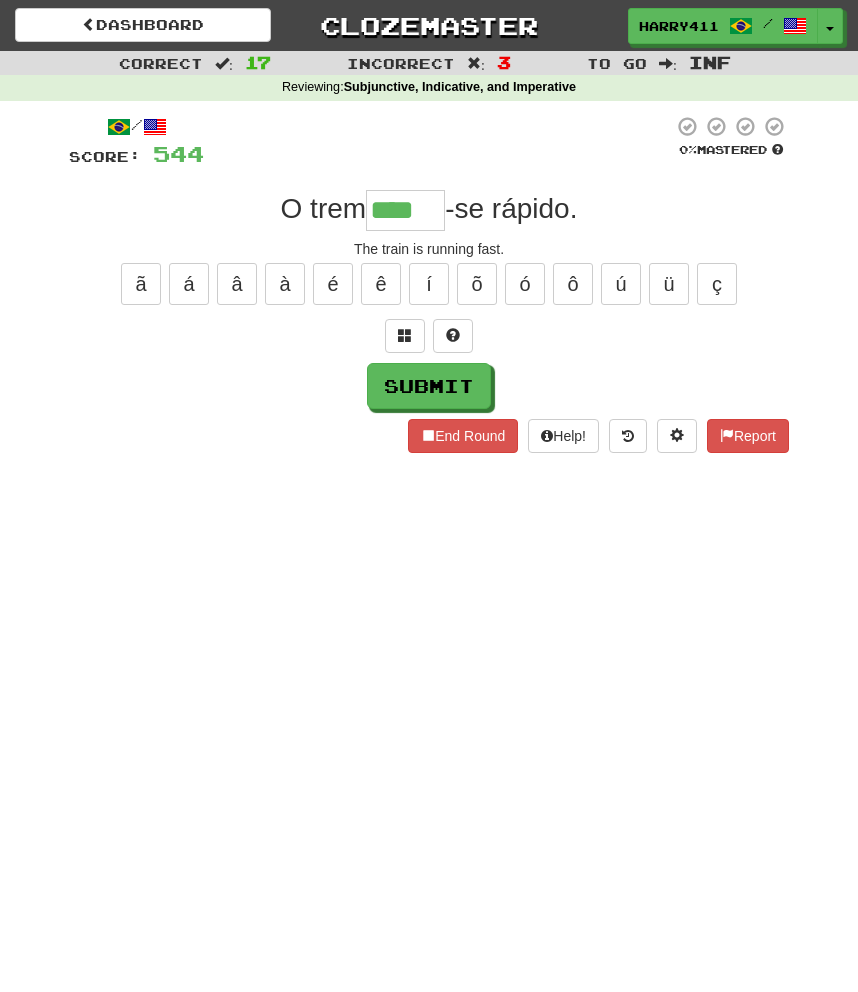 type on "****" 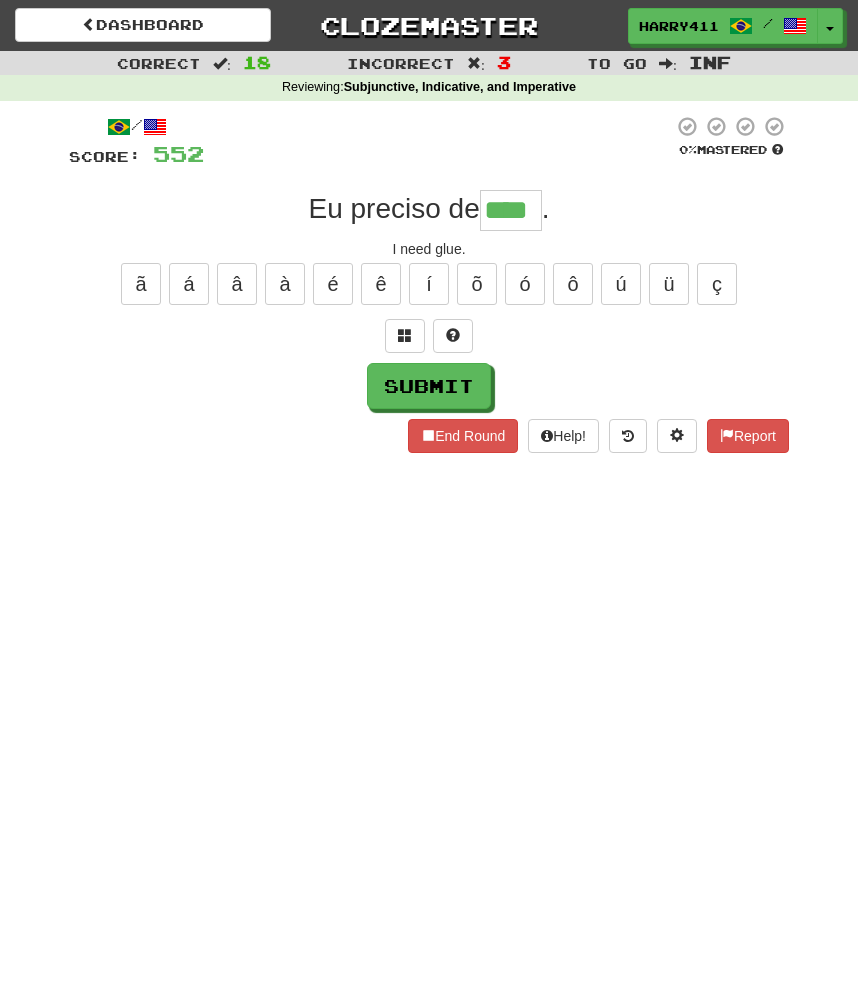 type on "****" 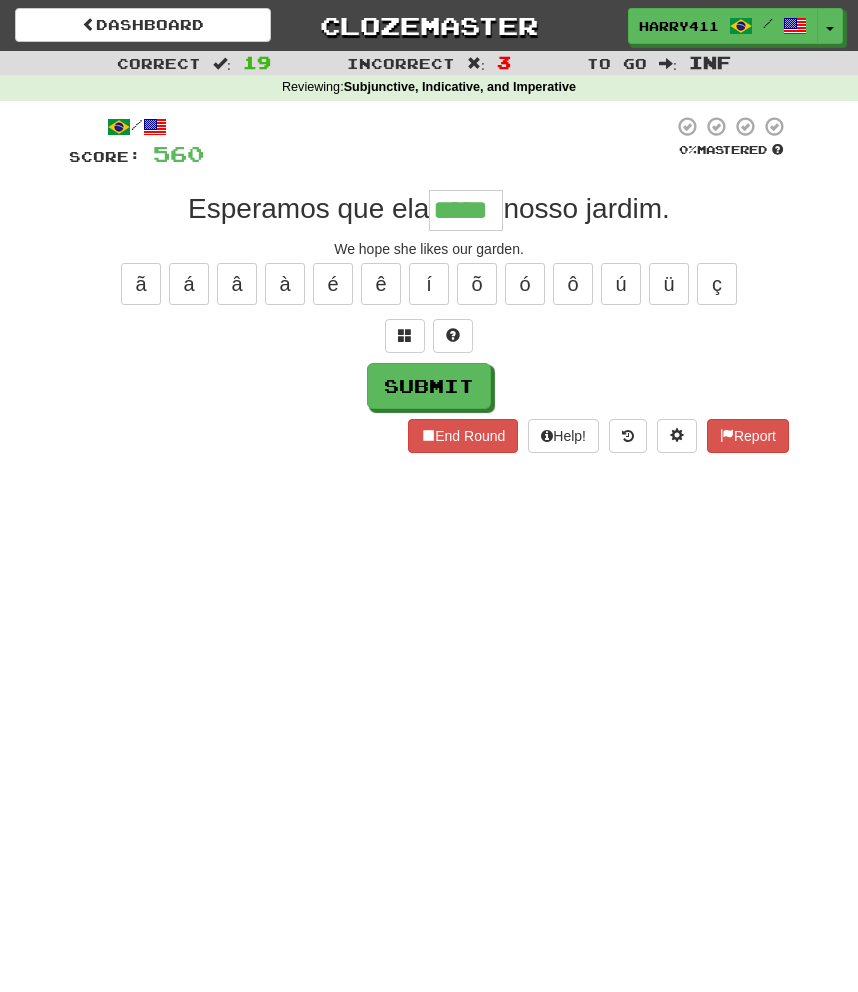 type on "*****" 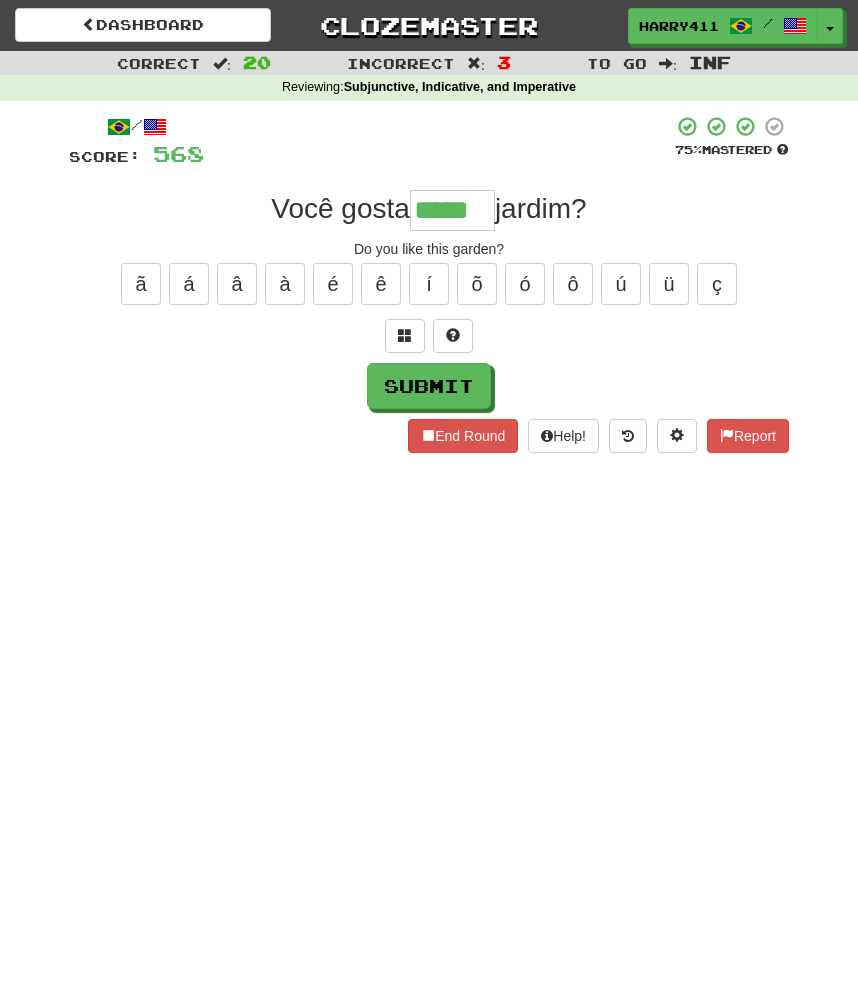 type on "*****" 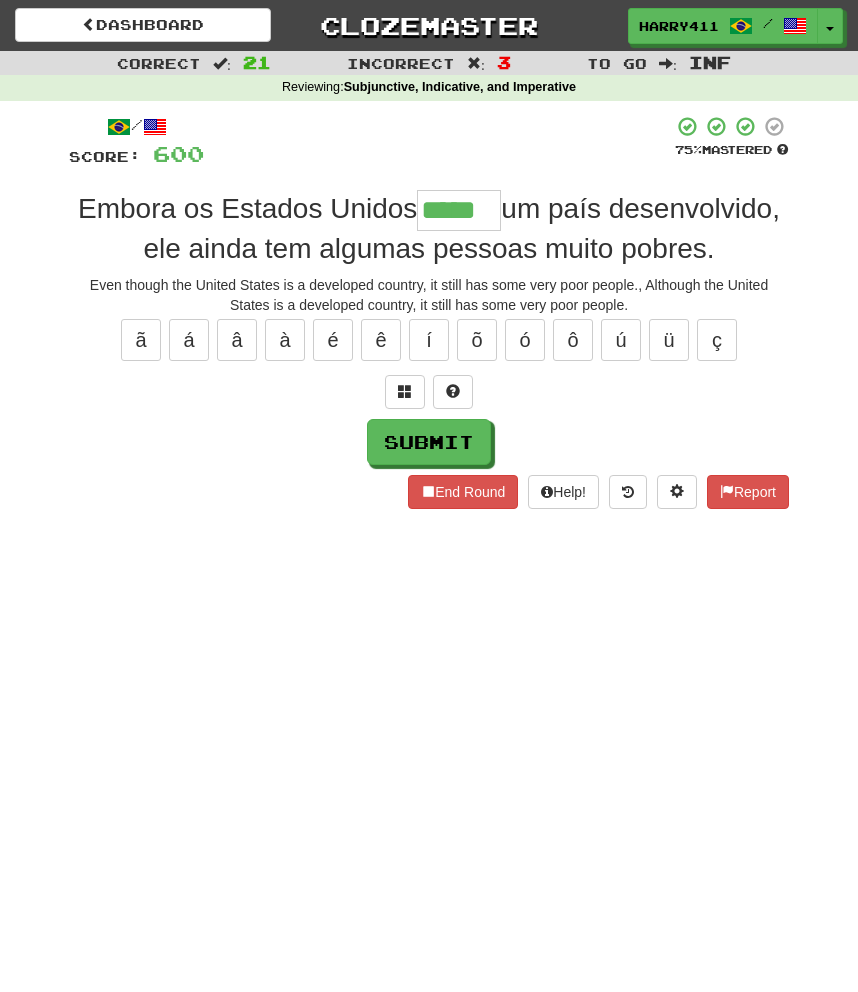 type on "*****" 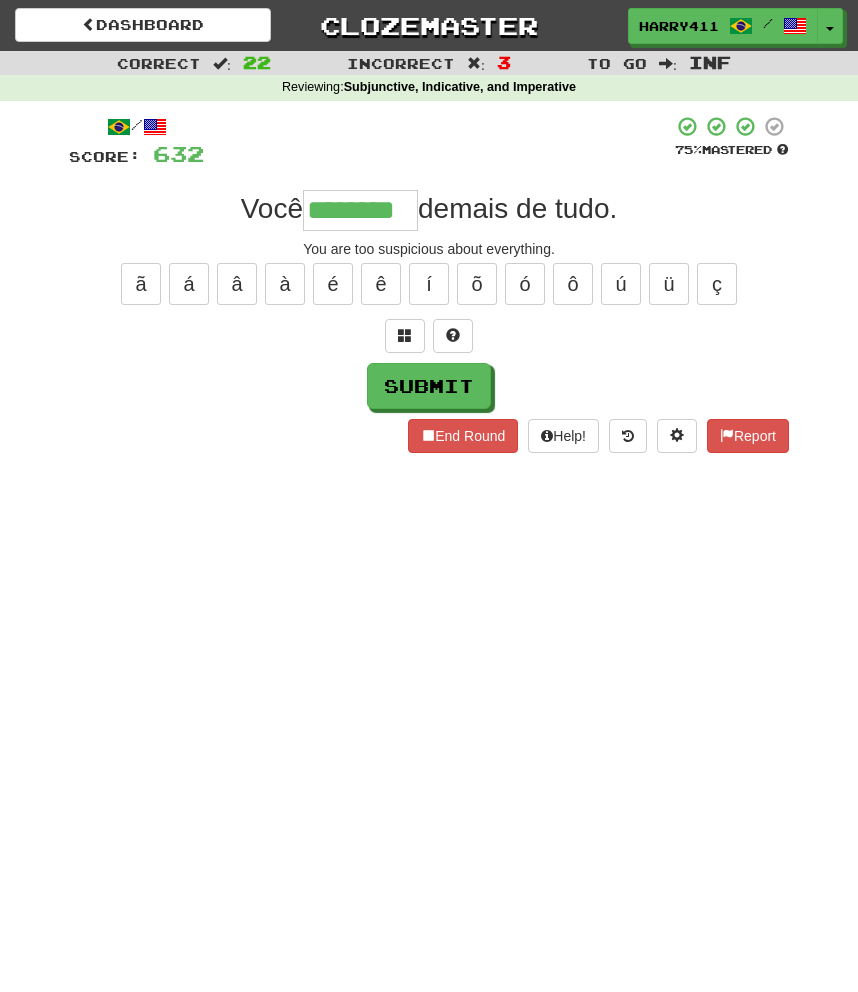 type on "********" 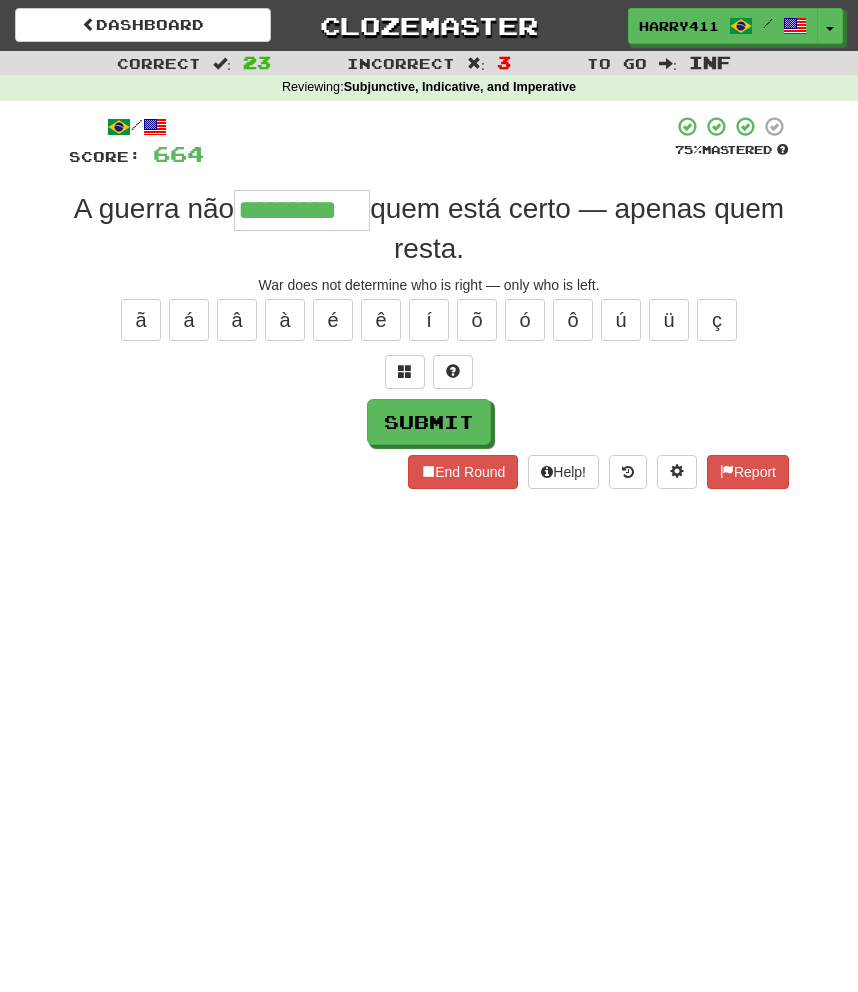 type on "*********" 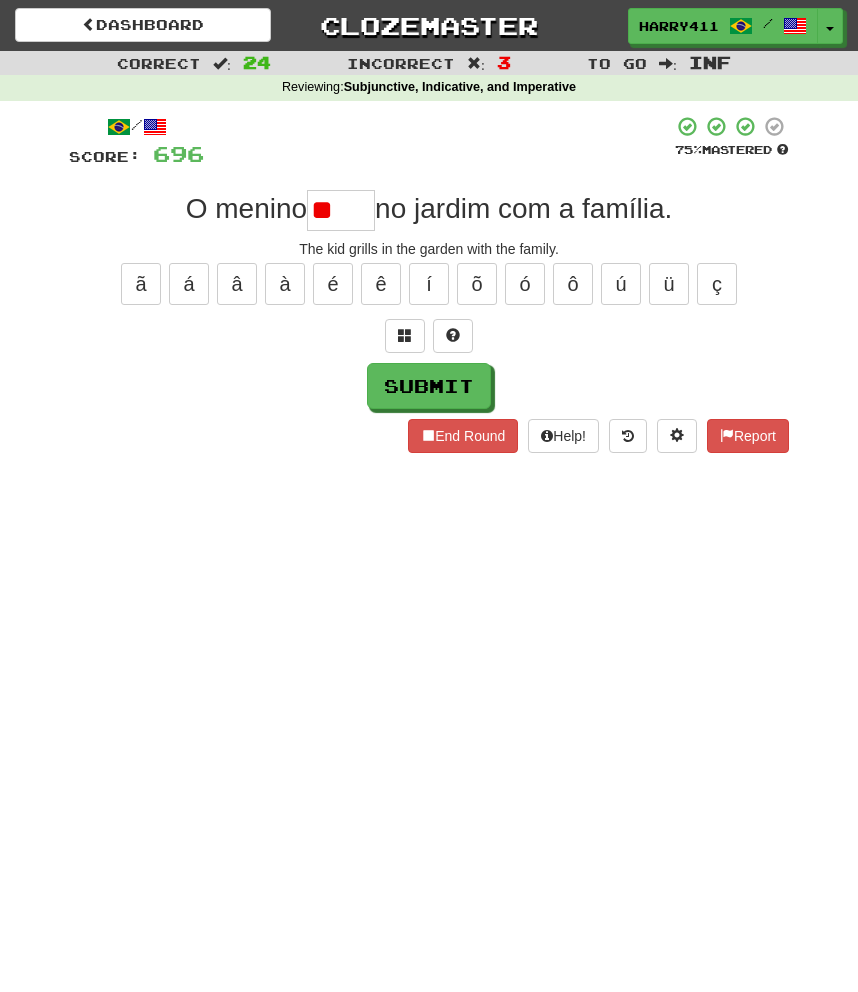 type on "*" 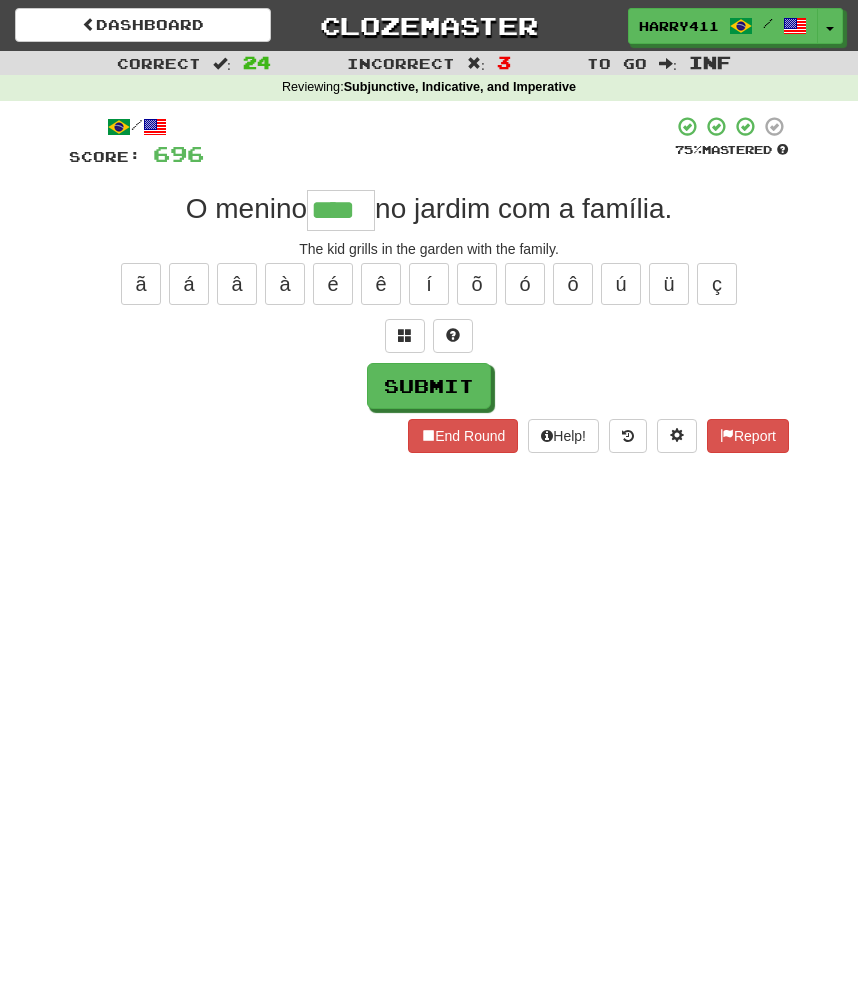 type on "****" 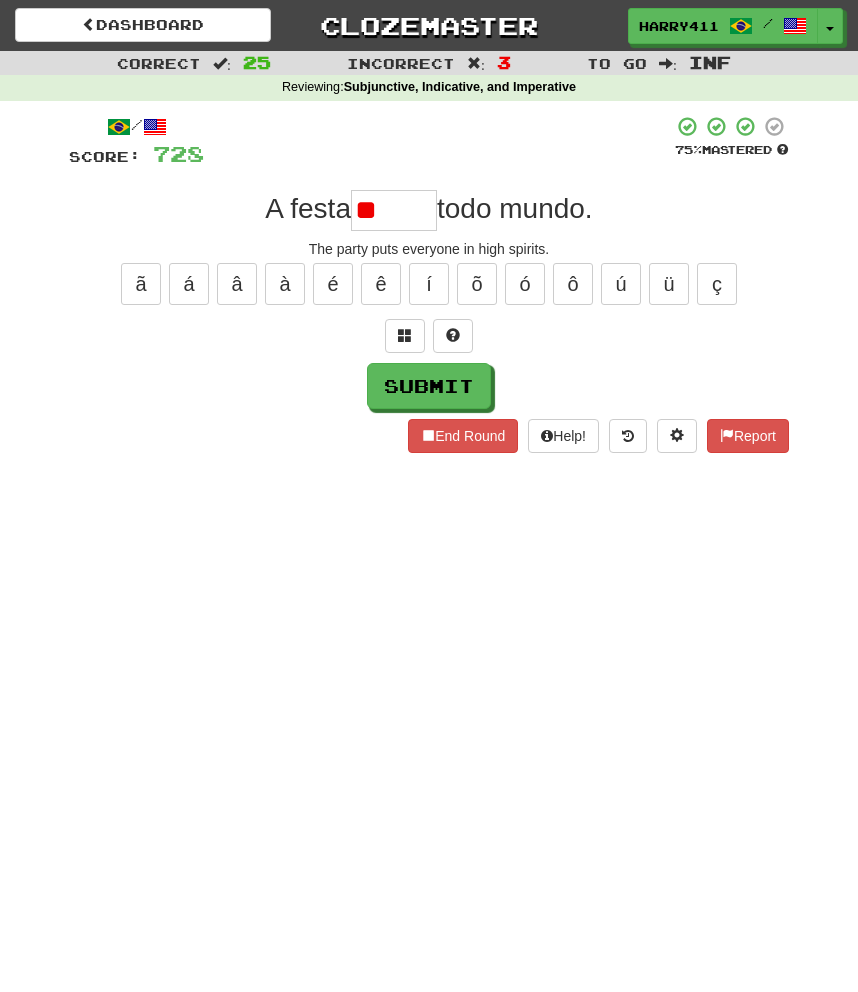 type on "*" 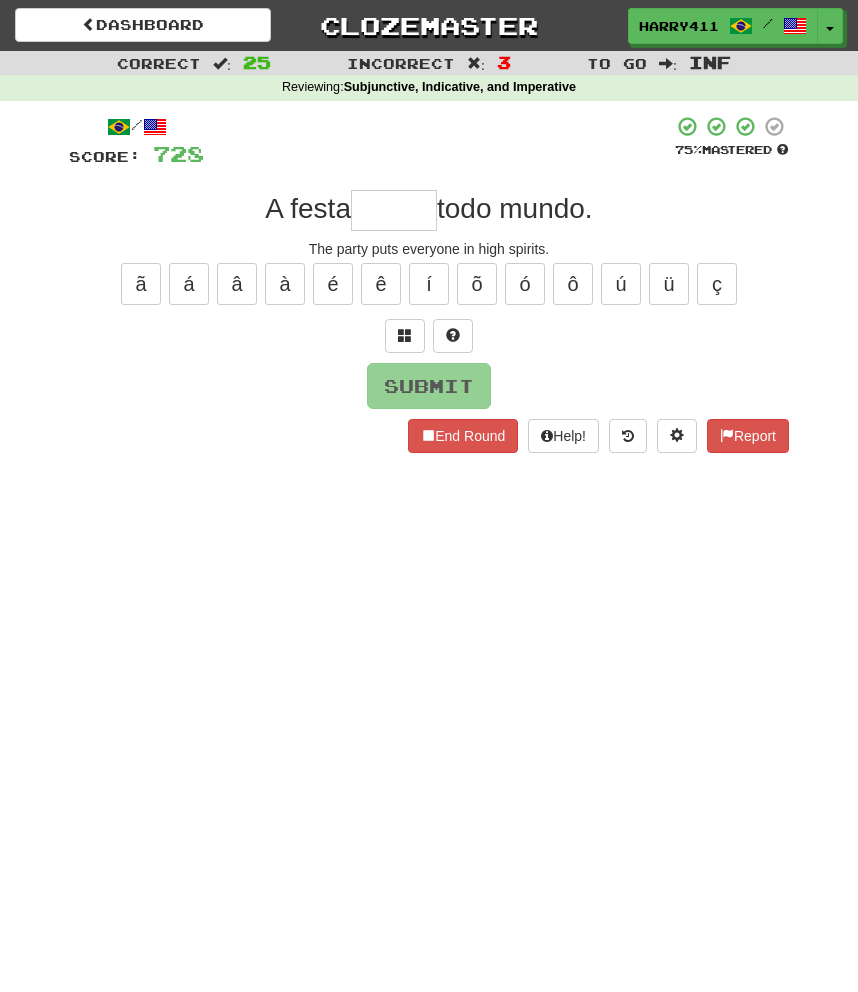 type on "*" 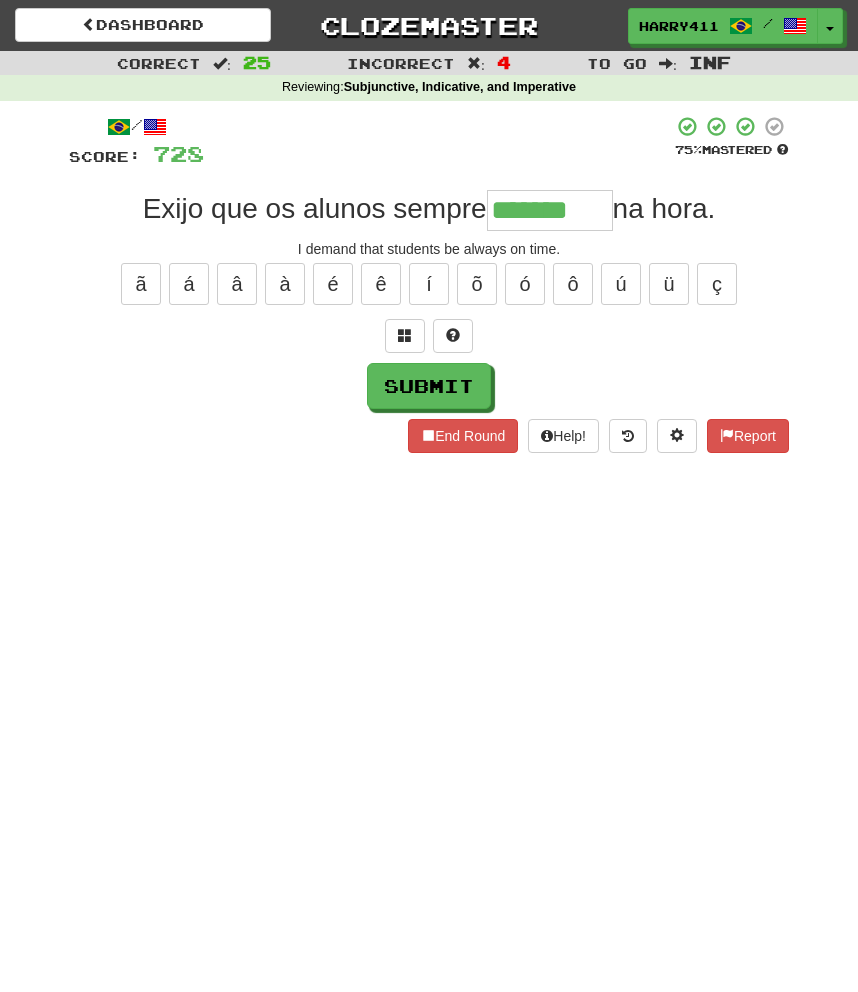 type on "*******" 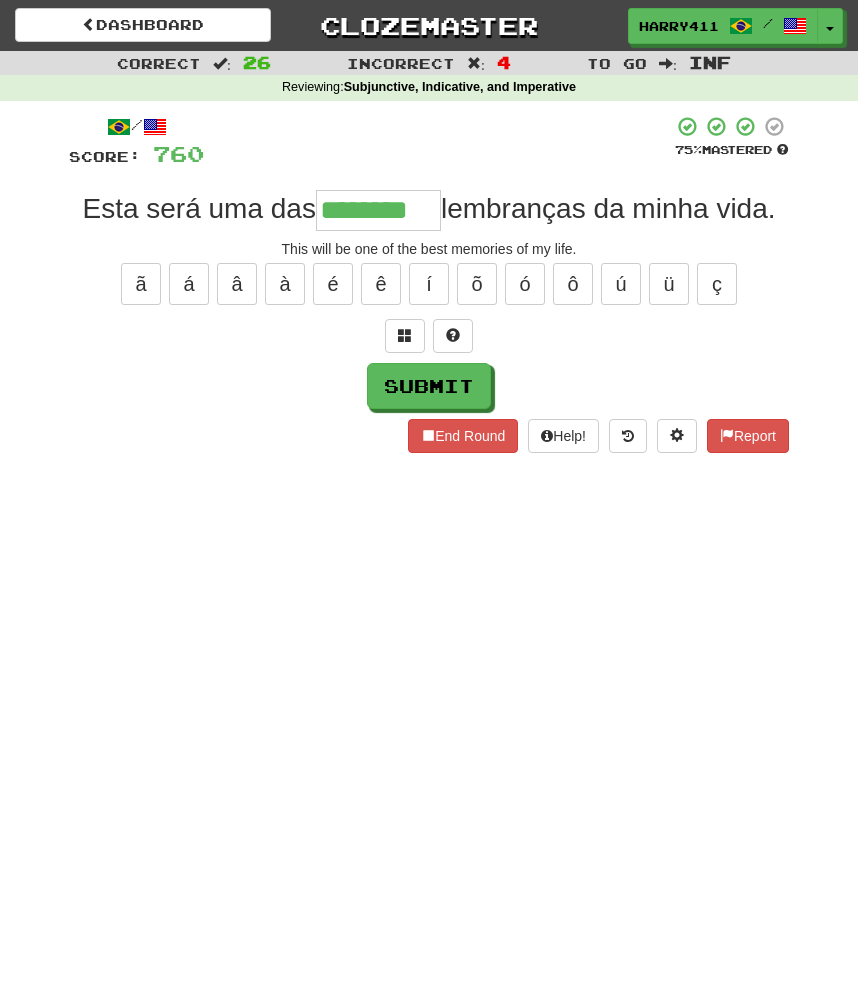 type on "********" 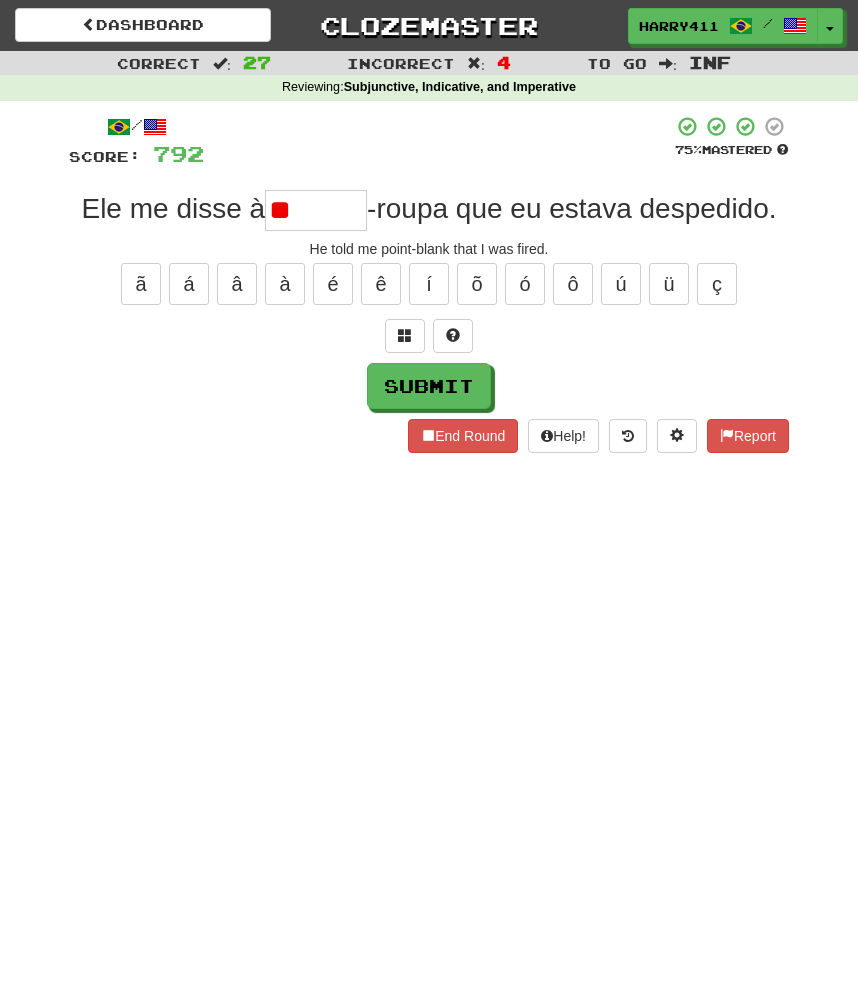 type on "*" 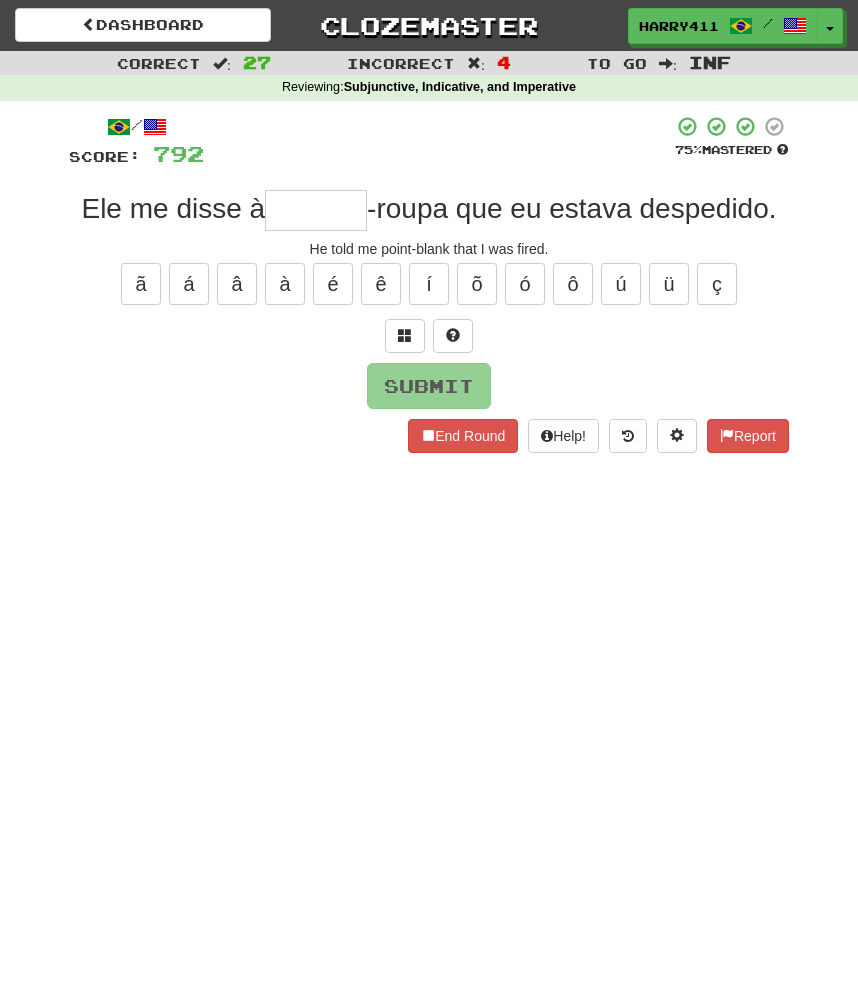 type on "*" 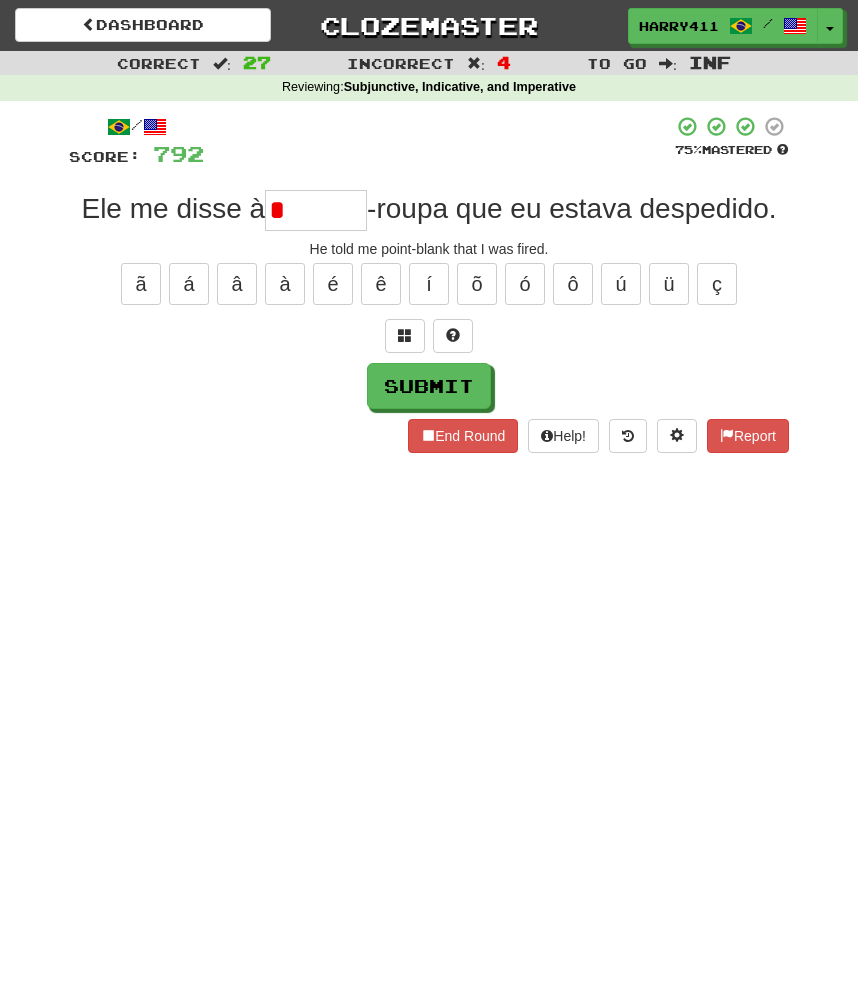 type on "******" 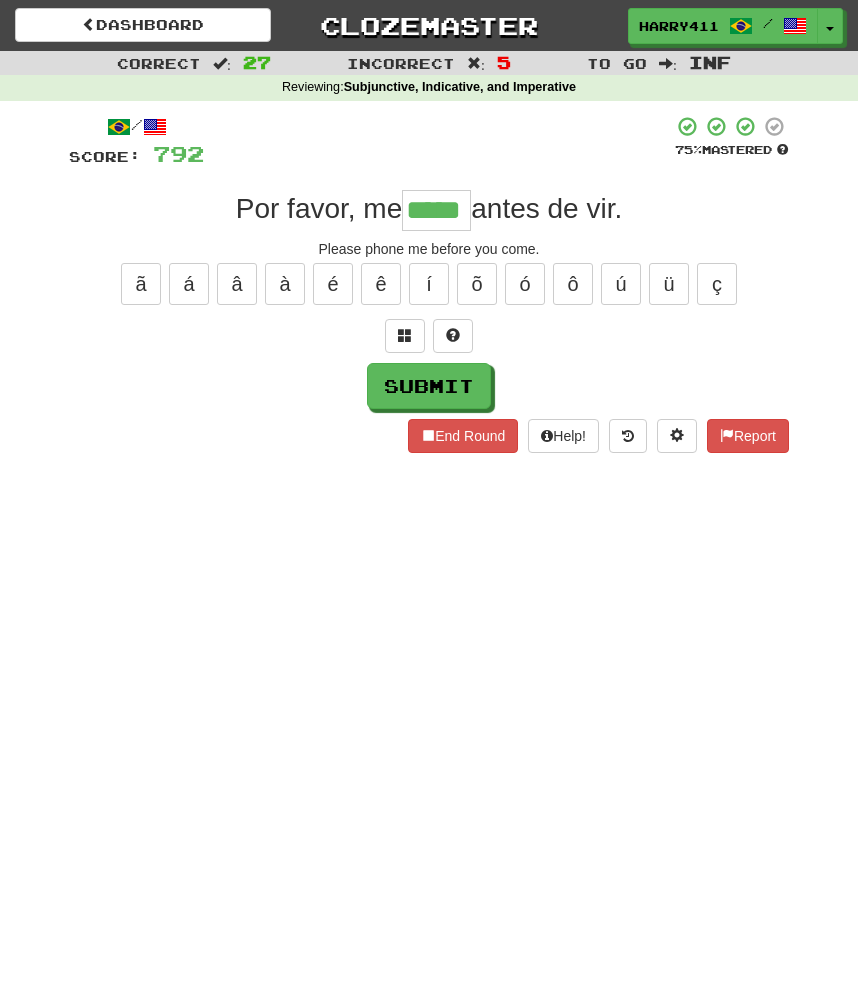 type on "*****" 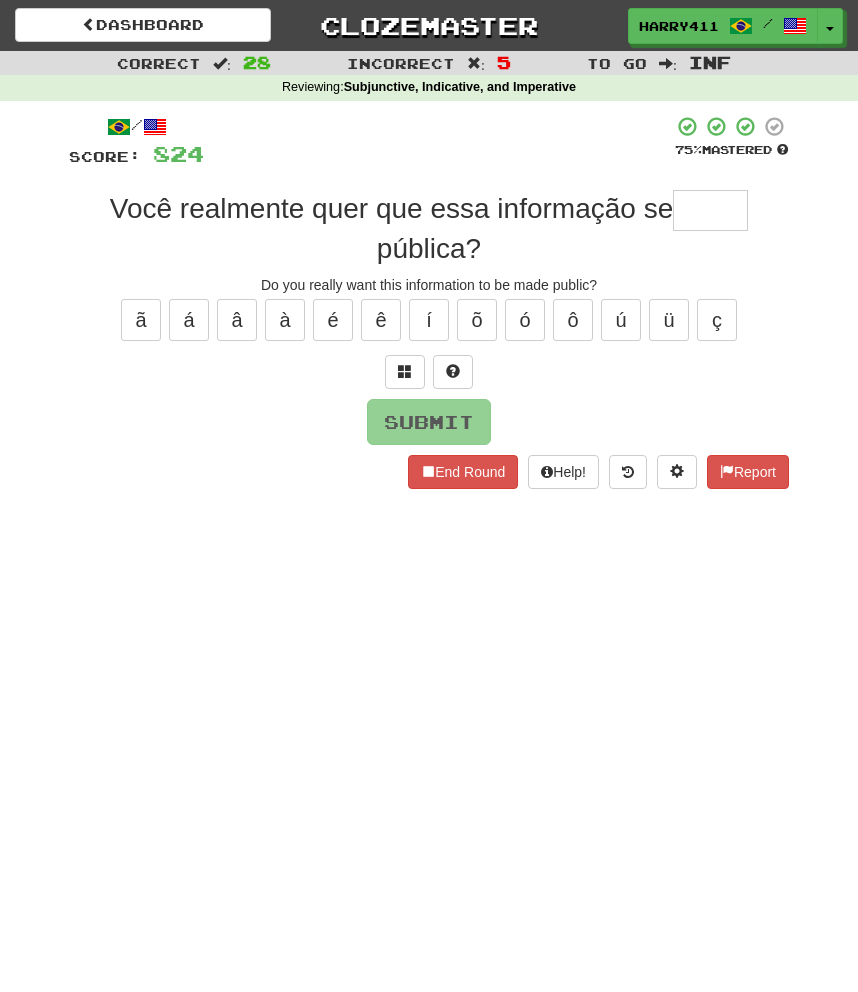 type on "*" 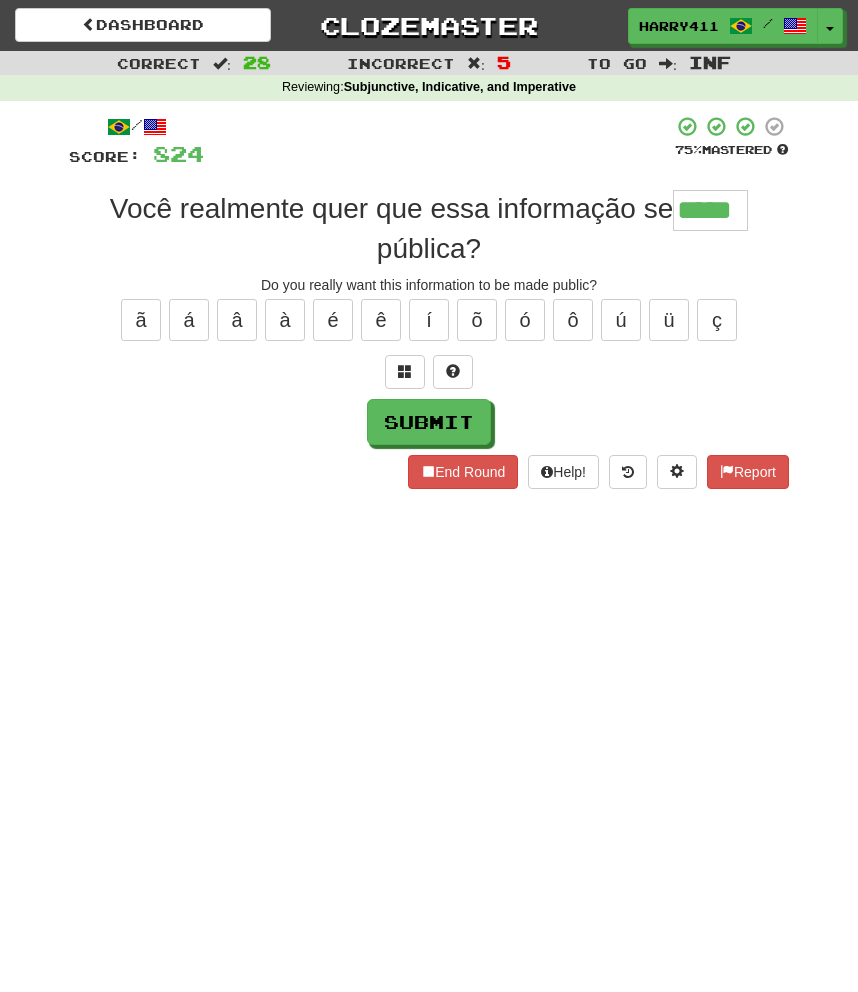 type on "*****" 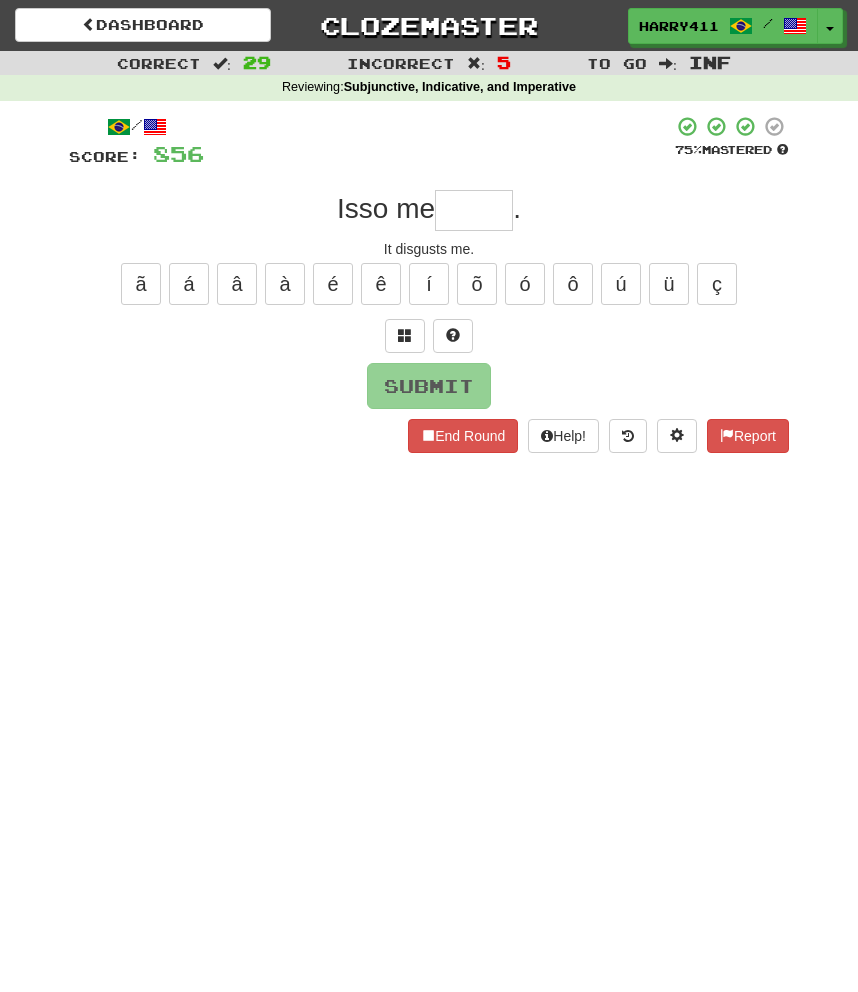 type on "*" 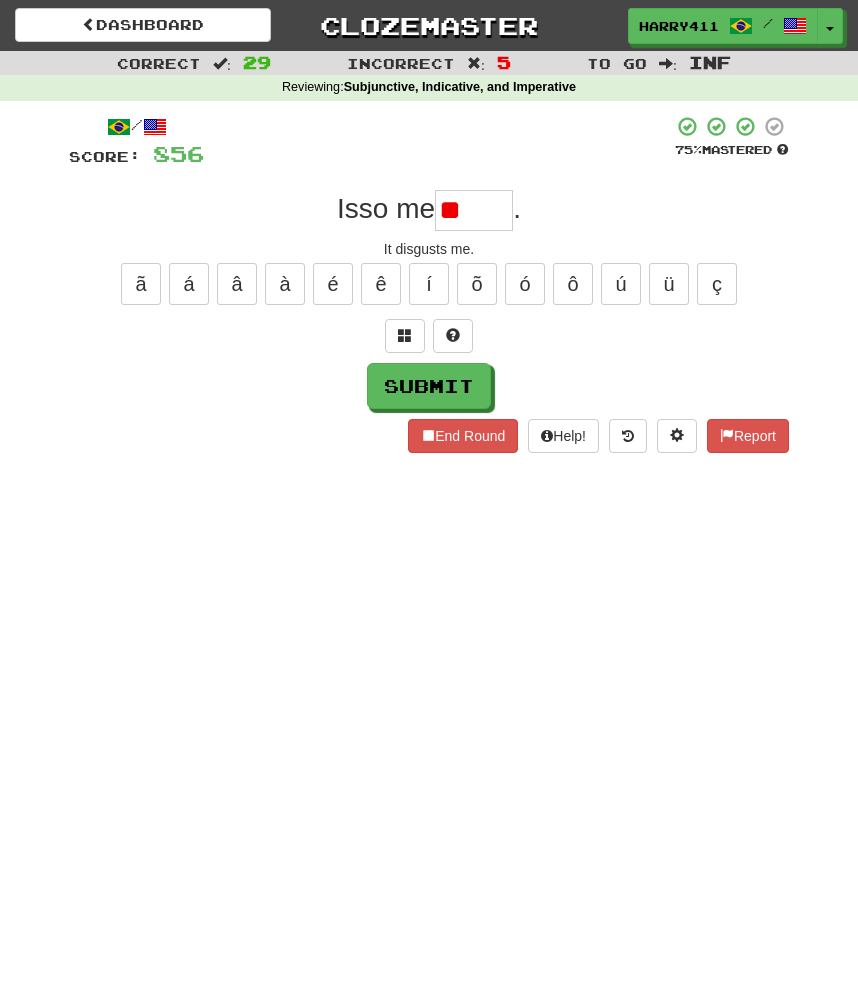 type on "*" 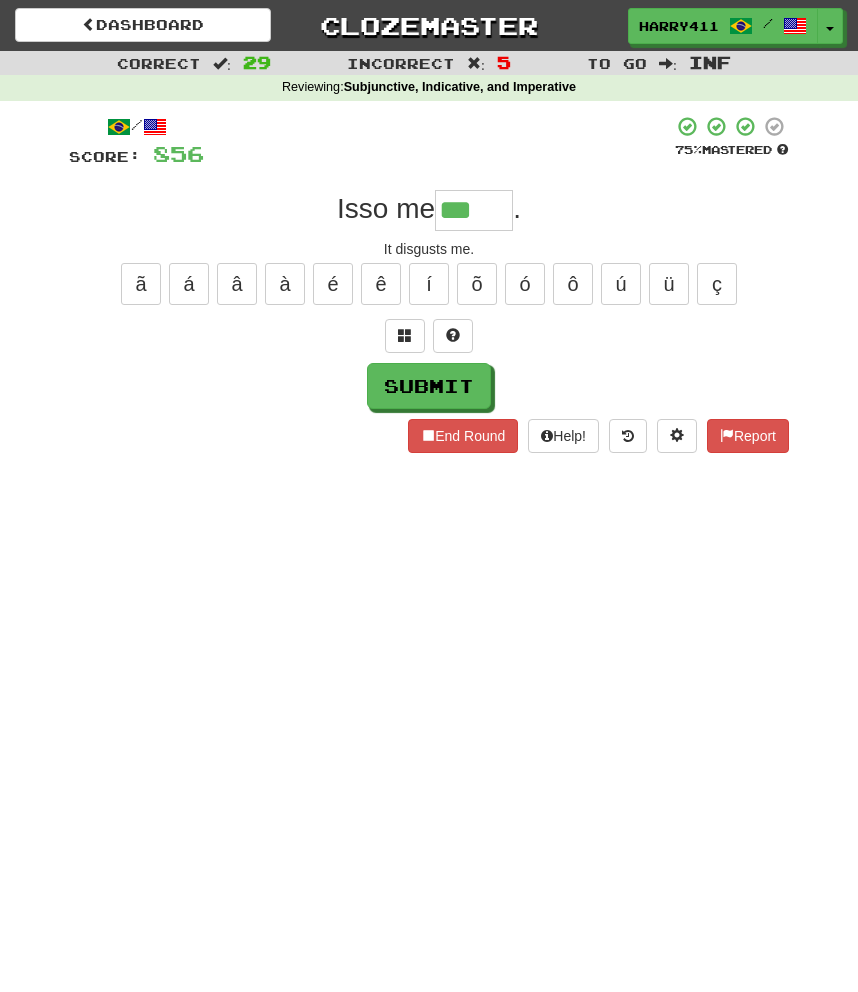 scroll, scrollTop: 0, scrollLeft: 0, axis: both 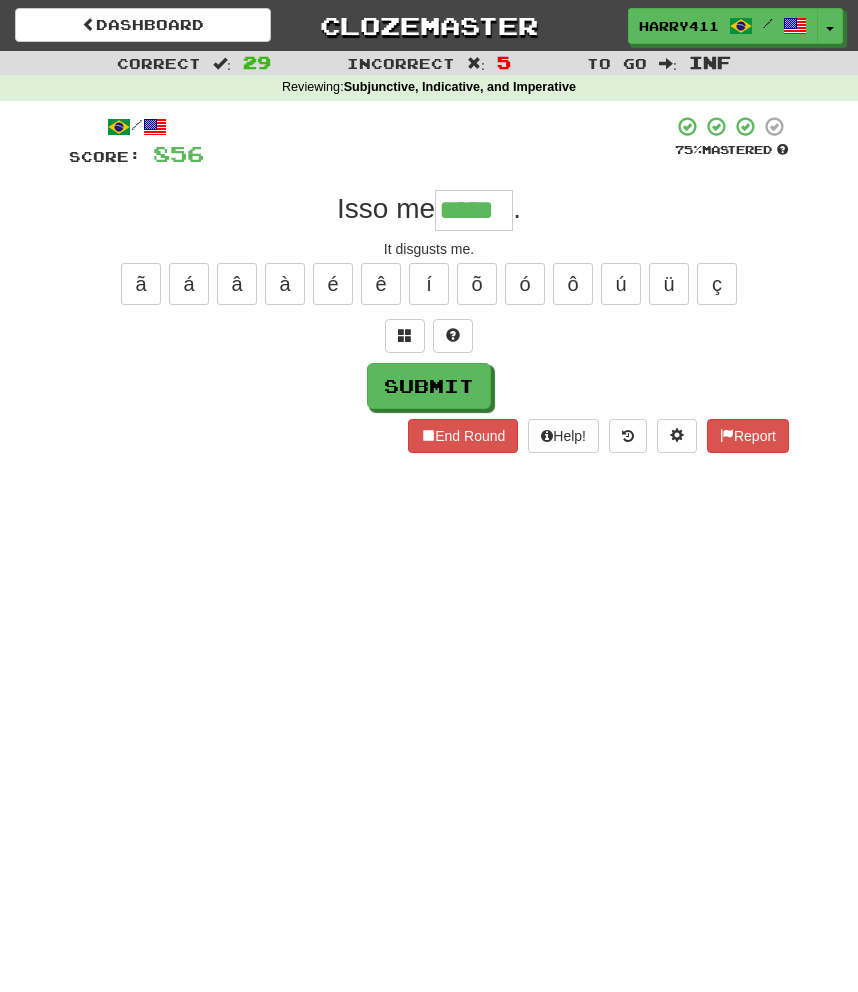 type on "*****" 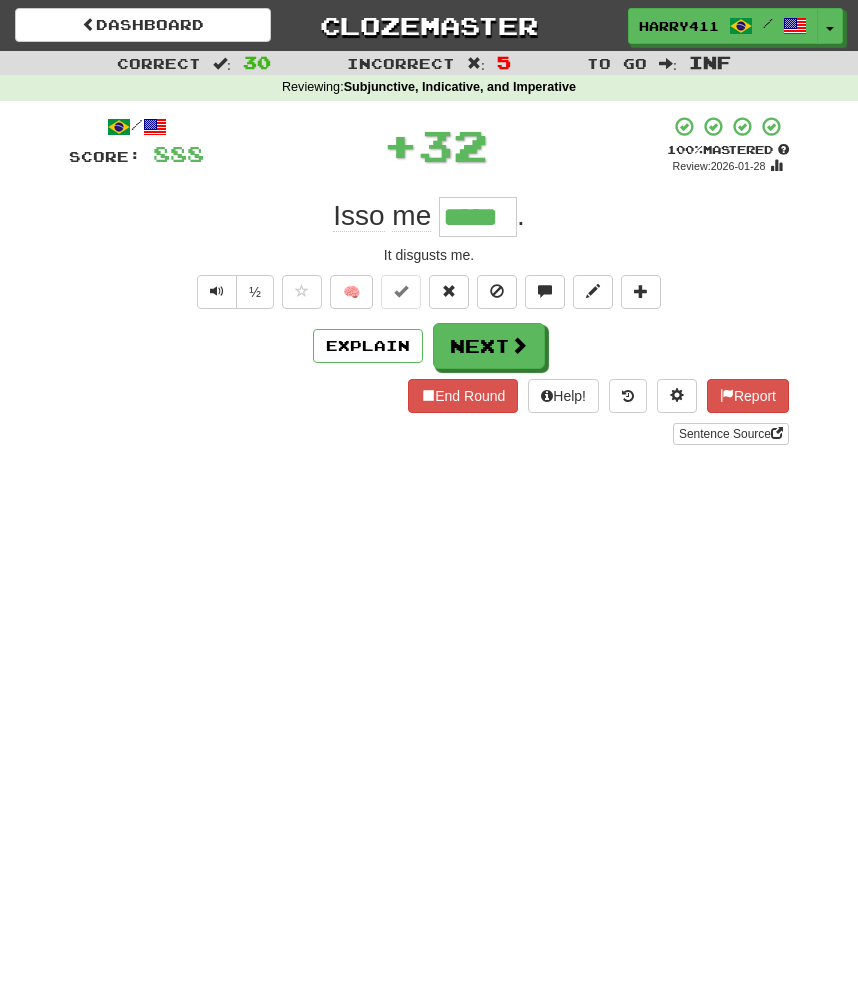 click on "*****" at bounding box center [478, 217] 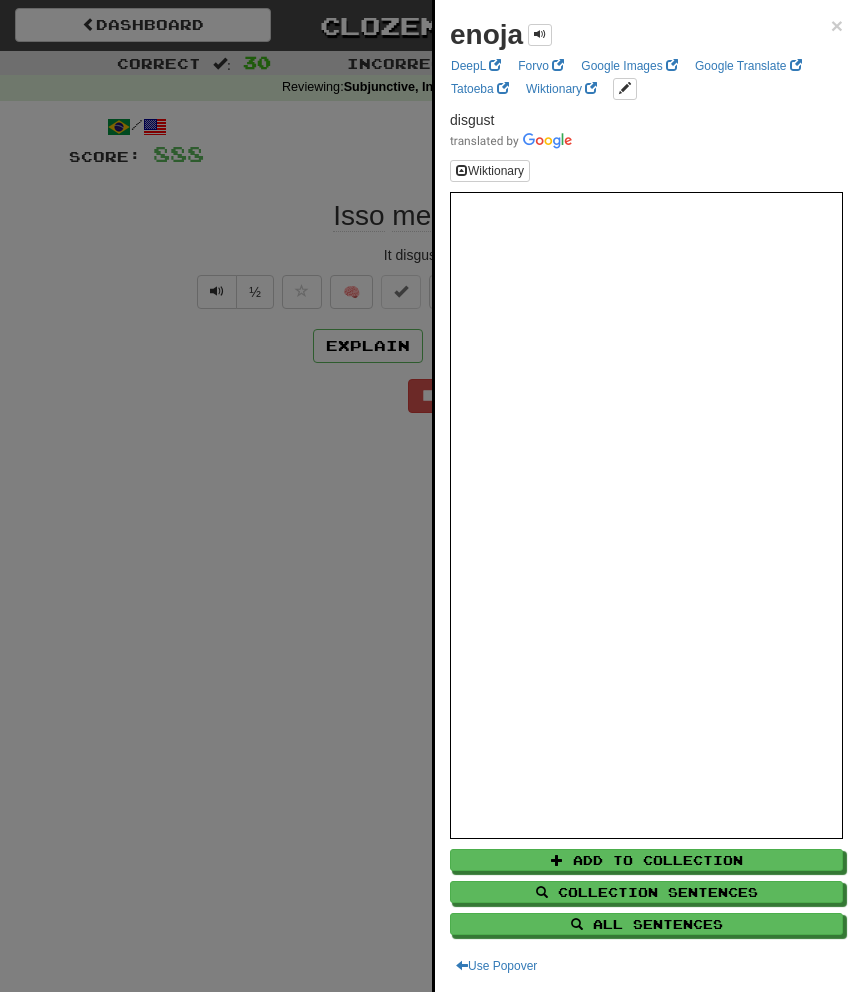 click at bounding box center [429, 496] 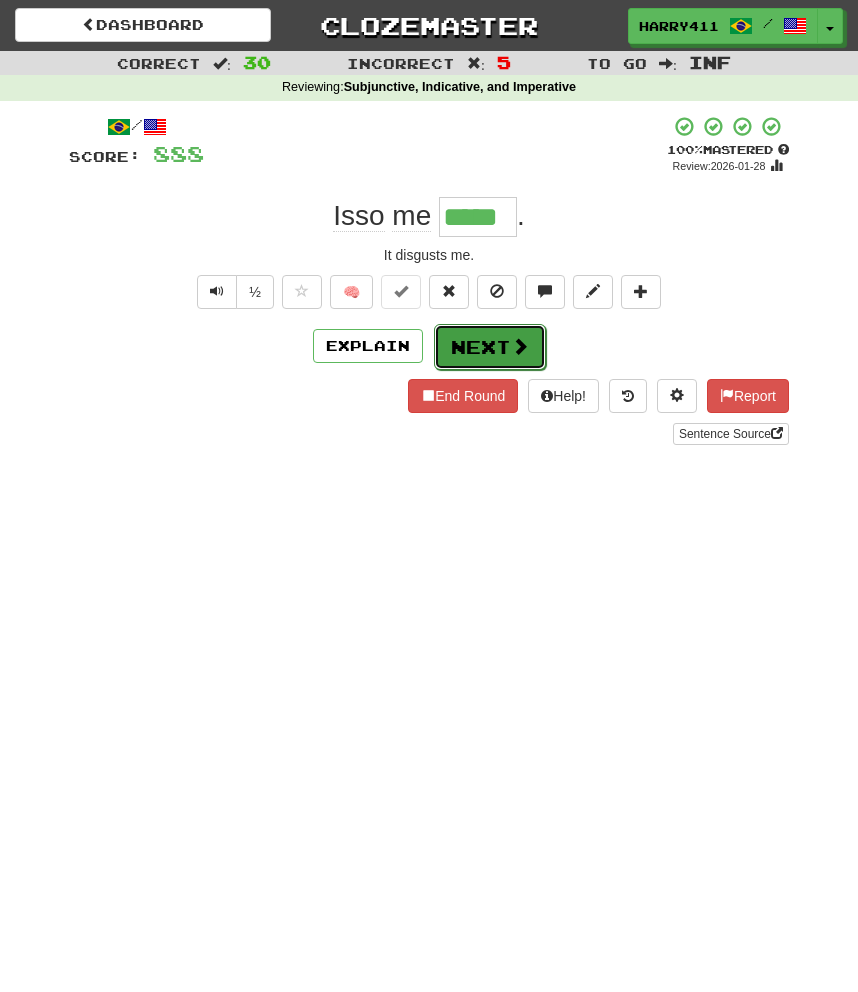click on "Next" at bounding box center [490, 347] 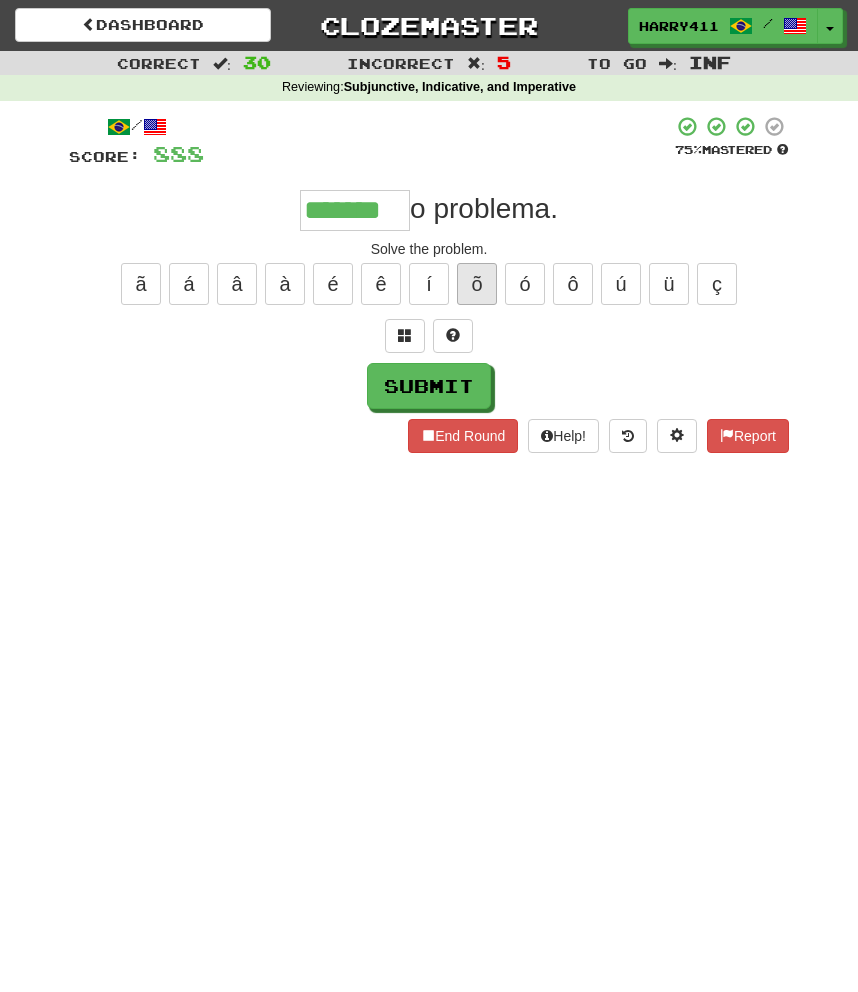 type on "*******" 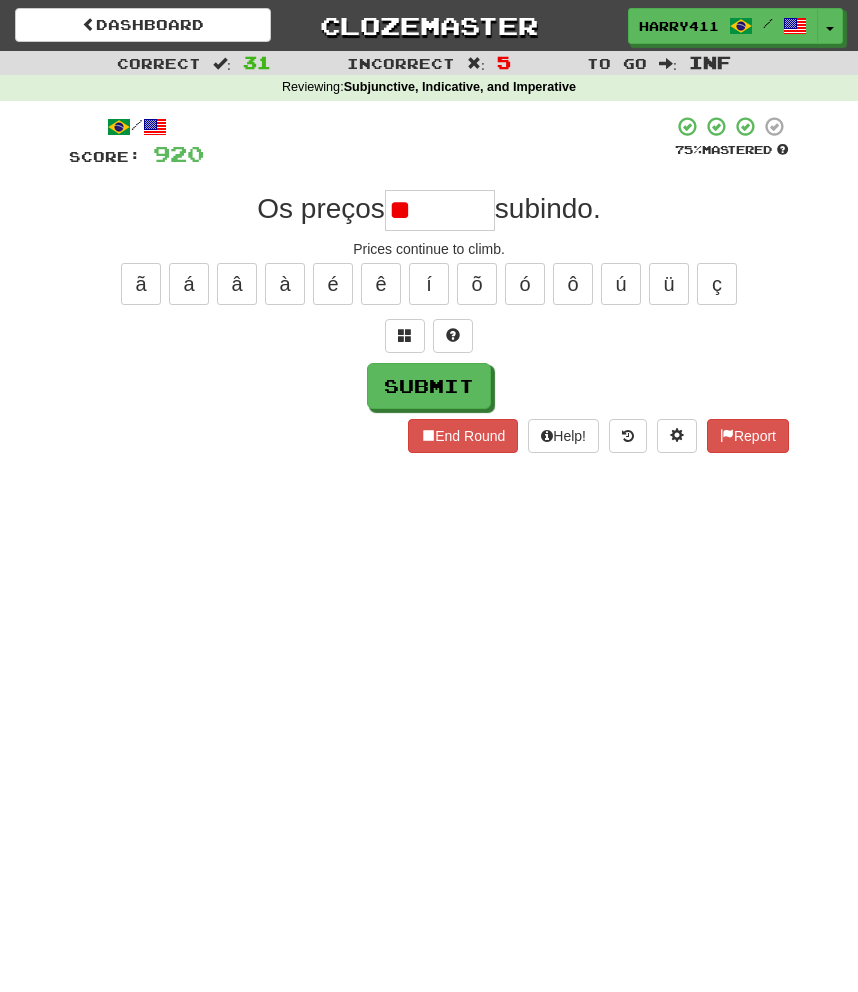 type on "*" 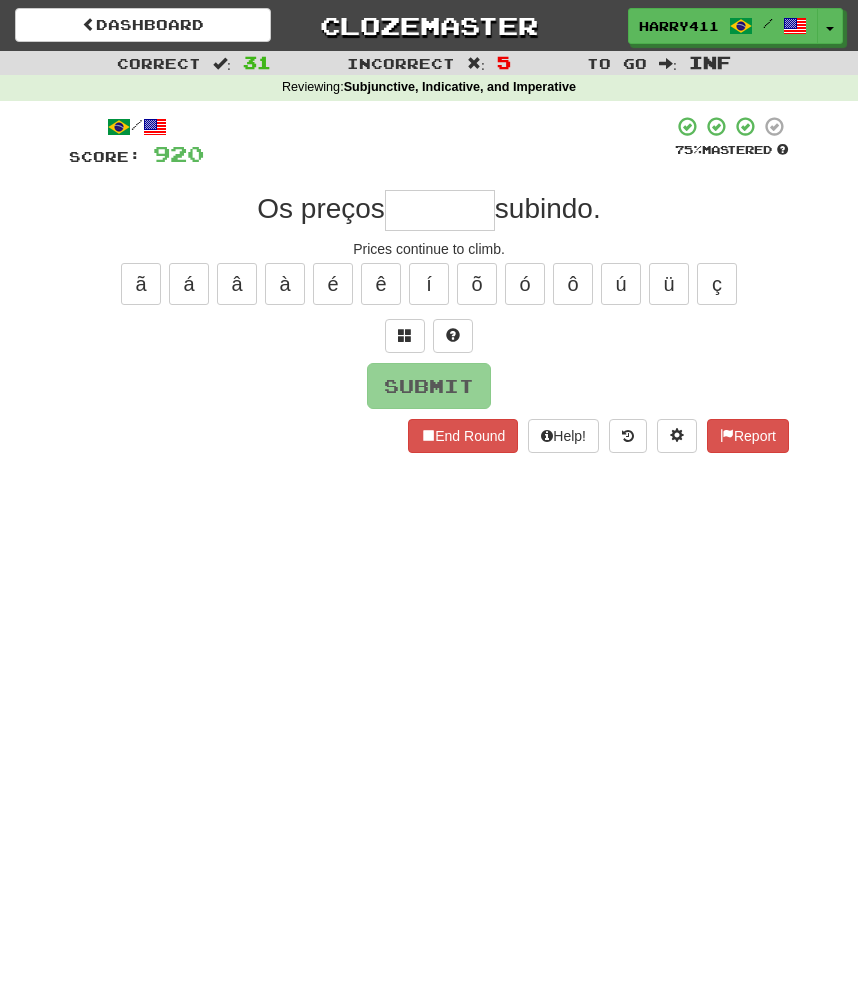 type on "*" 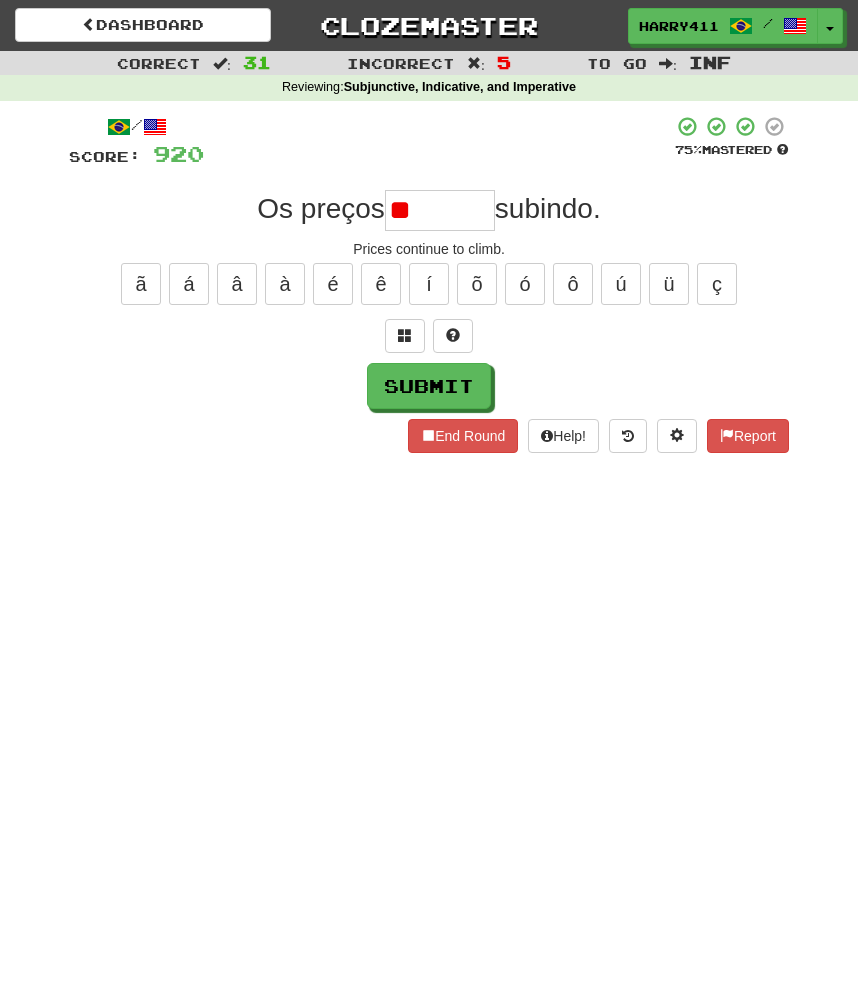 type on "*" 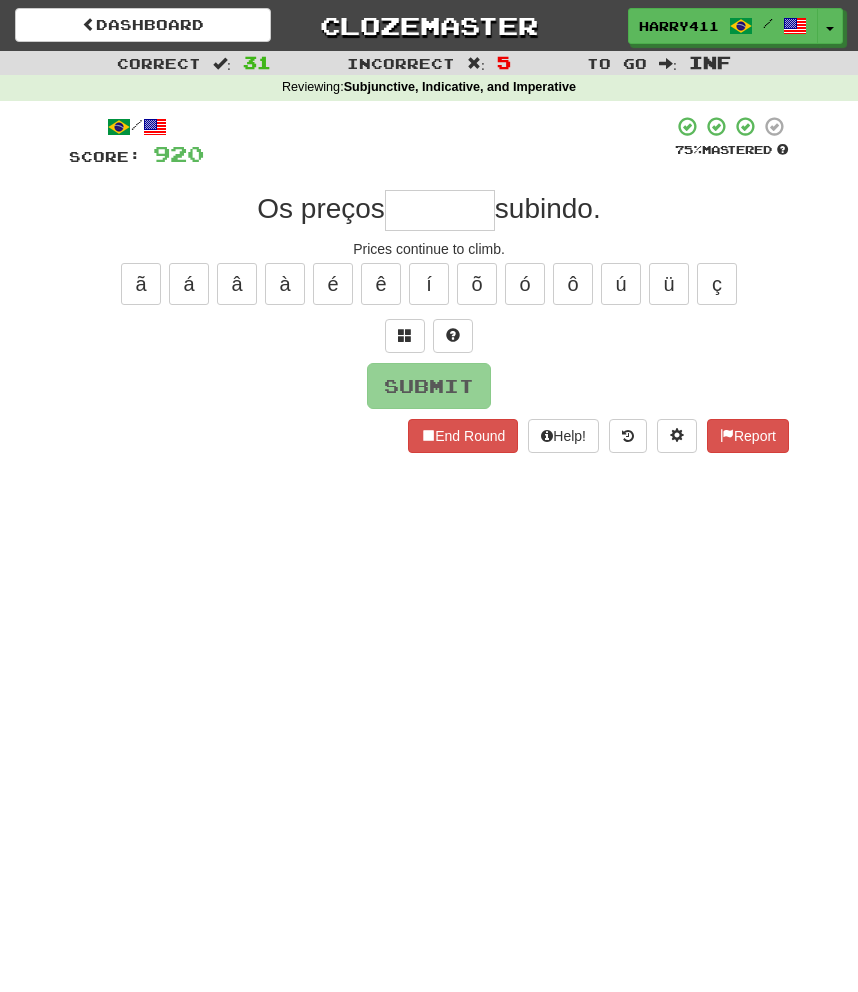 type on "******" 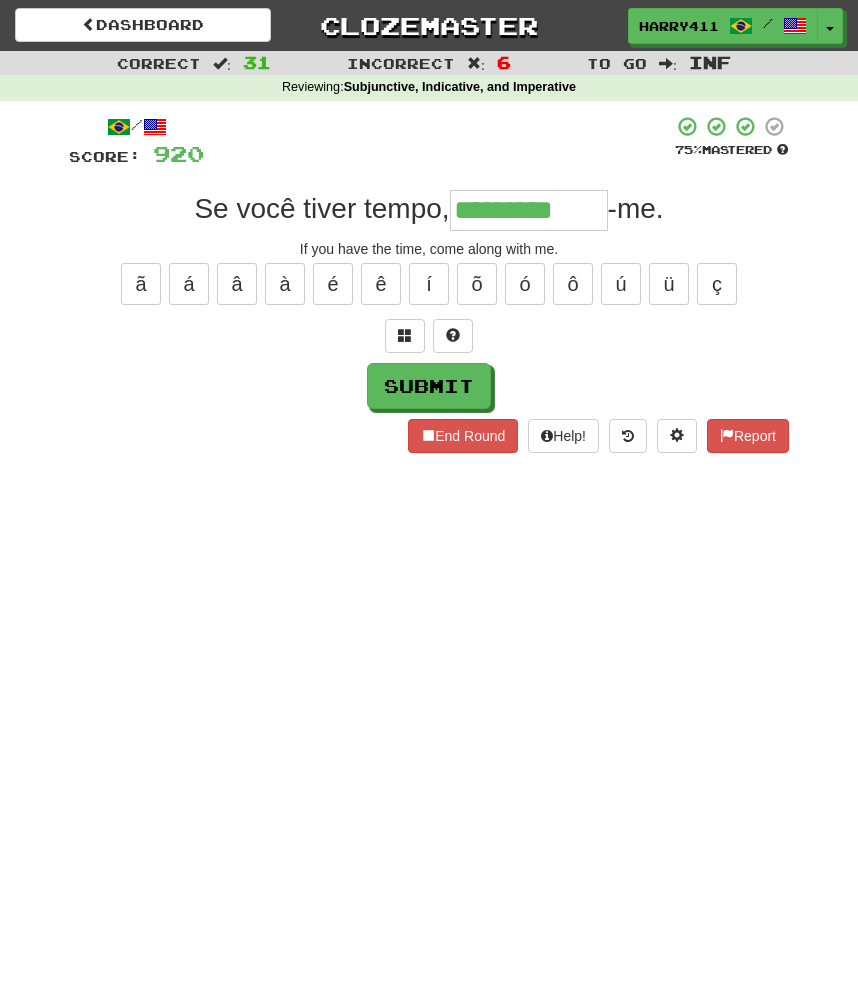 type on "*********" 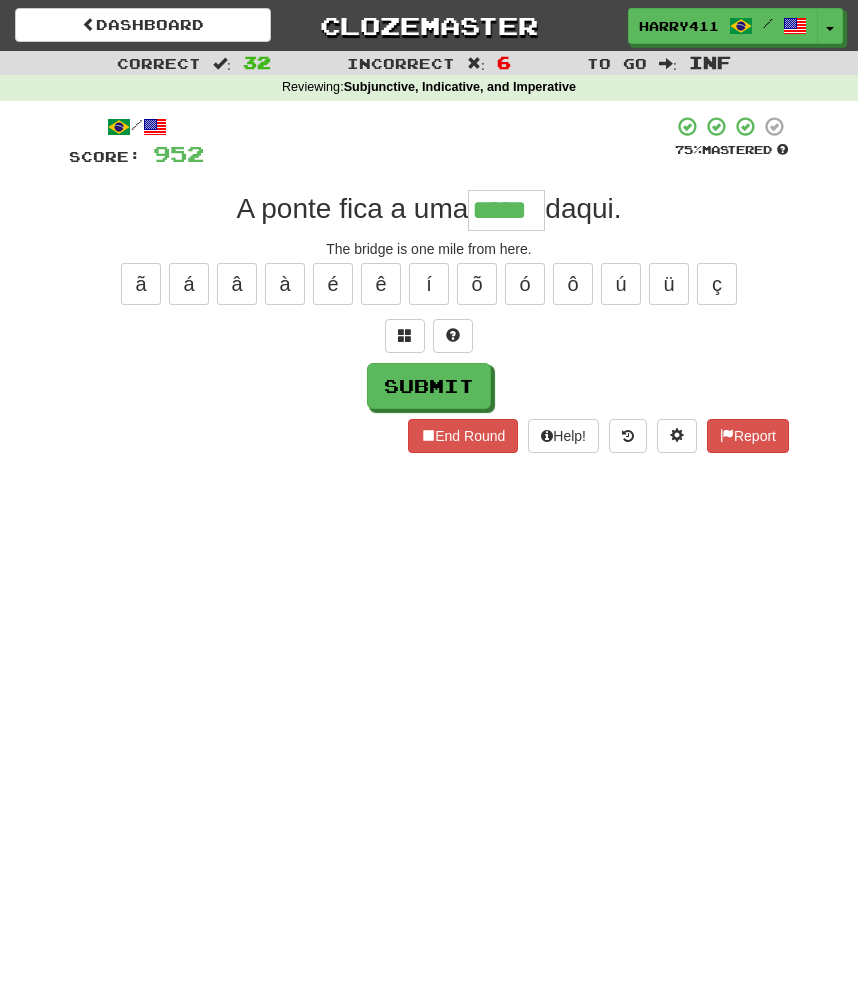 type on "*****" 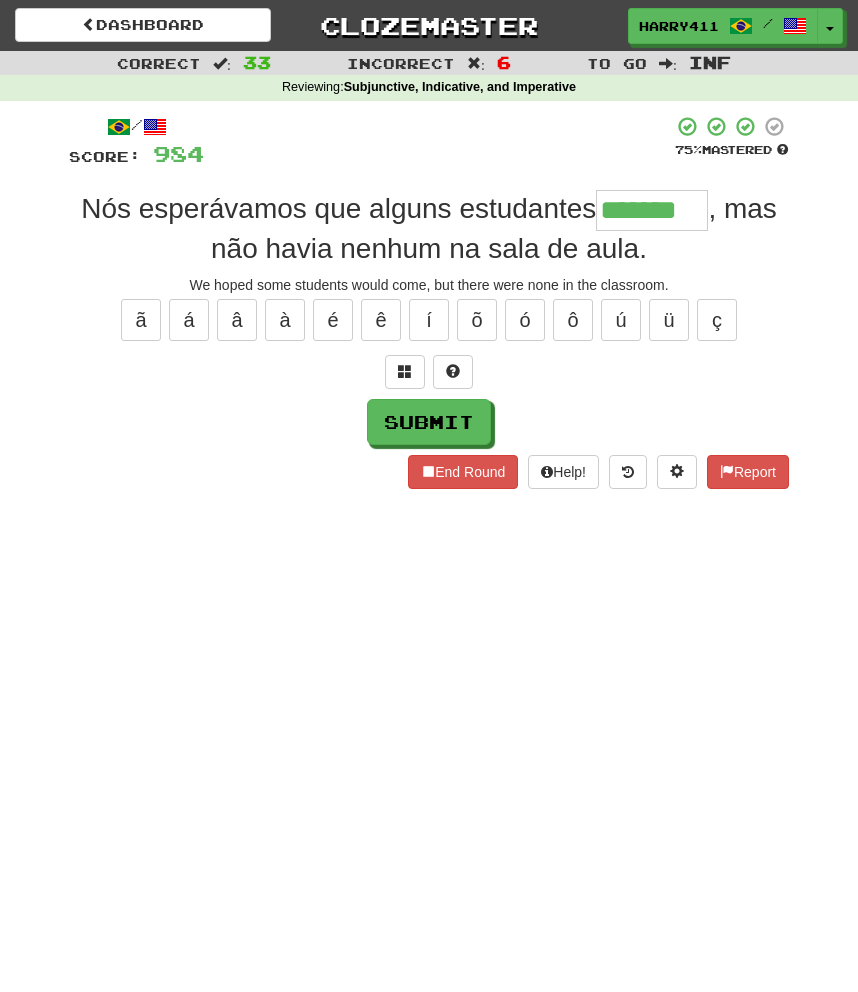 type on "*******" 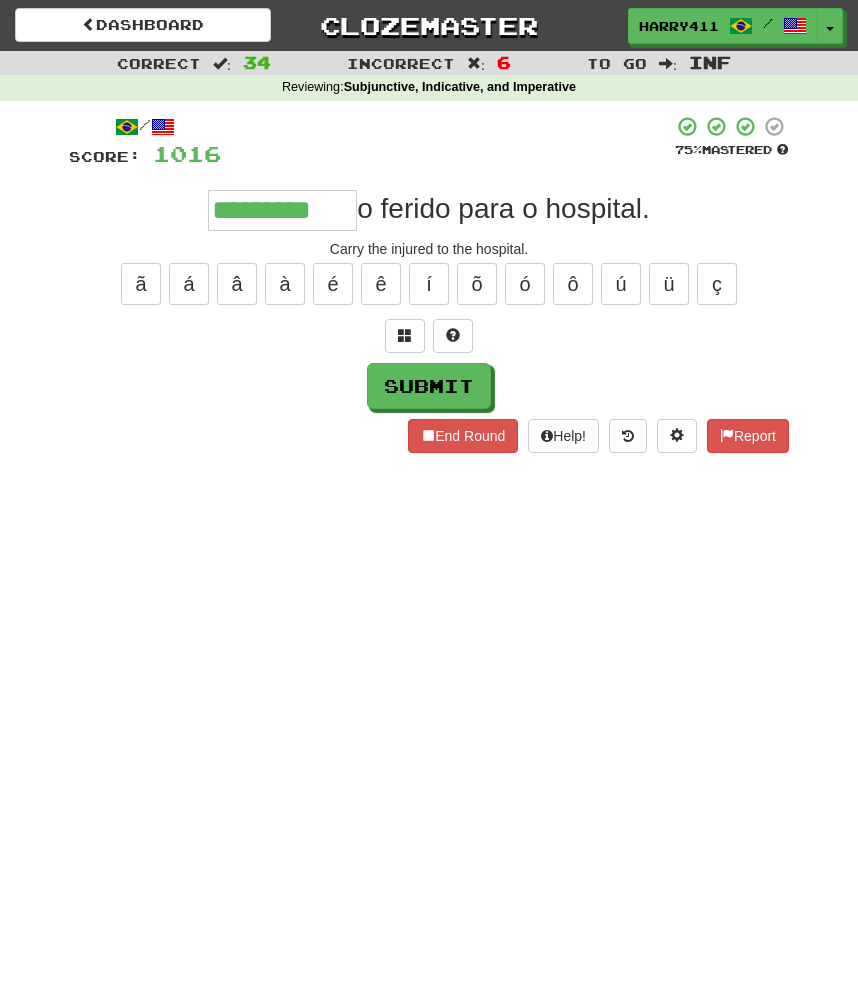 type on "*********" 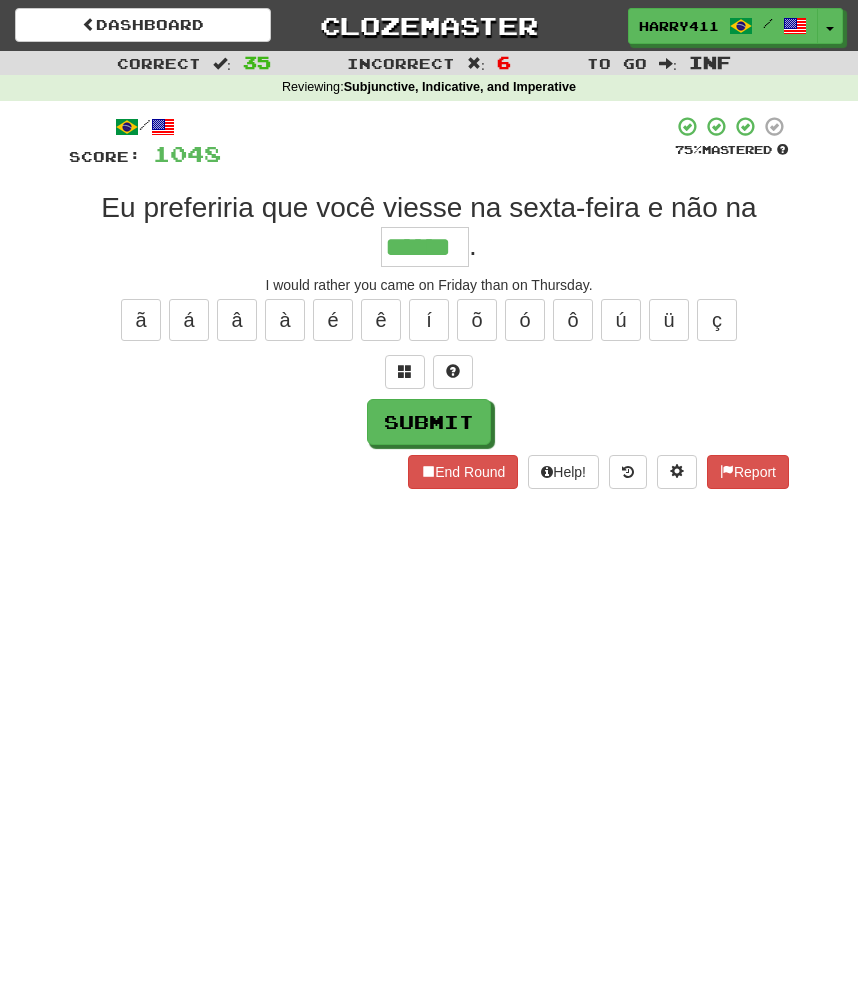type on "******" 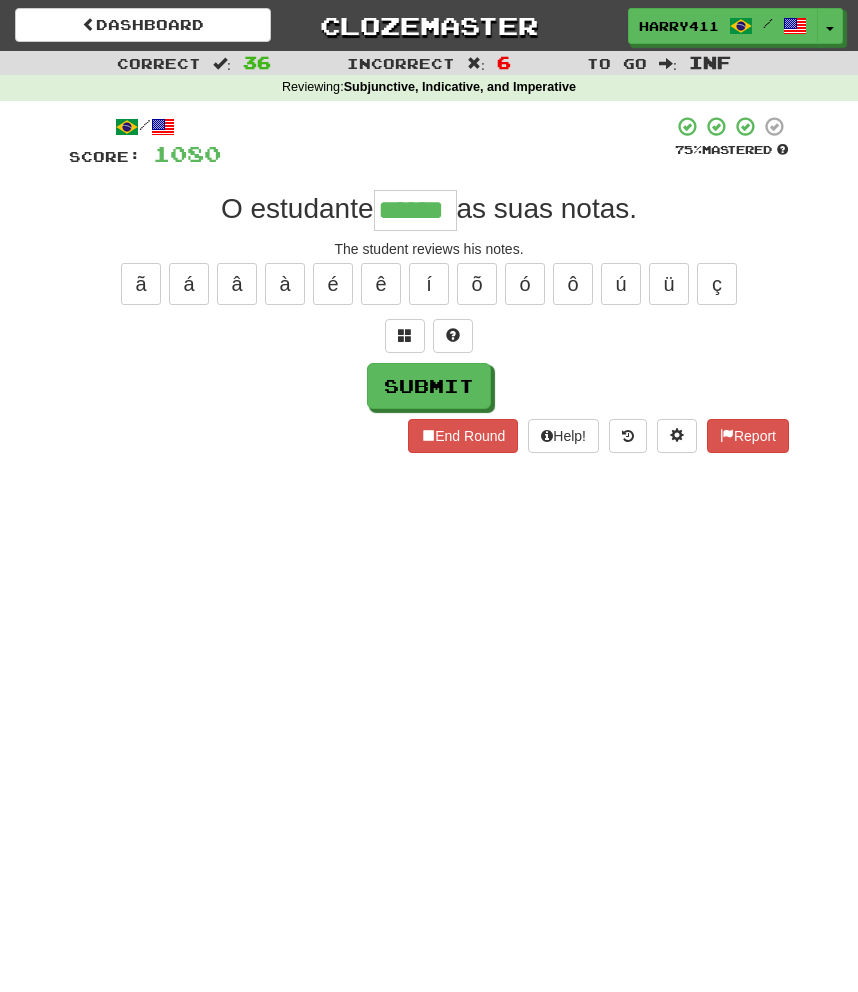 type on "******" 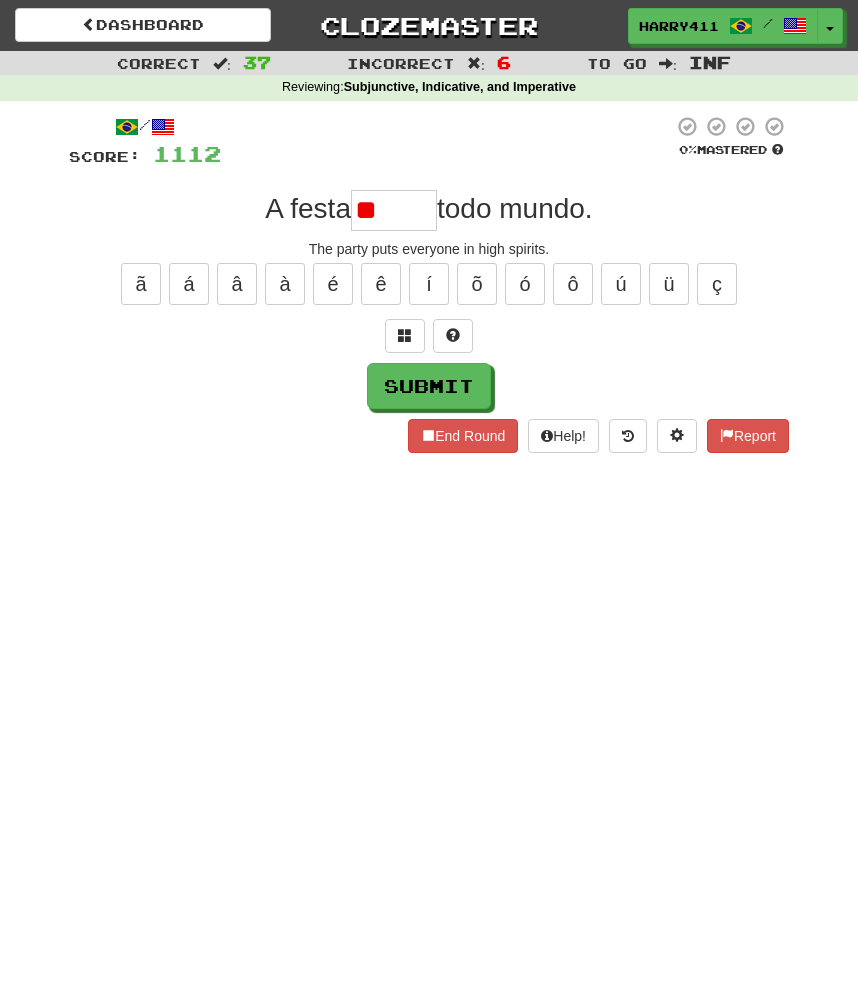 type on "*" 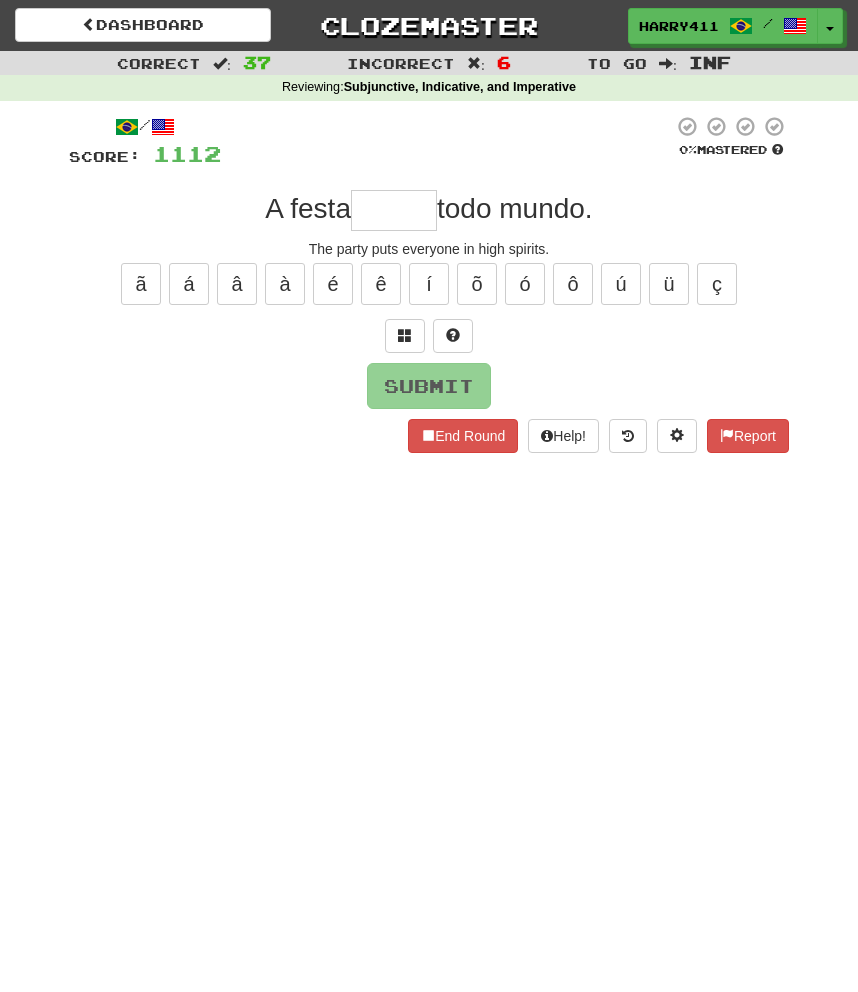 type on "*" 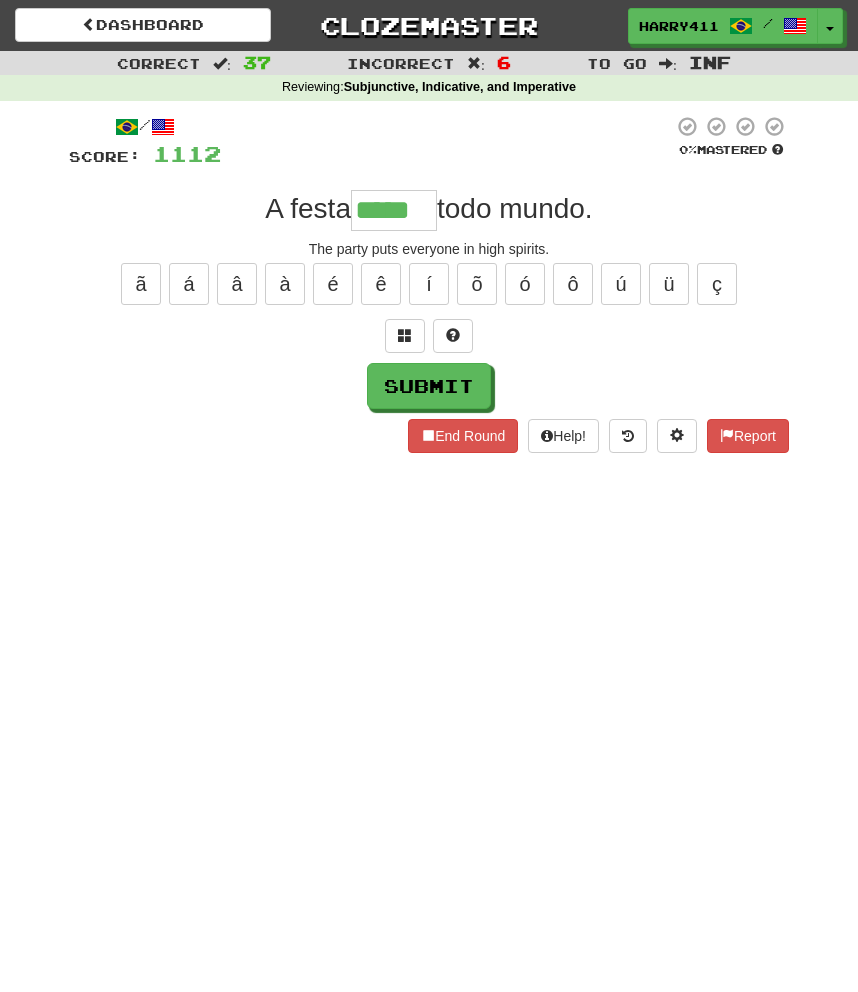 type on "*****" 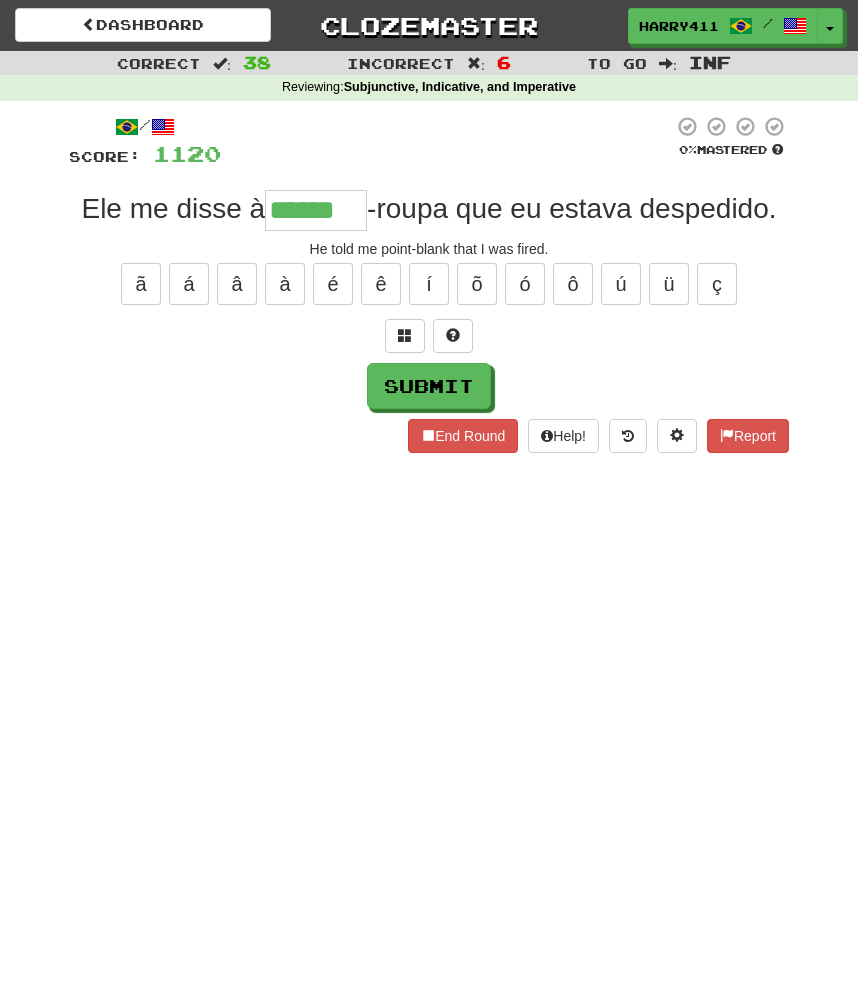 type on "******" 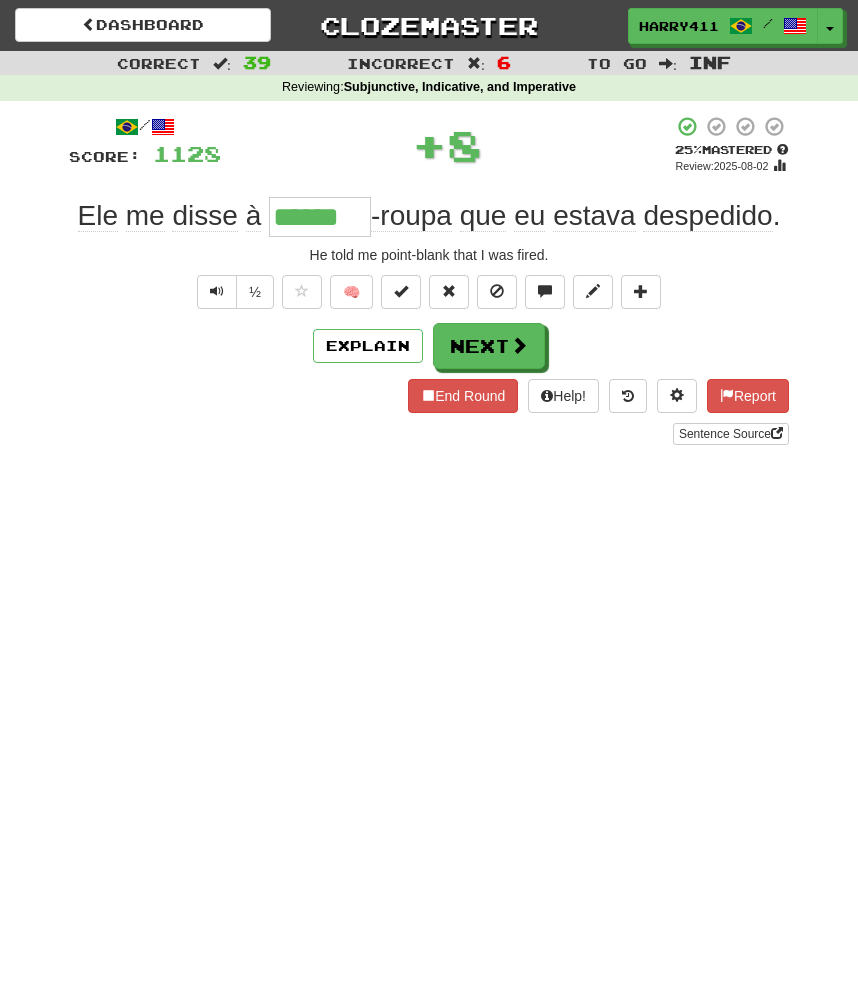 click on "******" at bounding box center [320, 217] 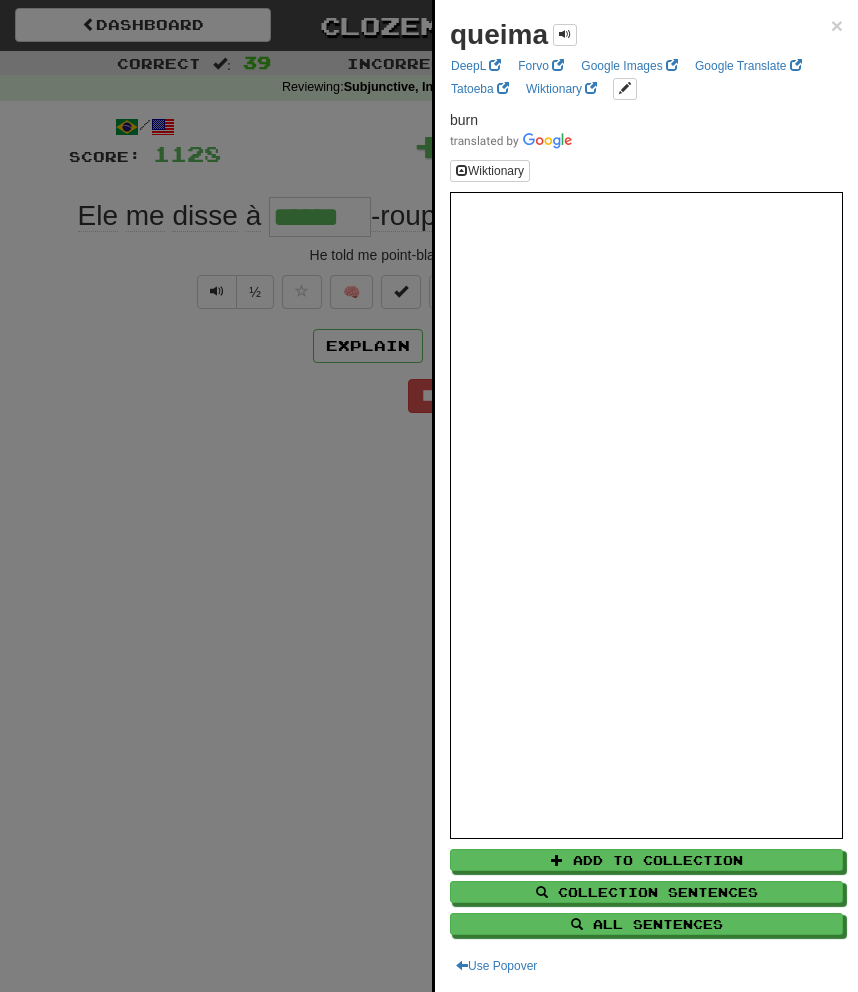 click at bounding box center [429, 496] 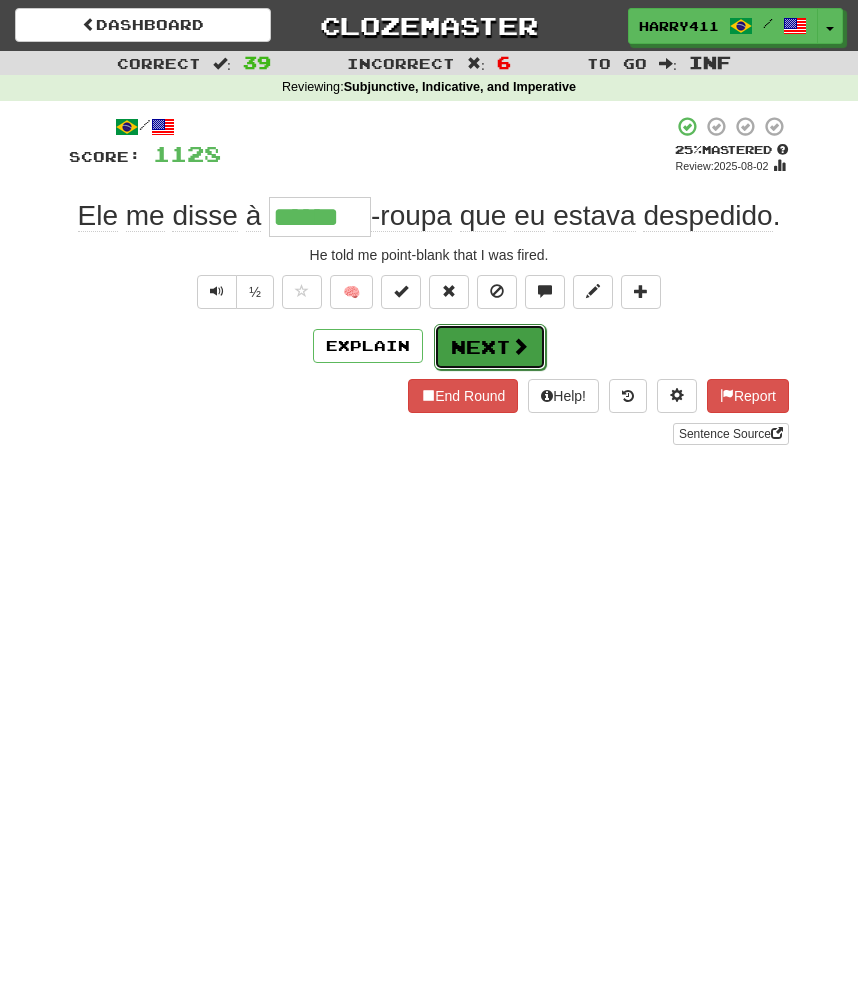 click on "Next" at bounding box center (490, 347) 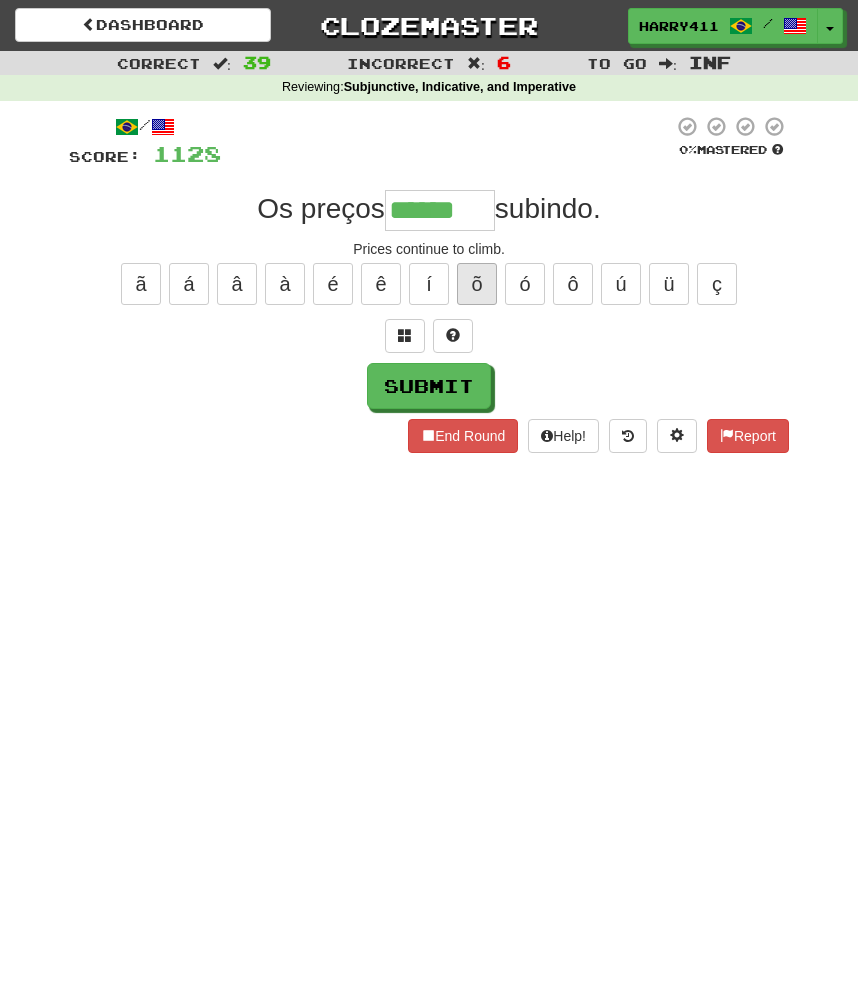 type on "******" 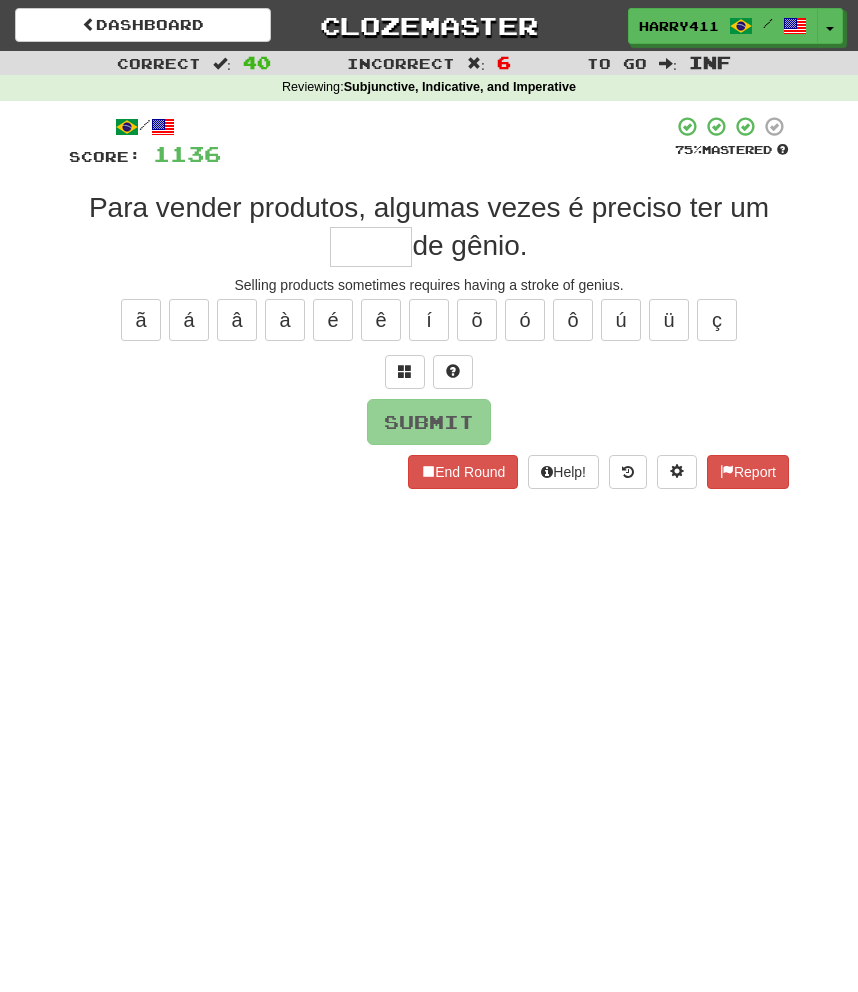 type on "*" 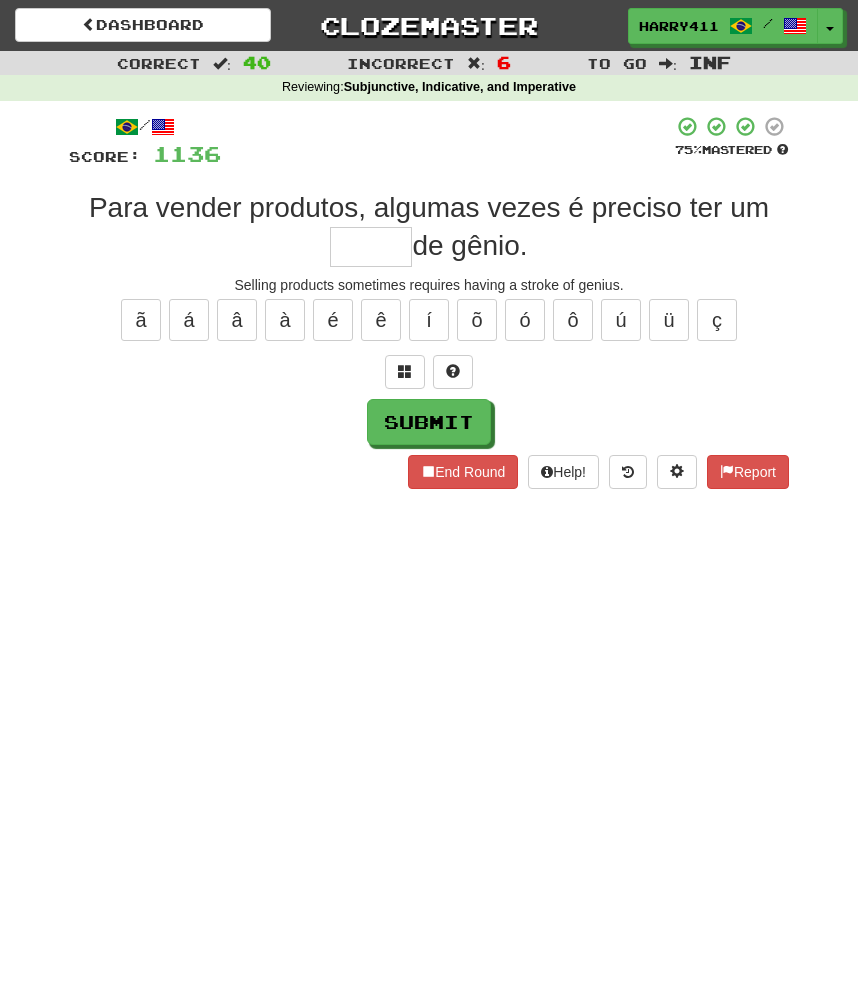 type on "*" 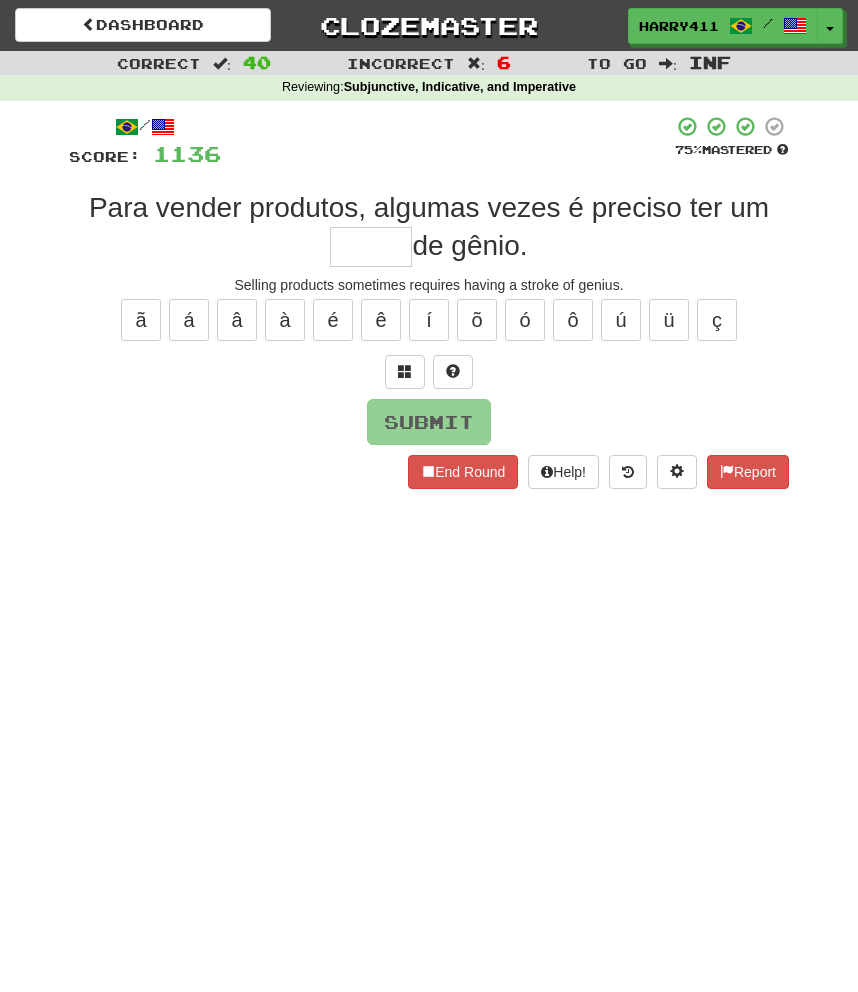 type on "*" 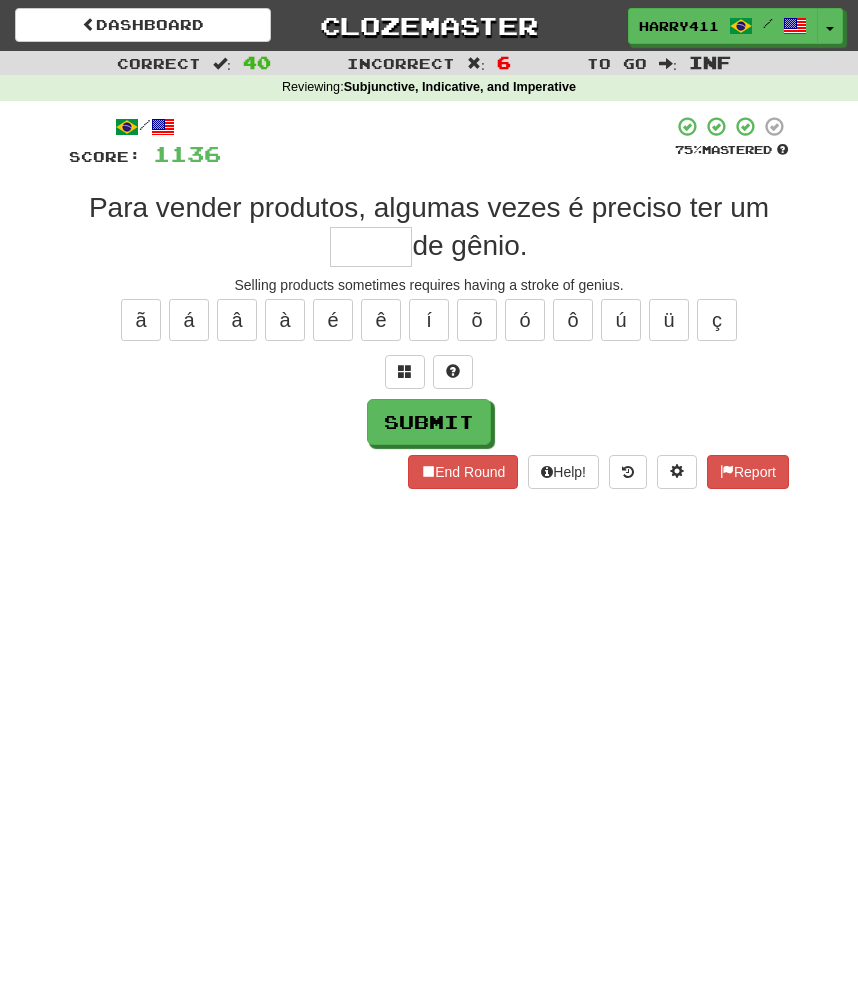 type on "*" 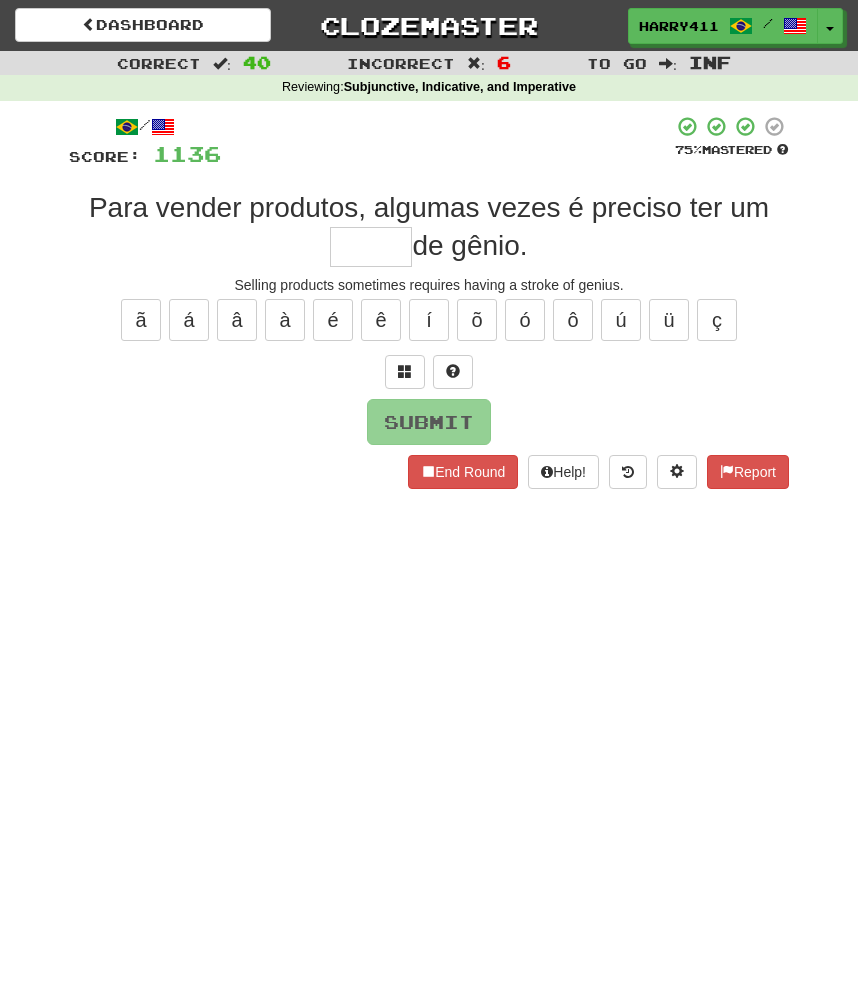 type on "*" 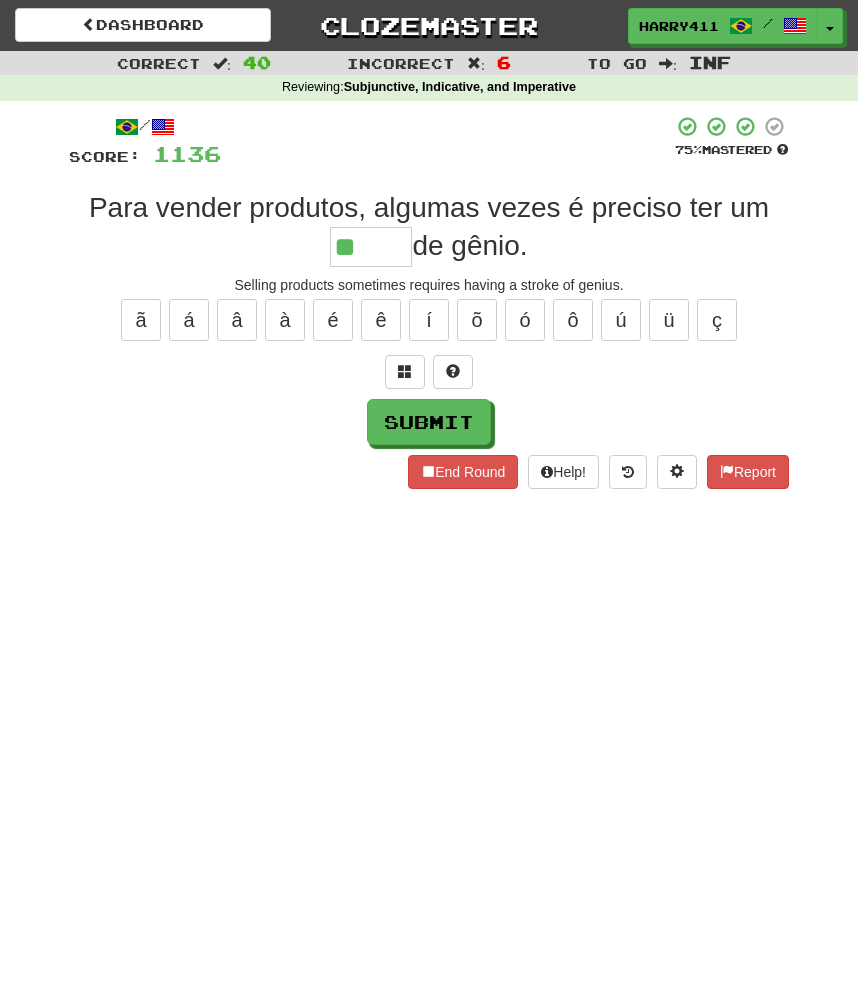 type on "*****" 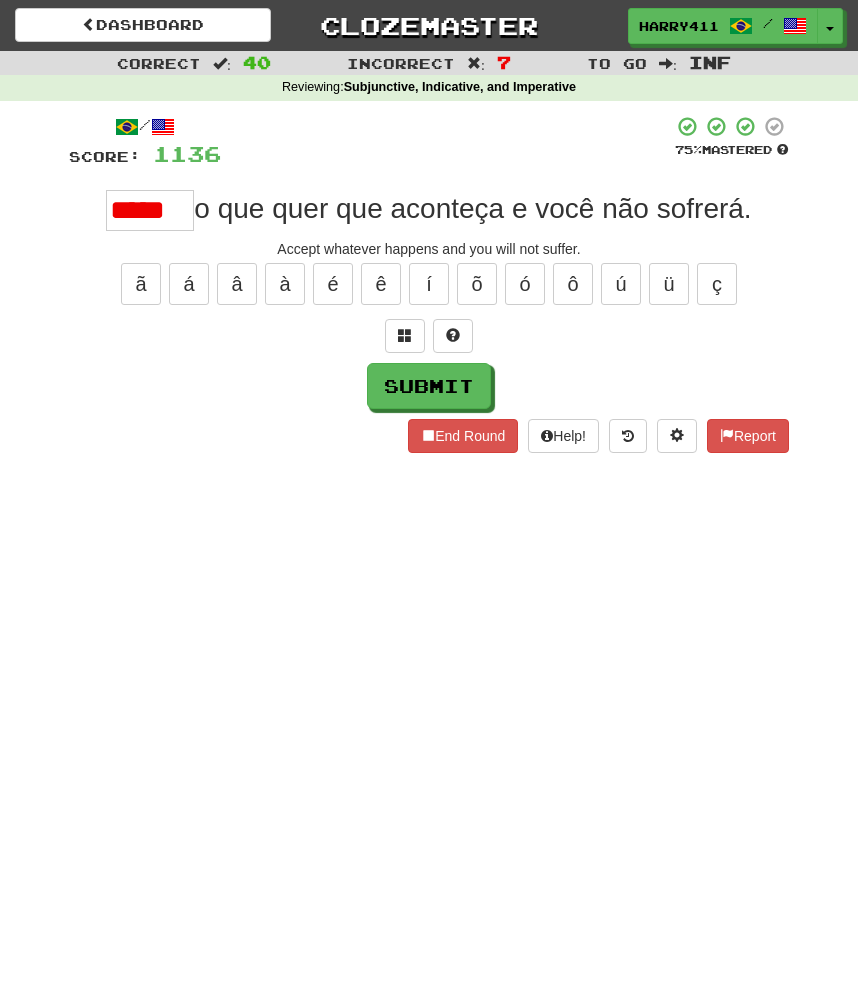 scroll, scrollTop: 0, scrollLeft: 0, axis: both 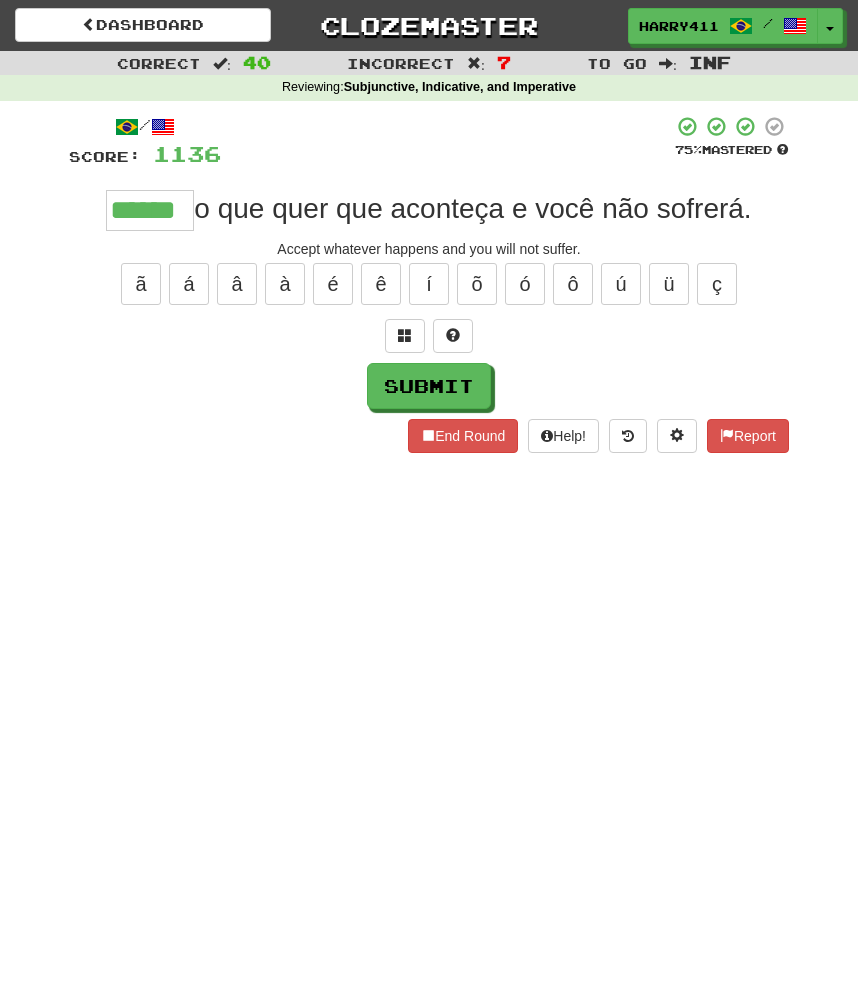 type on "******" 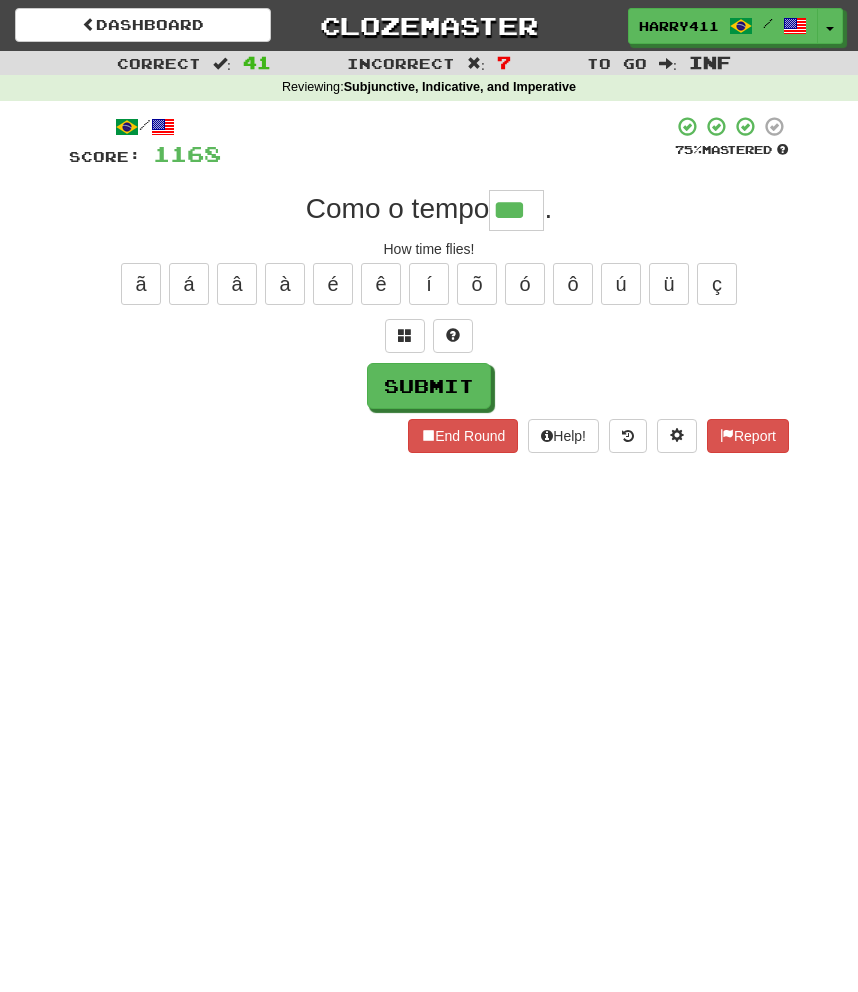 type on "***" 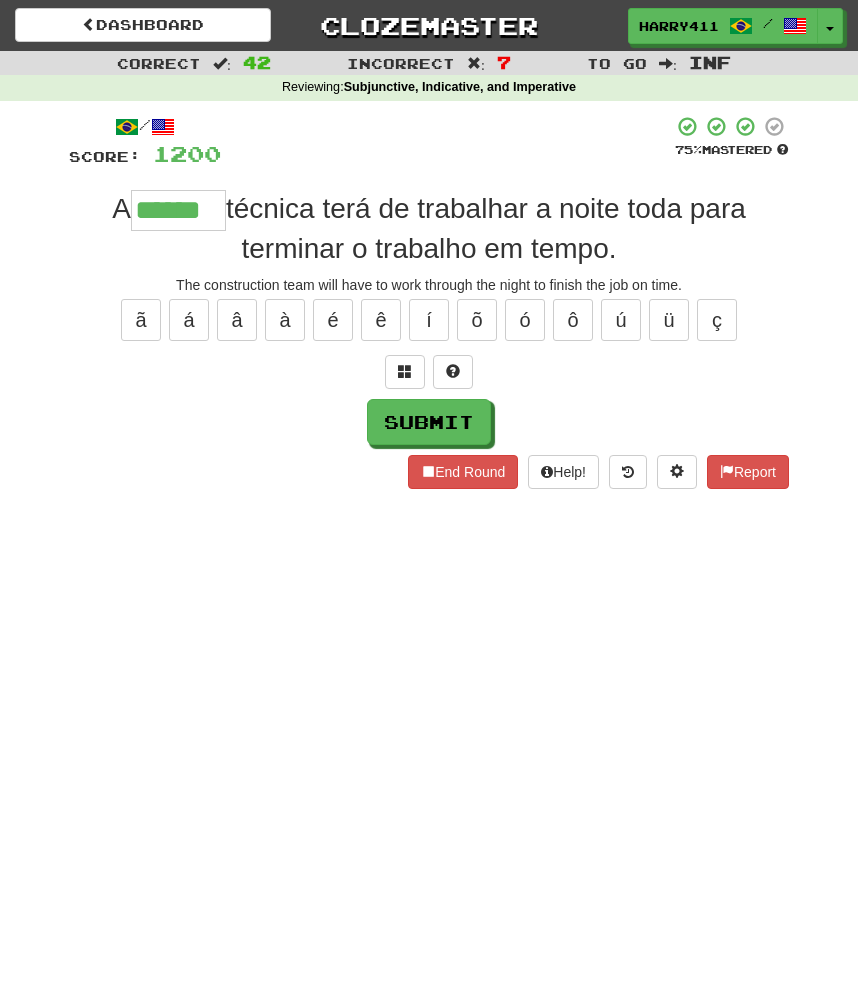 type on "******" 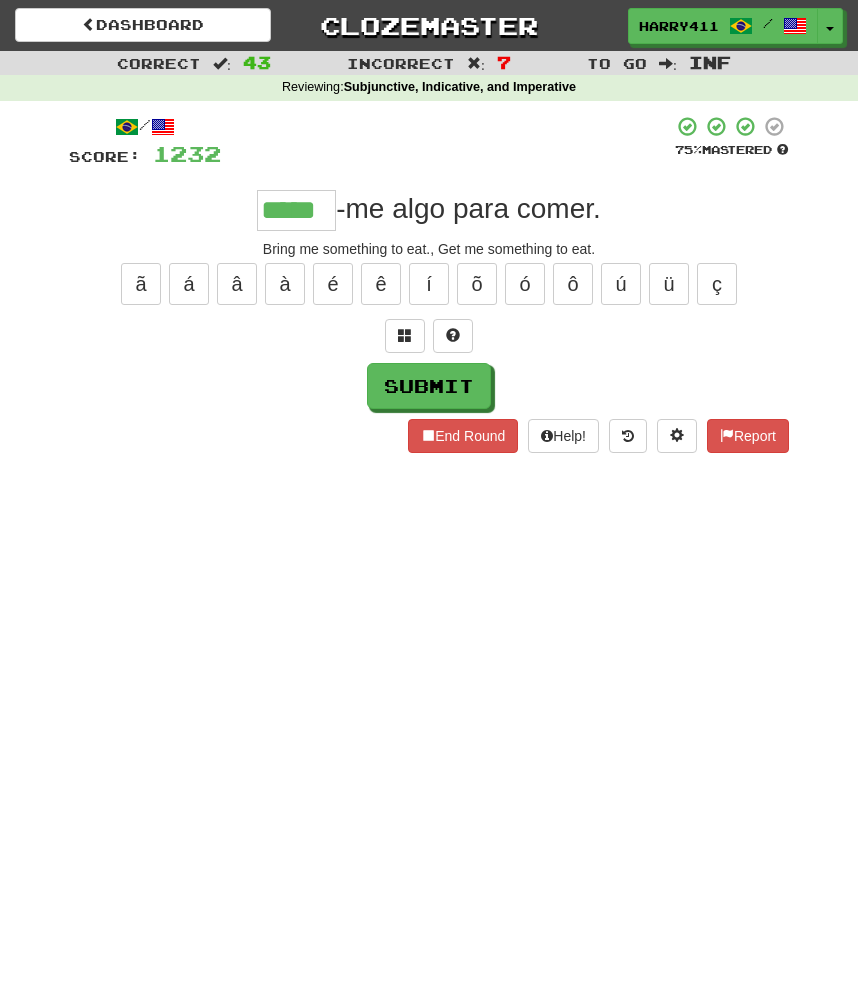 type on "*****" 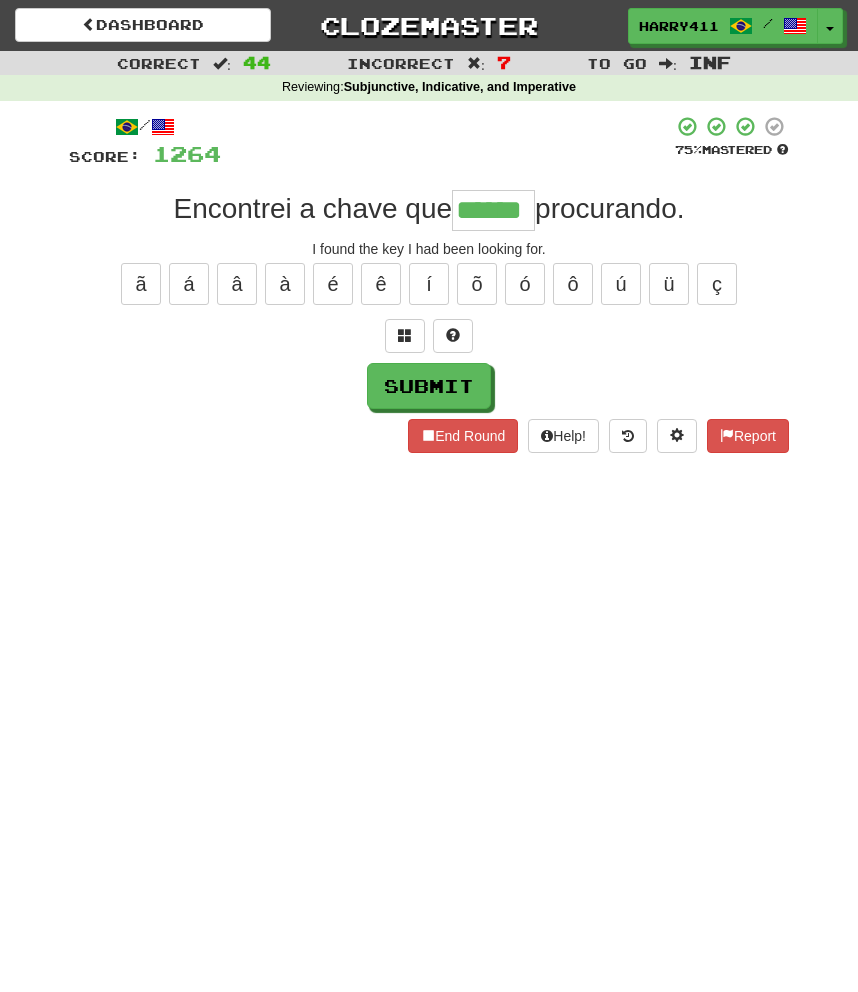 type on "******" 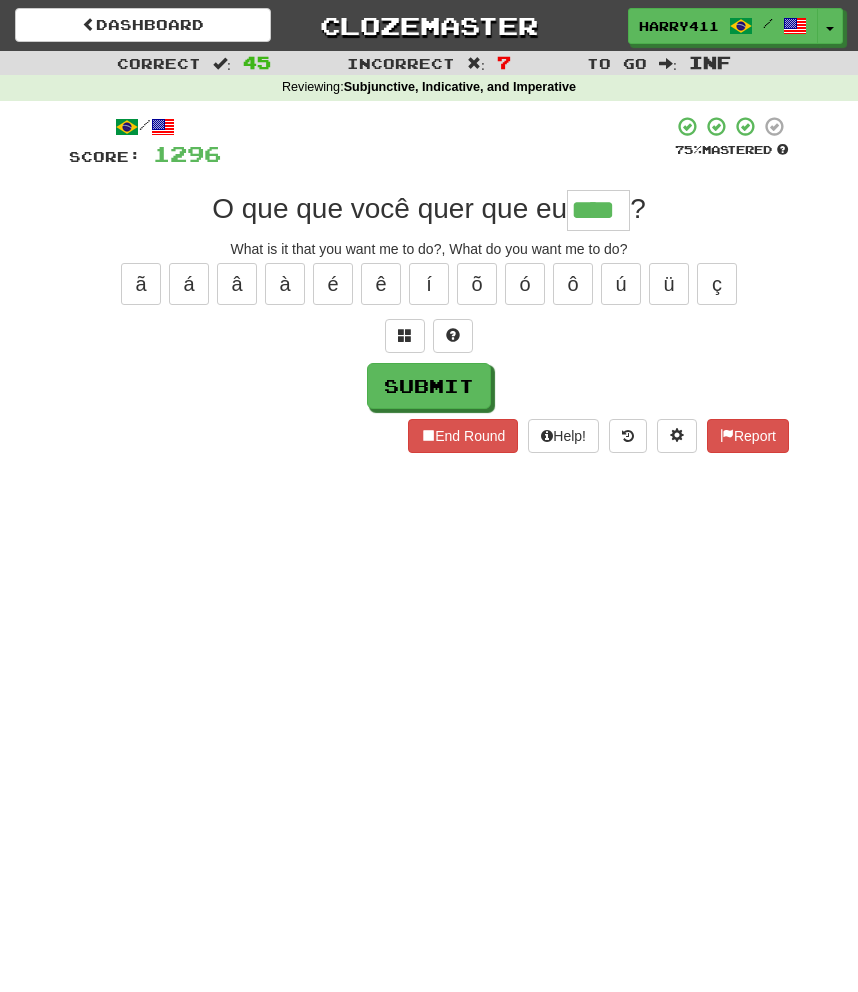 type on "****" 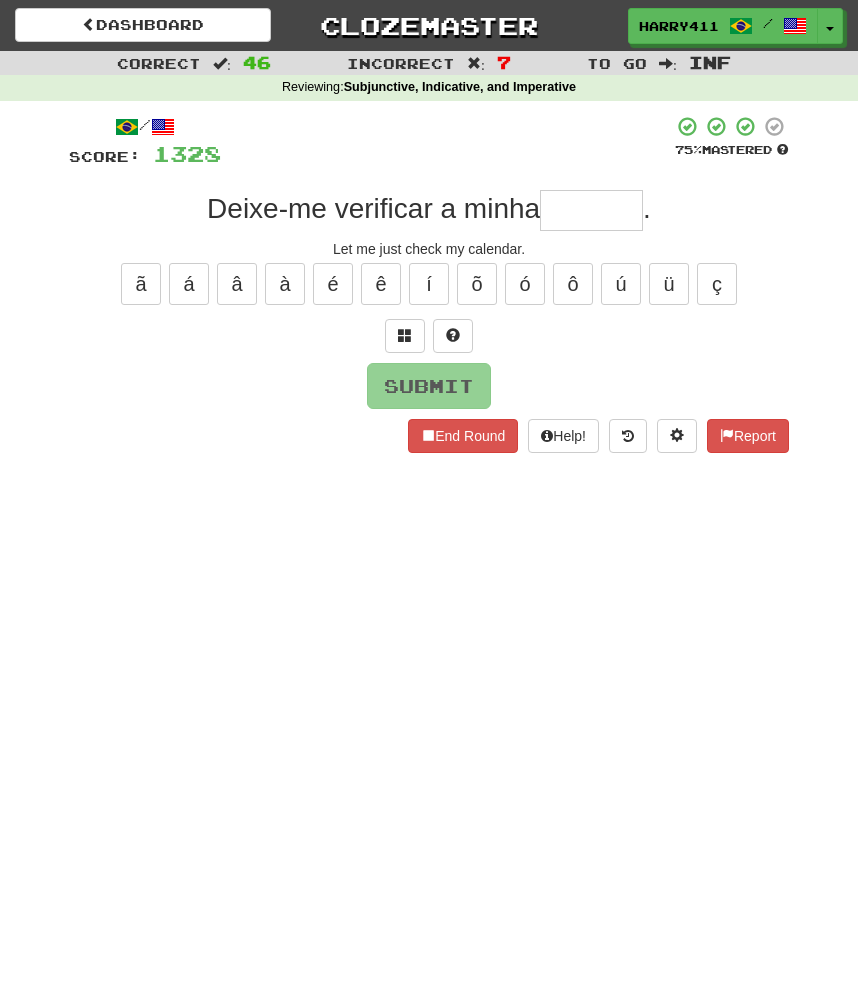 type on "*" 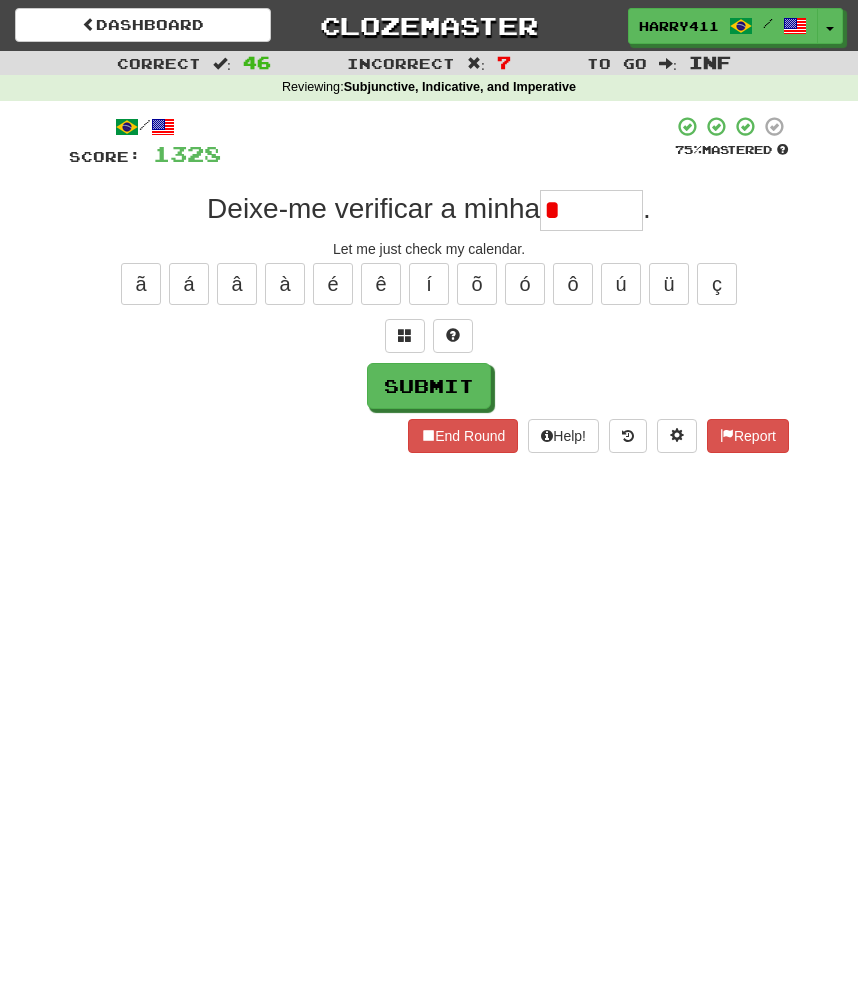 type on "******" 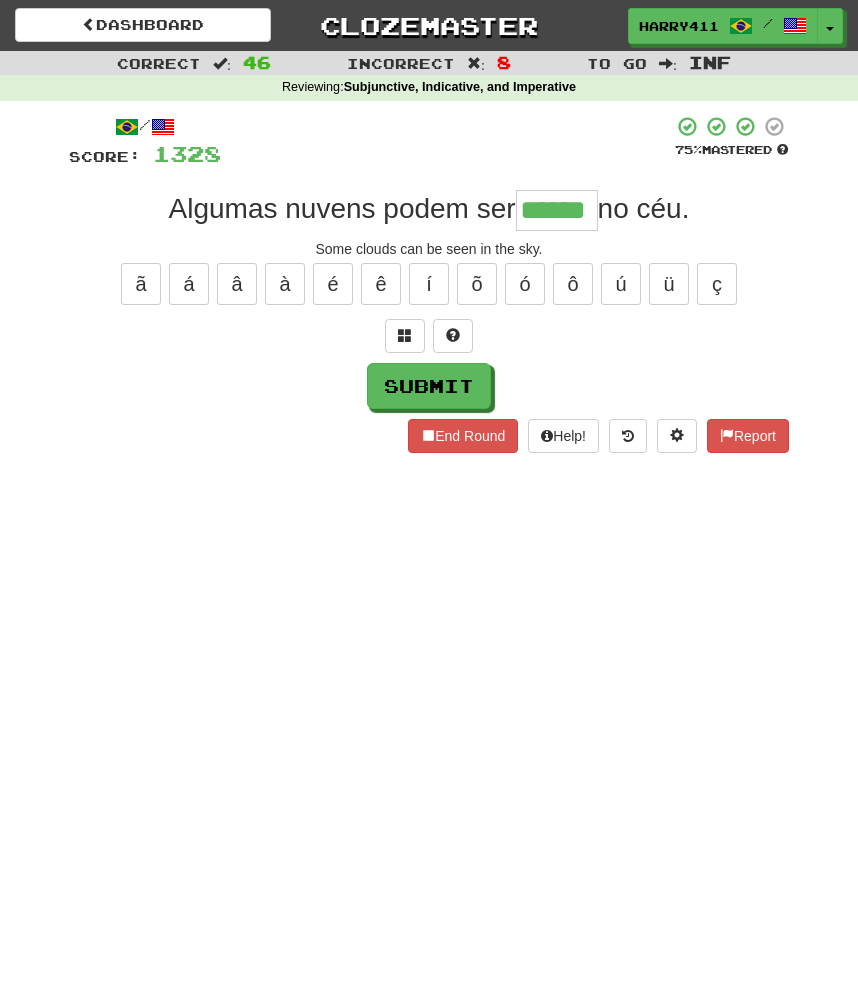 type on "******" 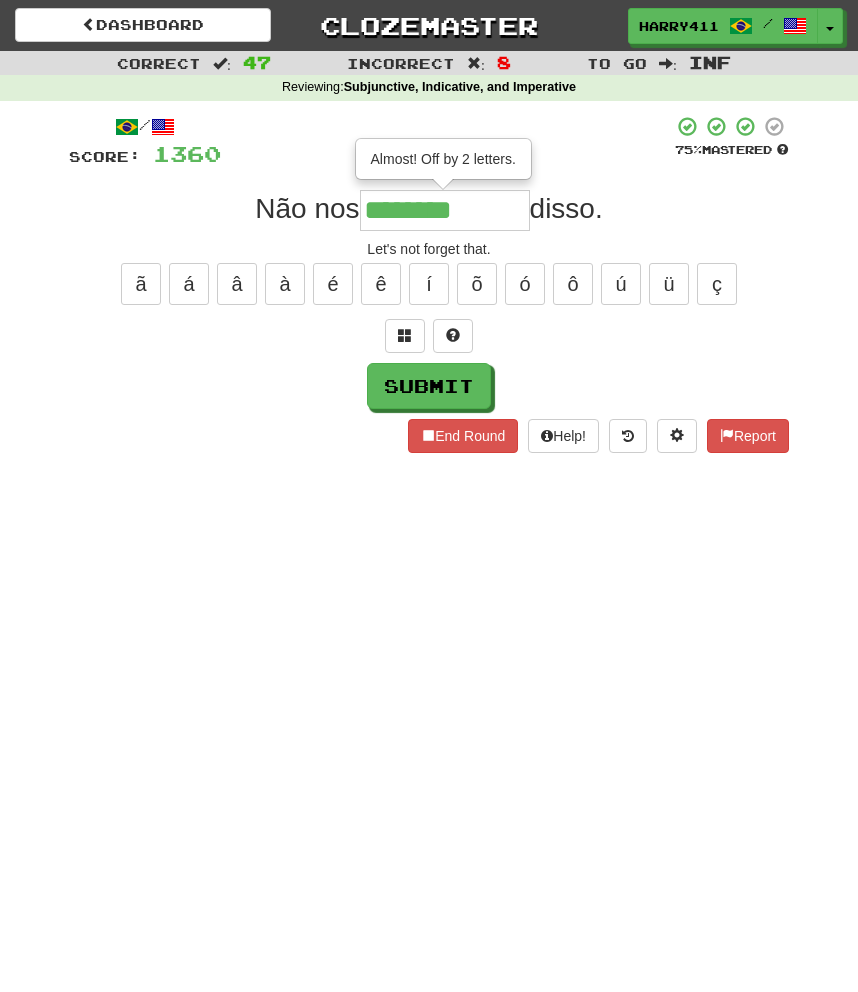 type on "**********" 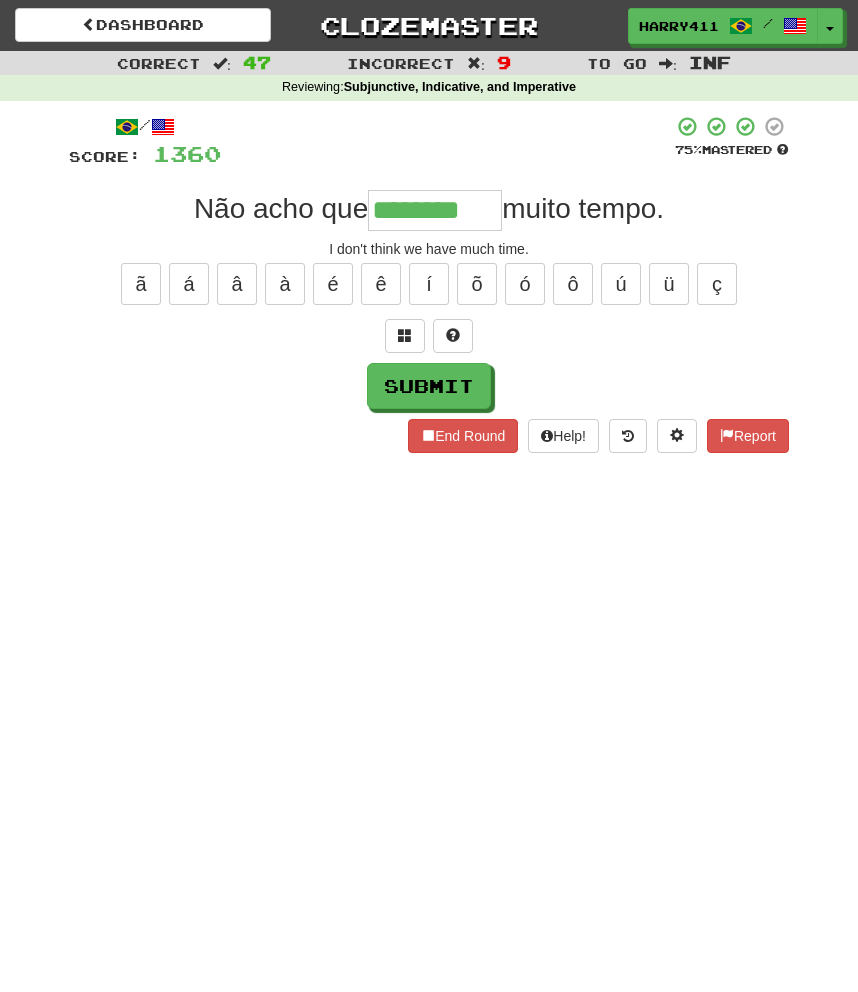 type on "********" 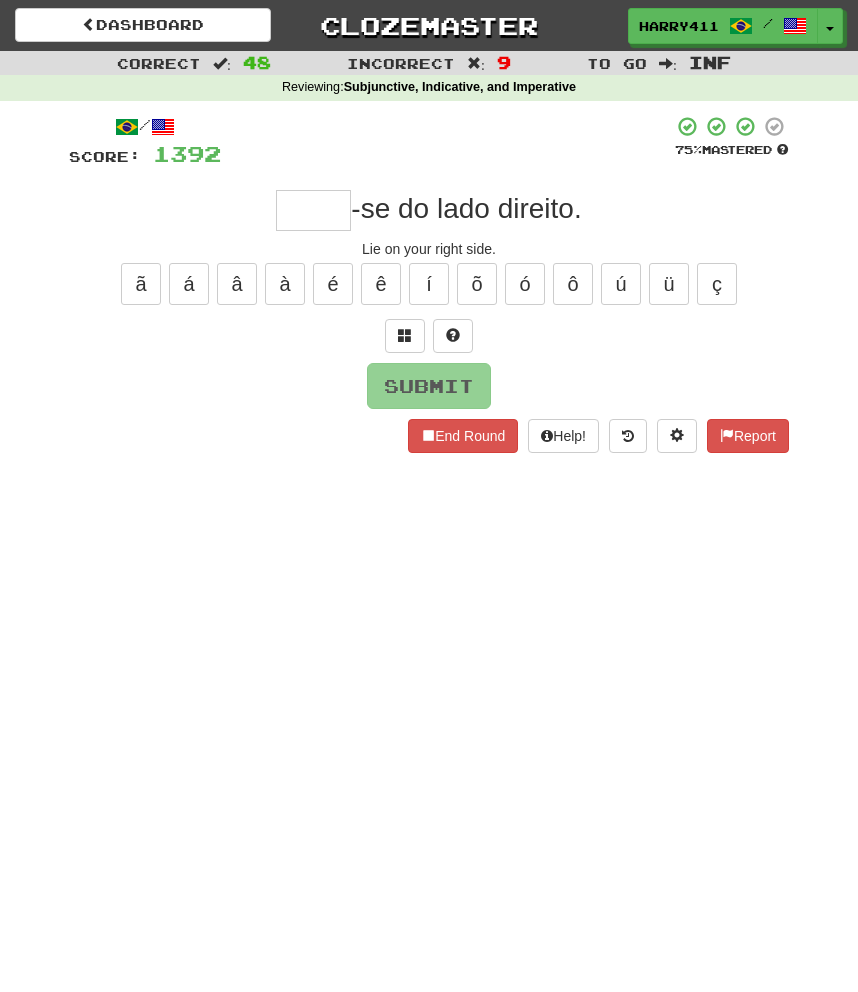 type on "*" 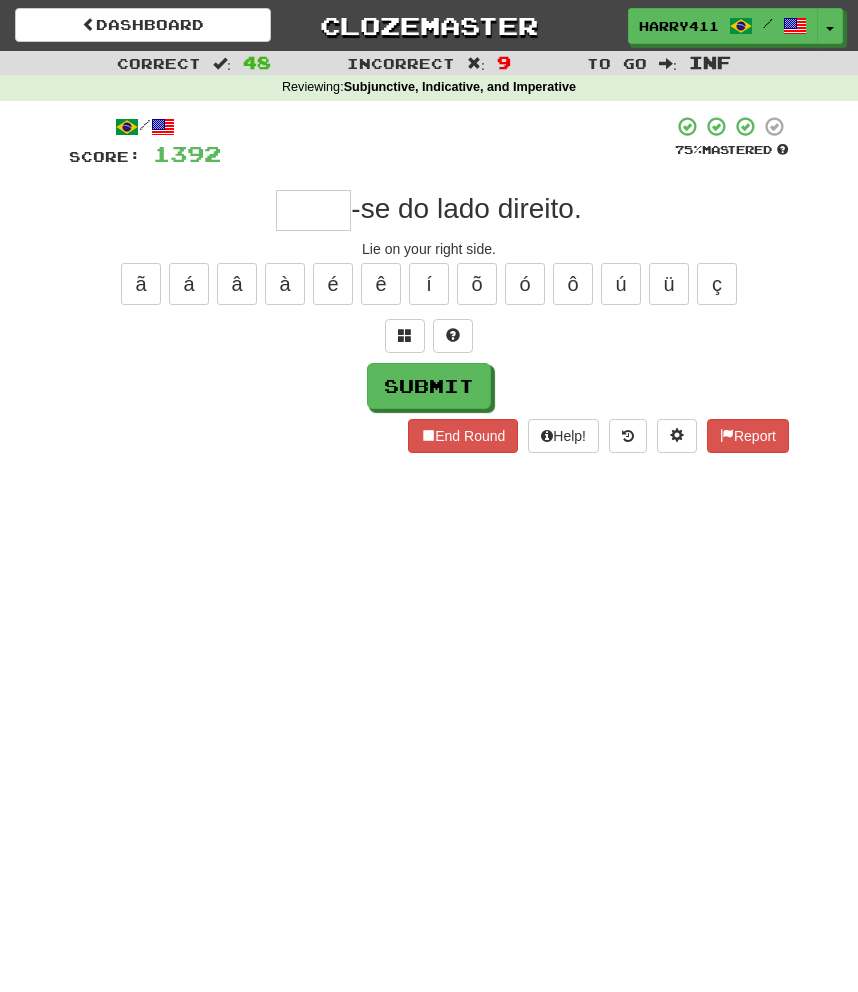 type on "*" 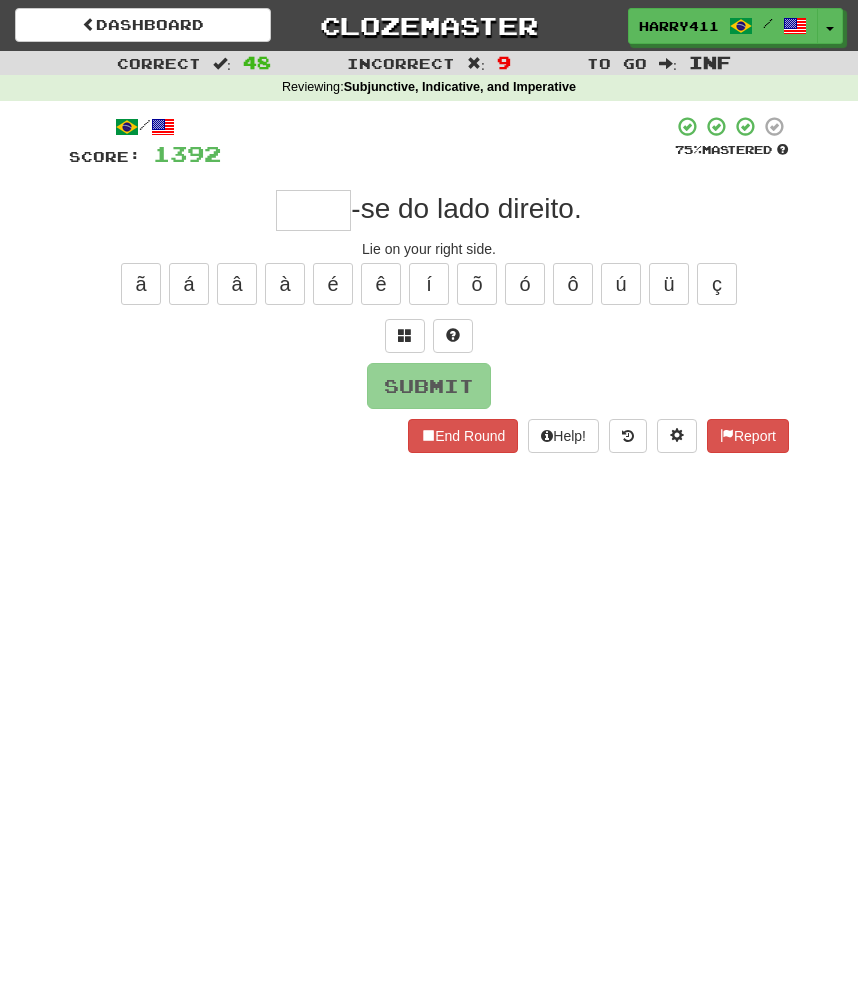 type on "*" 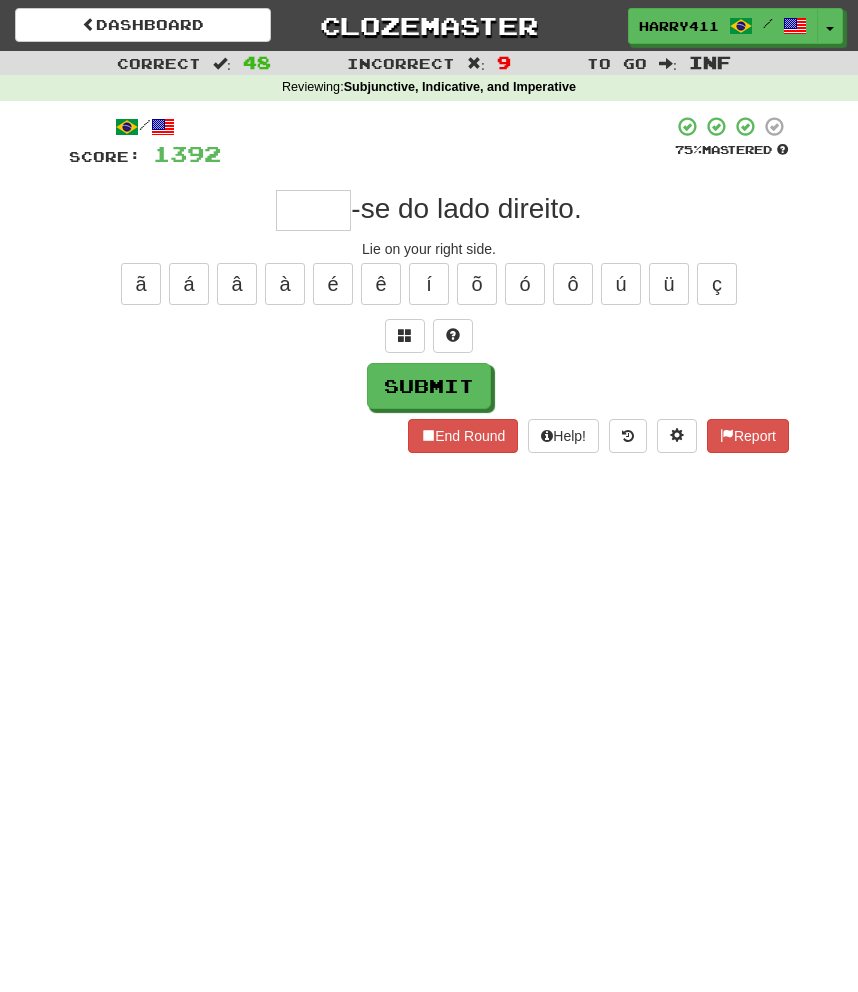 type on "*" 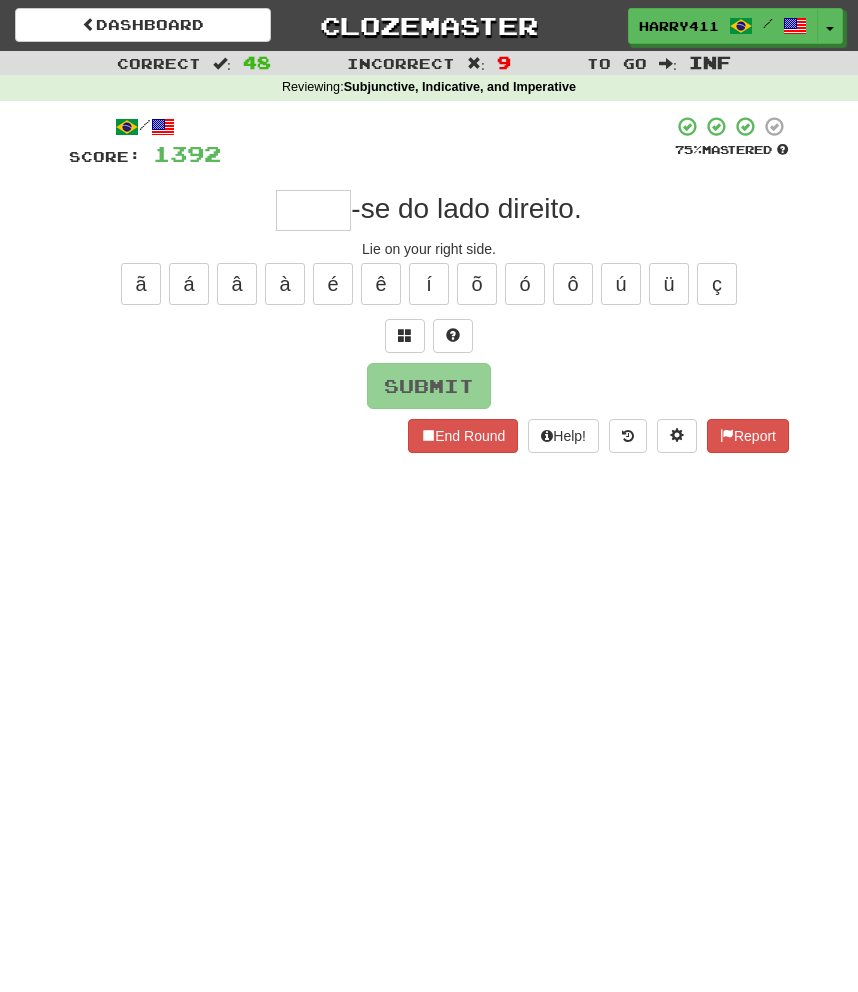 type on "*" 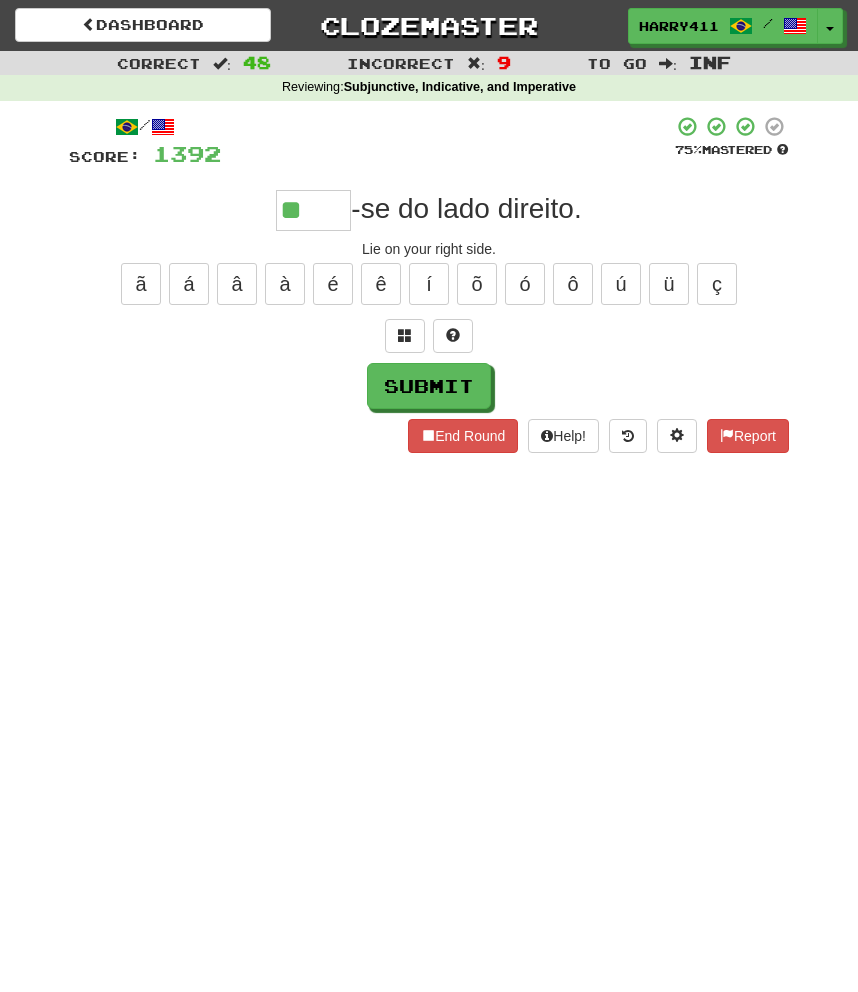 type on "*****" 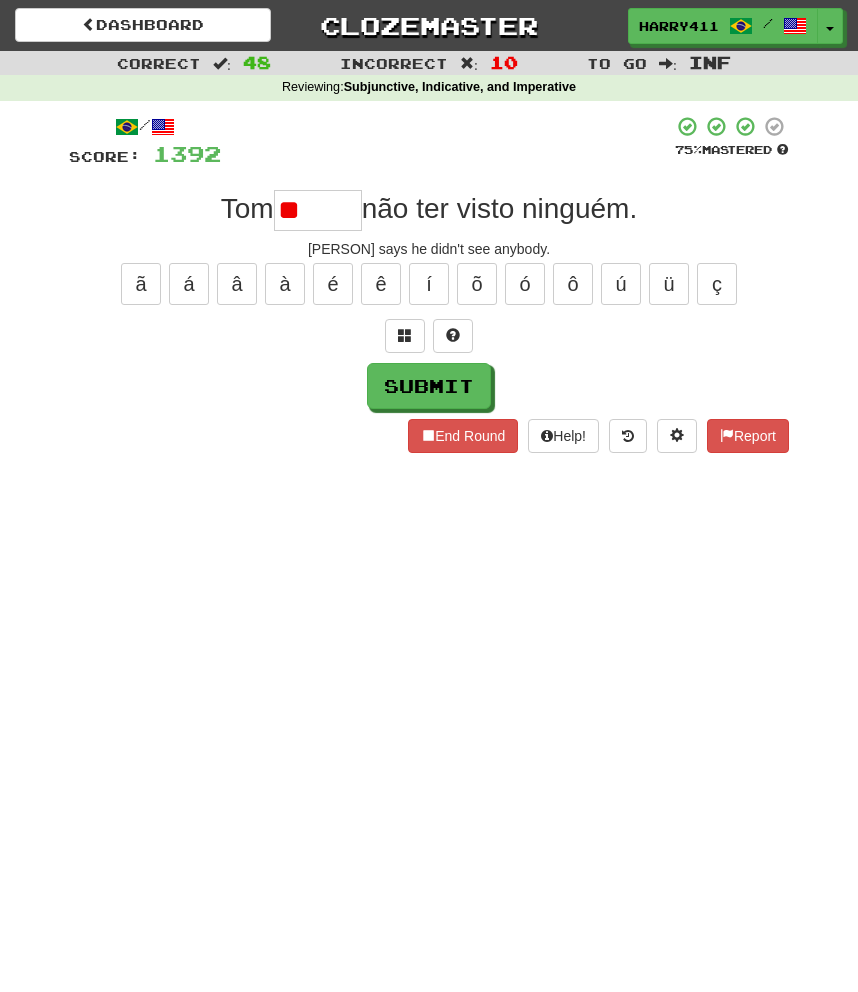 type on "*" 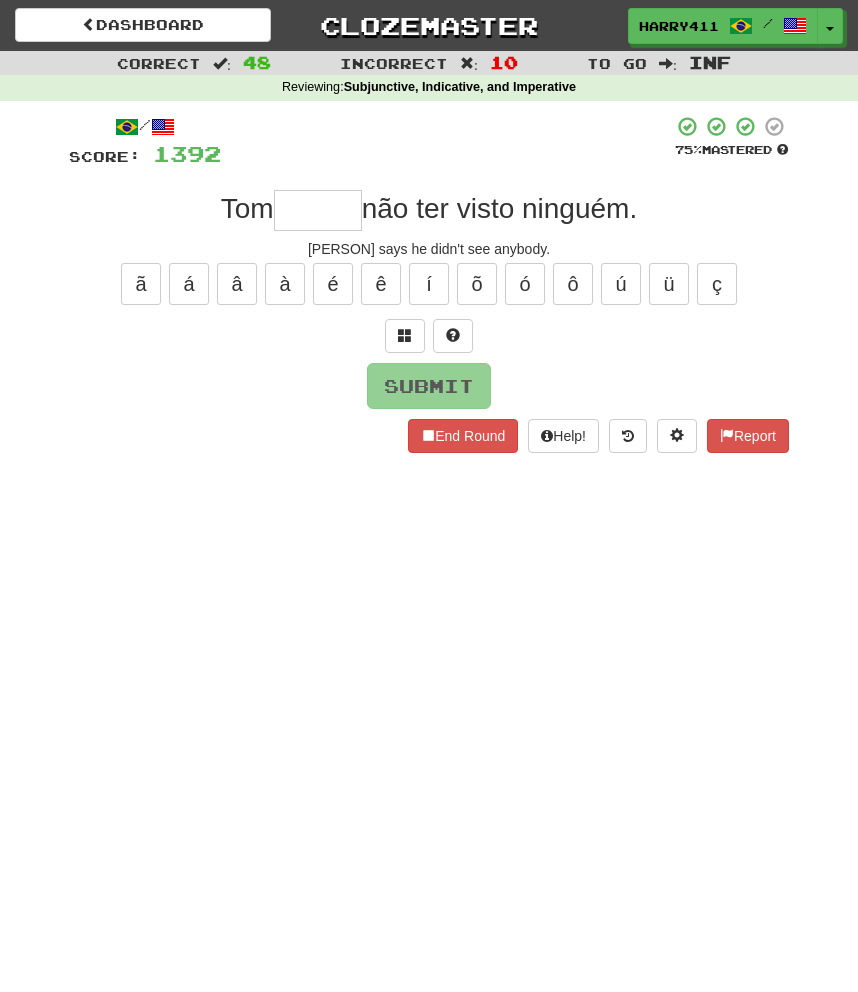 type on "*" 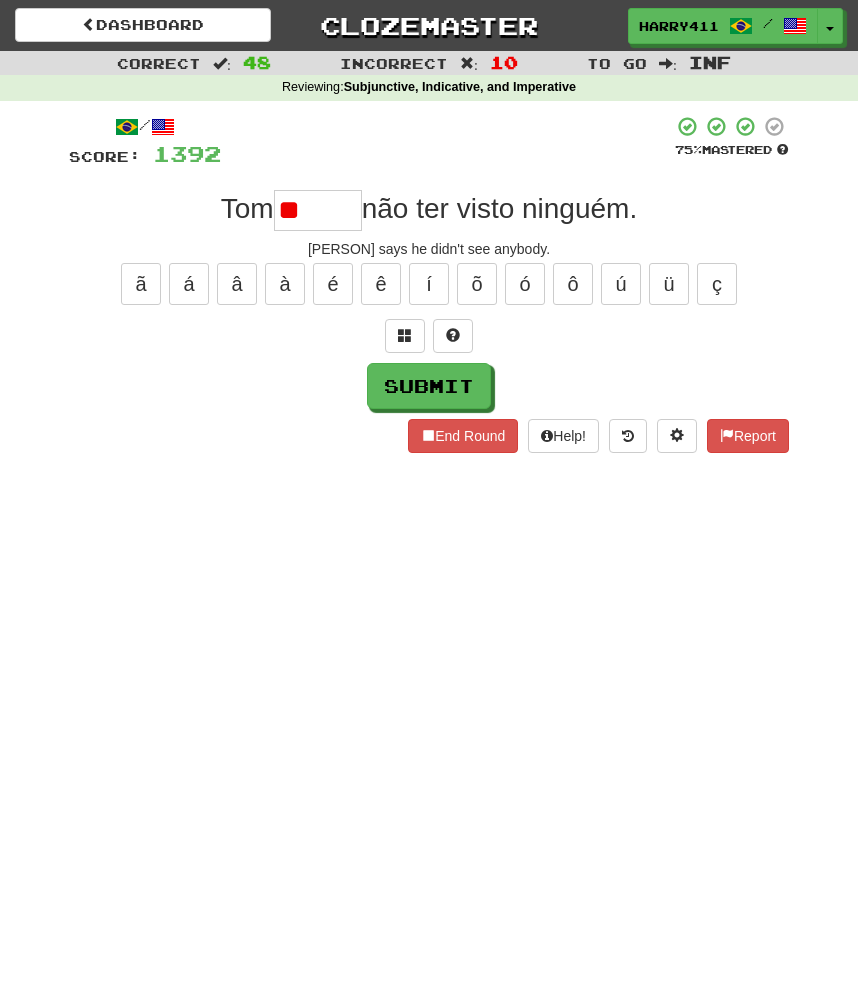 type on "*" 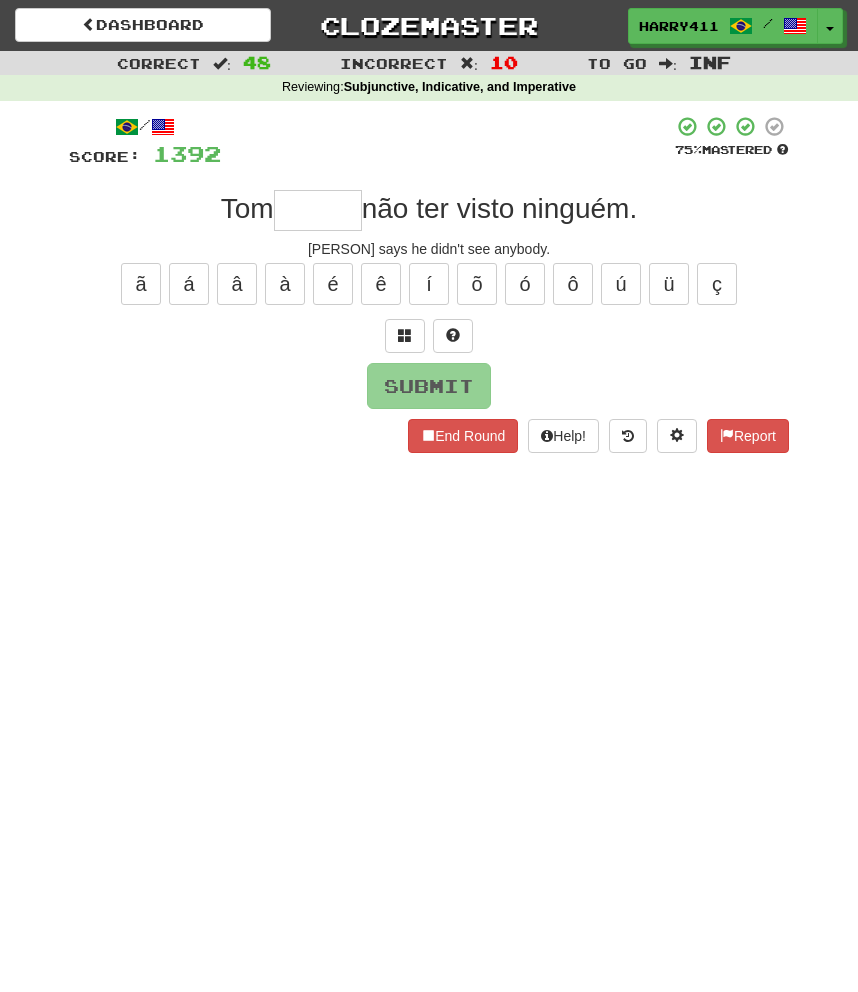 type on "*" 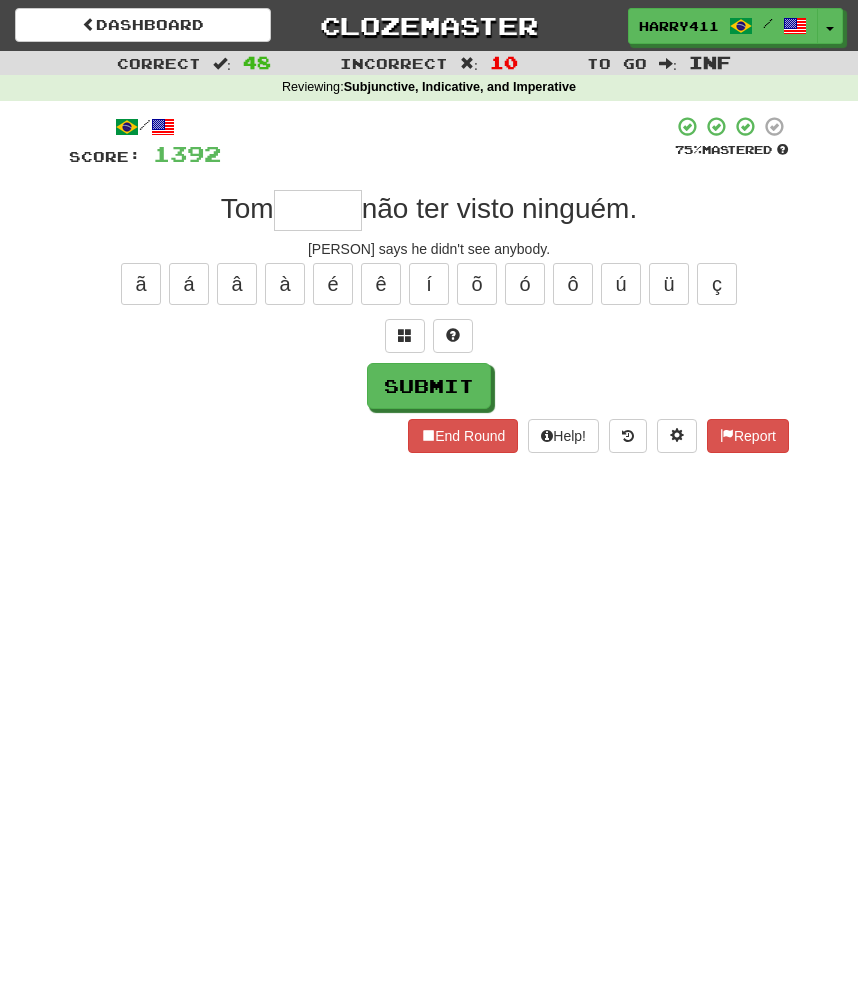 type on "*" 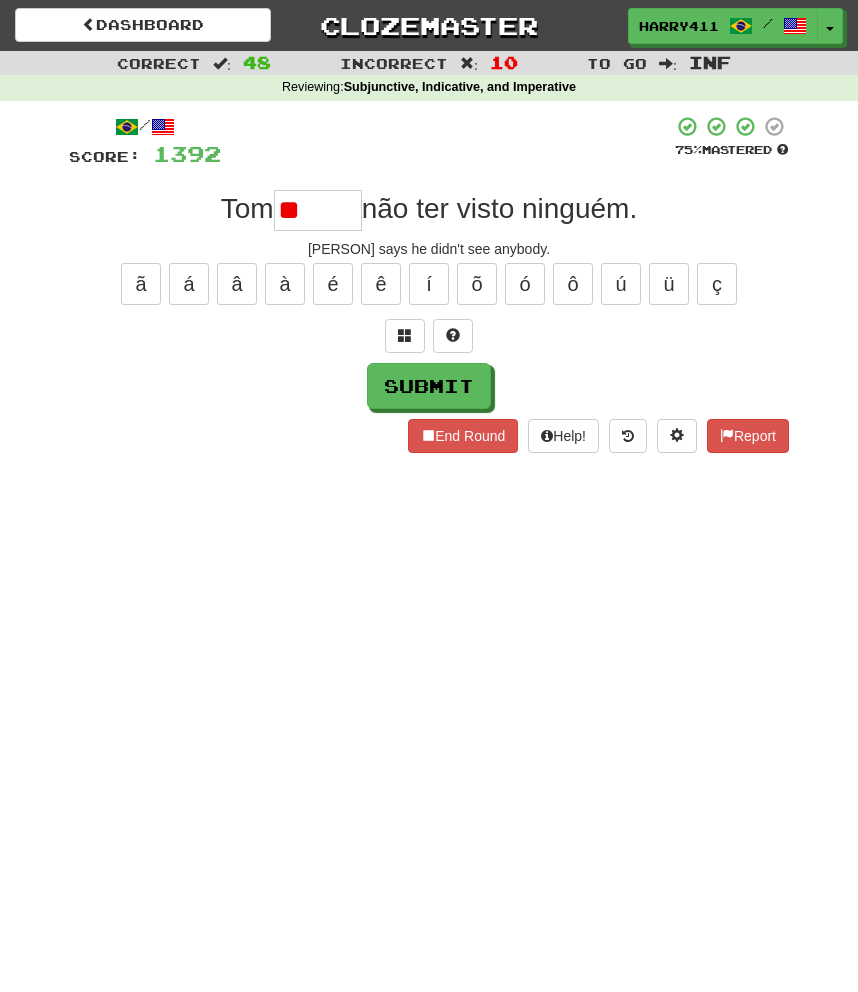 type on "******" 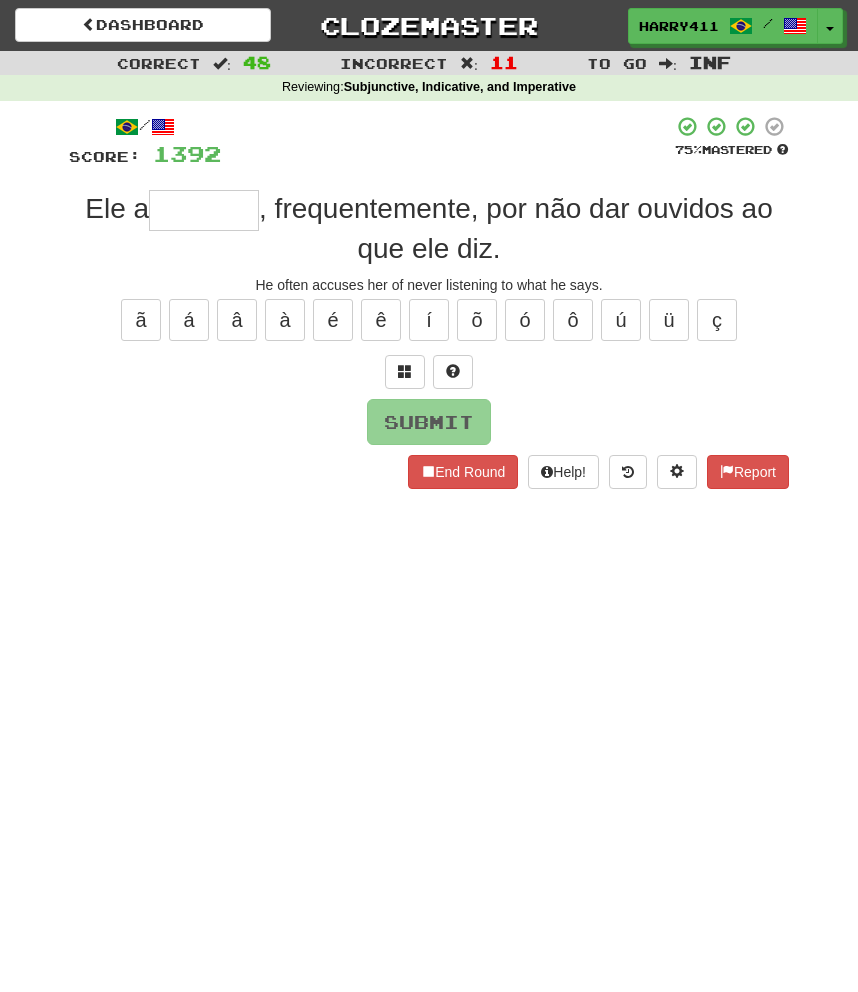 type on "*" 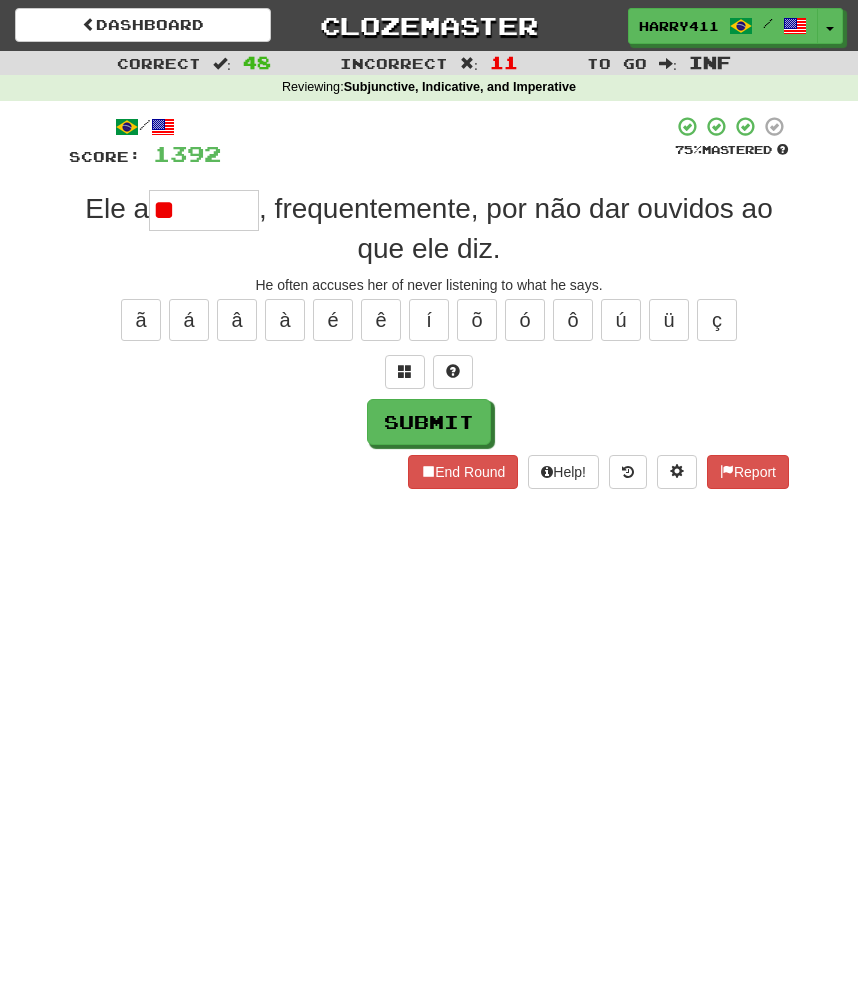 type on "*" 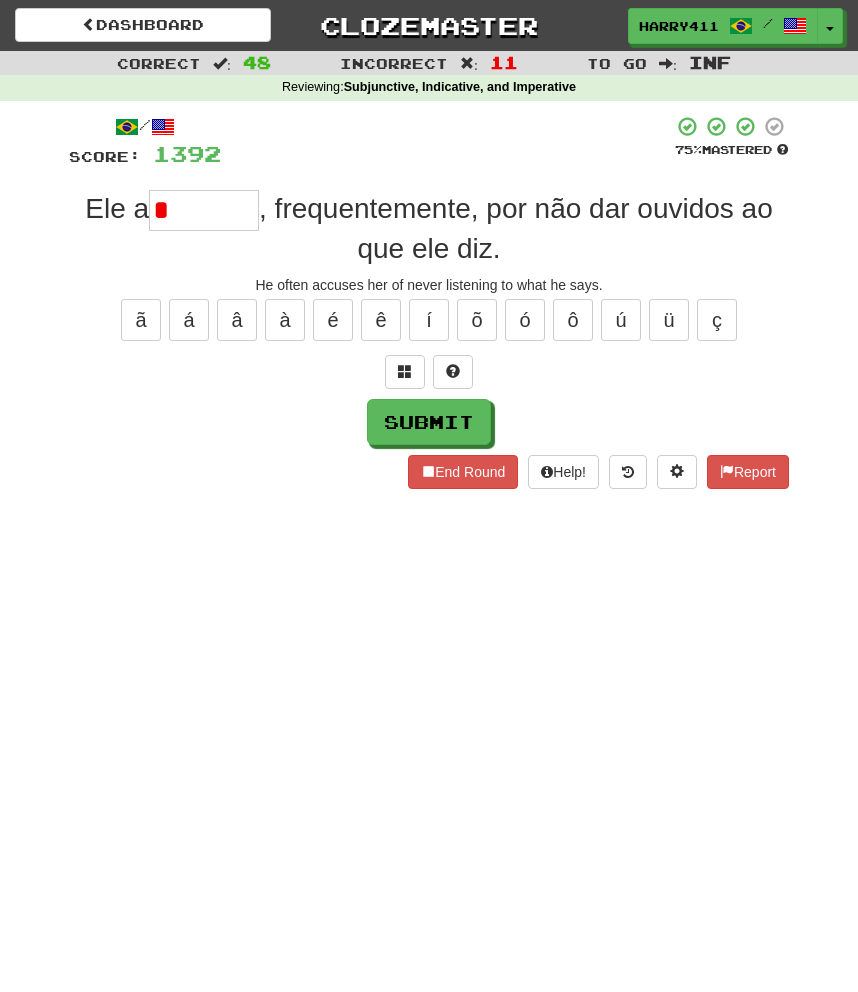 type on "*******" 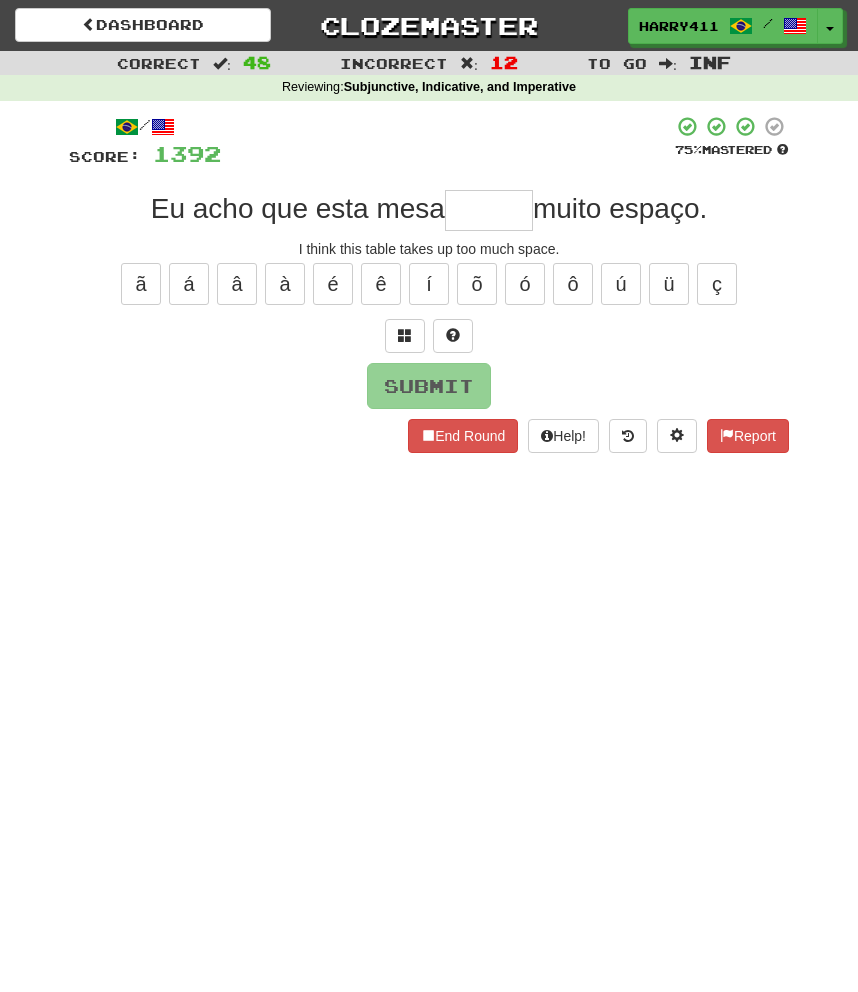 type on "*" 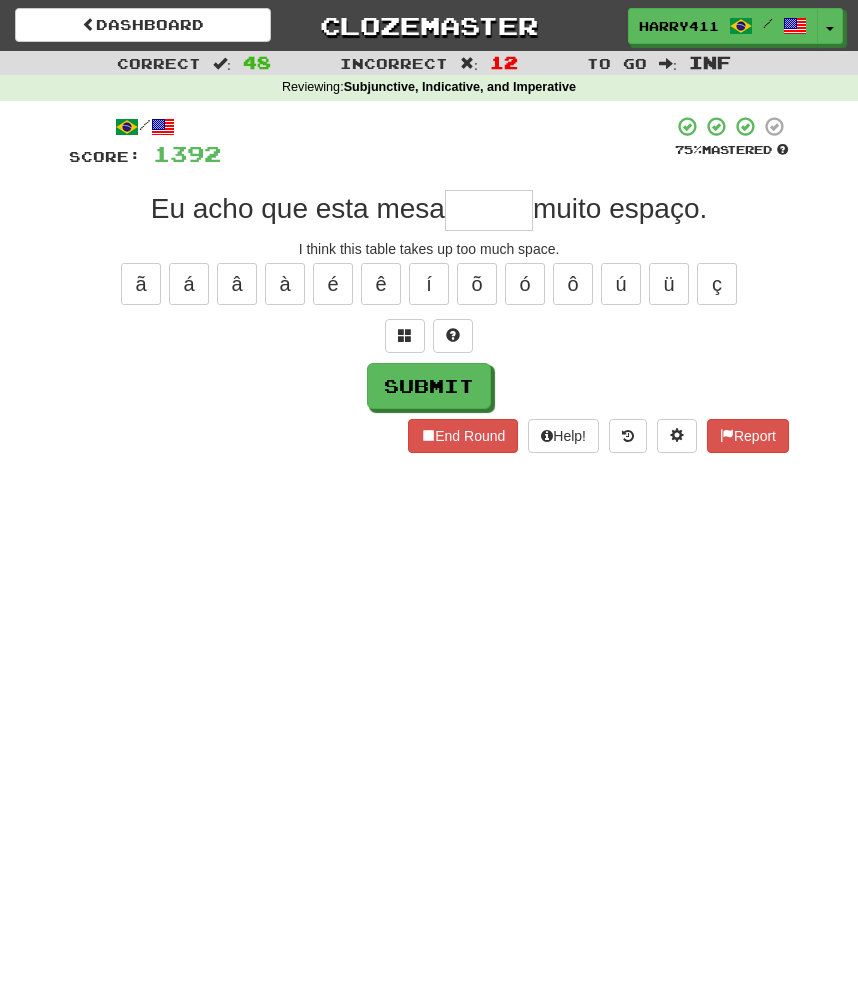 type on "*" 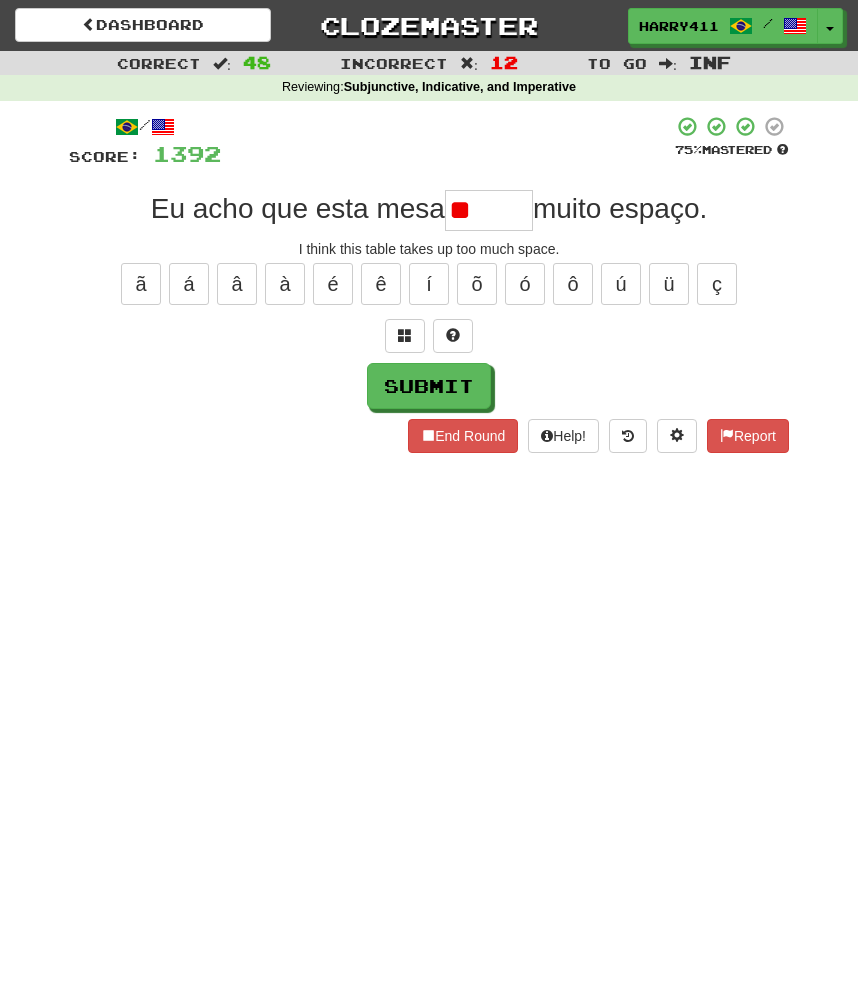 type on "*" 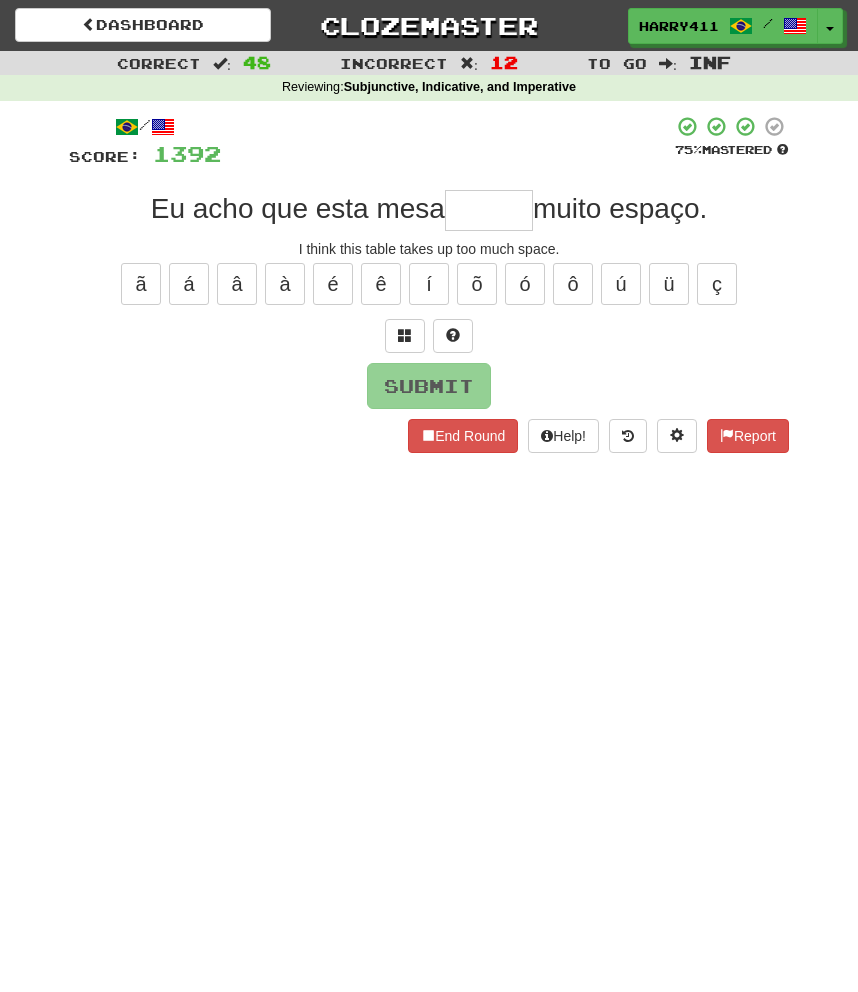 type on "*" 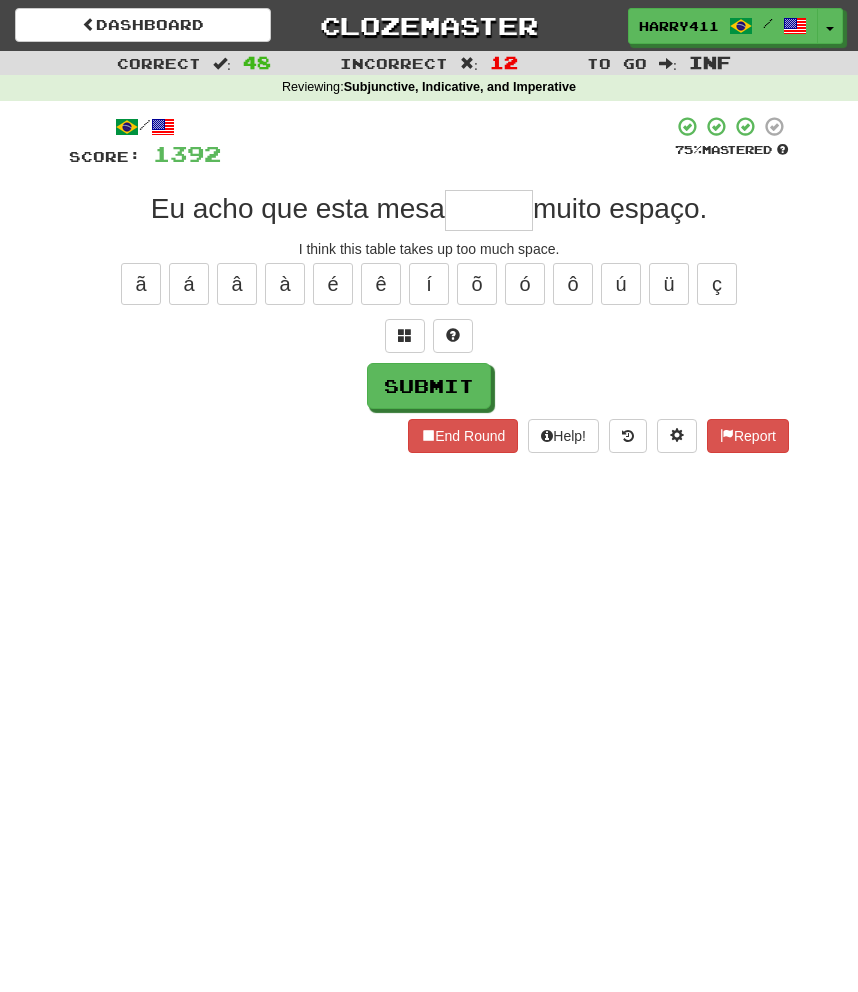 type on "*" 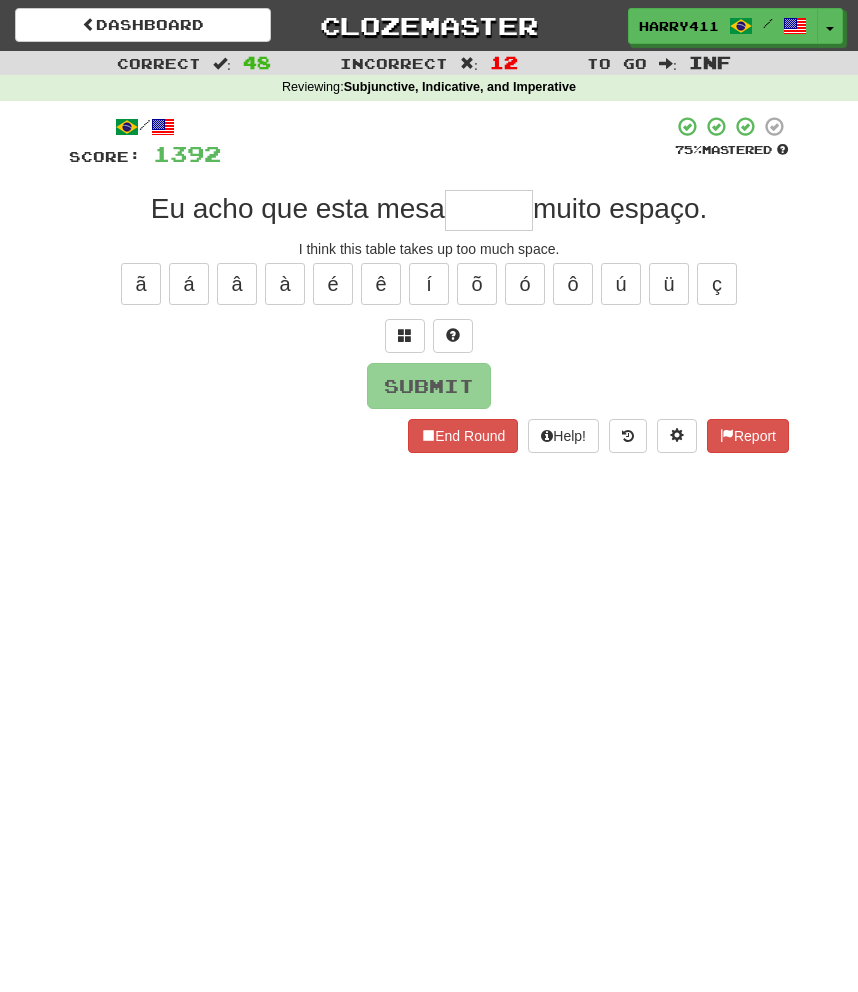 type on "*" 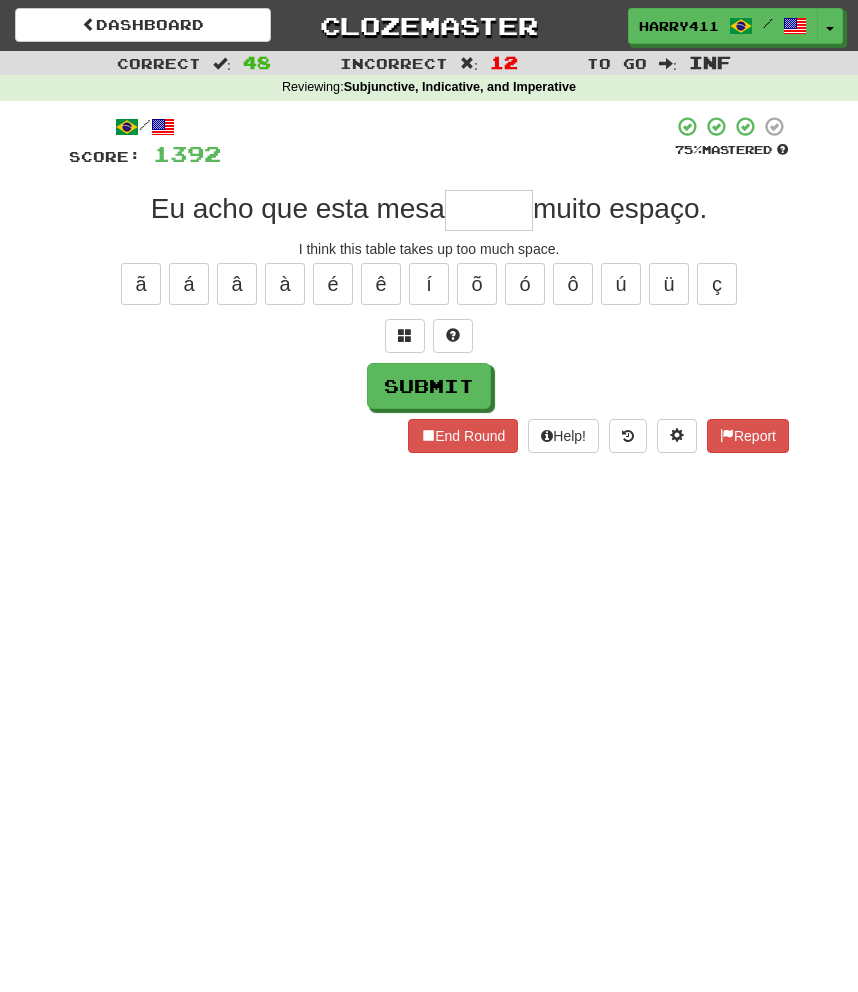 type on "*" 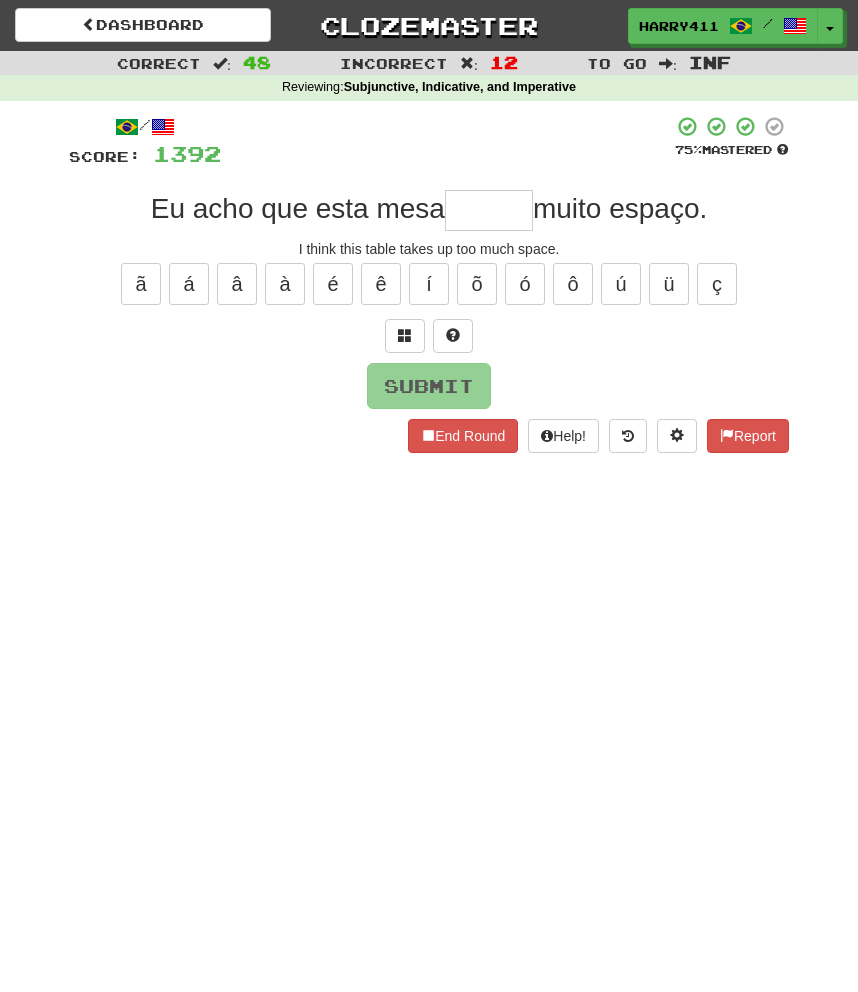 type on "*" 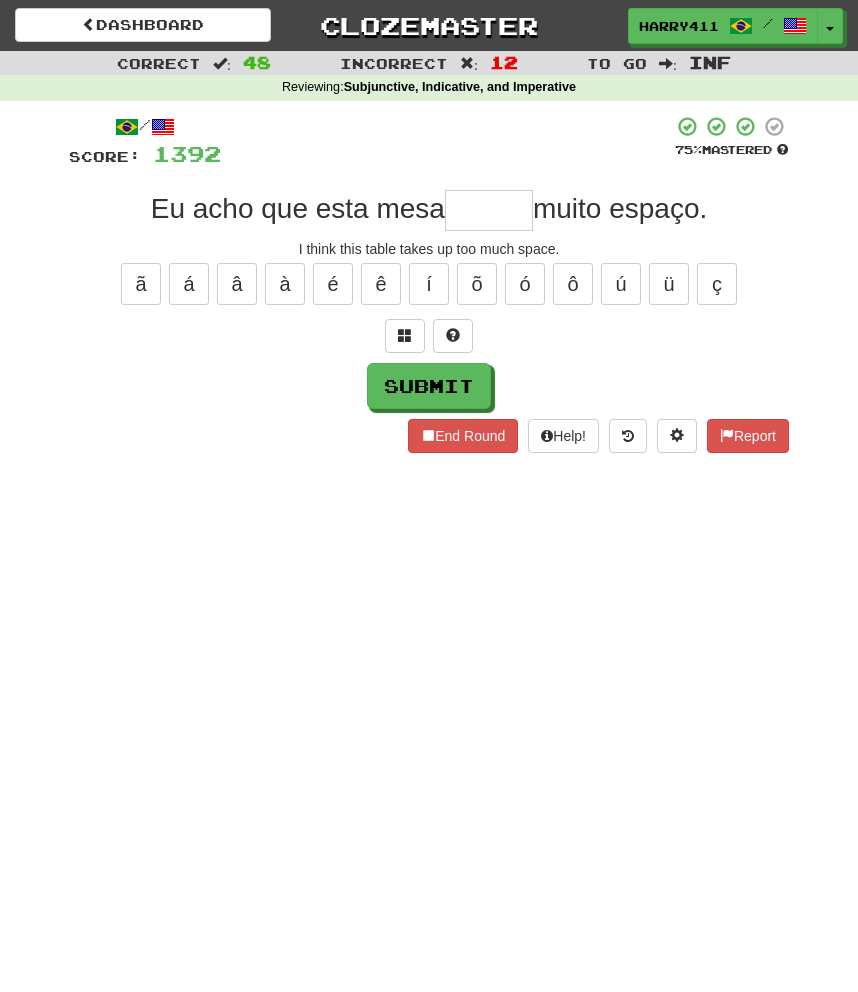 type on "*" 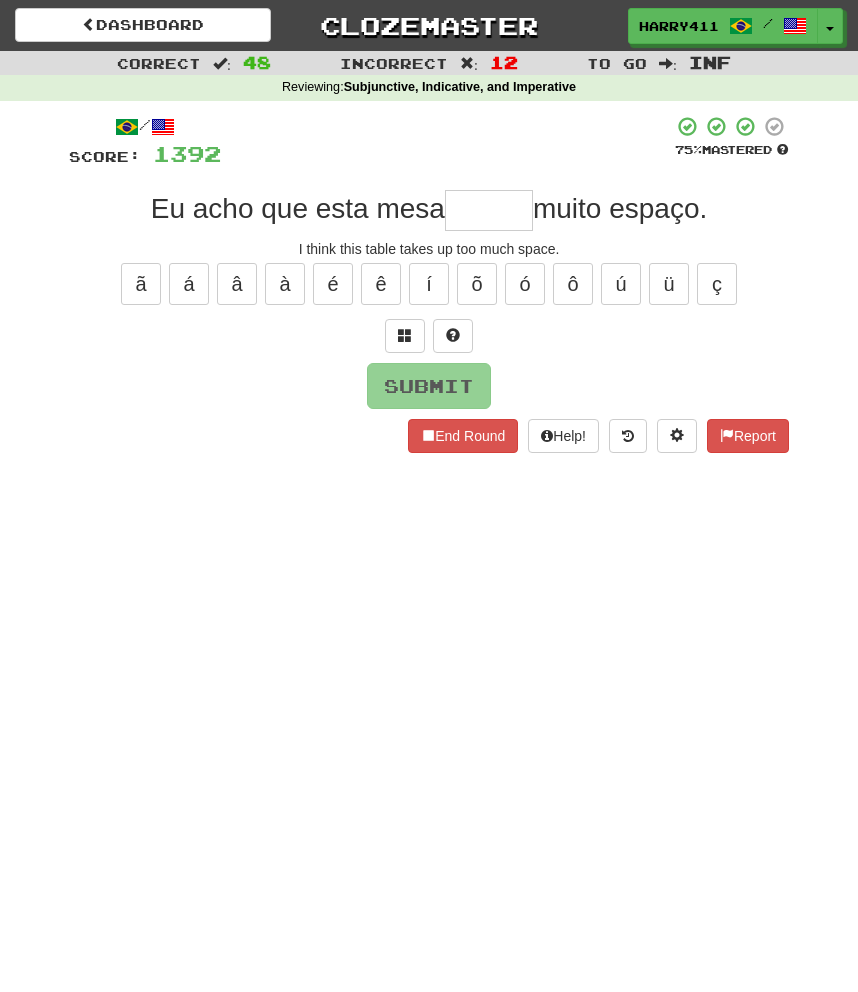 type on "*" 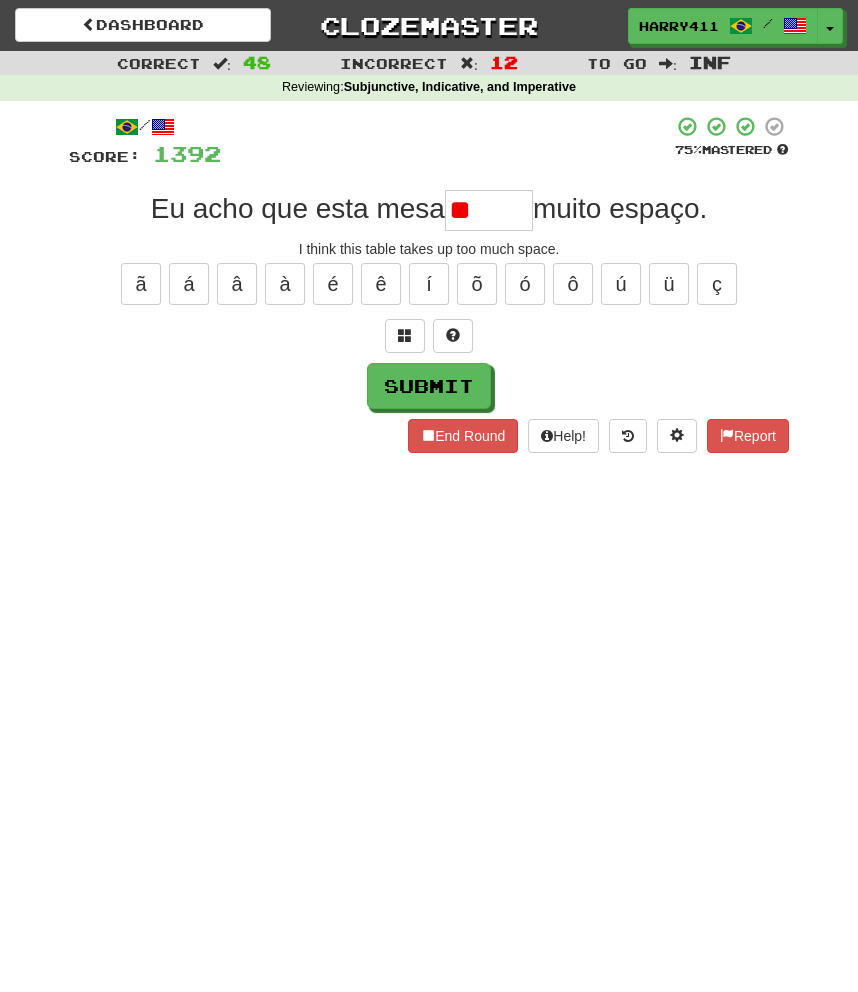type on "*****" 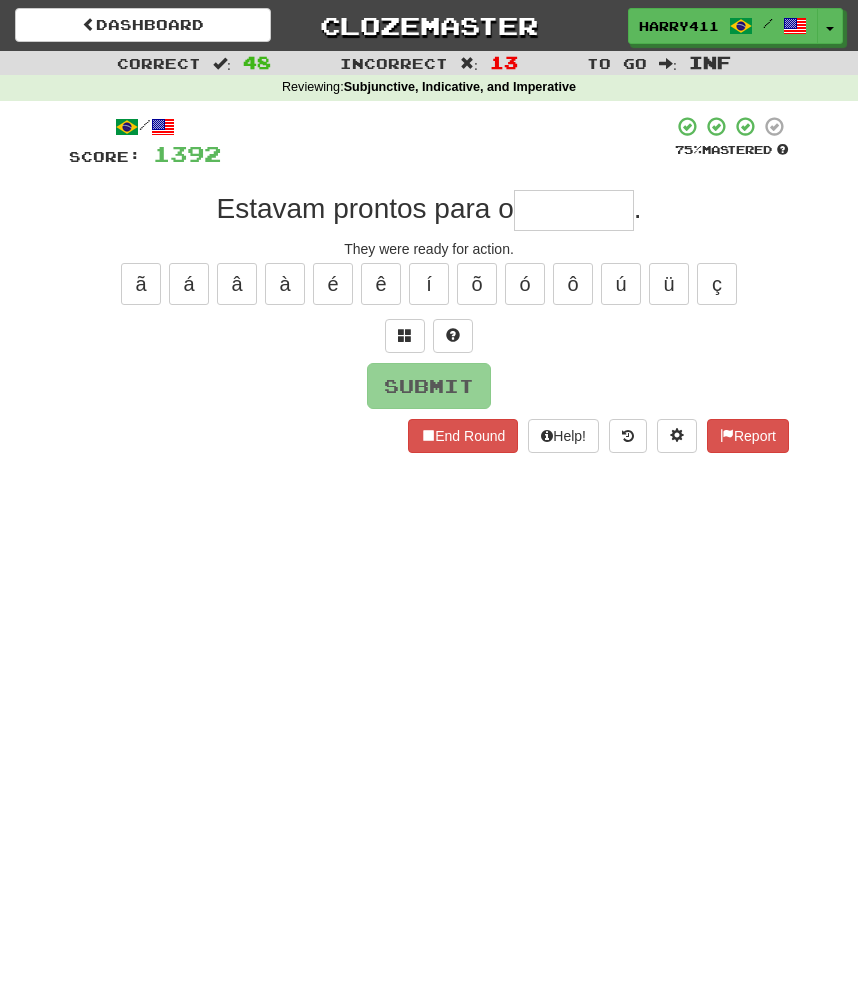 type on "*" 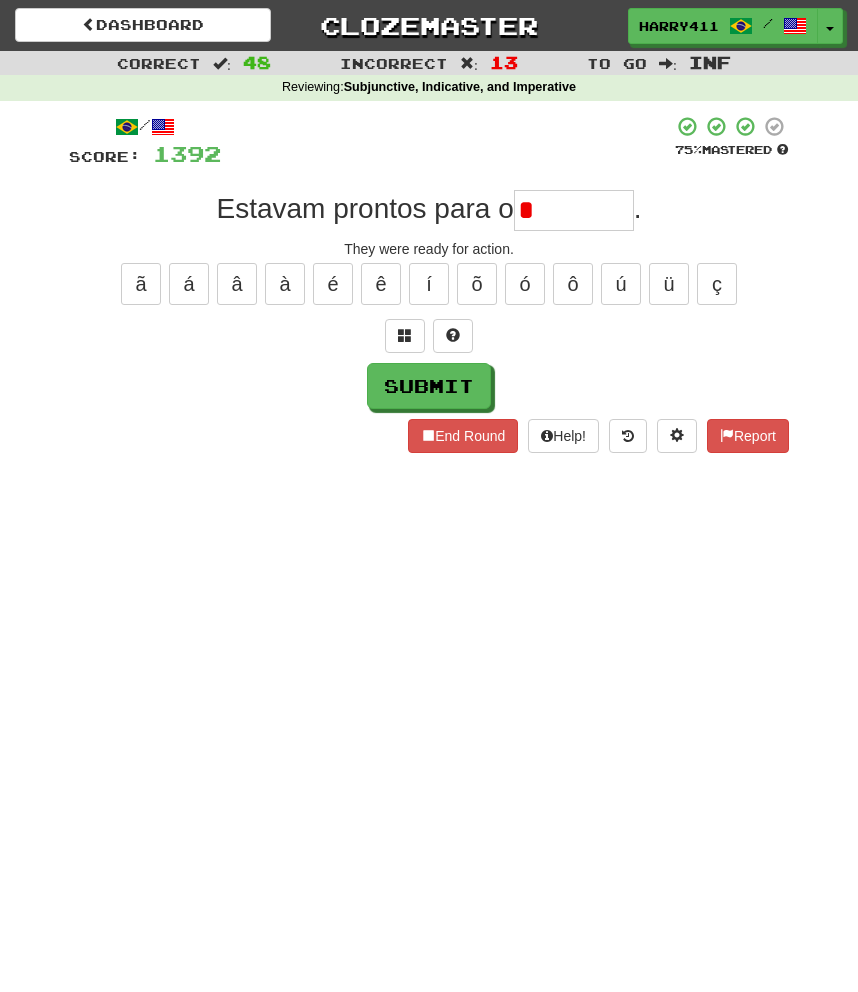 type on "*******" 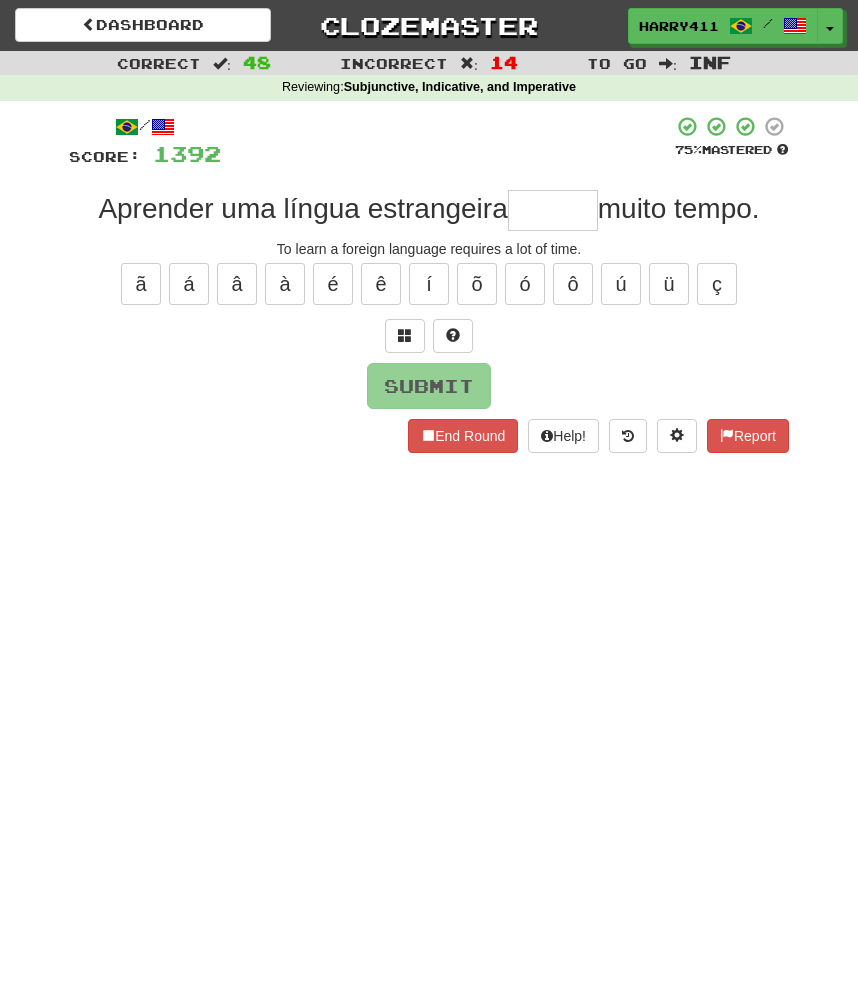 type on "*" 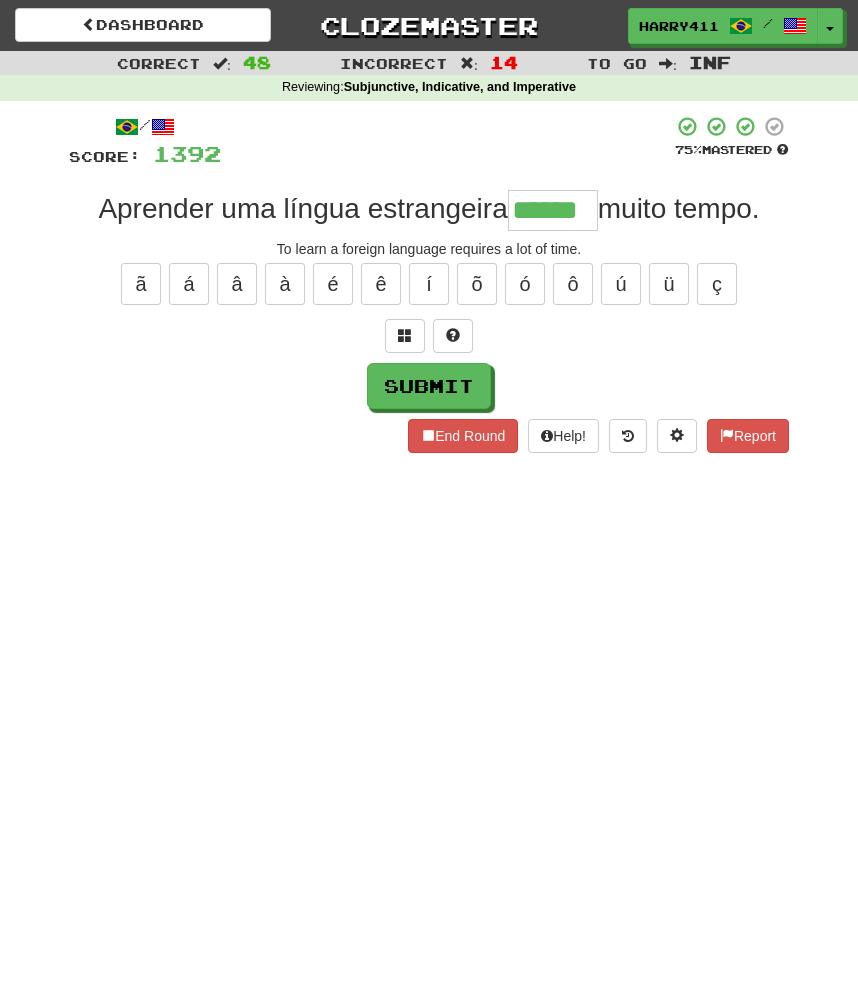 type on "******" 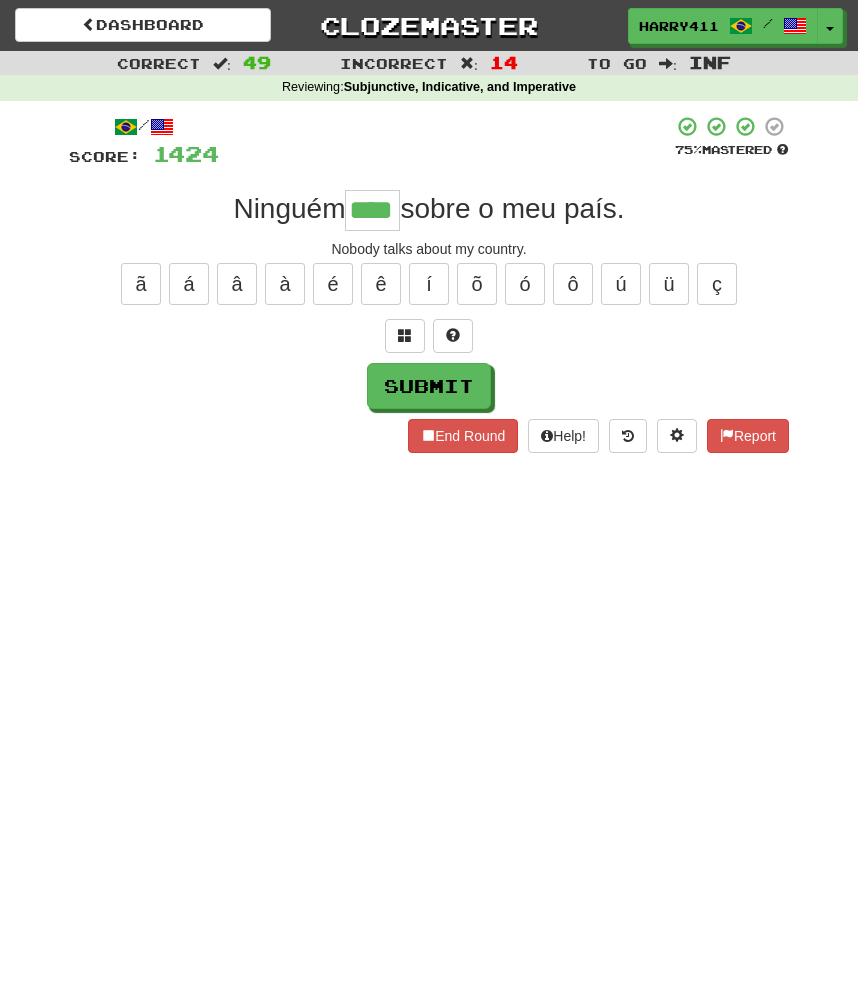 type on "****" 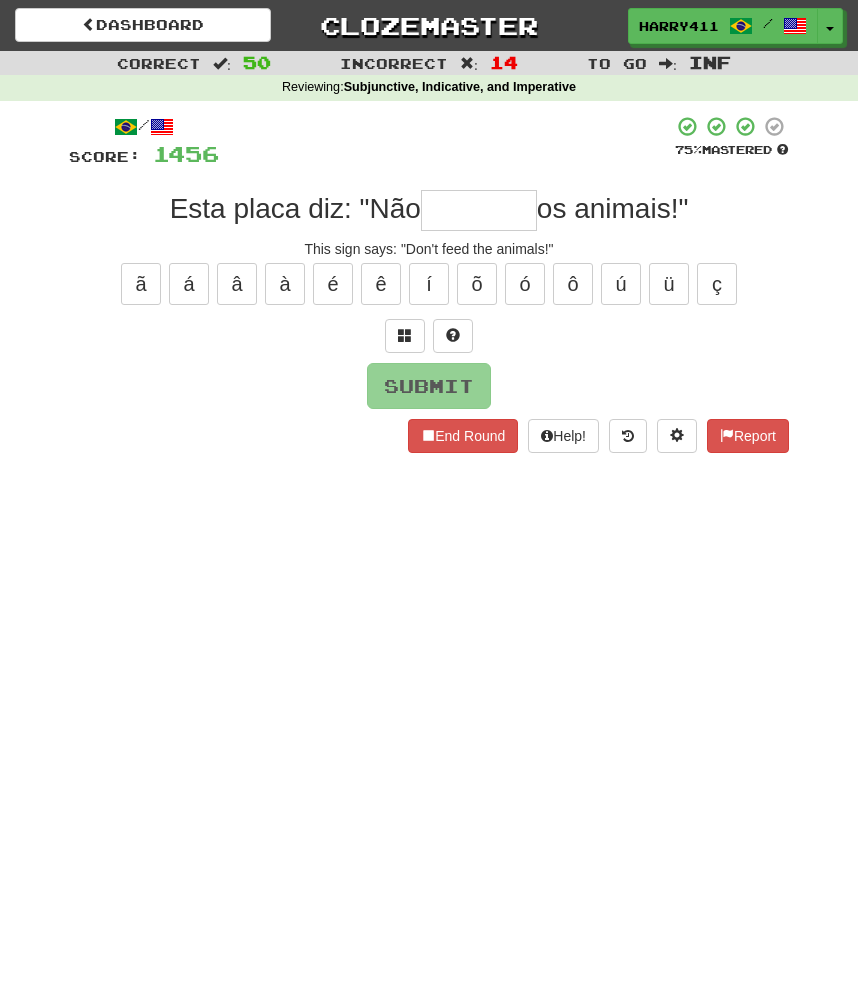 type on "*" 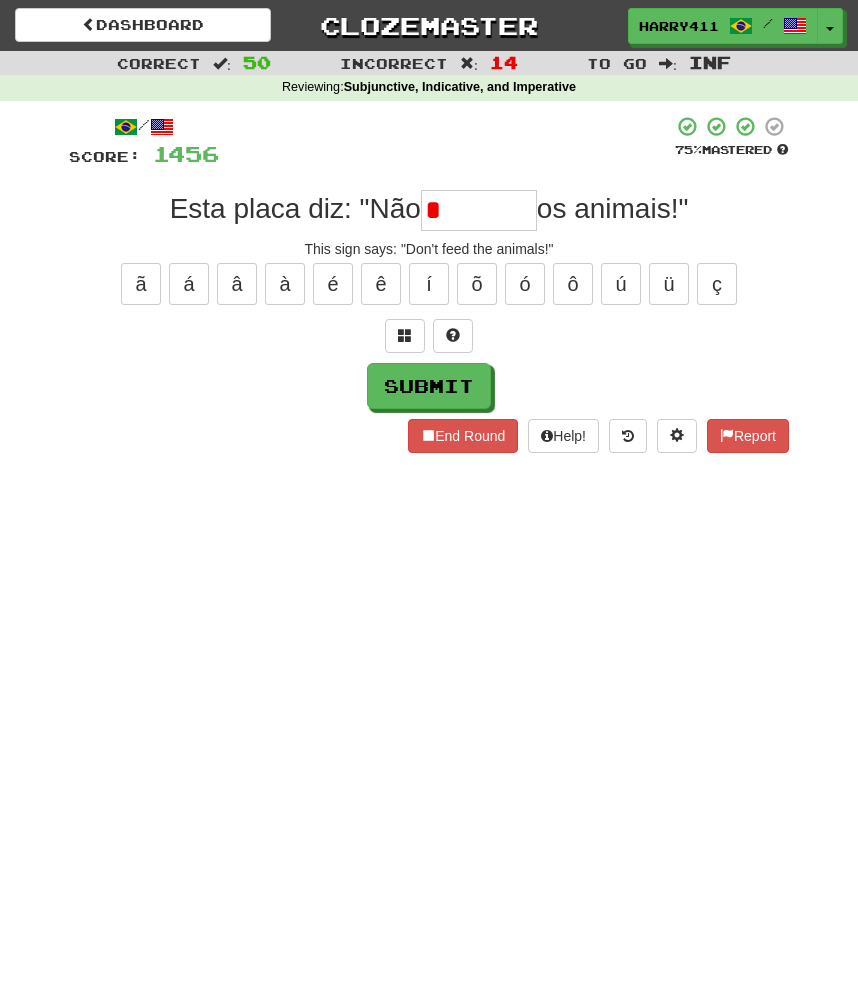 type on "********" 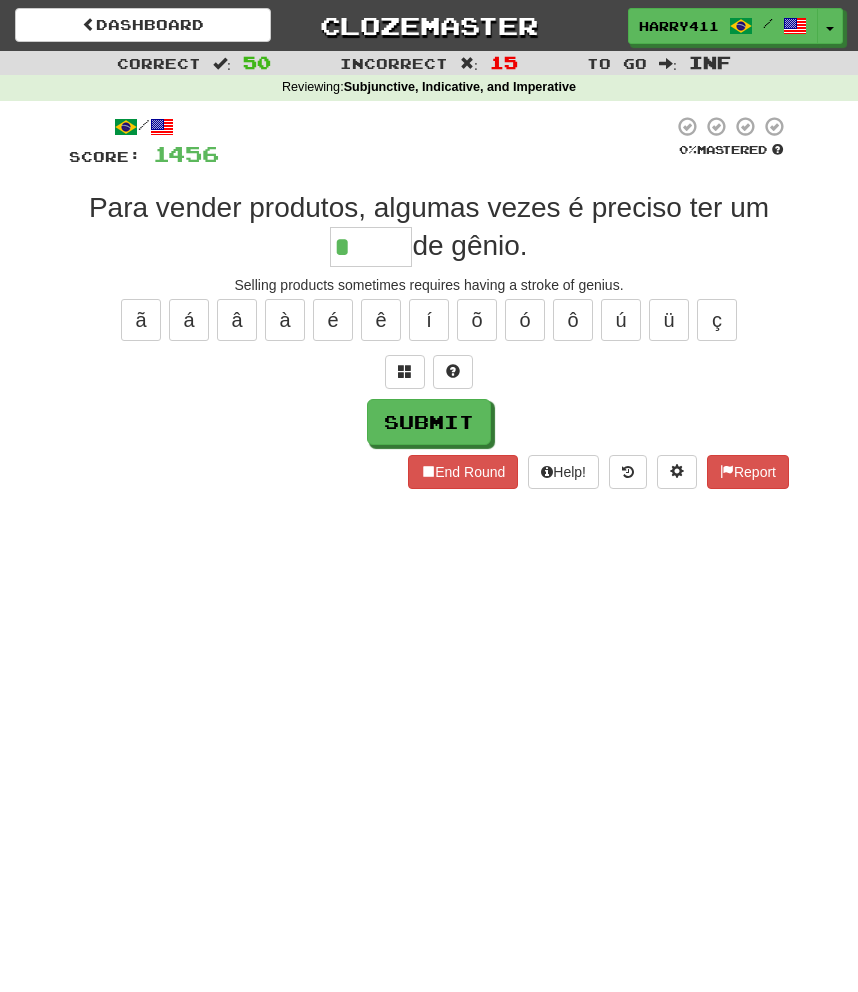 type on "*****" 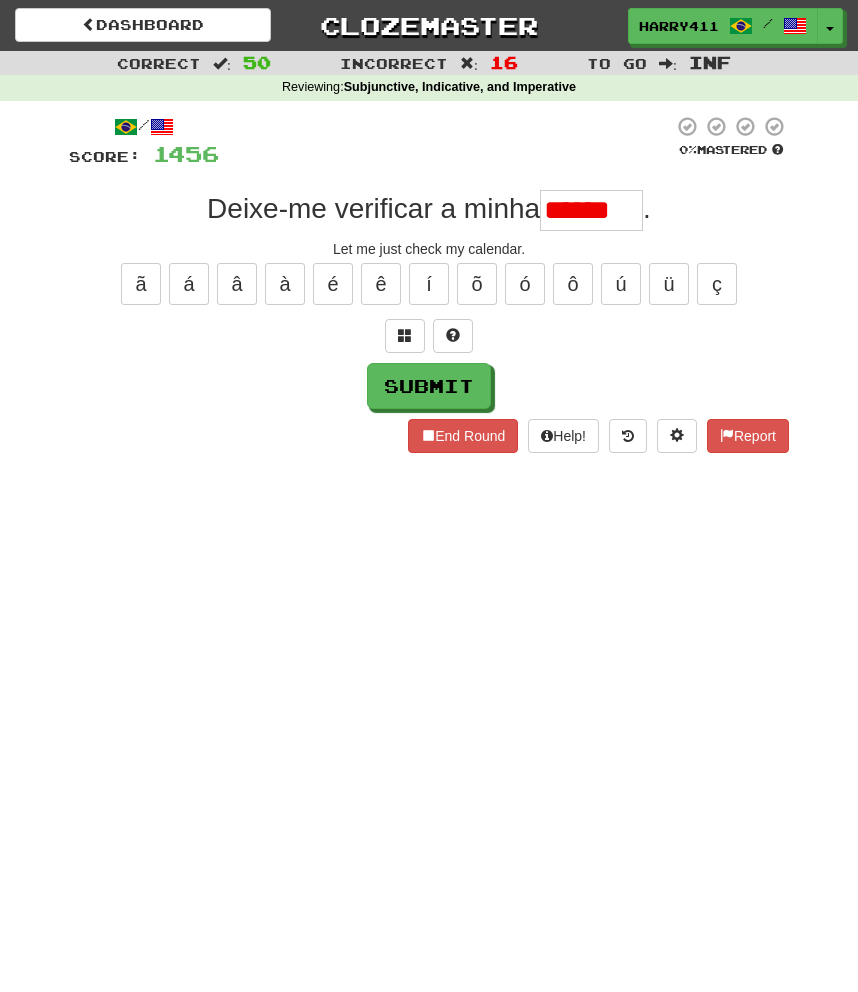 scroll, scrollTop: 0, scrollLeft: 0, axis: both 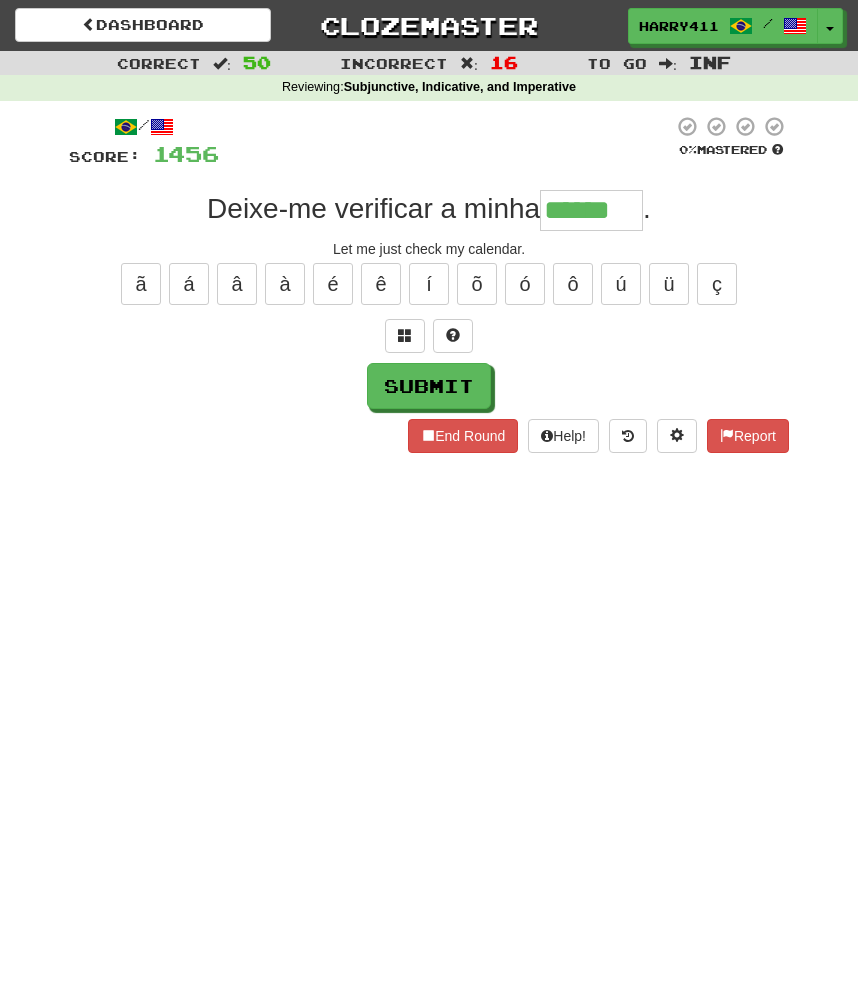 type on "******" 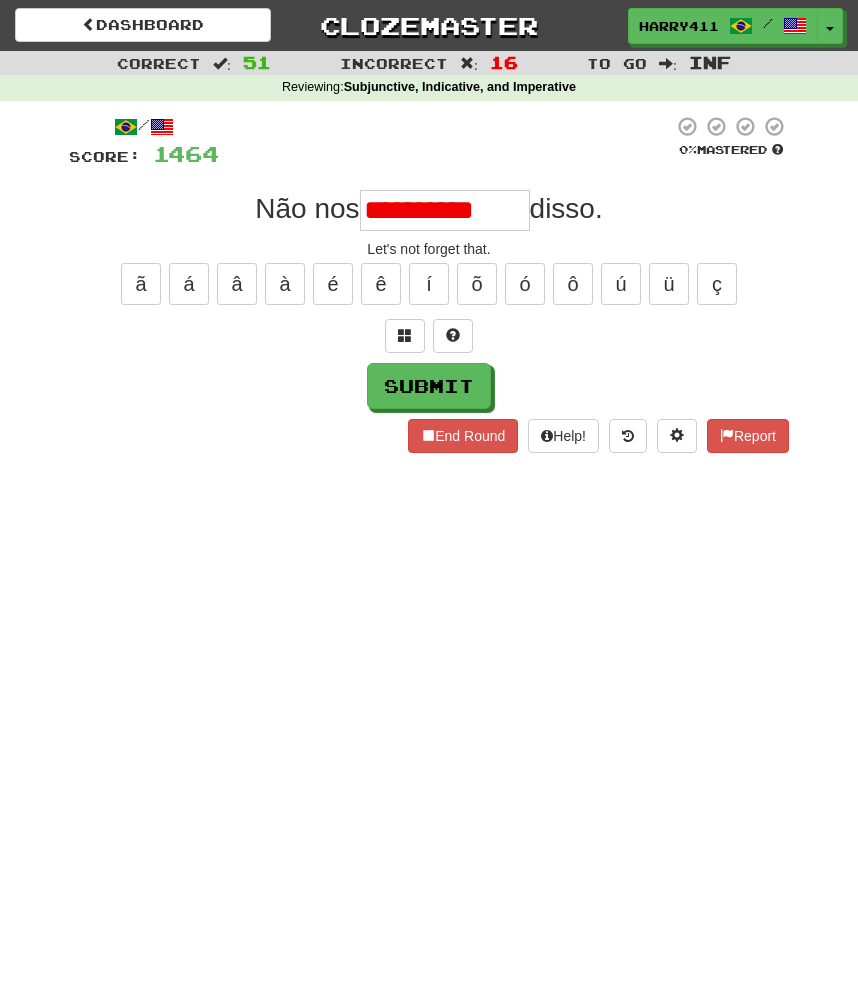 scroll, scrollTop: 0, scrollLeft: 0, axis: both 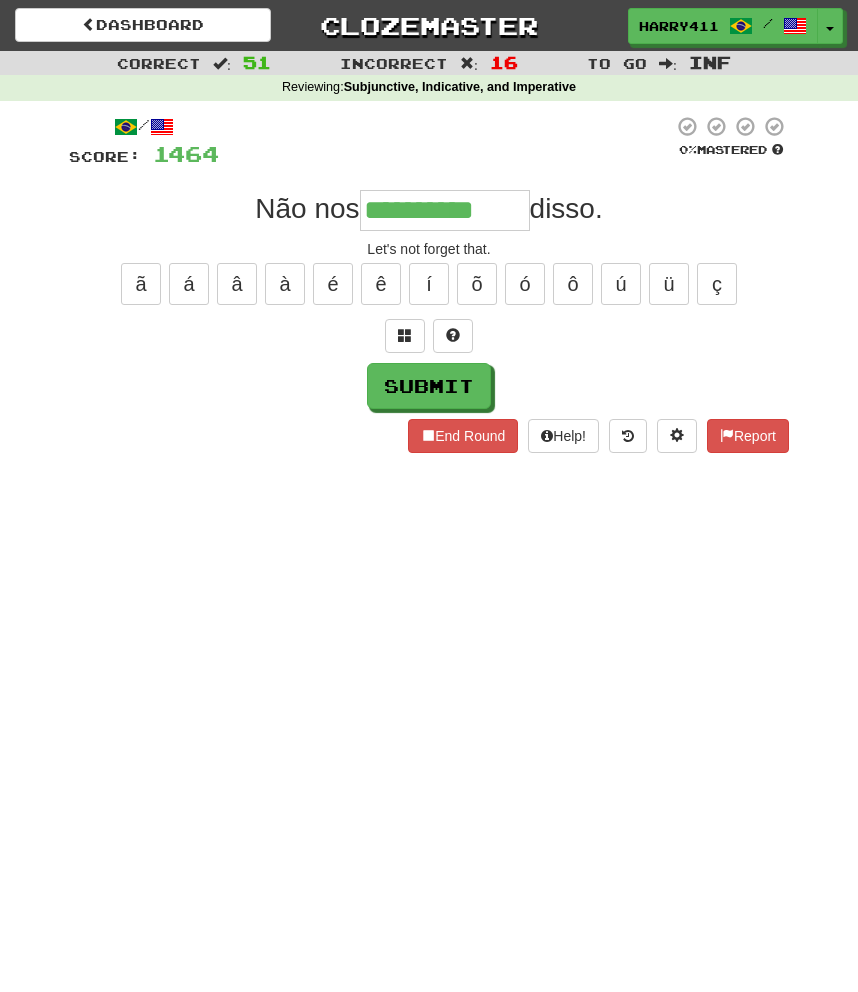 type on "**********" 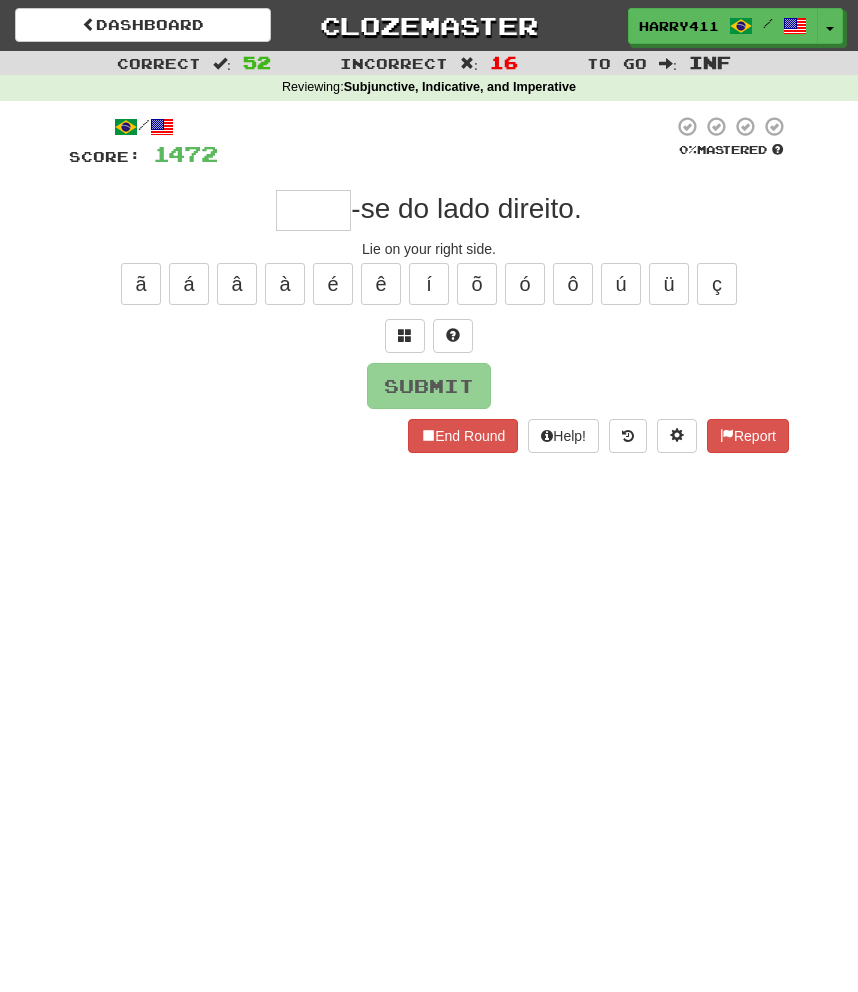 type on "*" 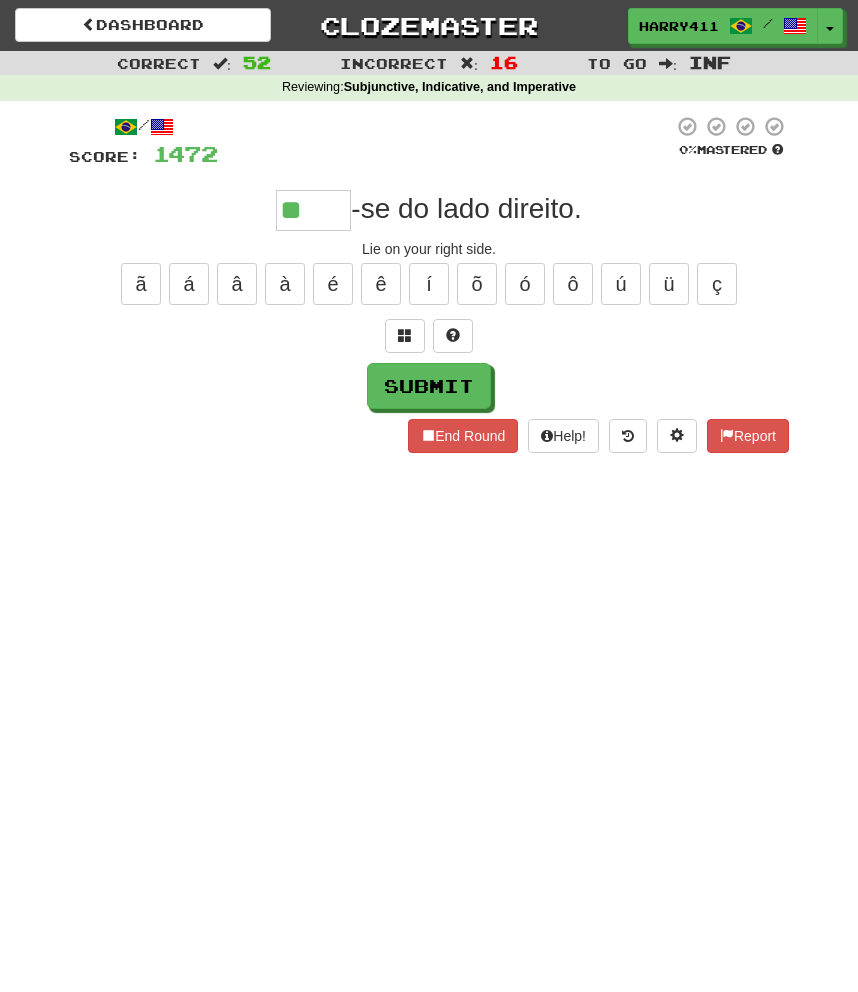 type on "*****" 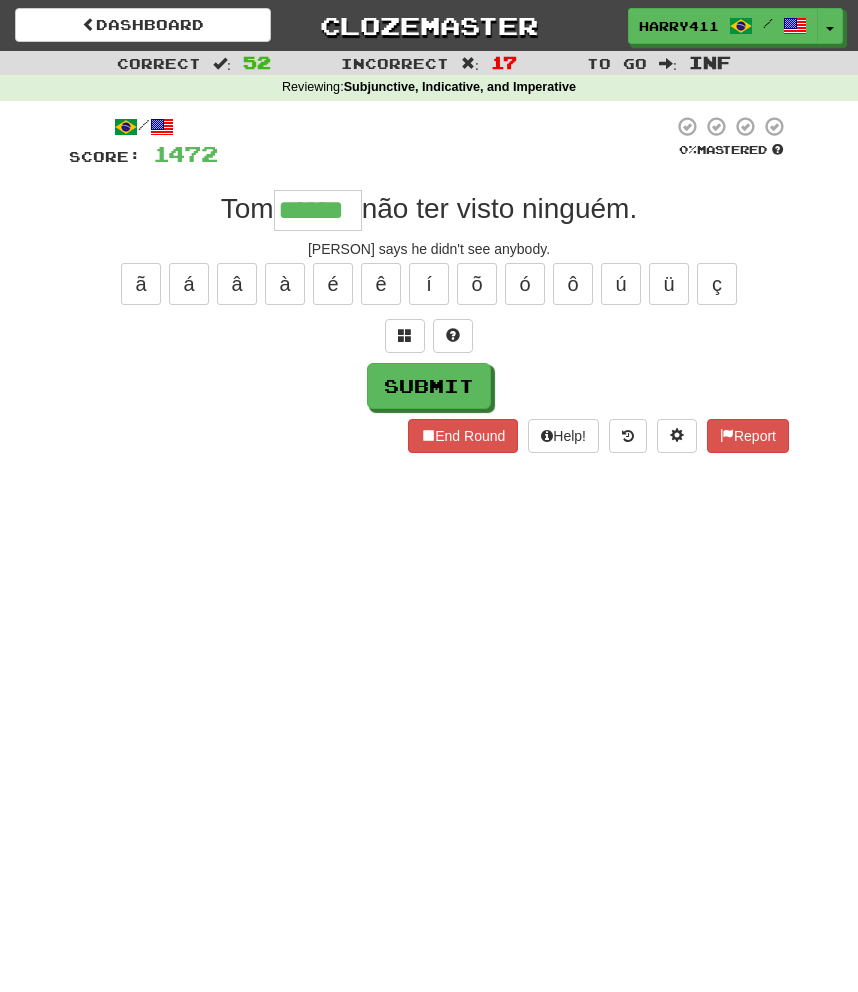 type on "******" 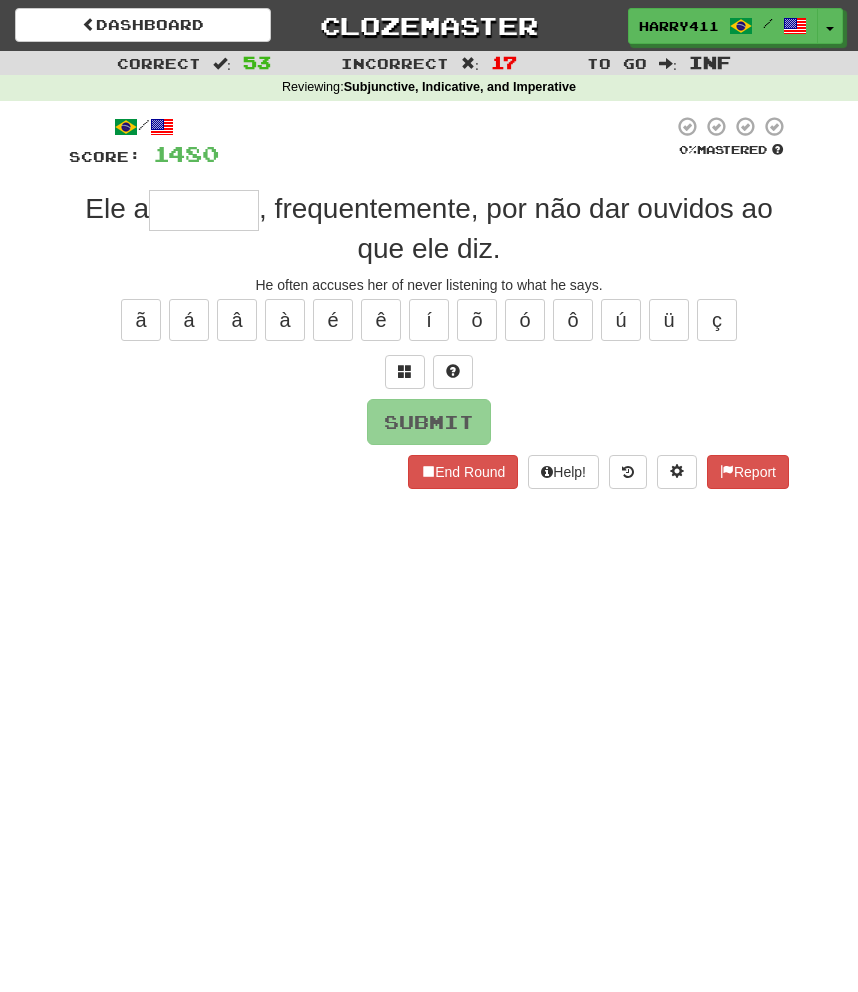type on "*" 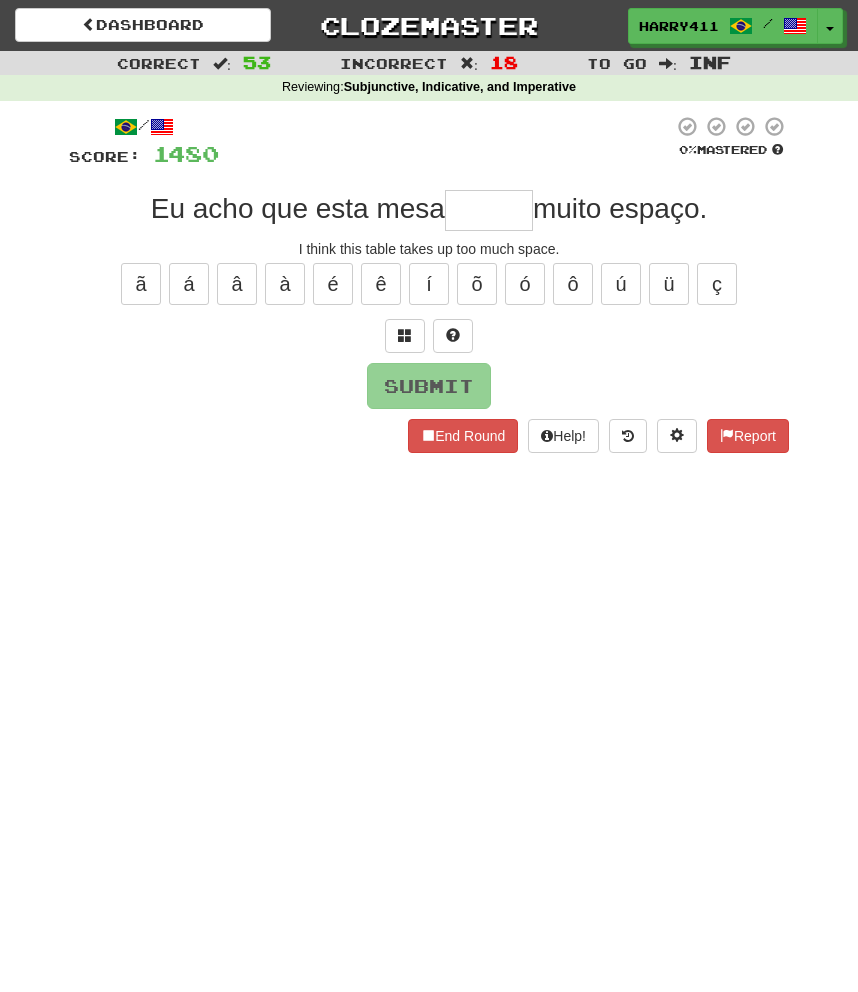 type on "*" 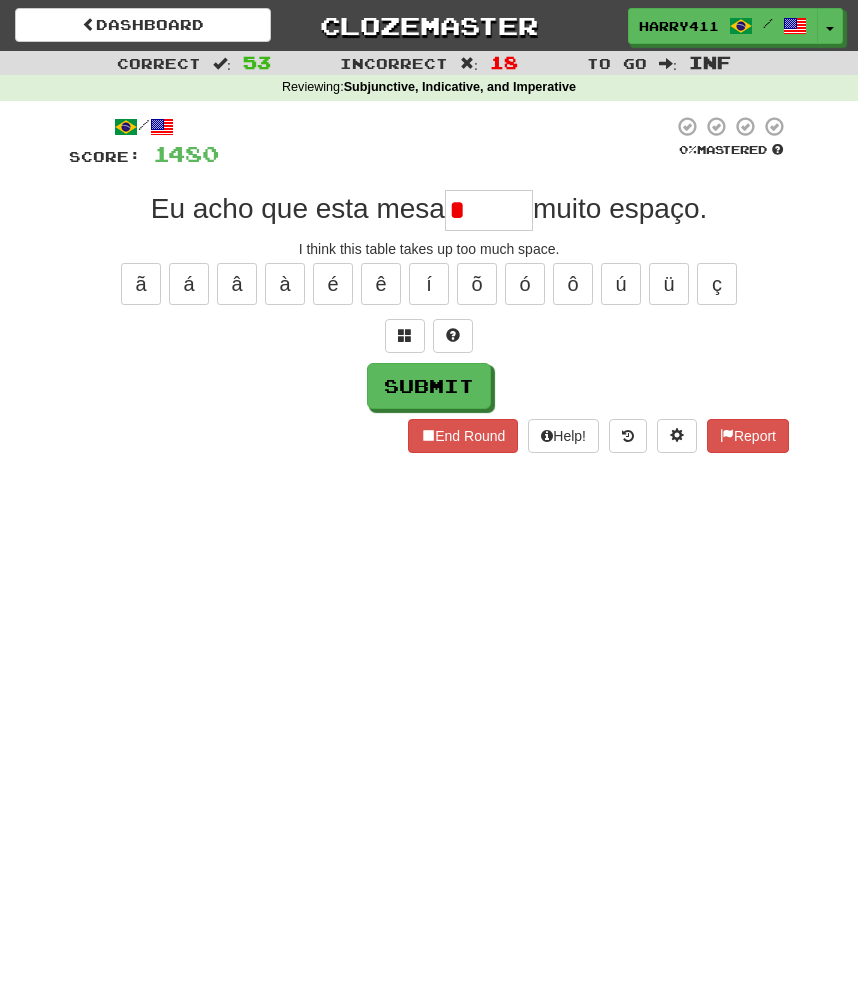 type on "*****" 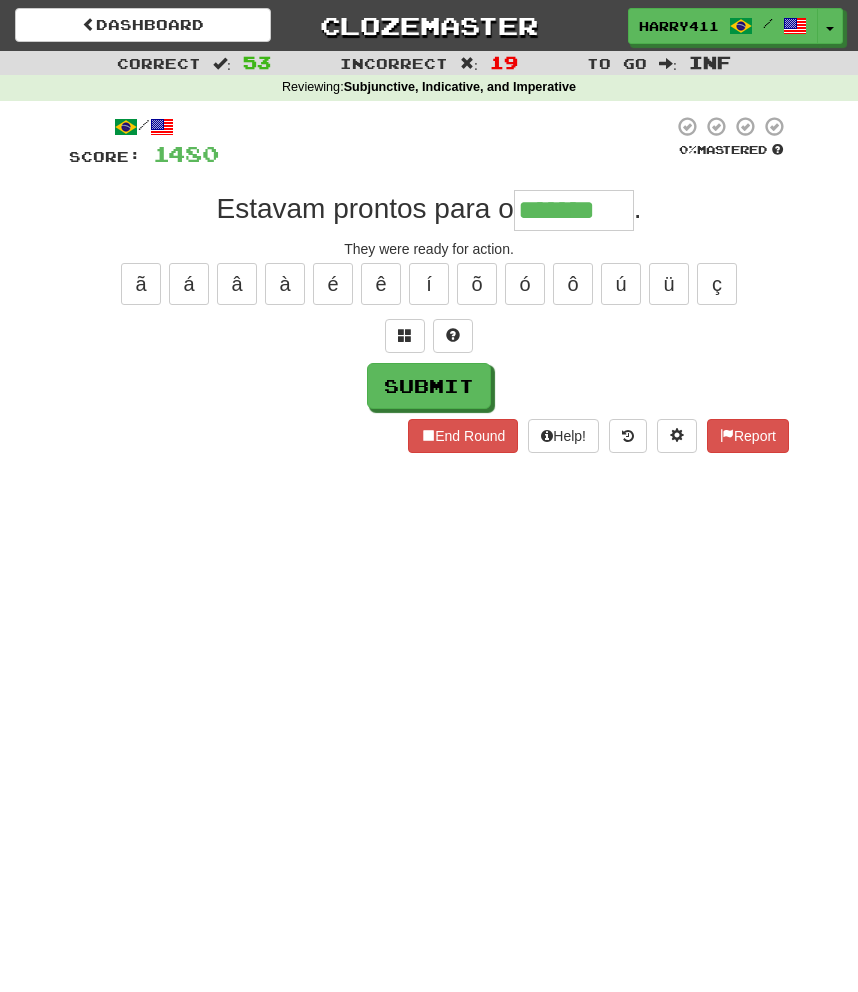 type on "*******" 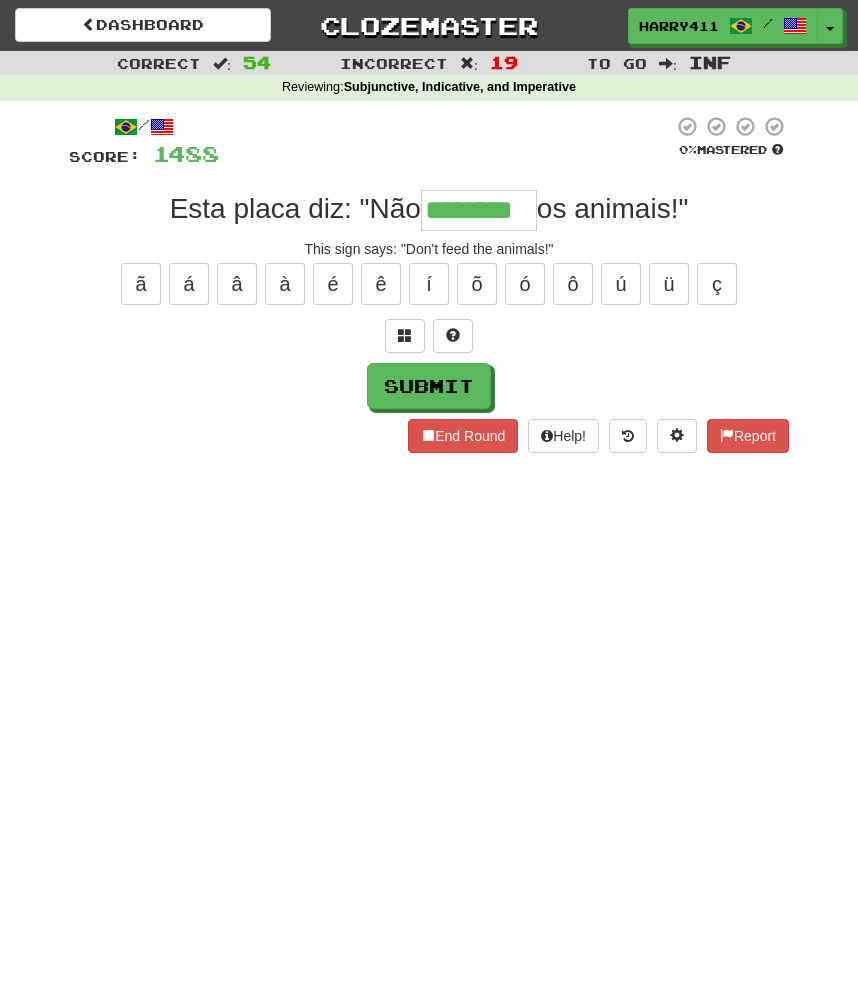 type on "********" 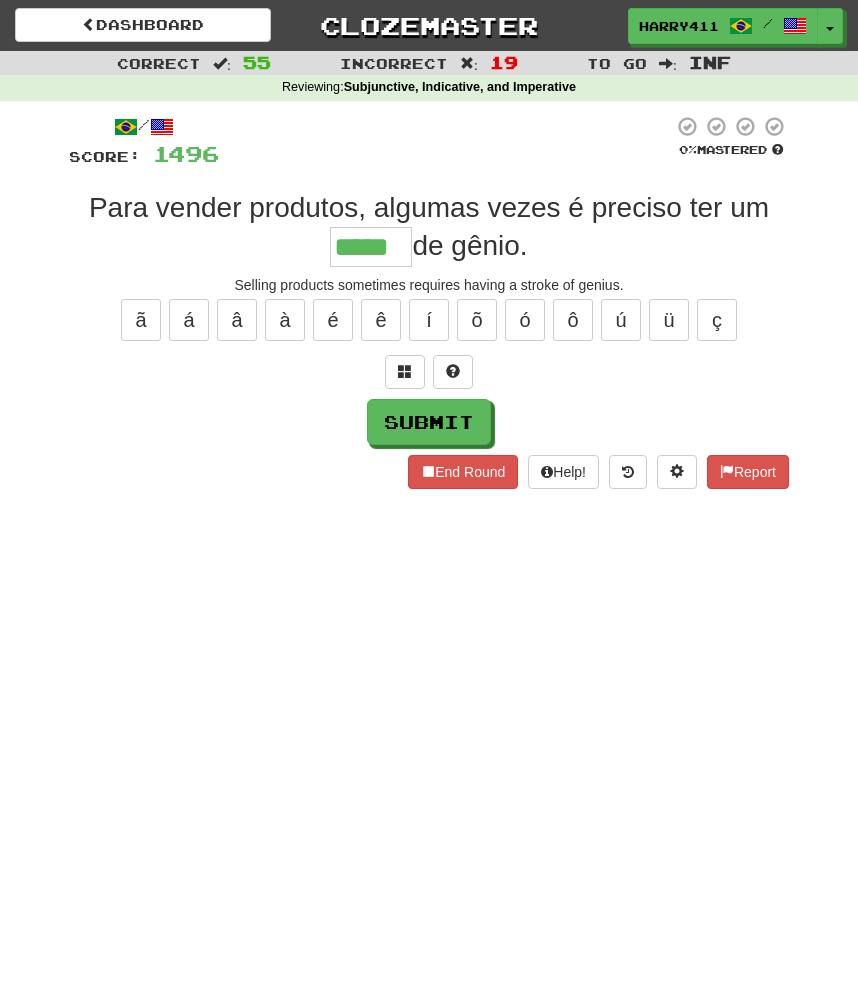 type on "*****" 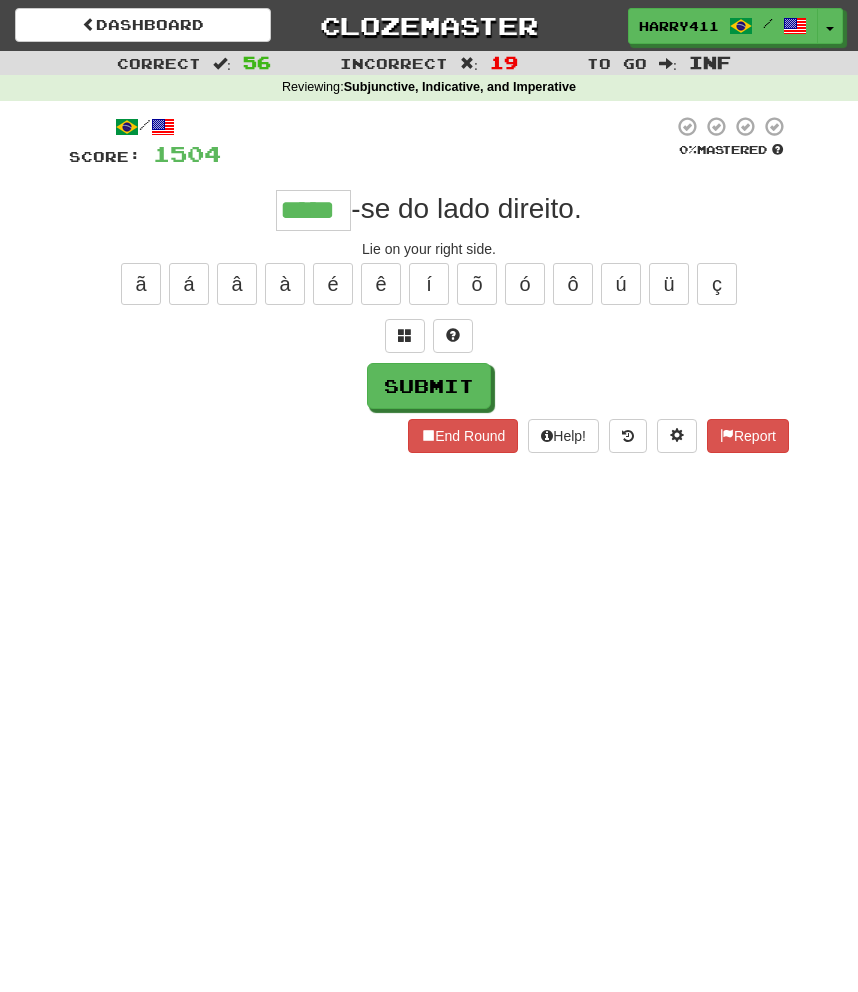 type on "*****" 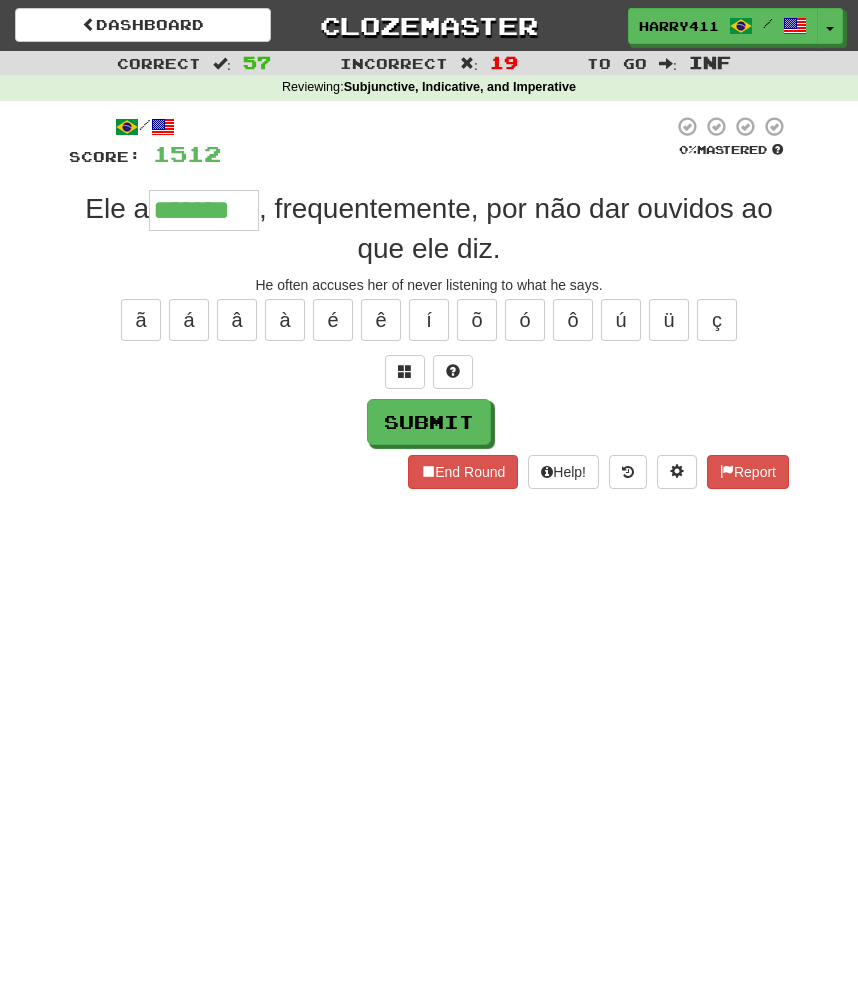 type on "*******" 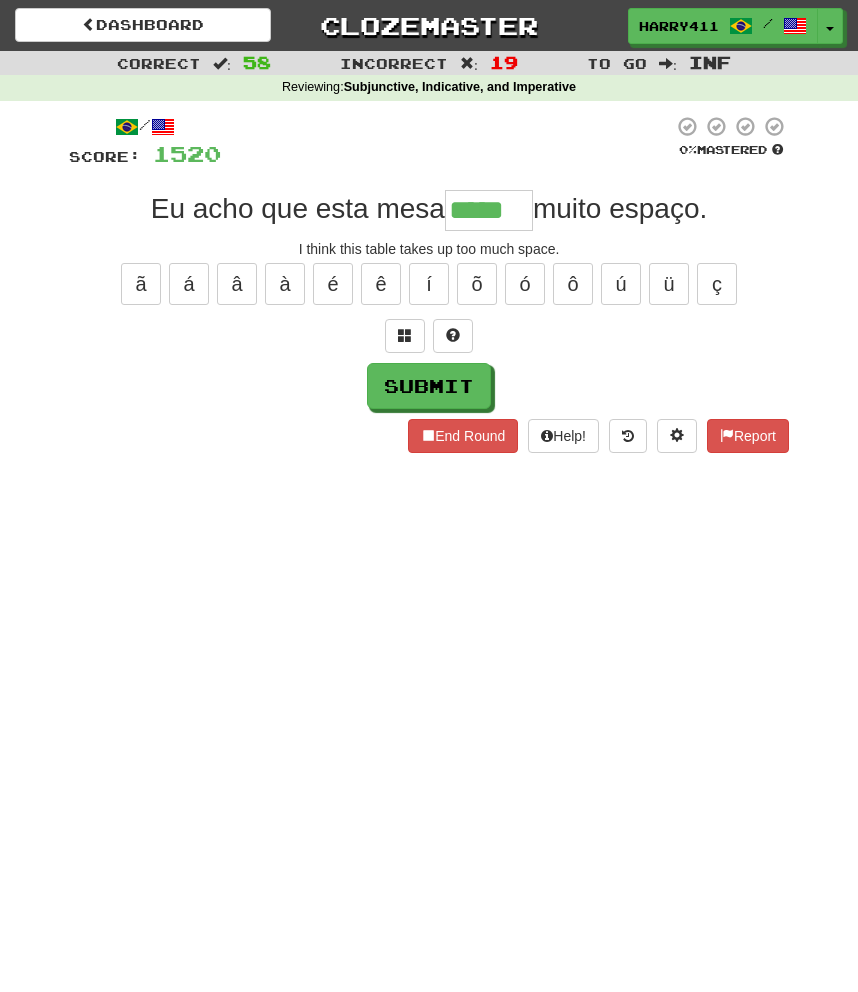 type on "*****" 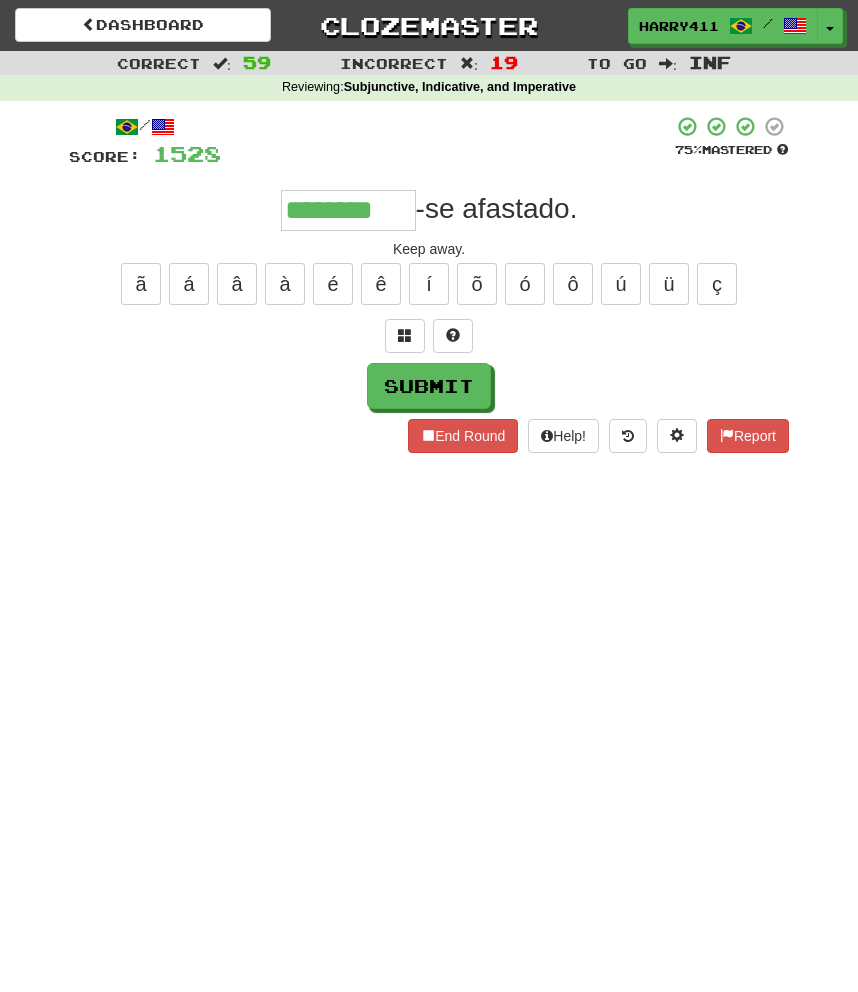 type on "********" 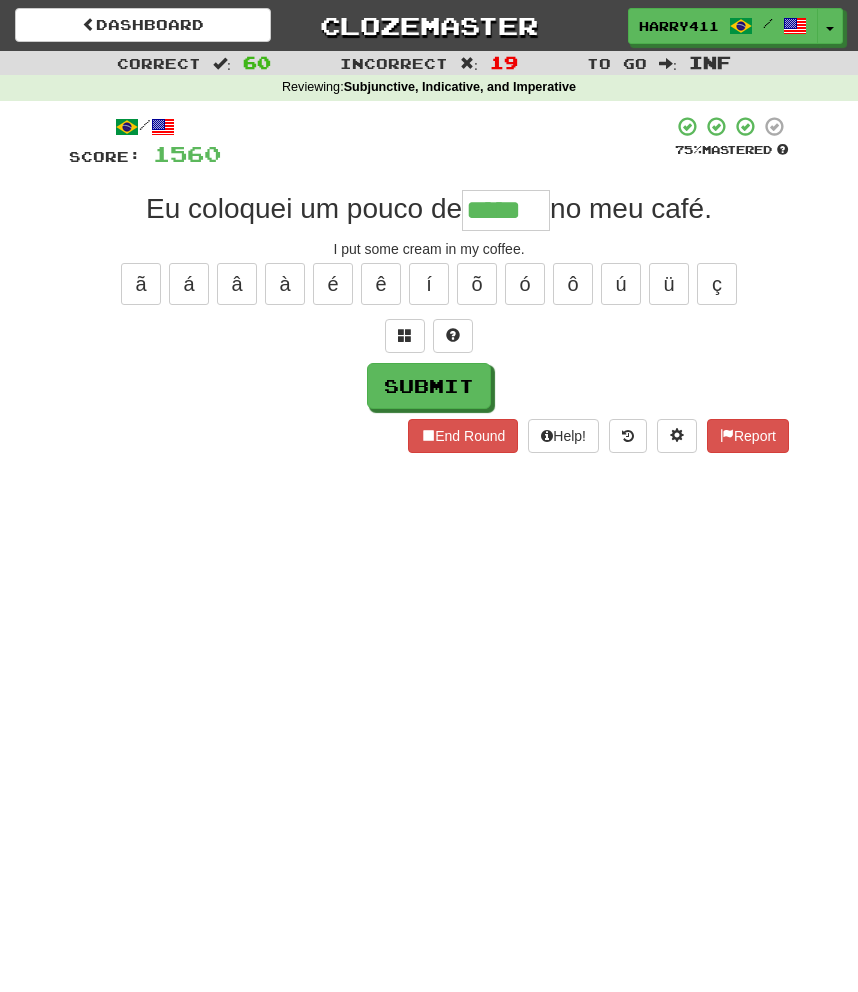 type on "*****" 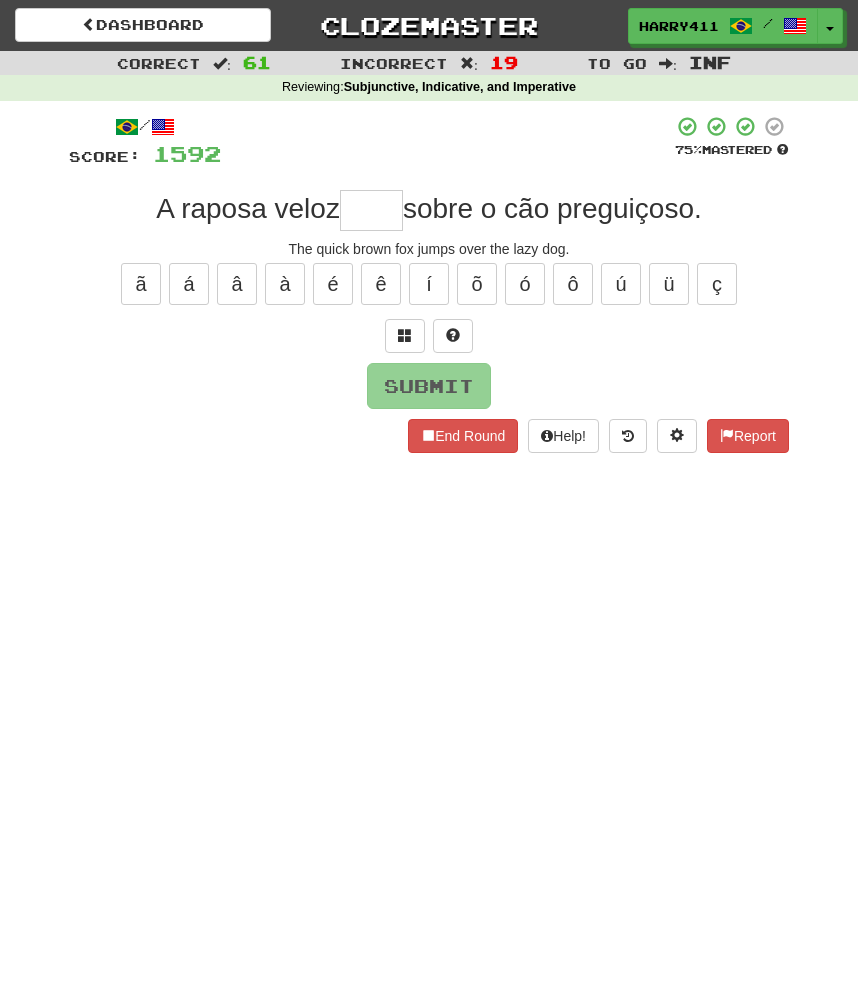 type on "*" 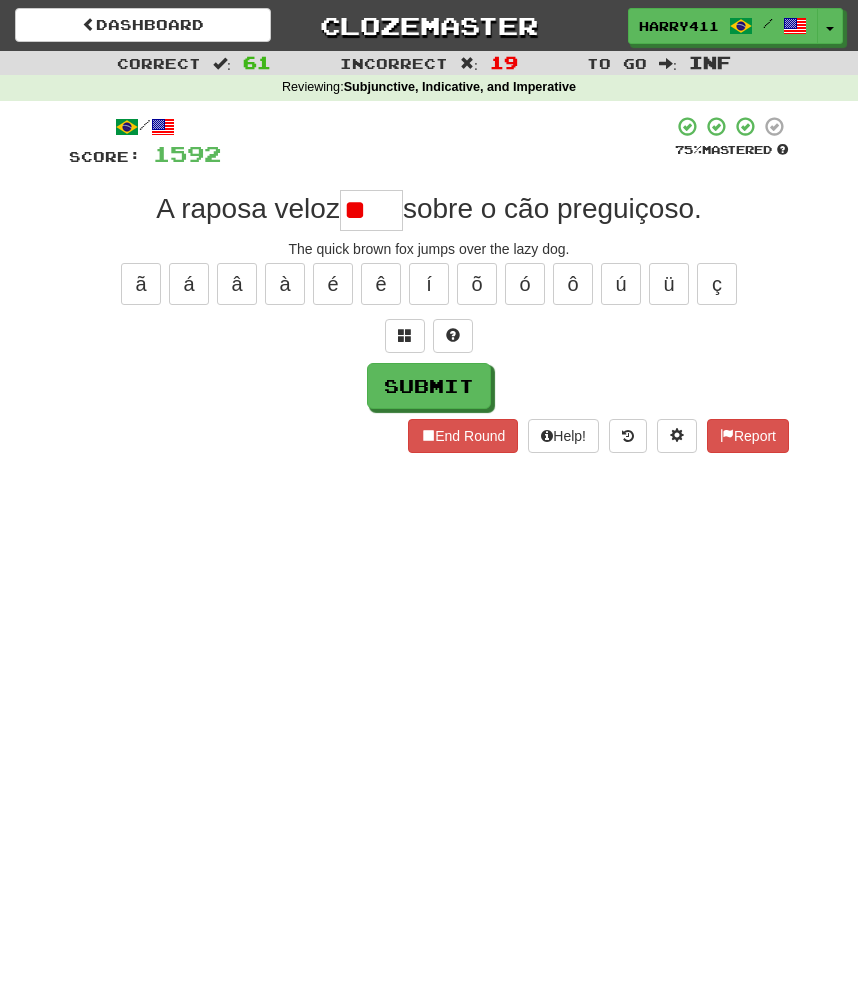 type on "*" 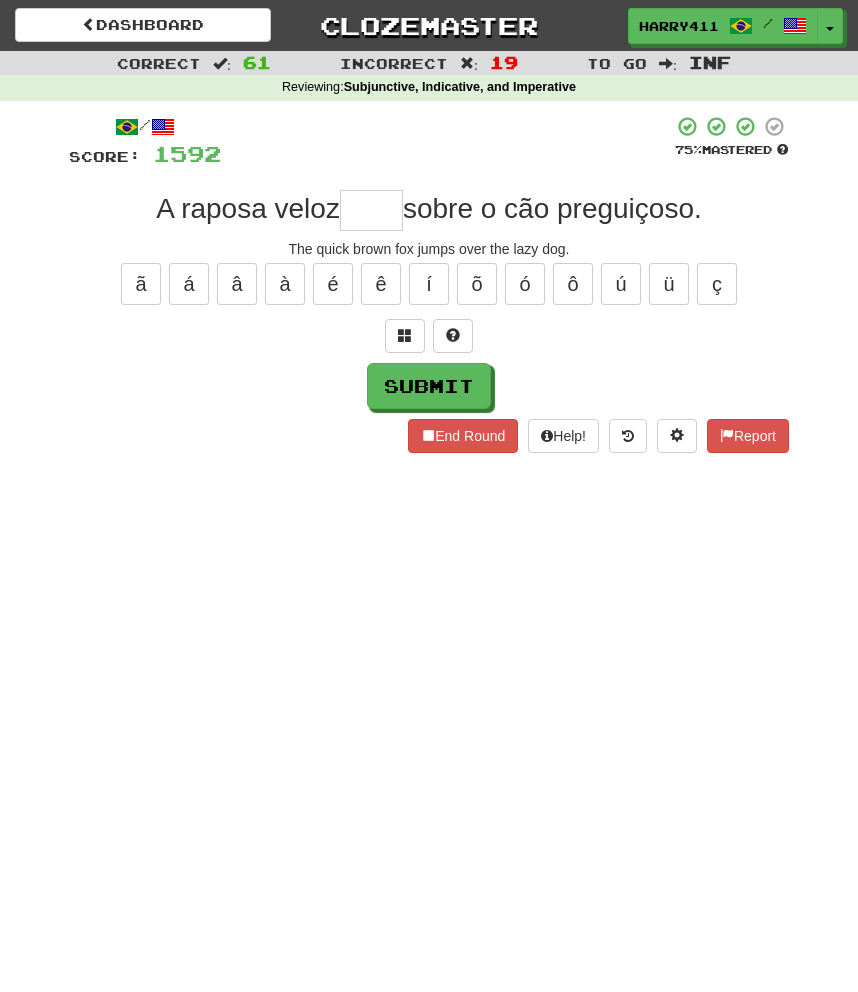 type on "*" 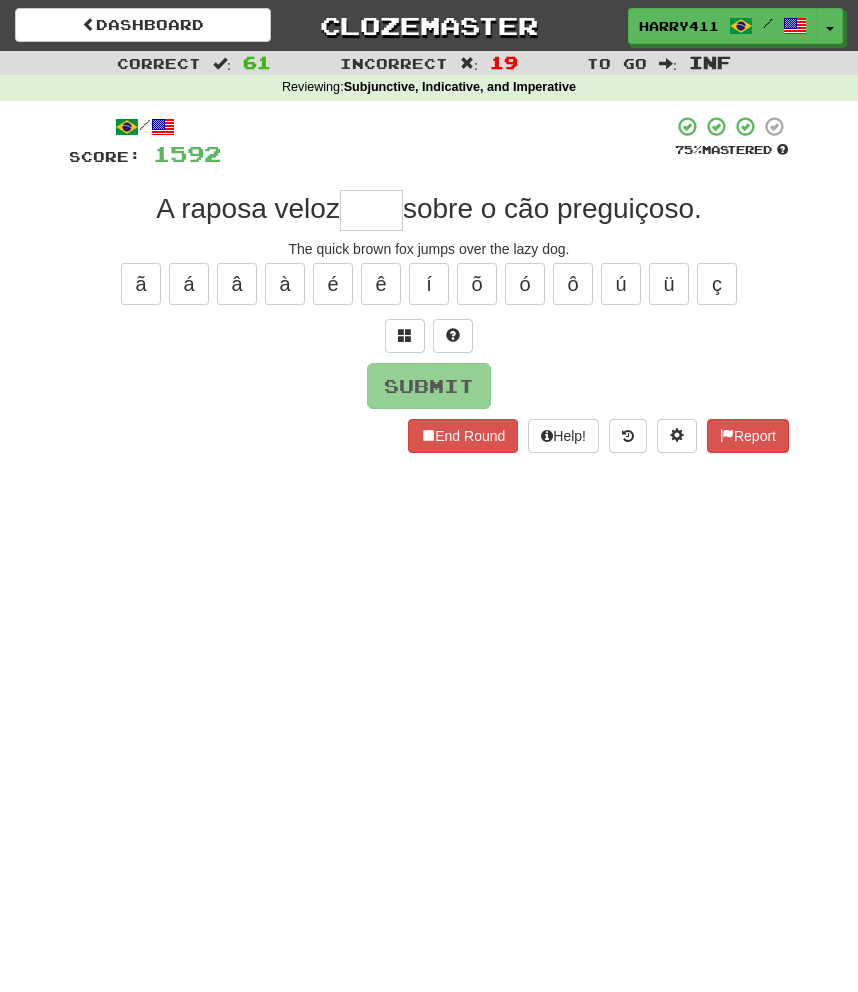 type 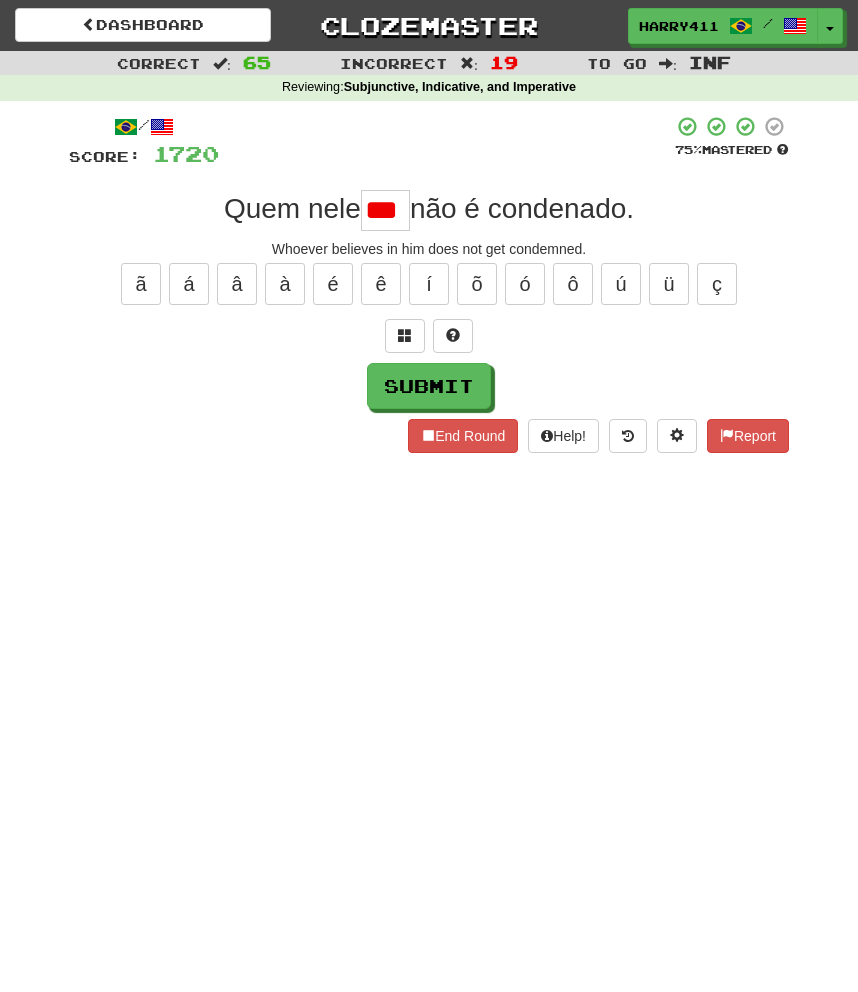 scroll, scrollTop: 0, scrollLeft: 0, axis: both 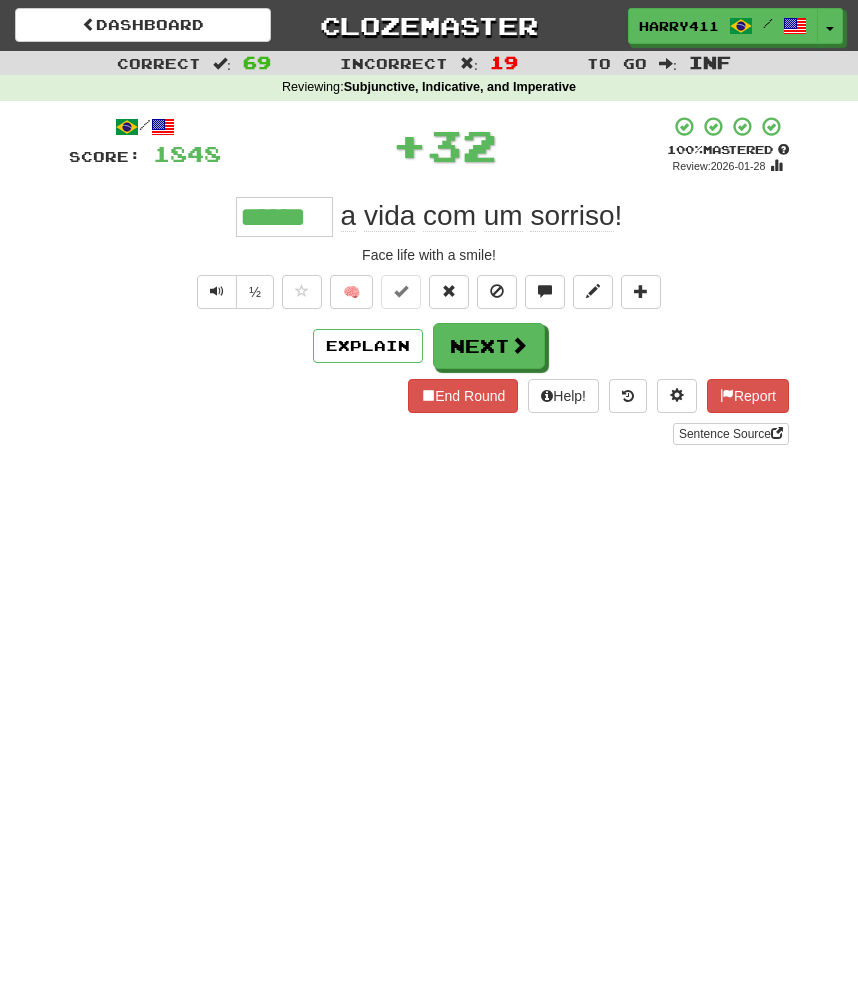 click on "******" at bounding box center [284, 217] 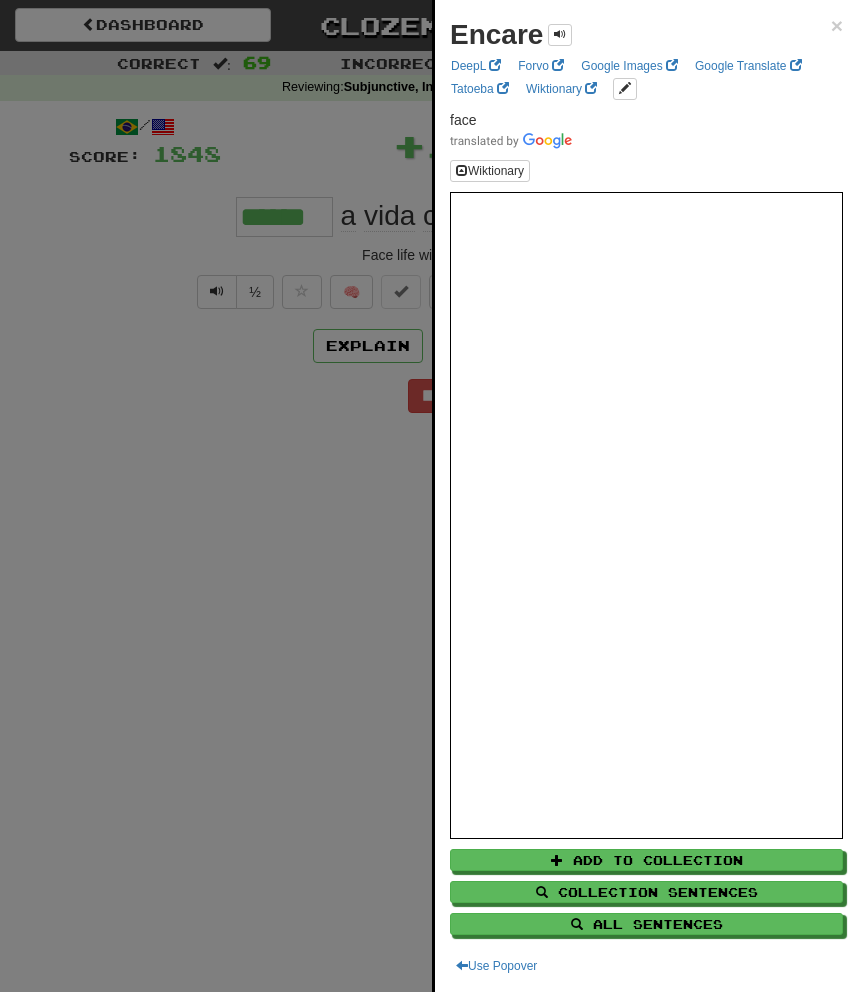 click at bounding box center [429, 496] 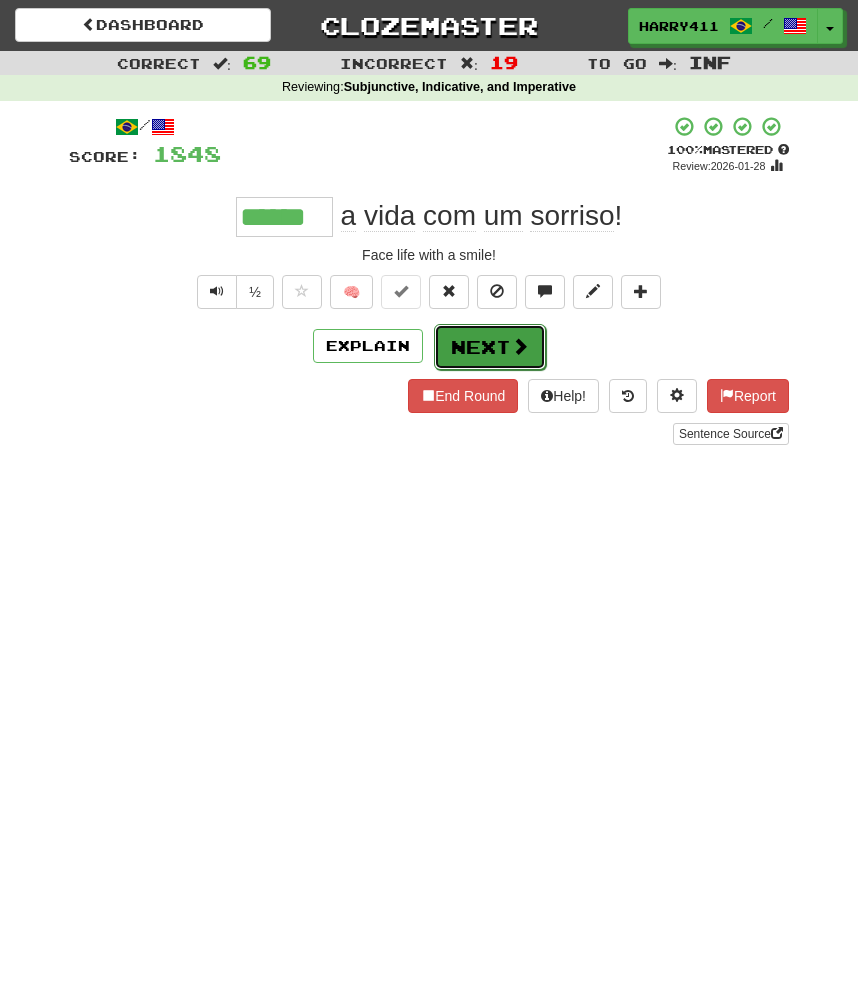 click on "Next" at bounding box center [490, 347] 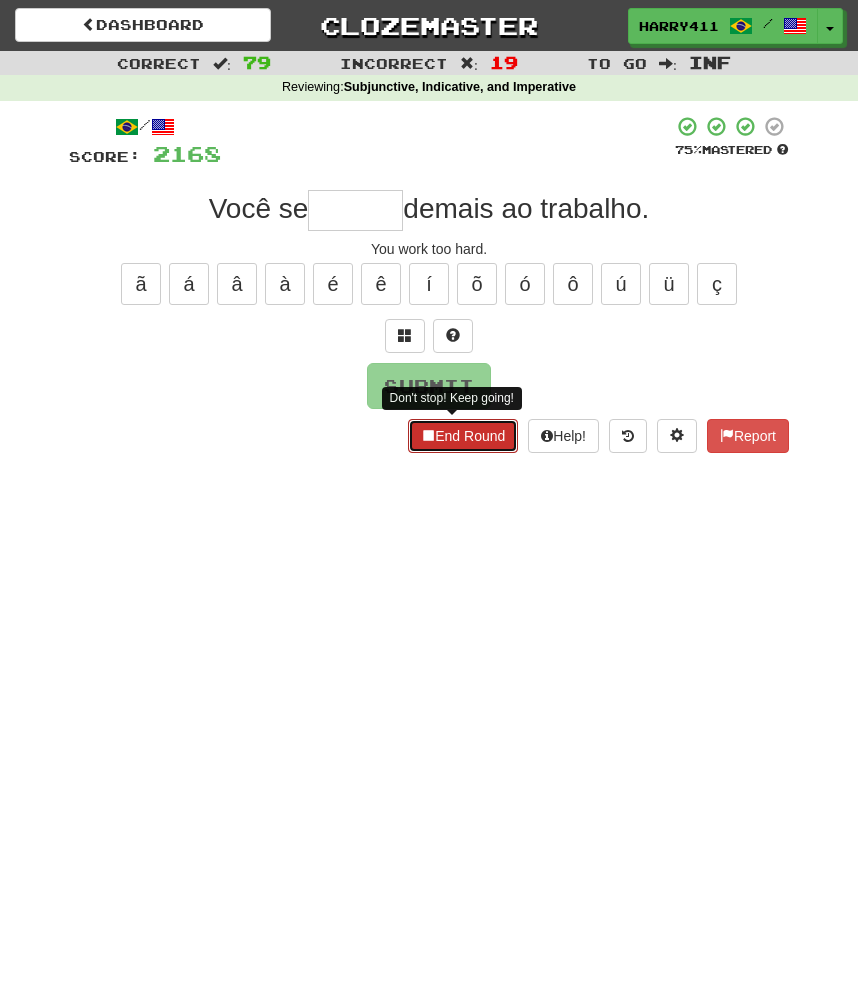 click at bounding box center (428, 435) 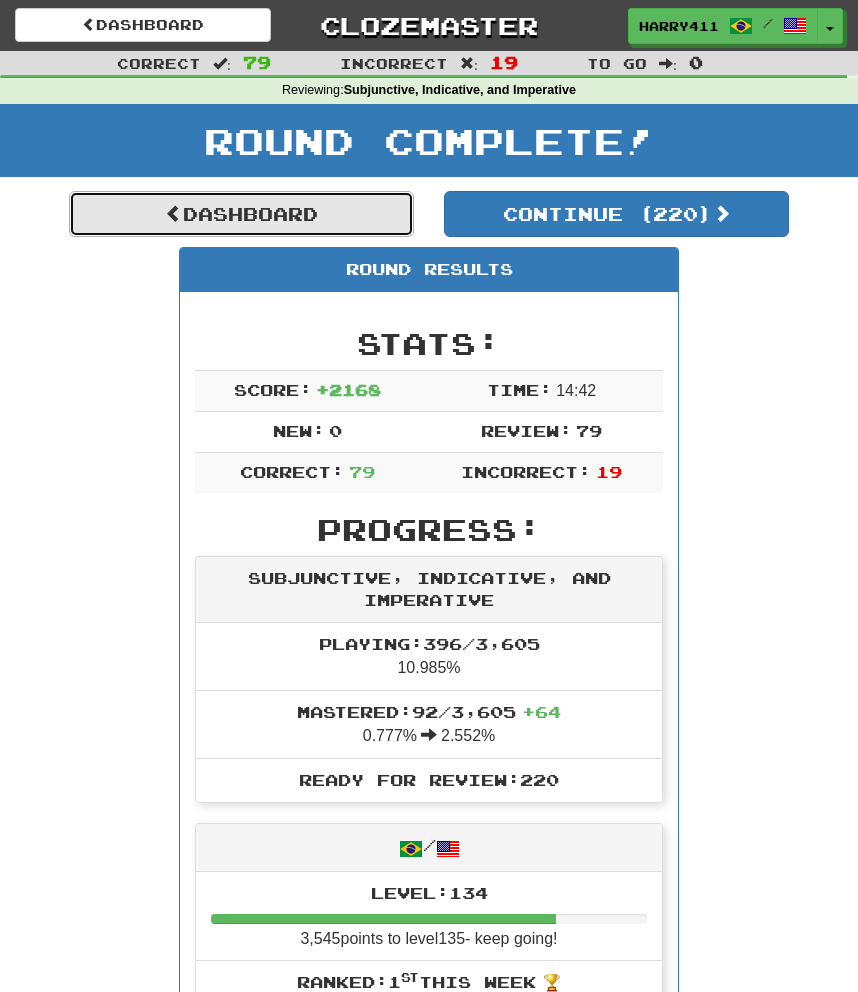 click on "Dashboard" at bounding box center [241, 214] 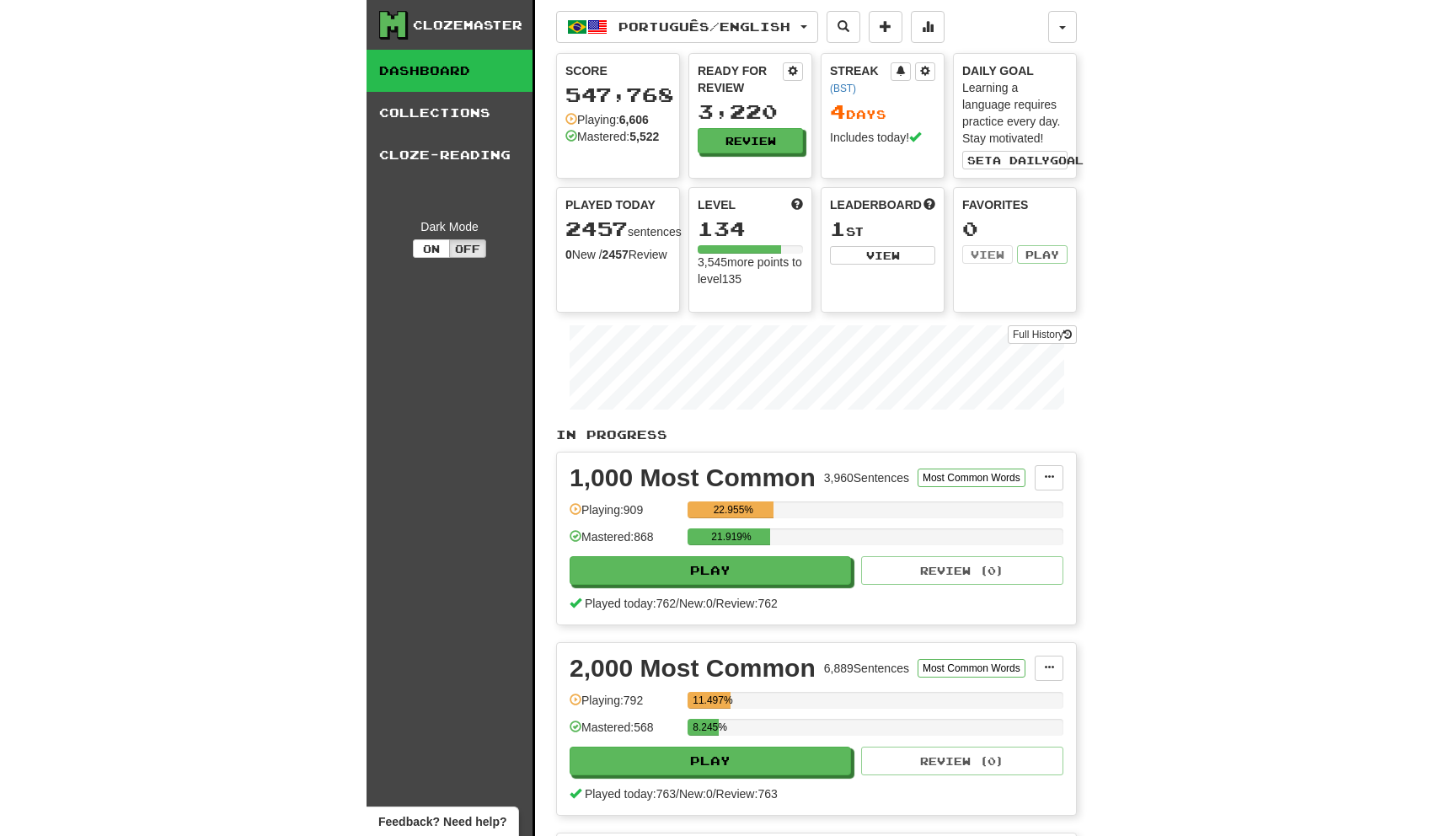 scroll, scrollTop: 0, scrollLeft: 0, axis: both 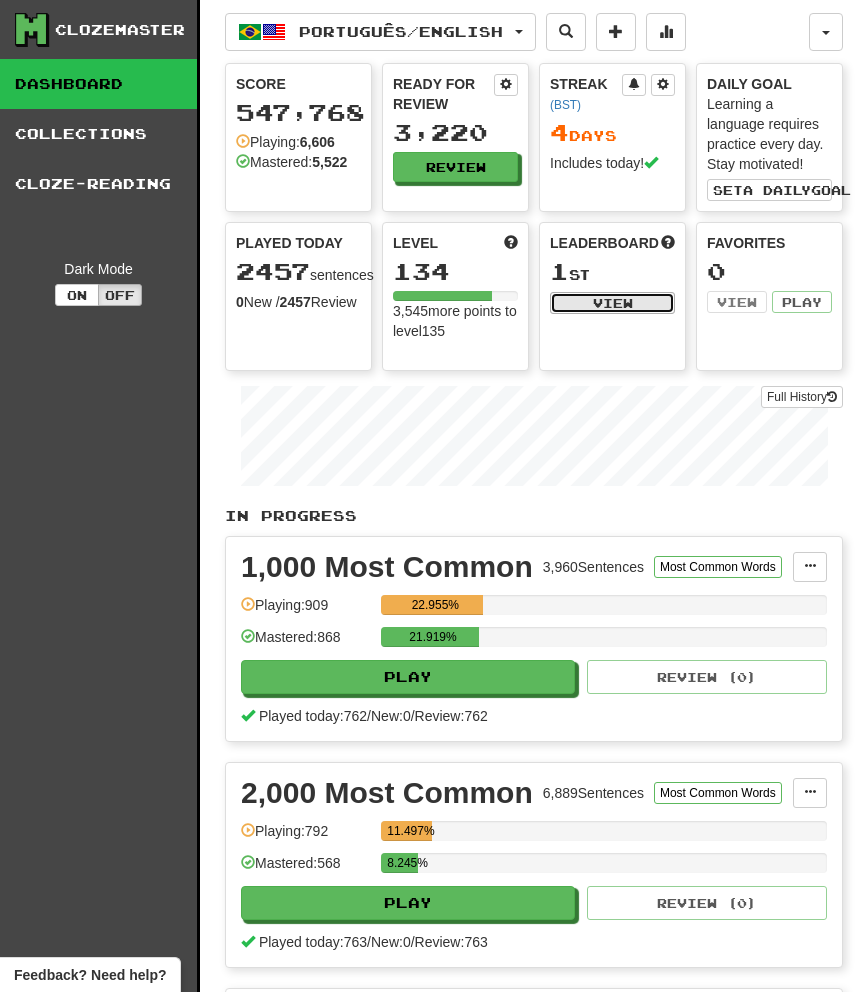 click on "View" at bounding box center (612, 303) 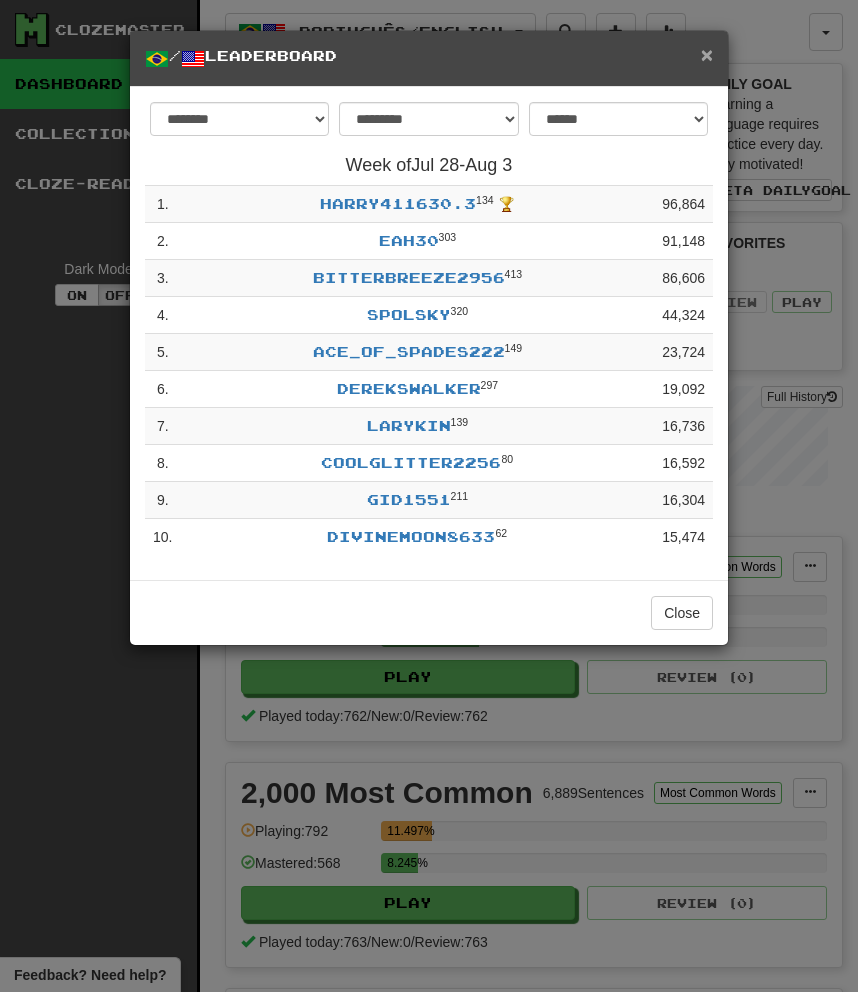 click on "×" at bounding box center (707, 54) 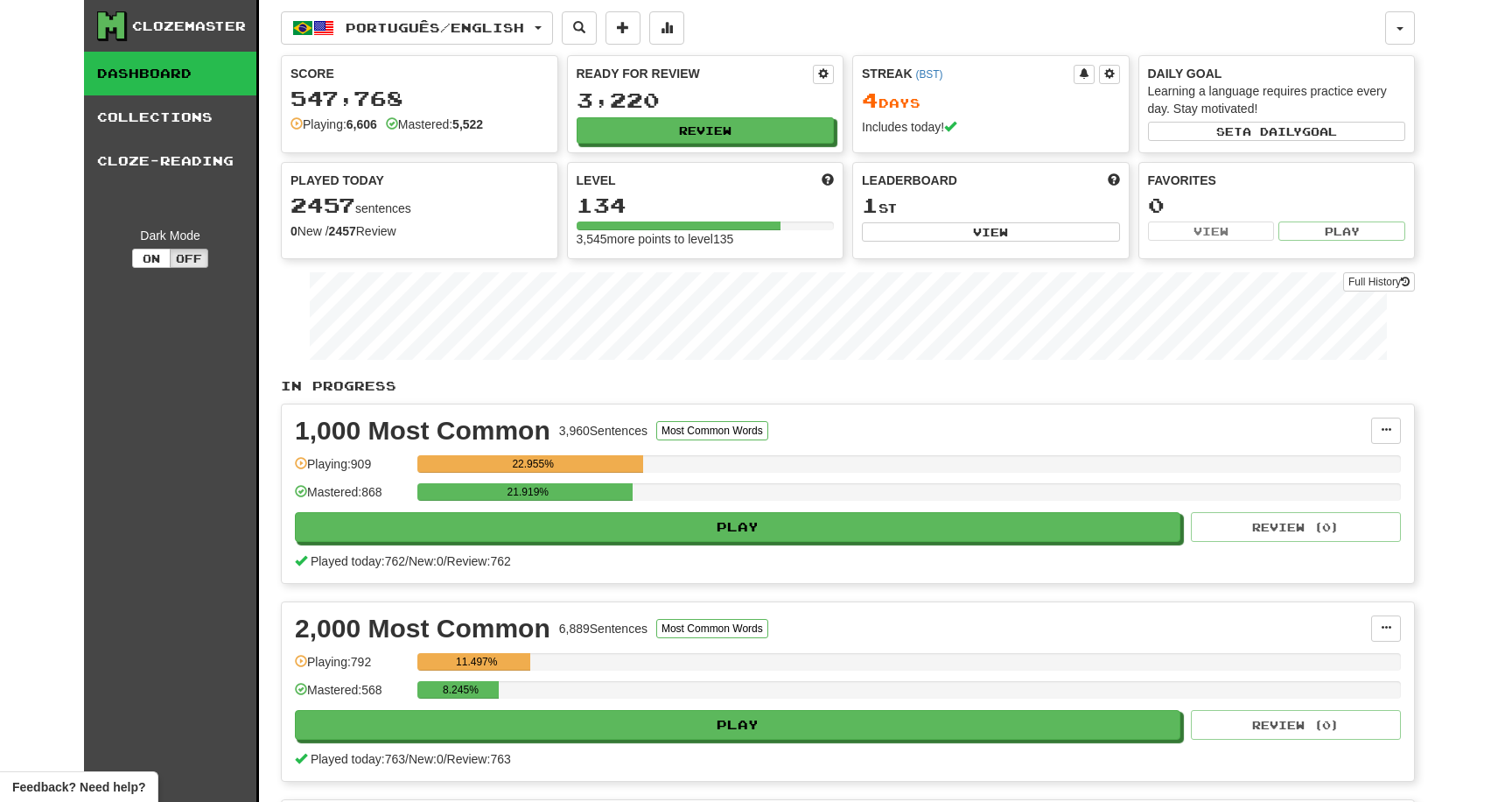 scroll, scrollTop: 0, scrollLeft: 0, axis: both 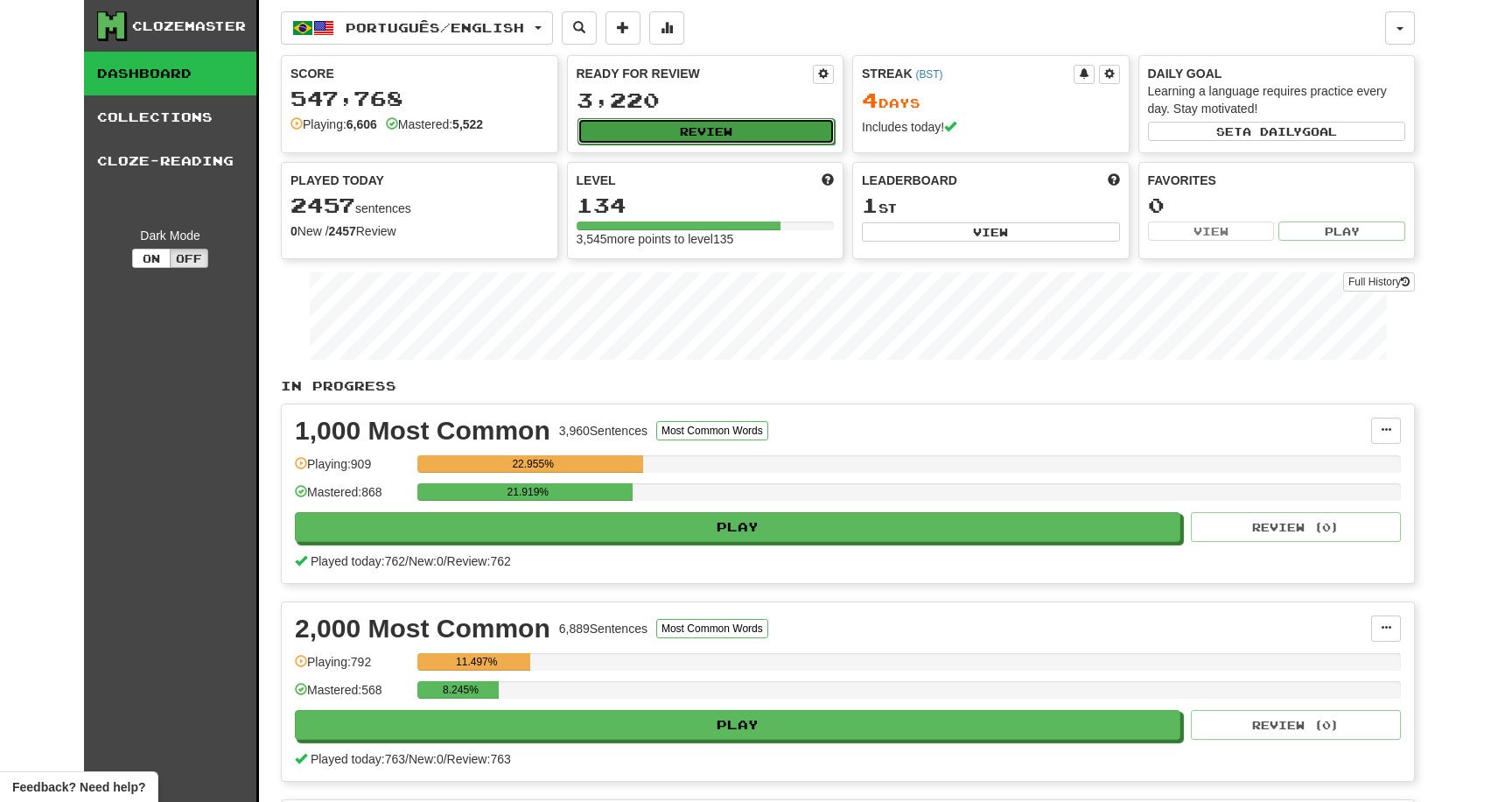 click on "Review" at bounding box center [706, 131] 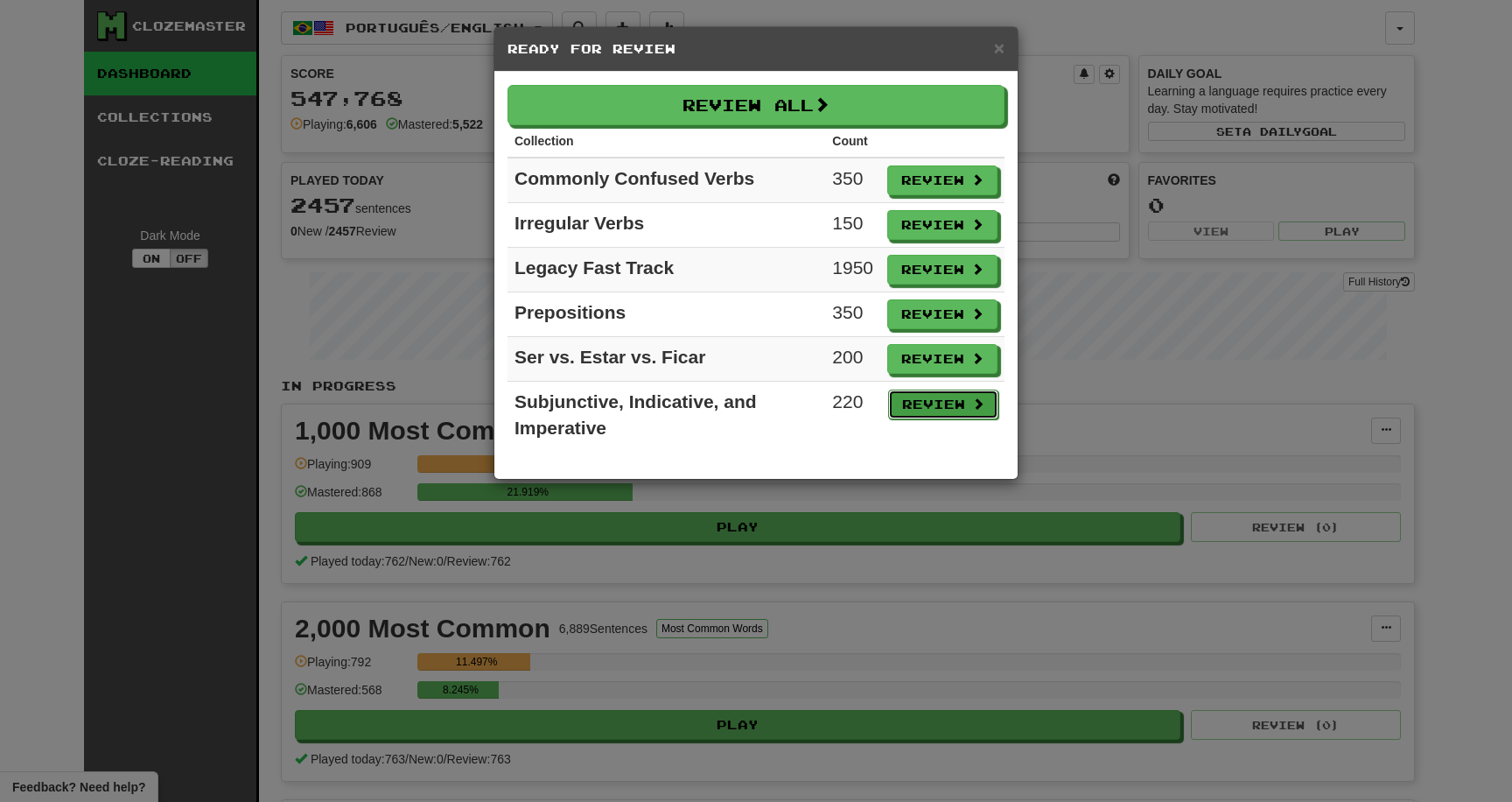 click on "Review" at bounding box center (943, 405) 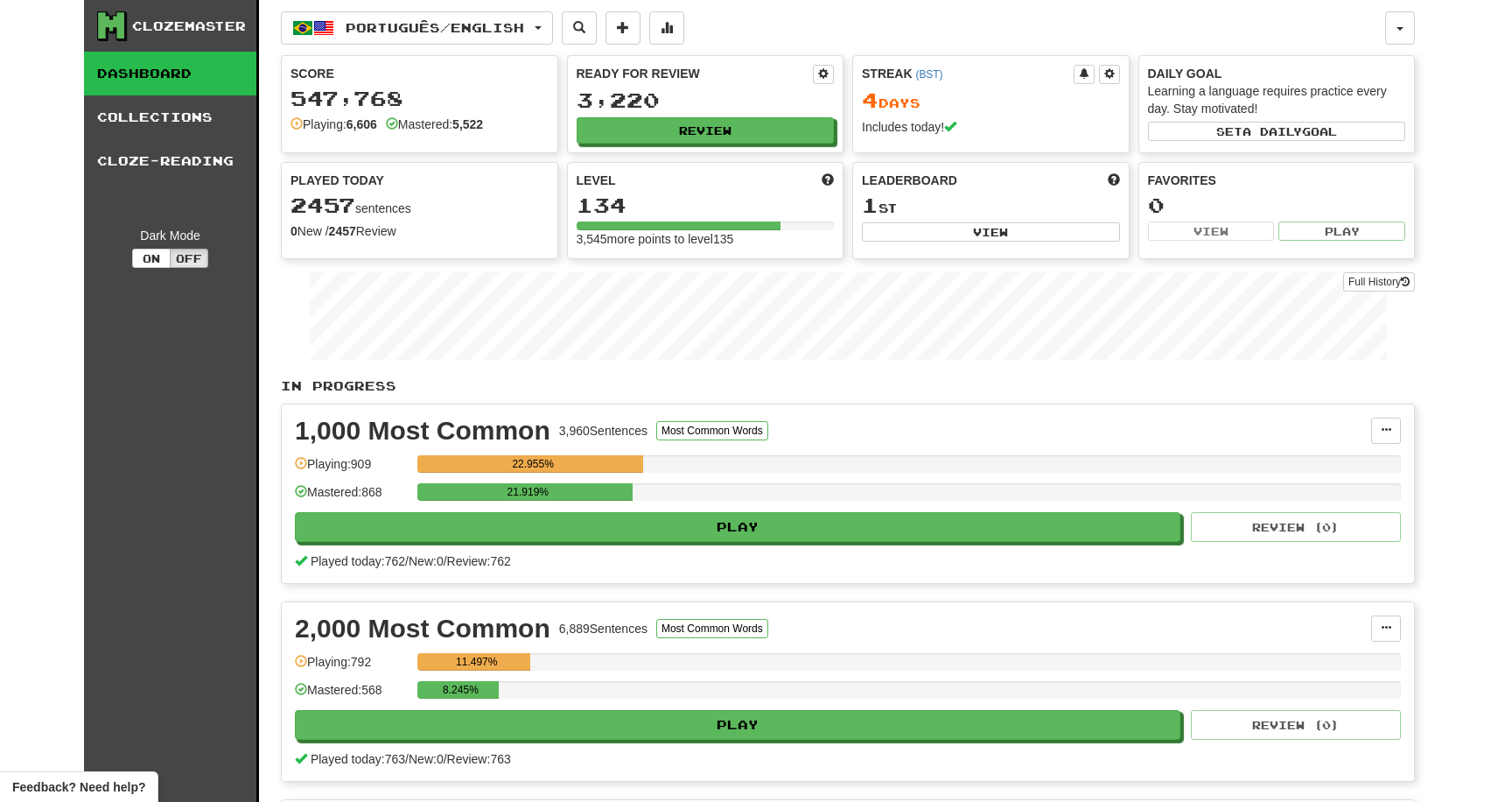 select on "********" 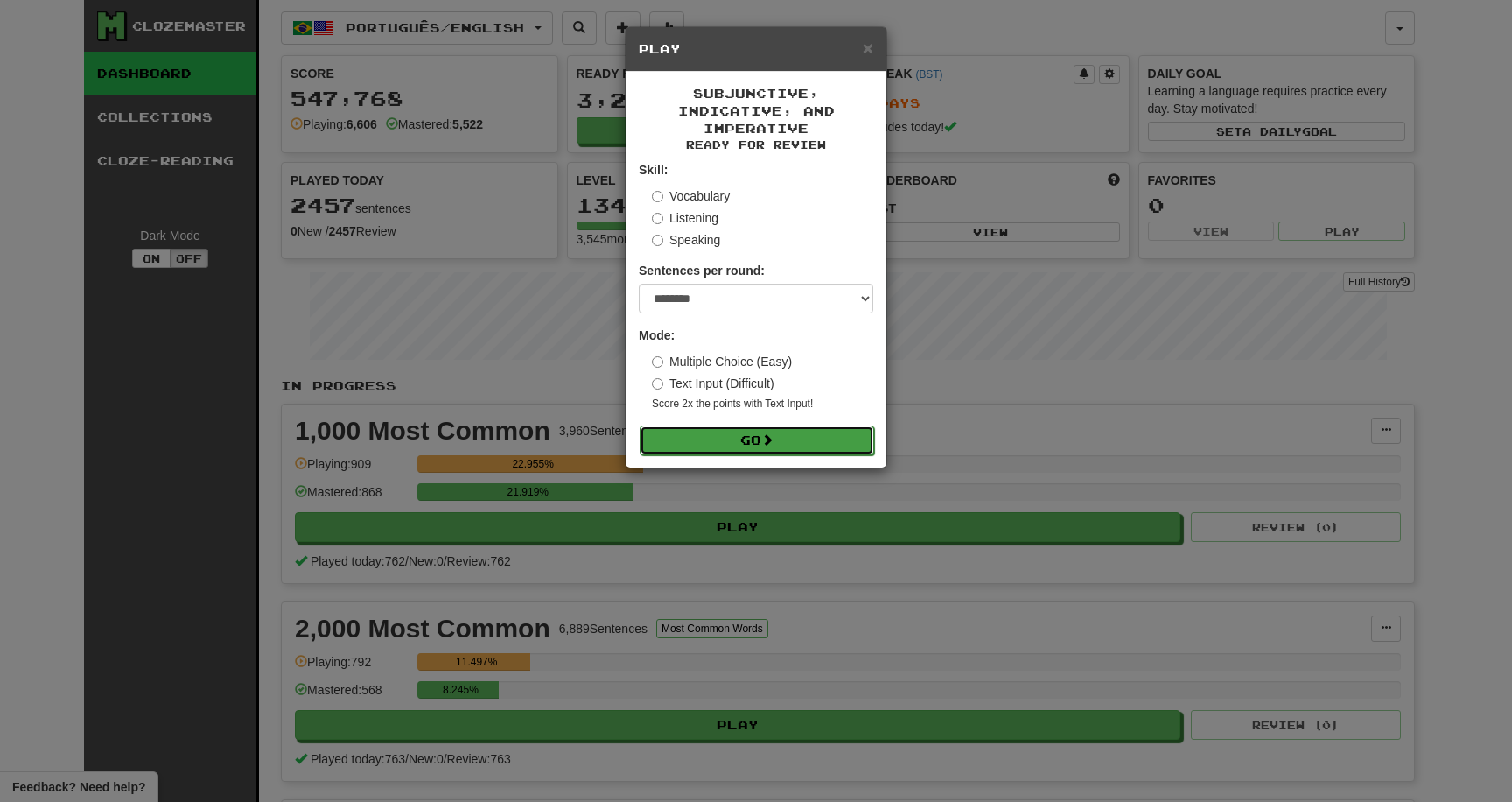 click on "Go" at bounding box center [757, 440] 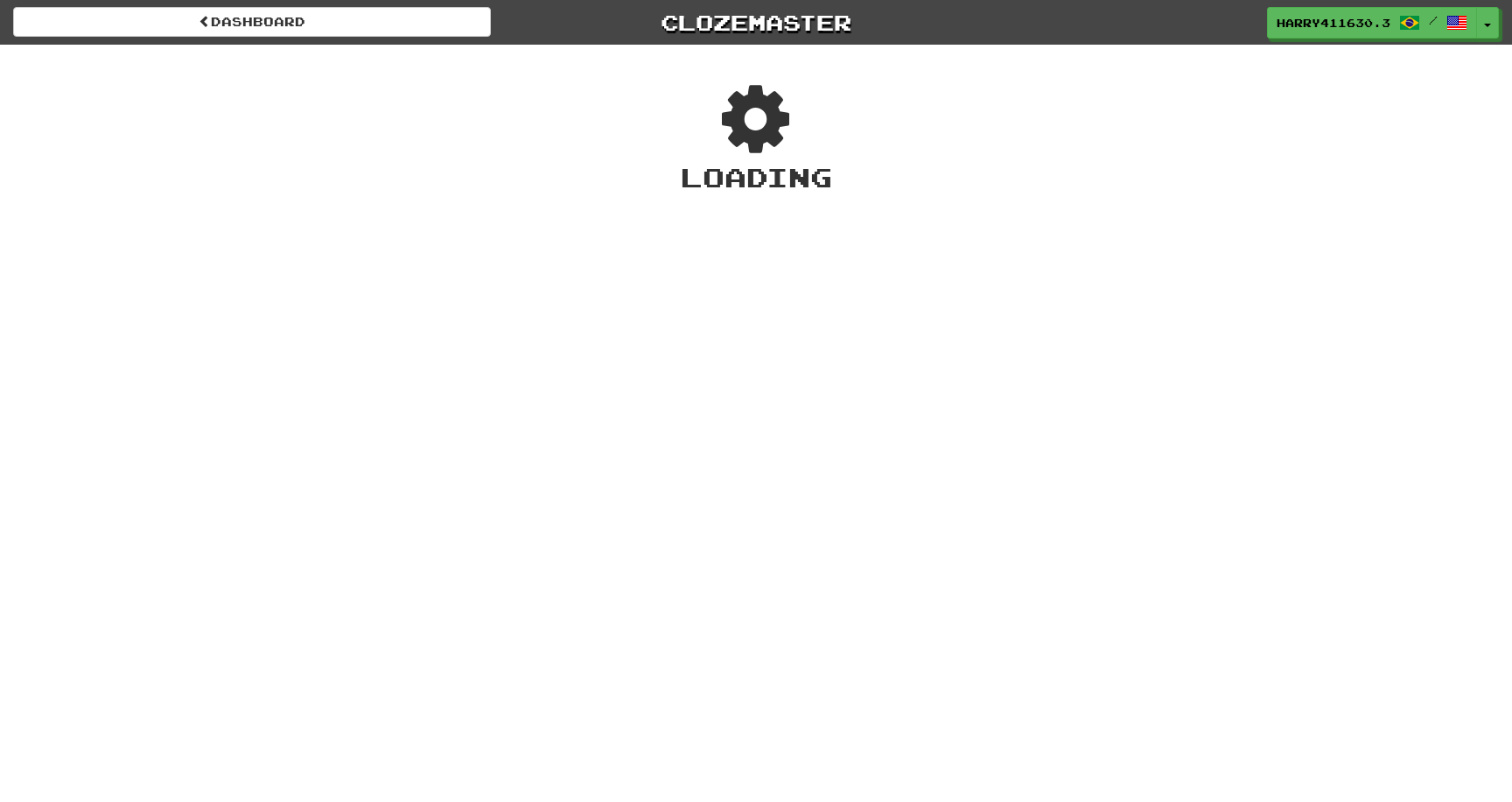 scroll, scrollTop: 0, scrollLeft: 0, axis: both 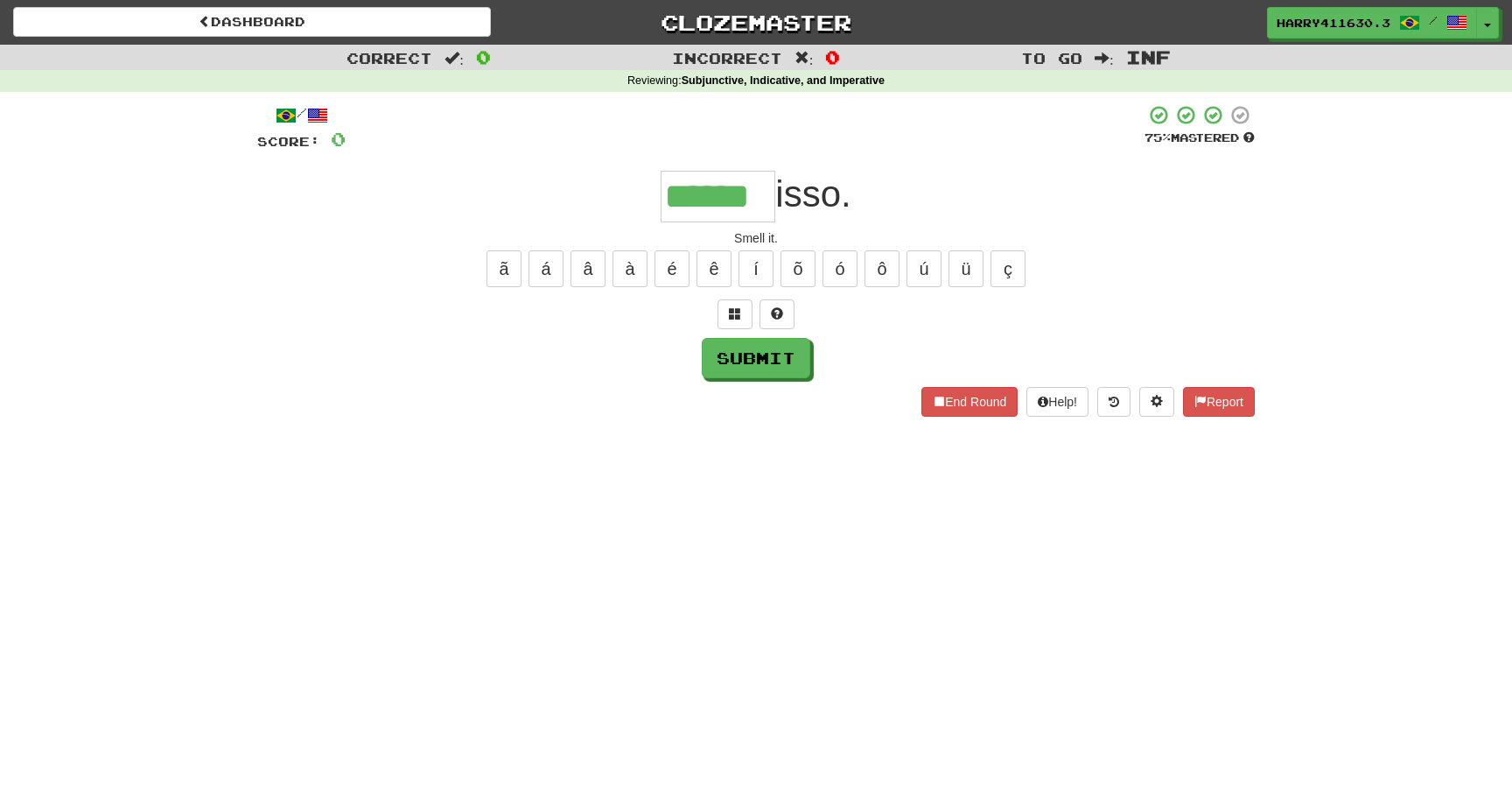 type on "******" 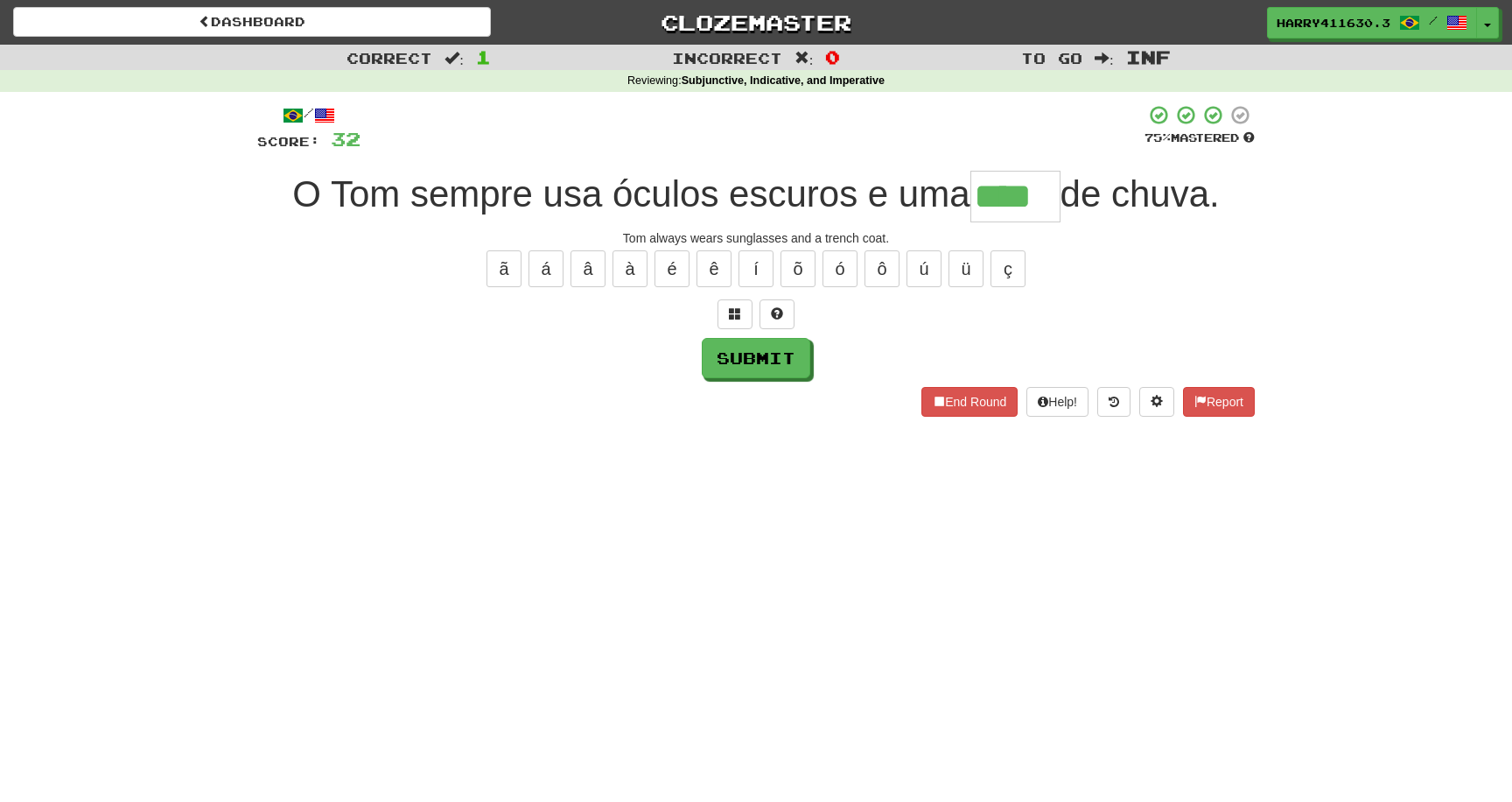type on "****" 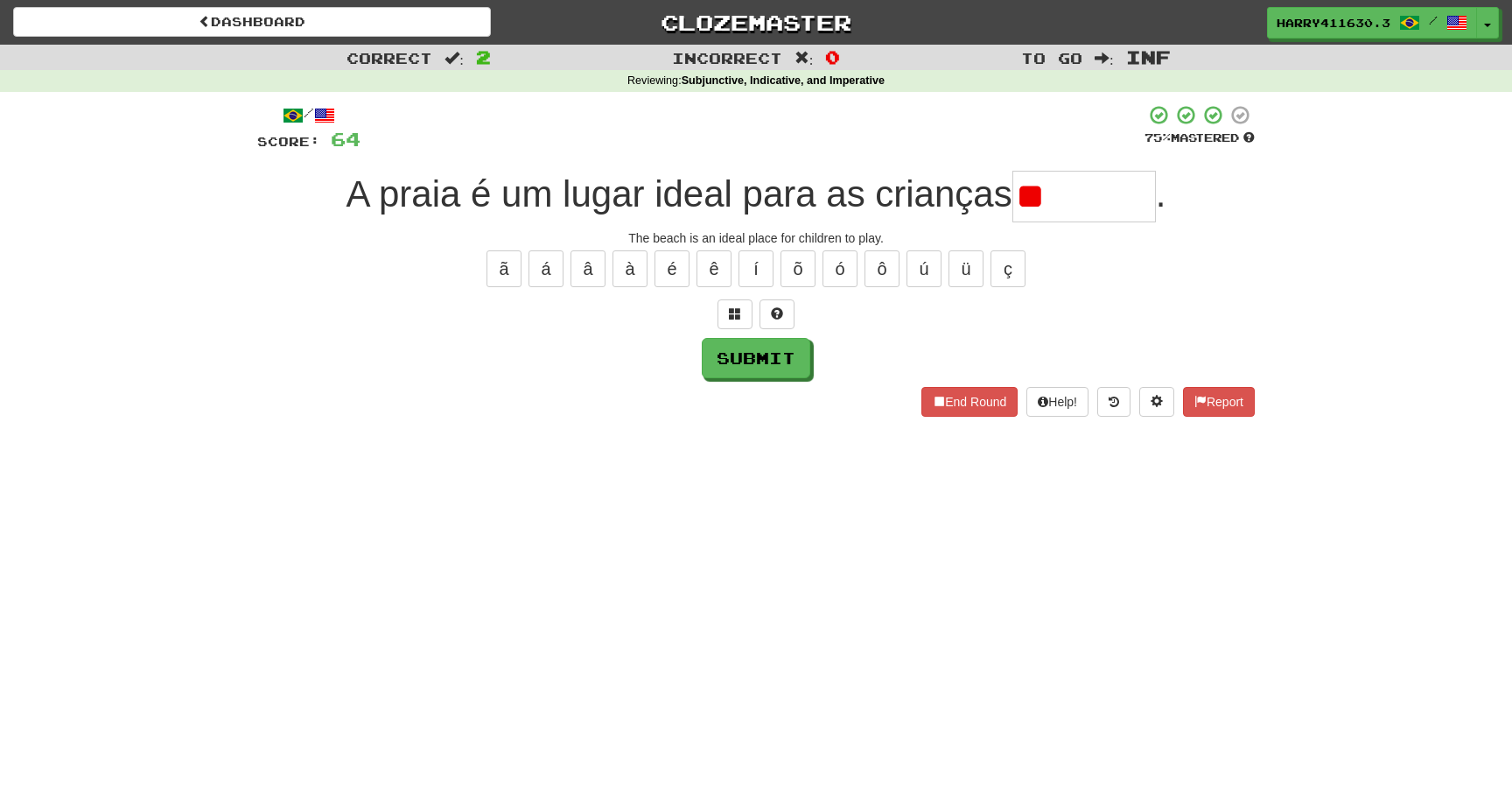 type on "*" 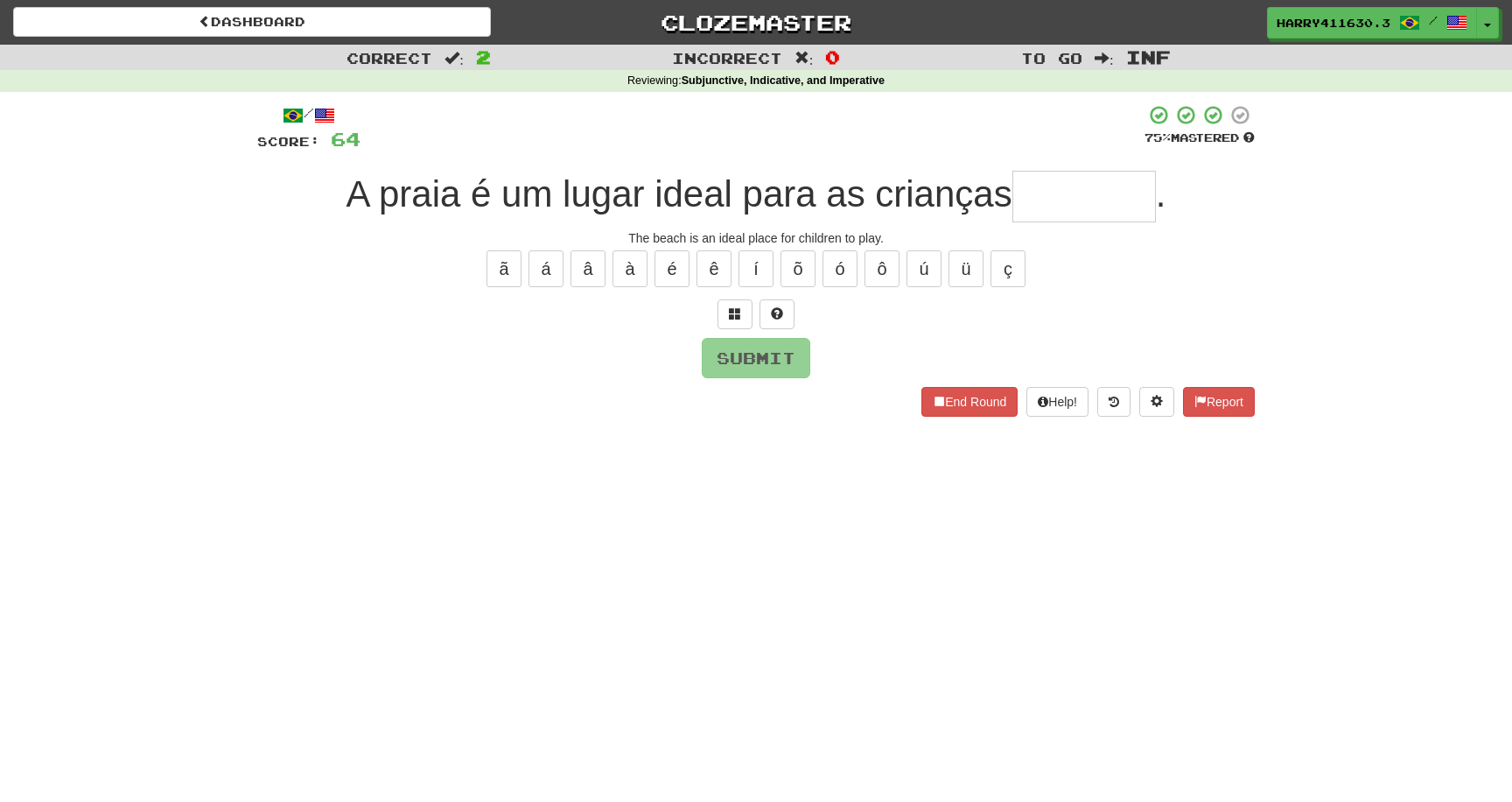 type on "*" 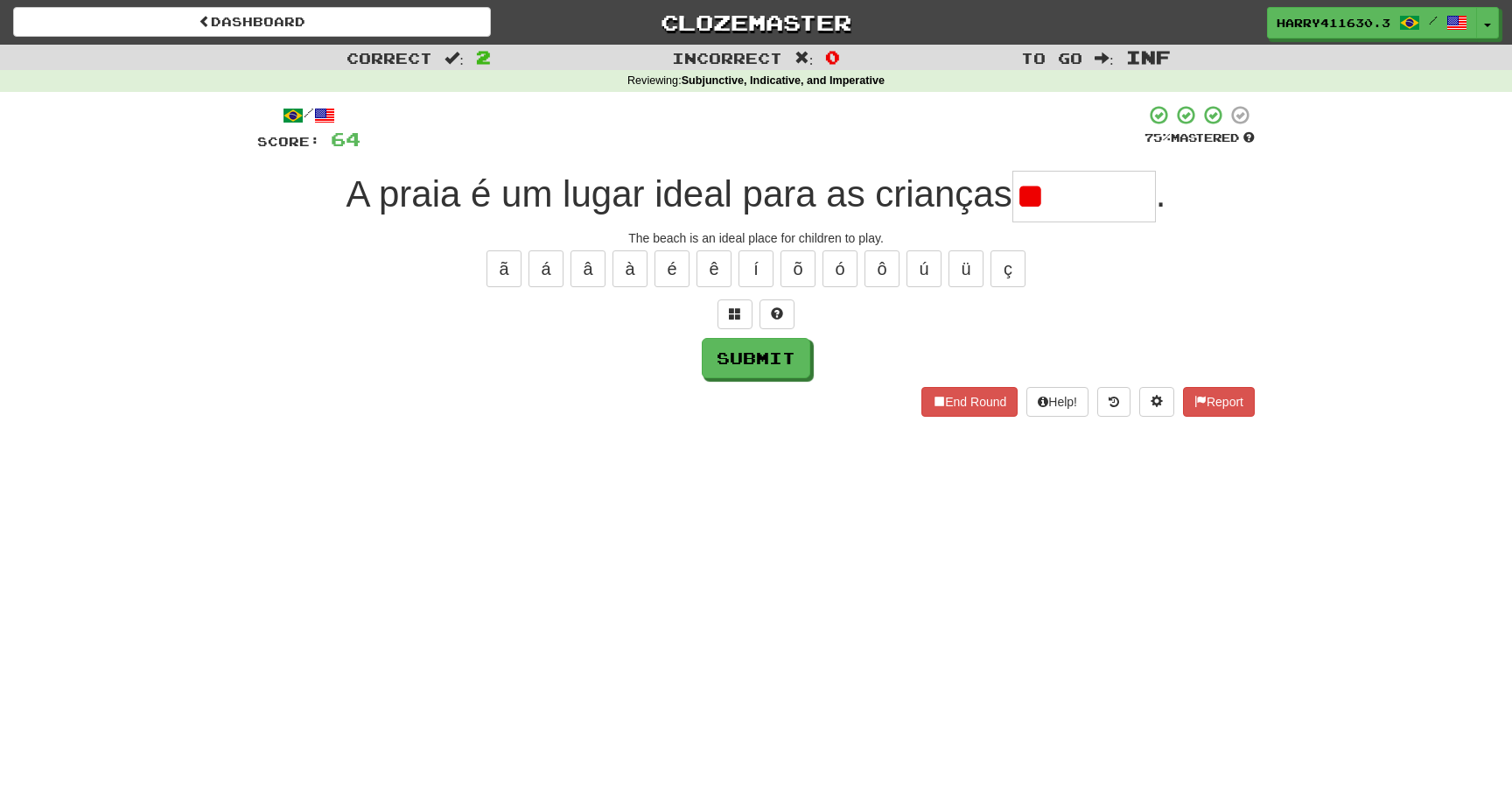 type on "*******" 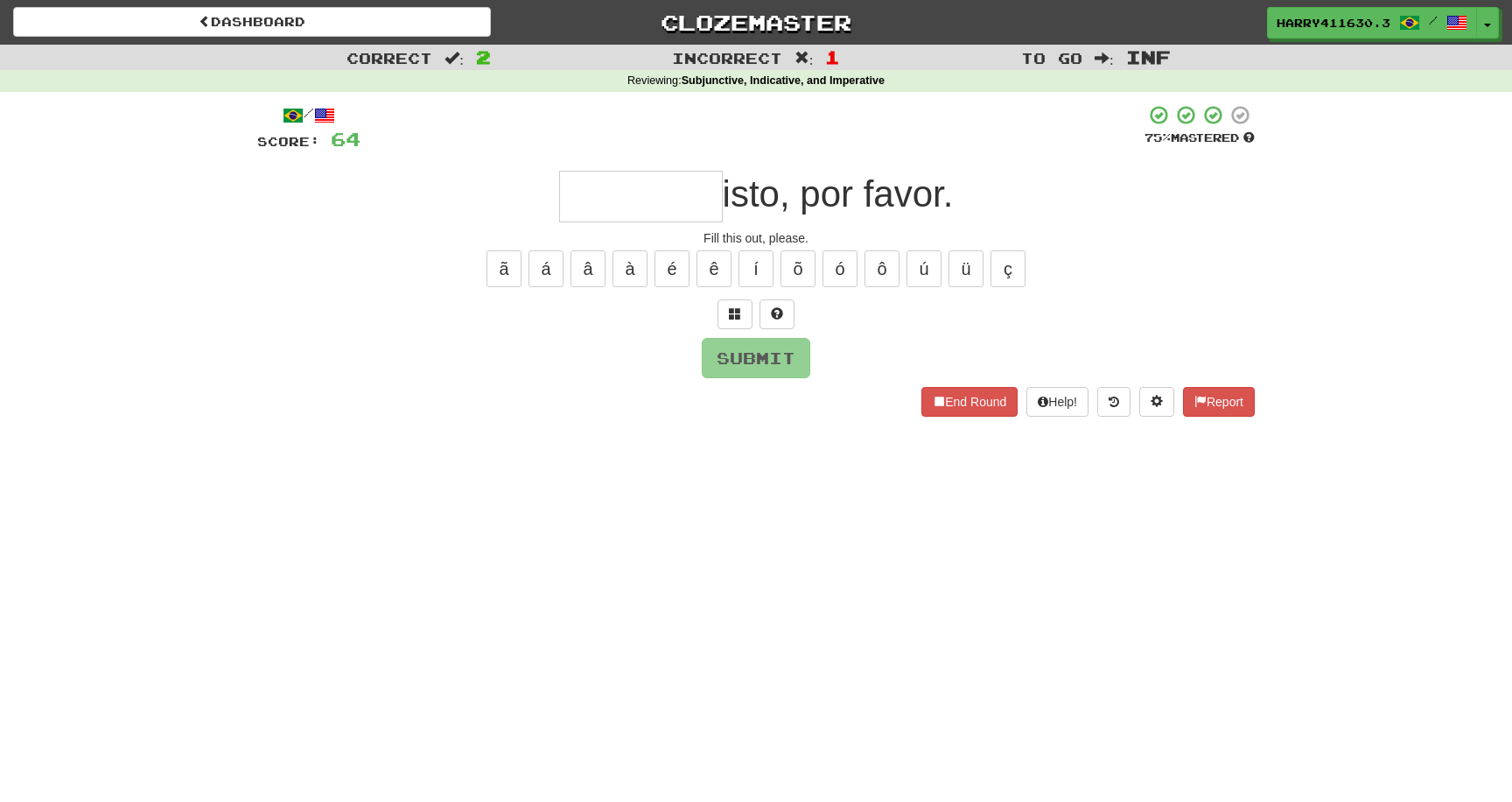 type on "*" 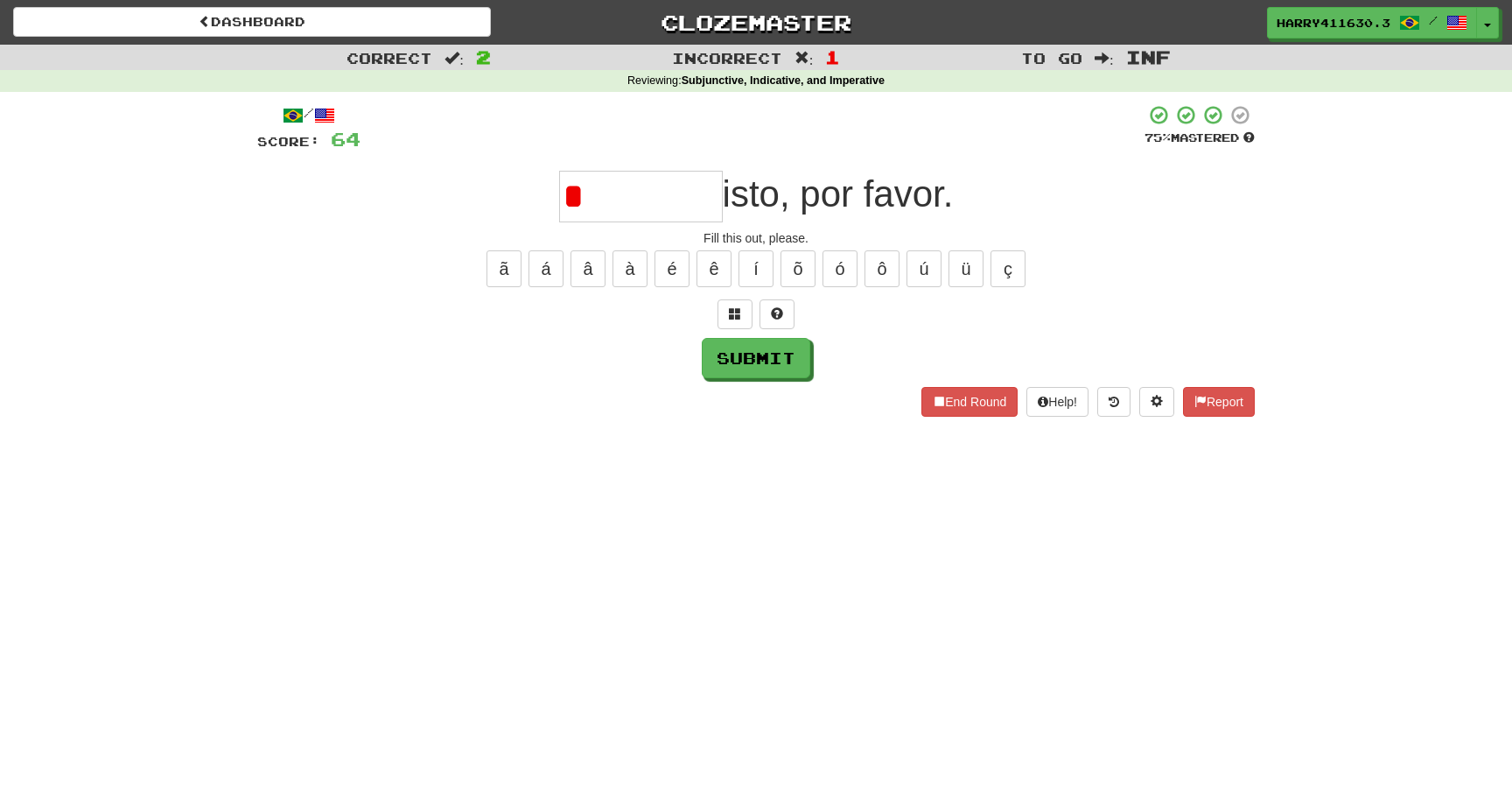 type on "********" 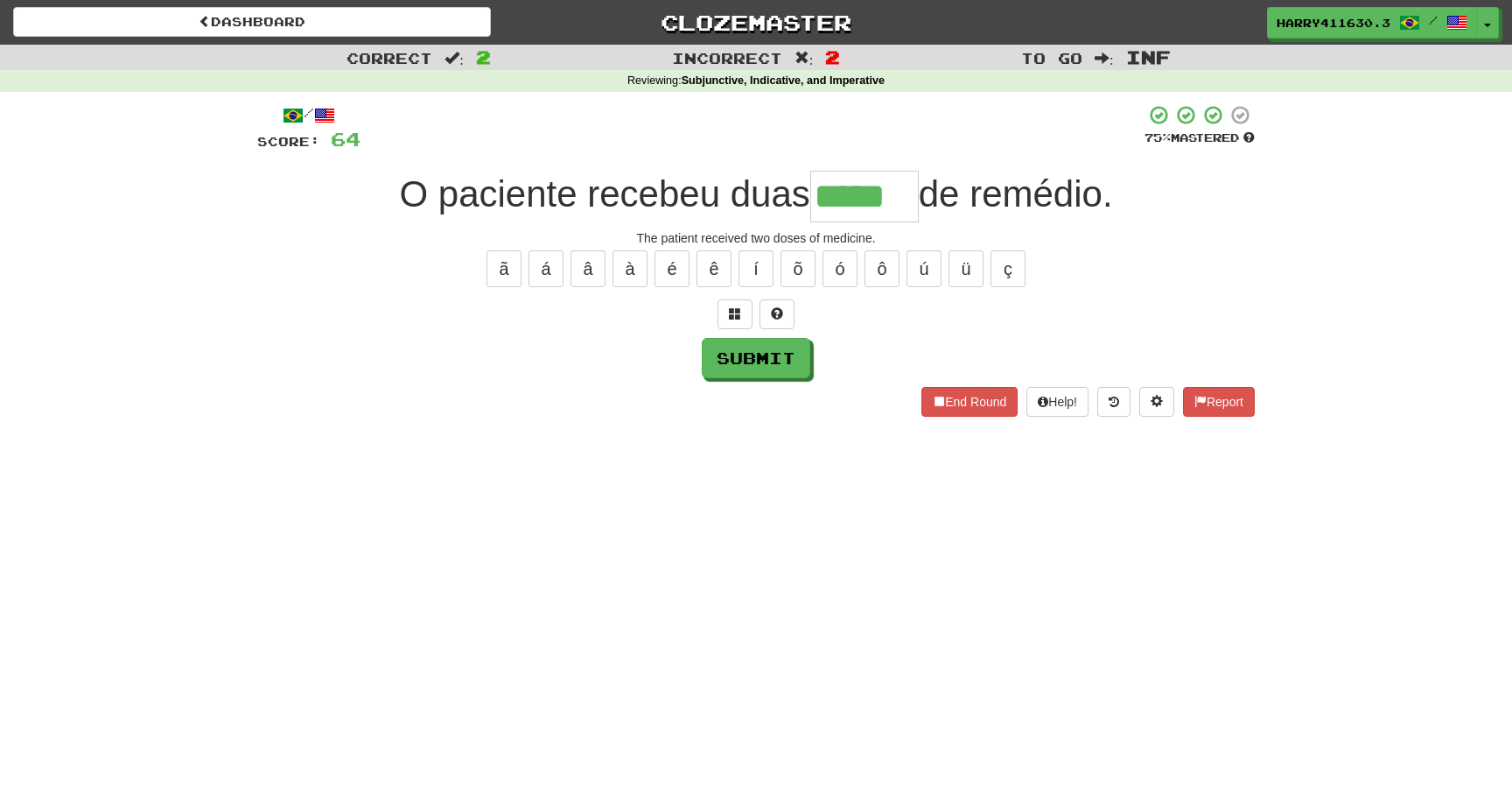 type on "*****" 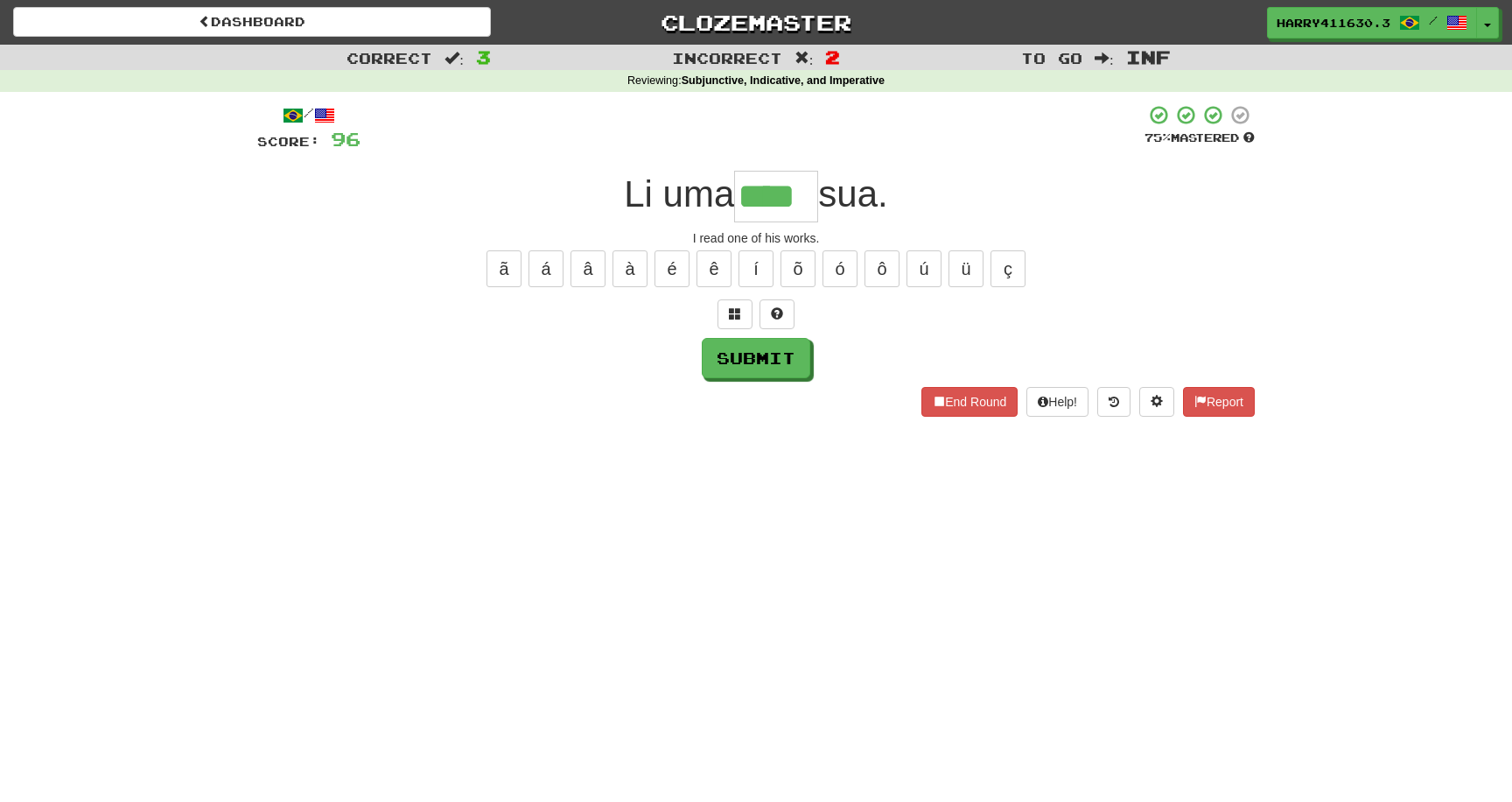 type on "****" 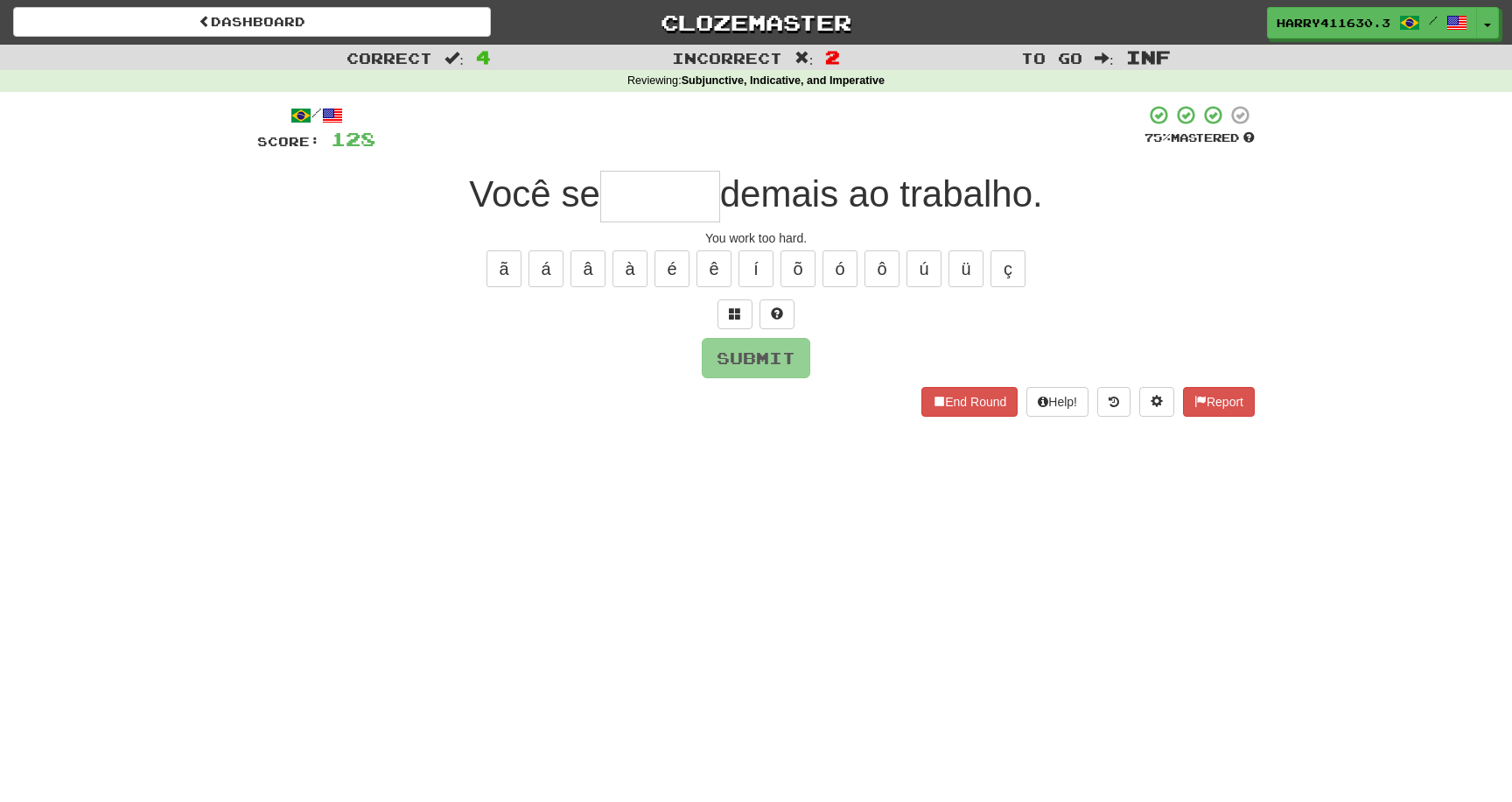 type on "*" 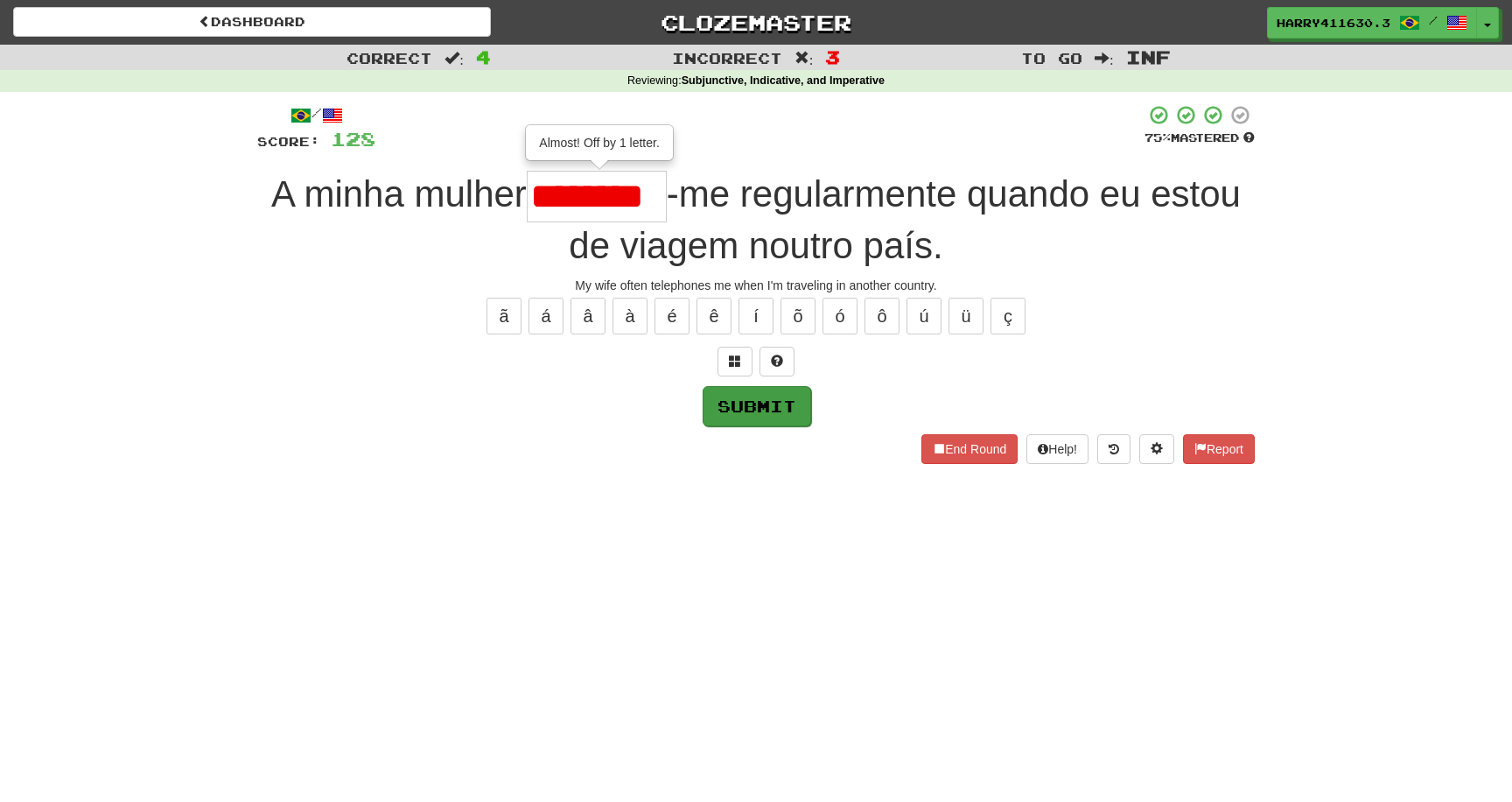 type on "********" 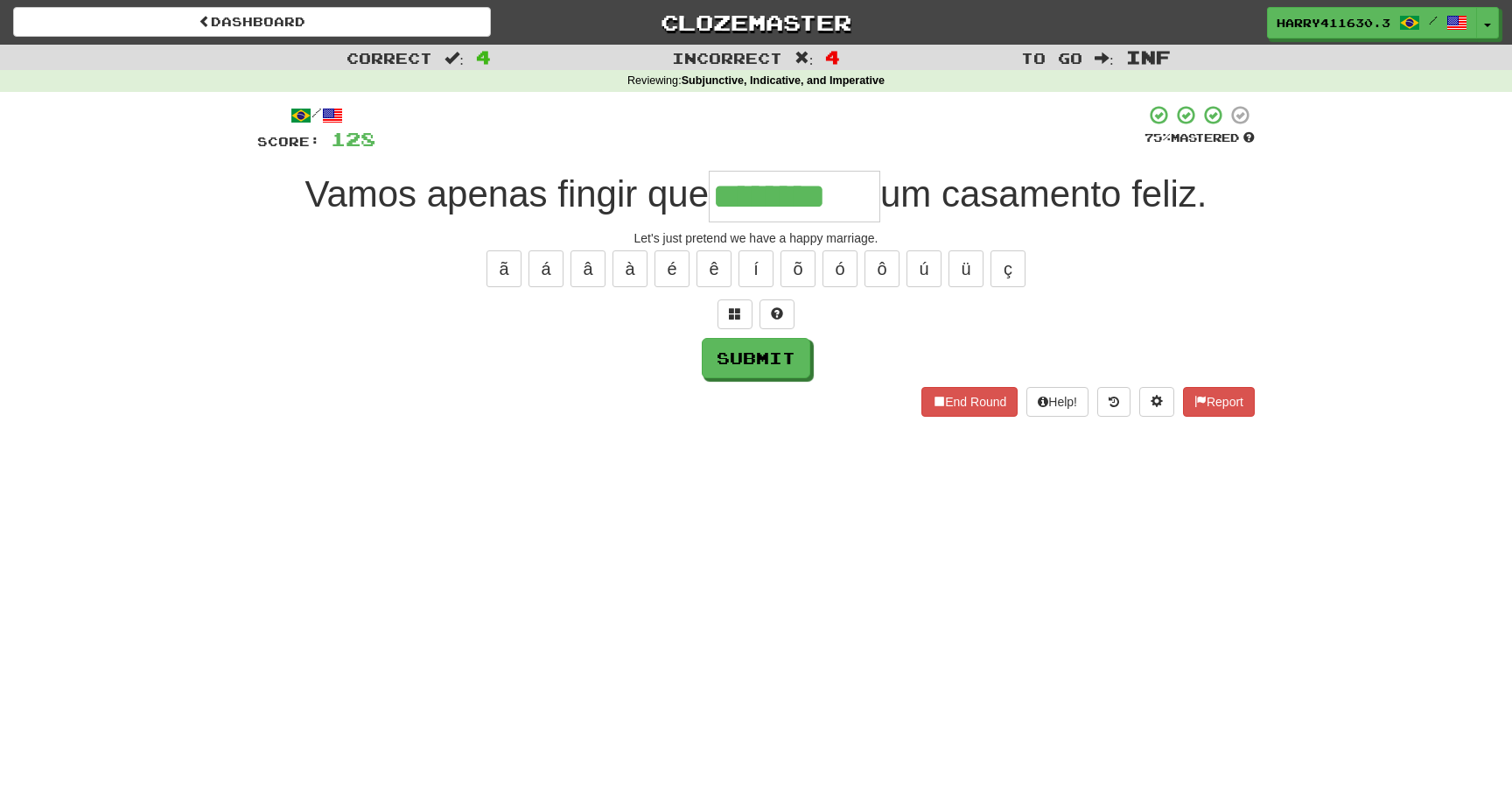 type on "********" 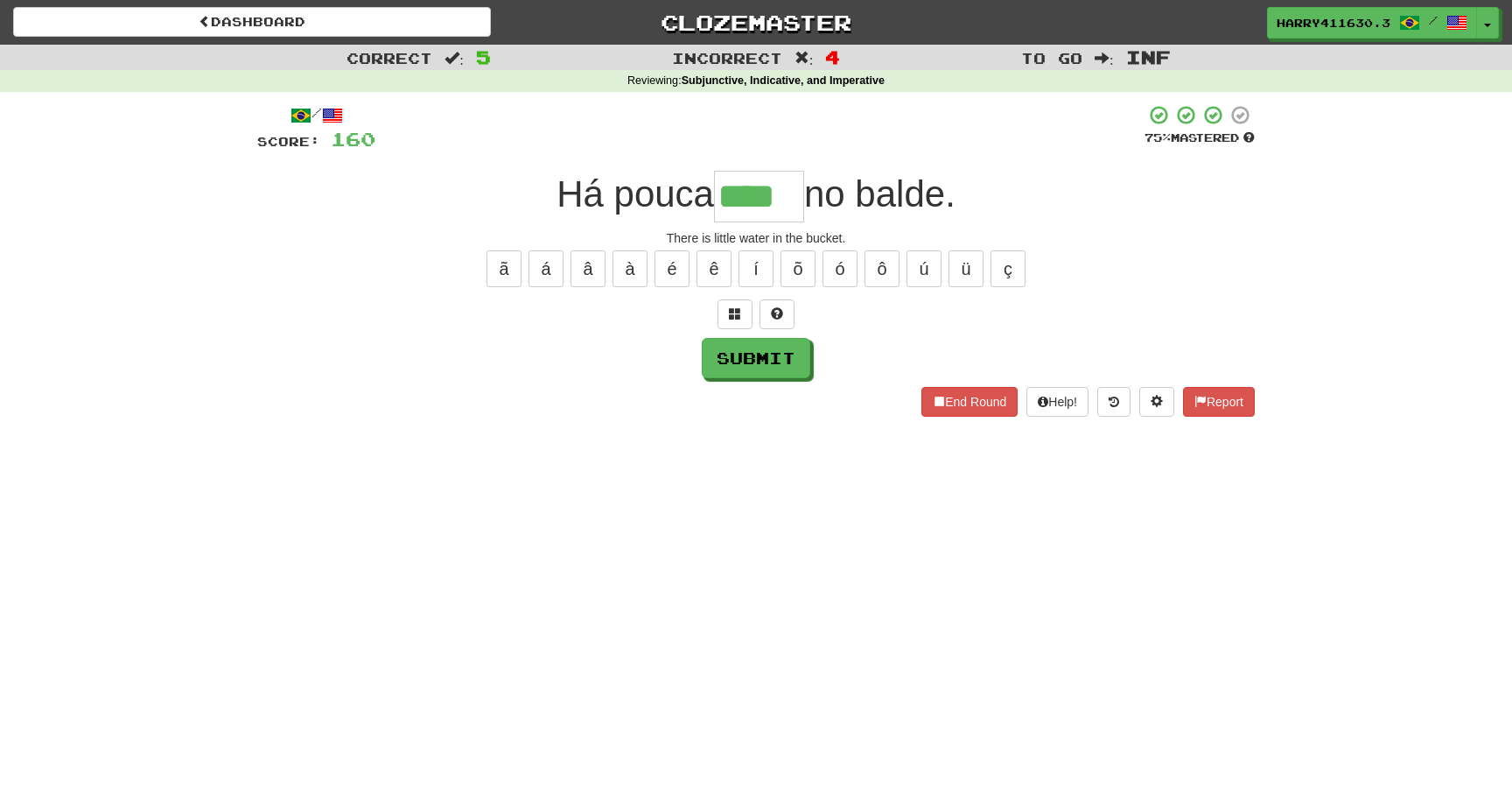 type on "****" 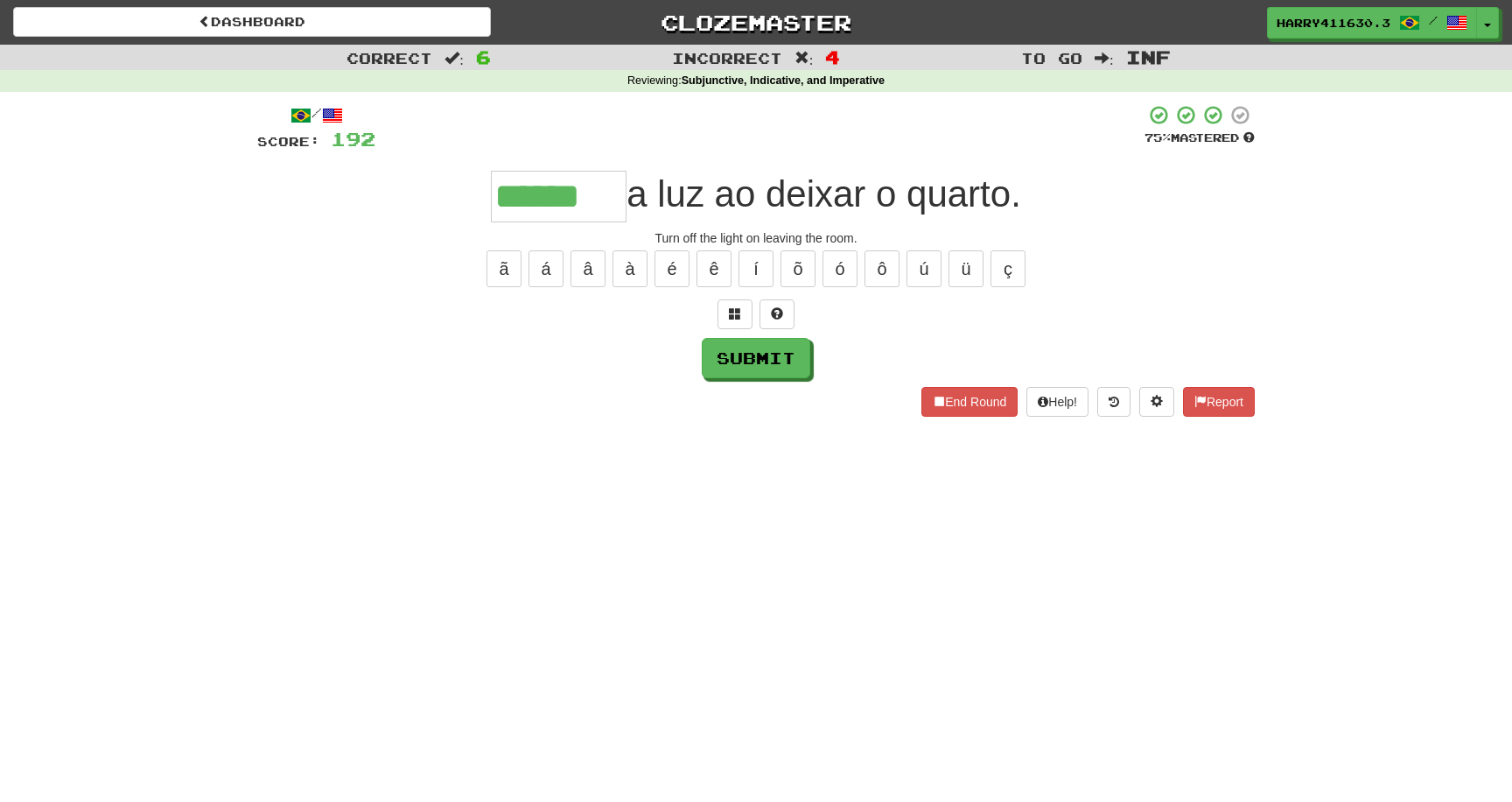 type on "******" 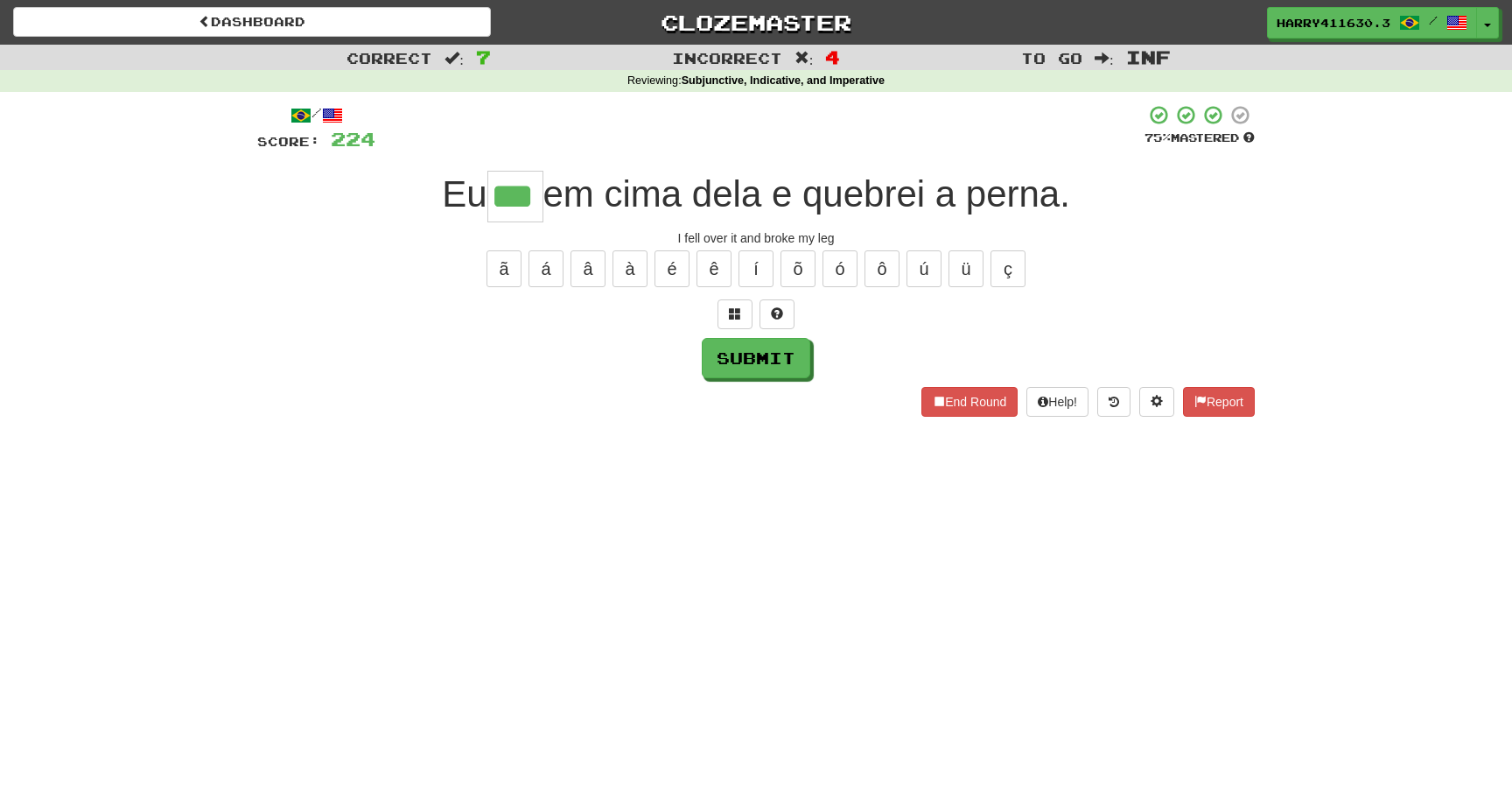 type on "***" 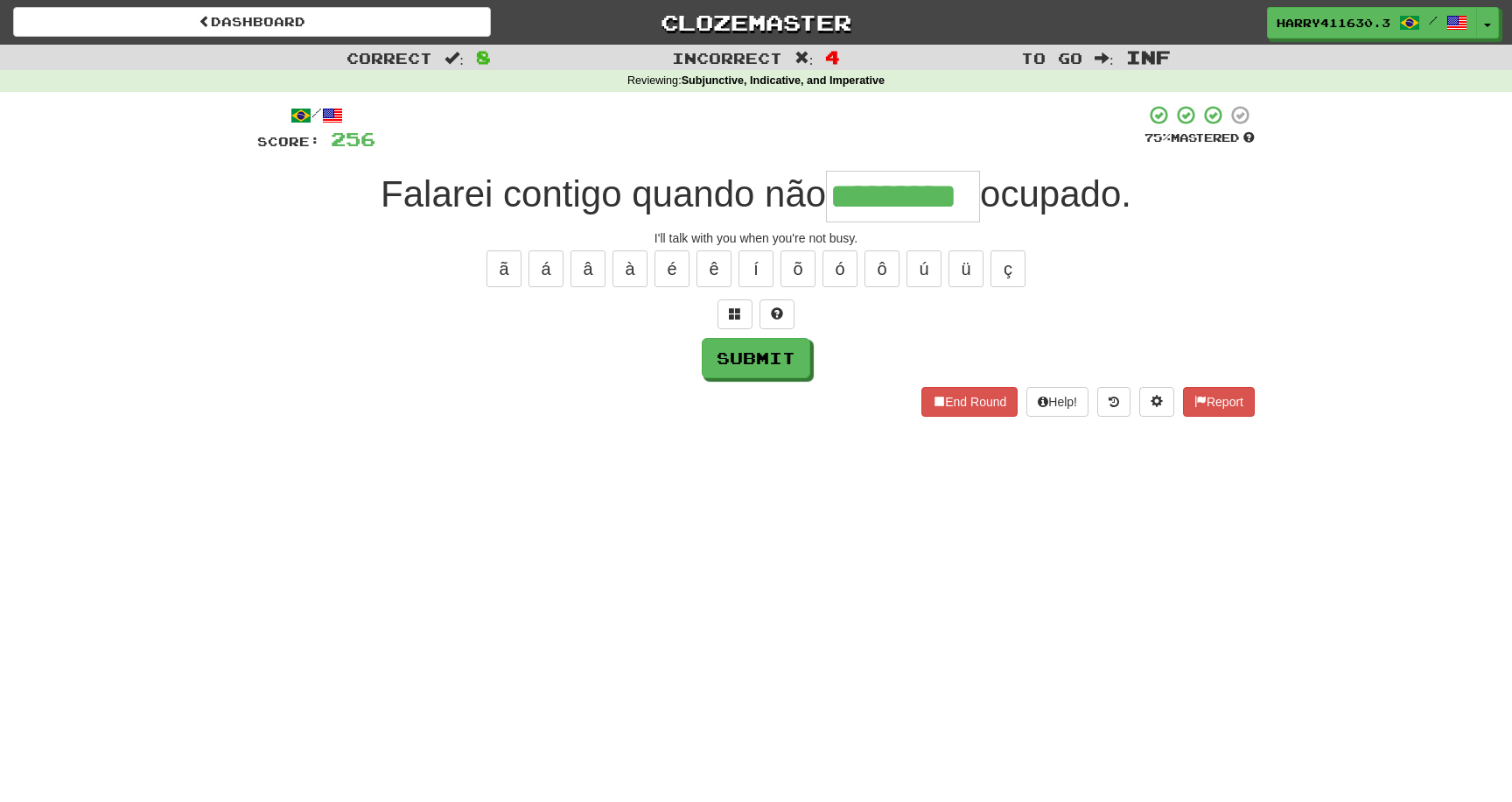type on "*********" 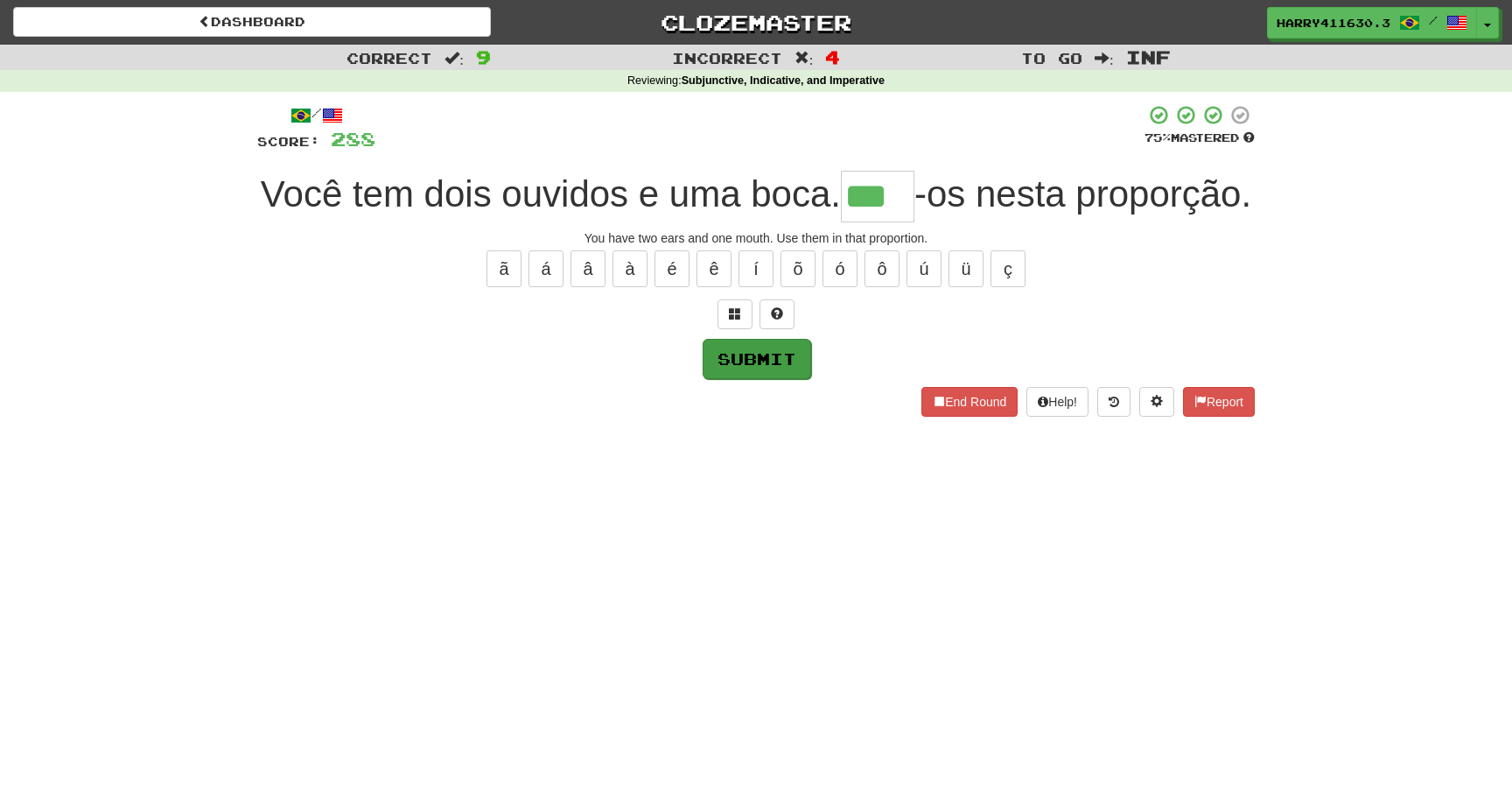 type on "***" 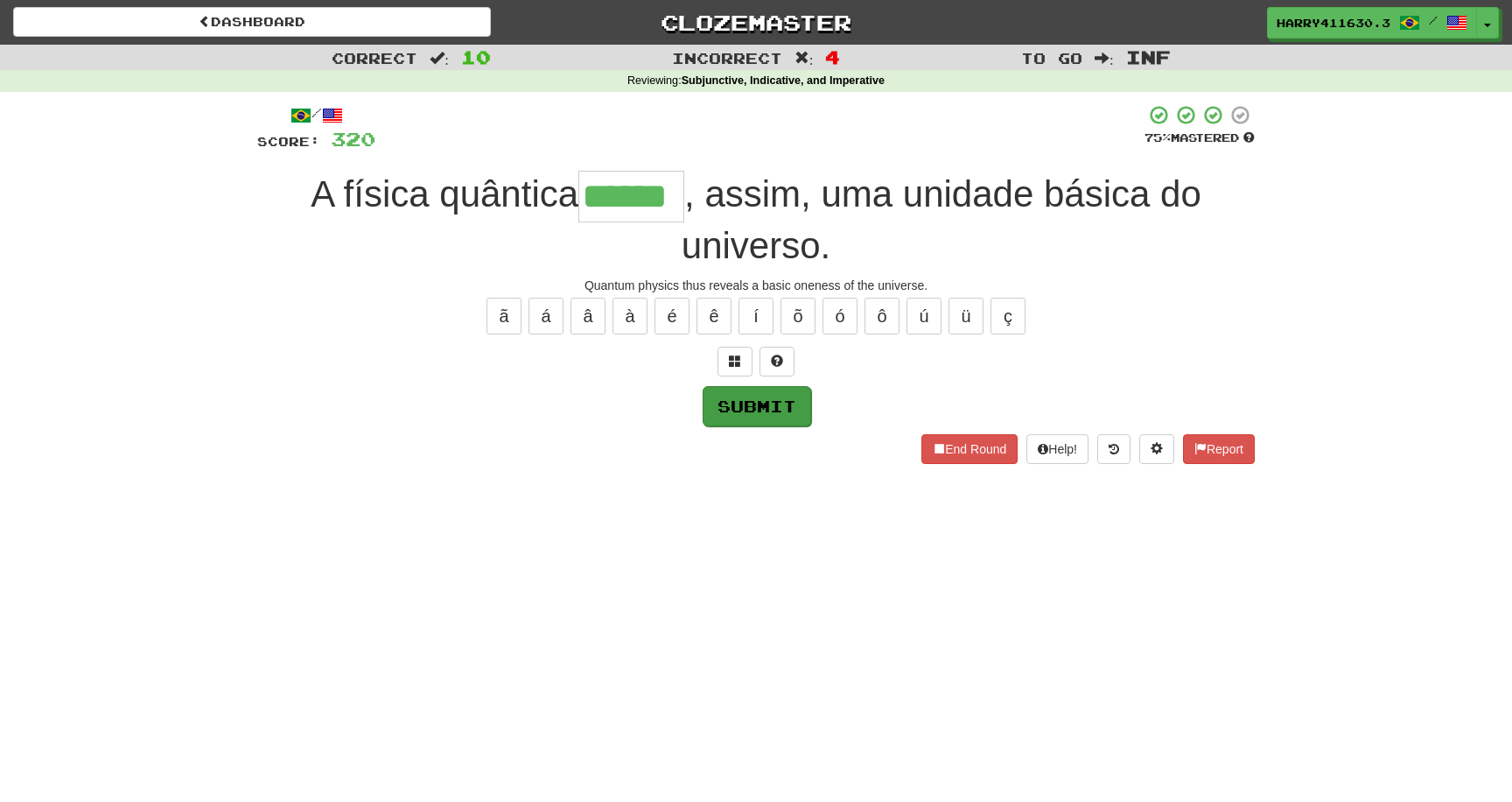 type on "******" 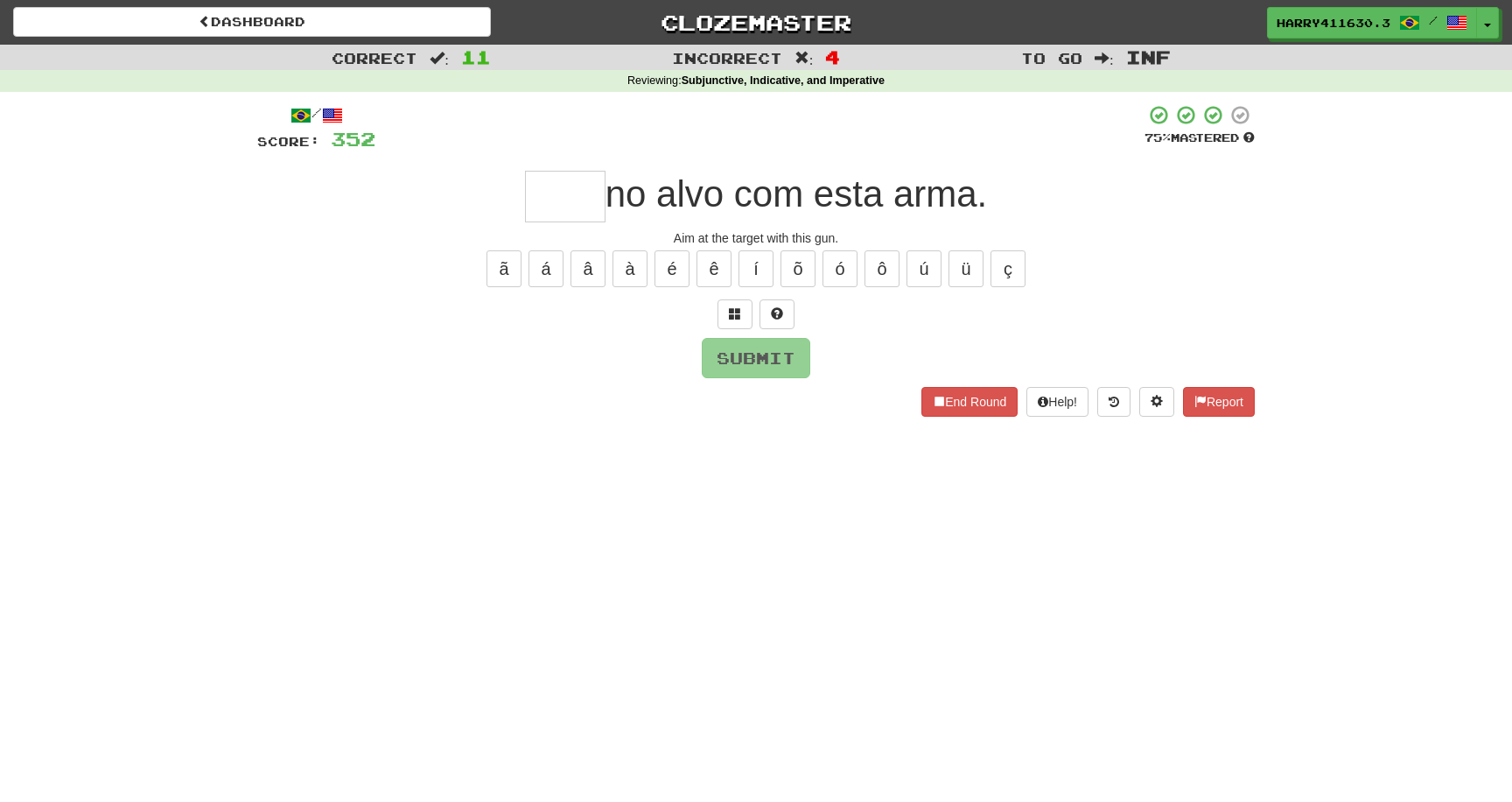 type on "*" 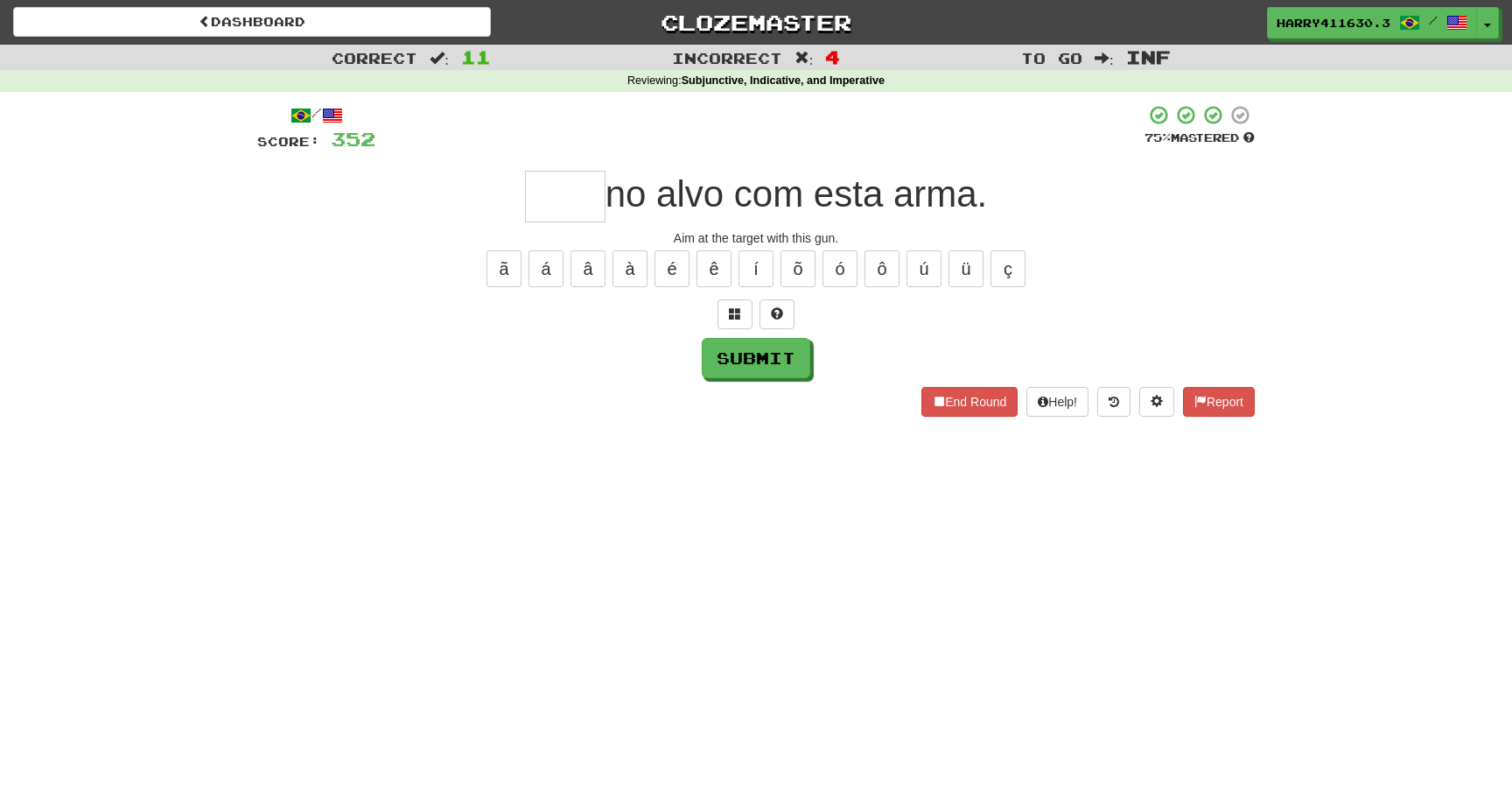 type on "*" 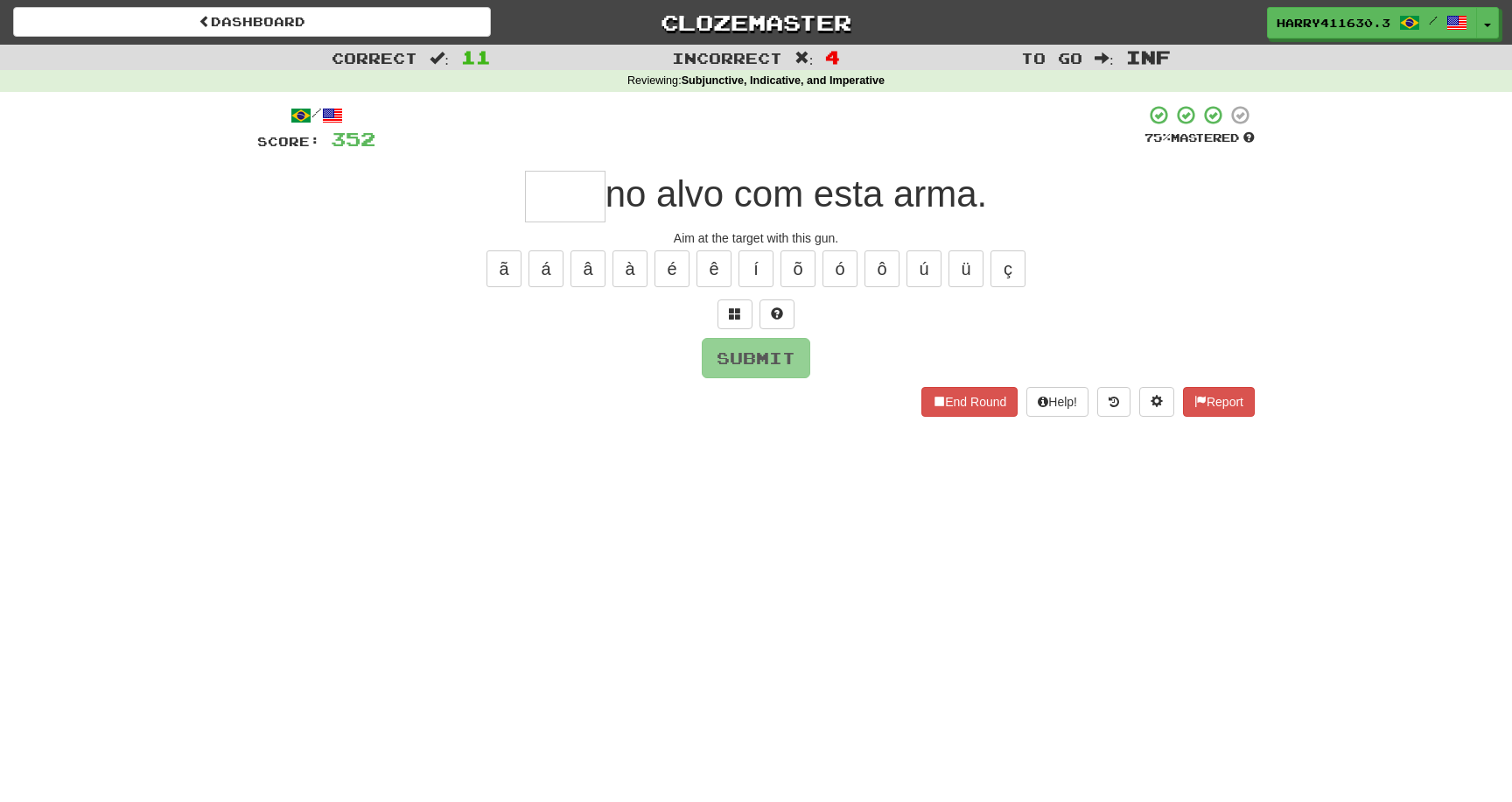type on "*" 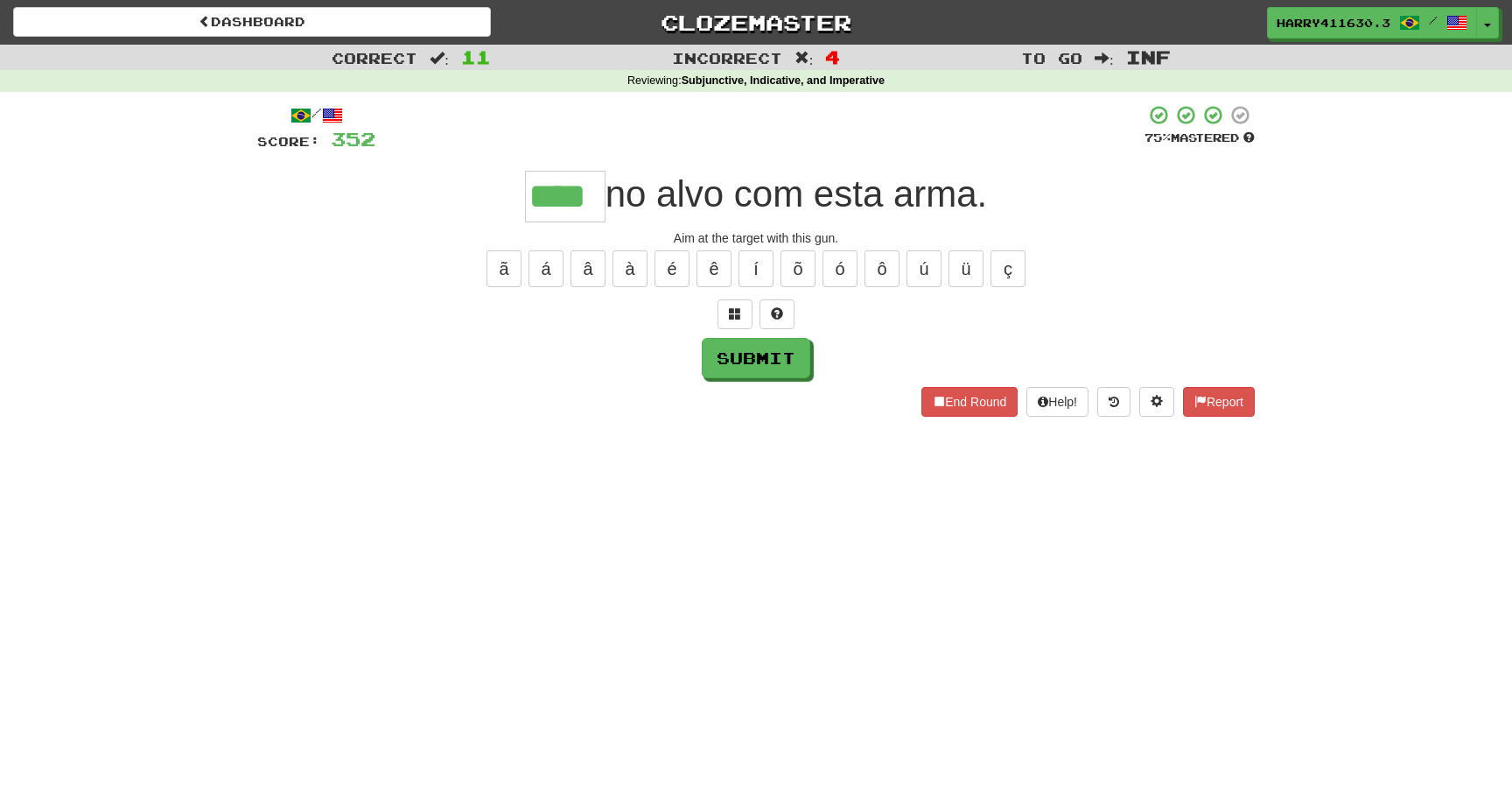 type on "****" 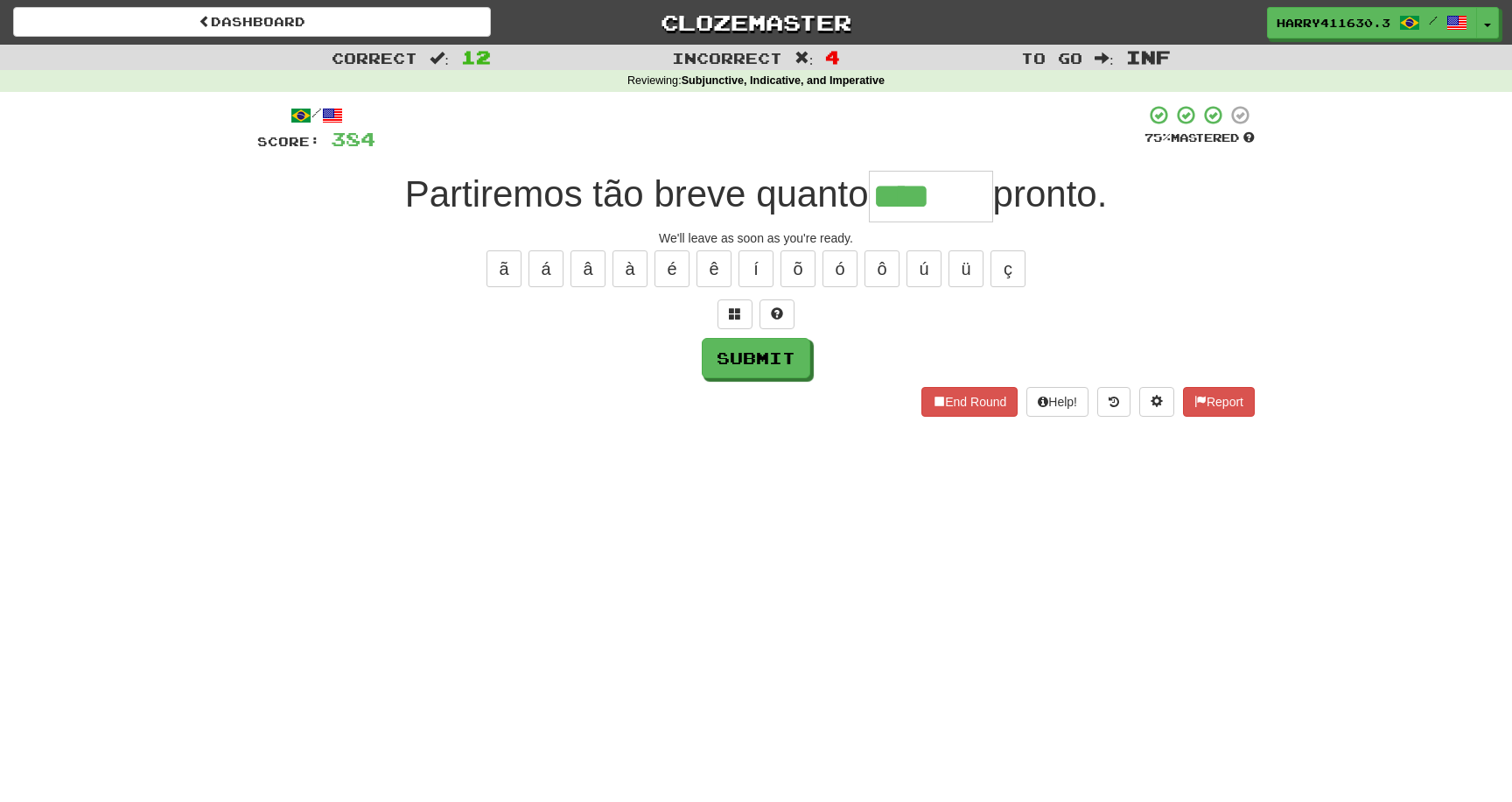 type on "*******" 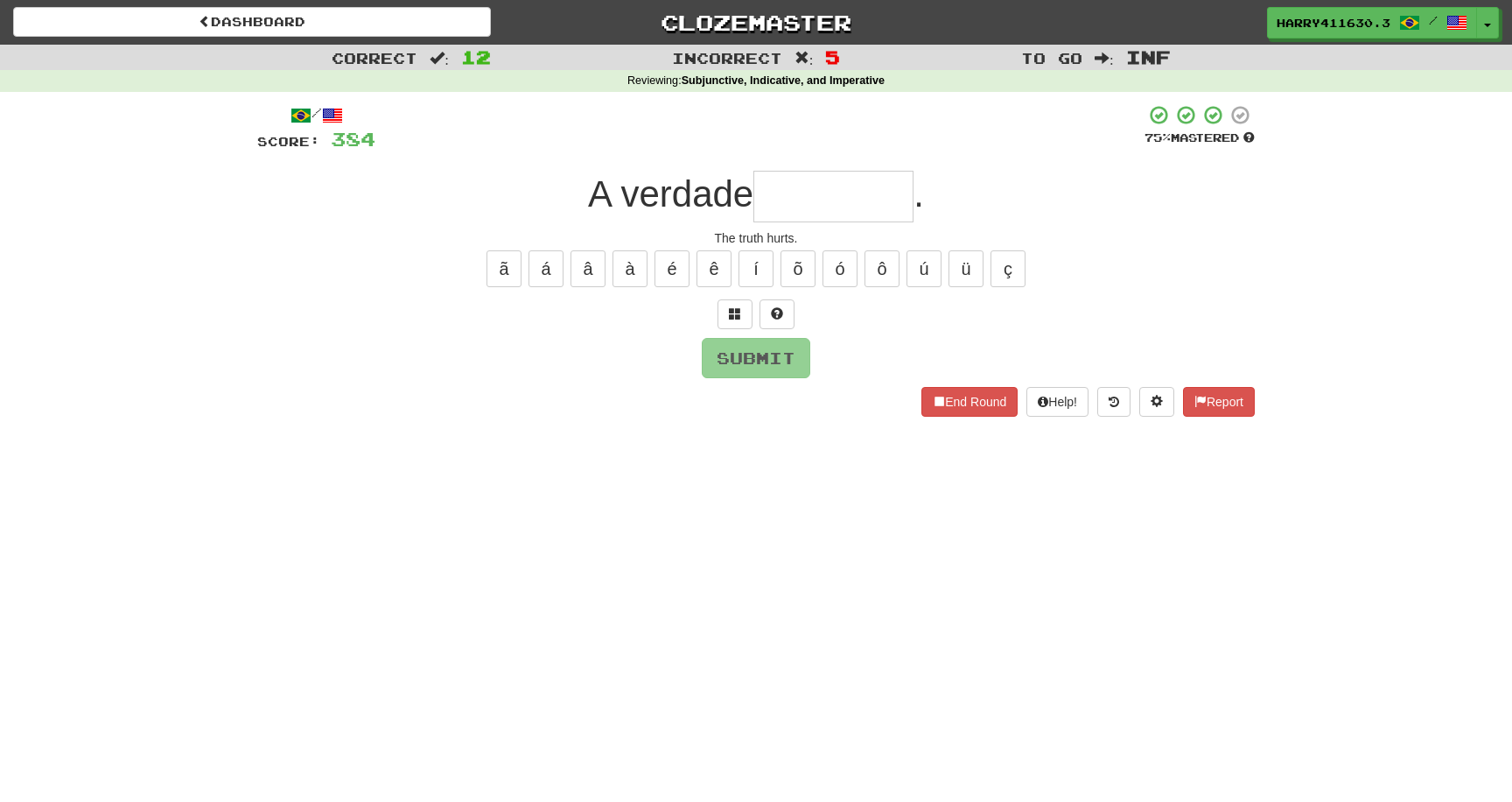 type on "*" 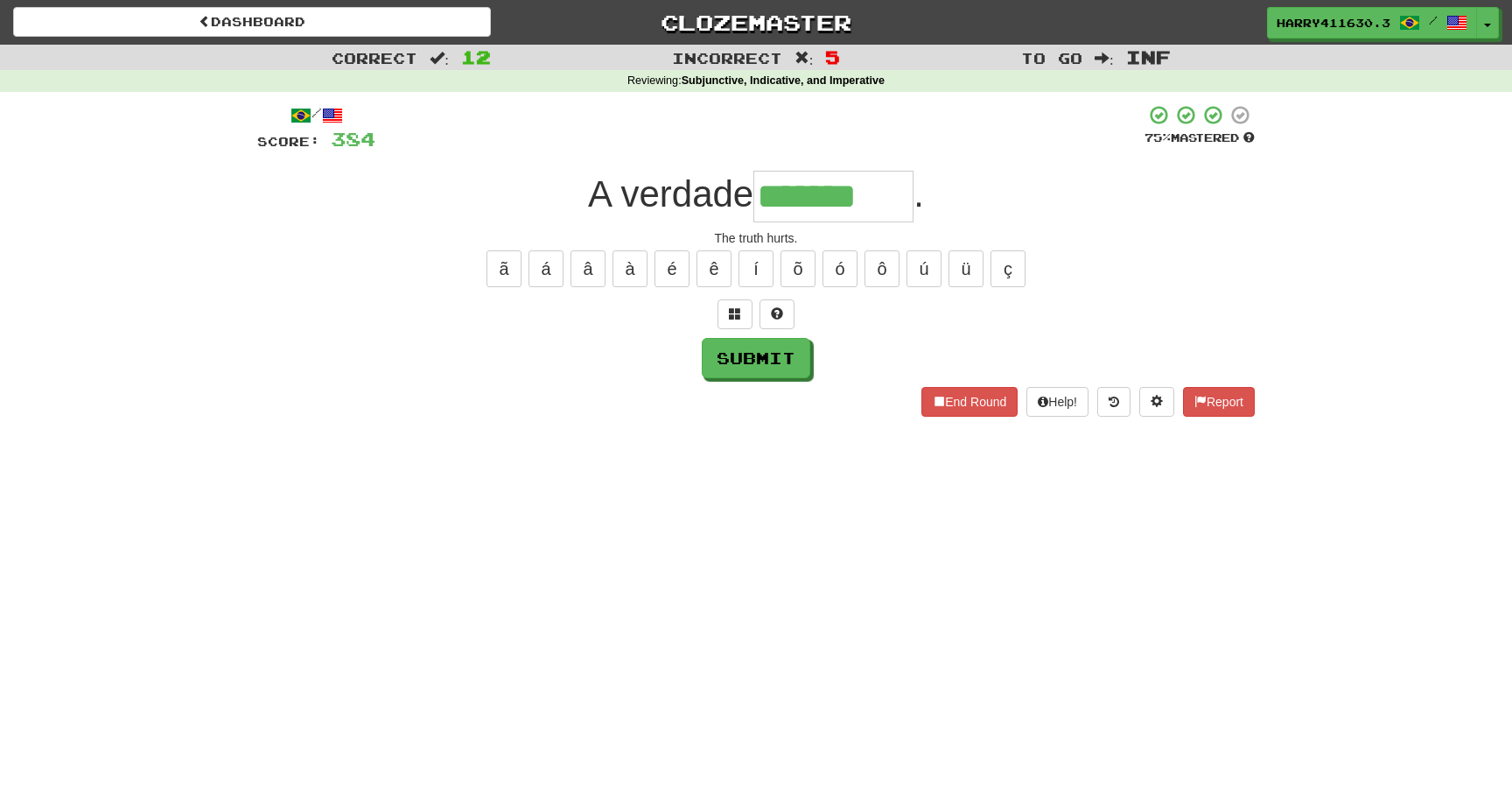 type on "*******" 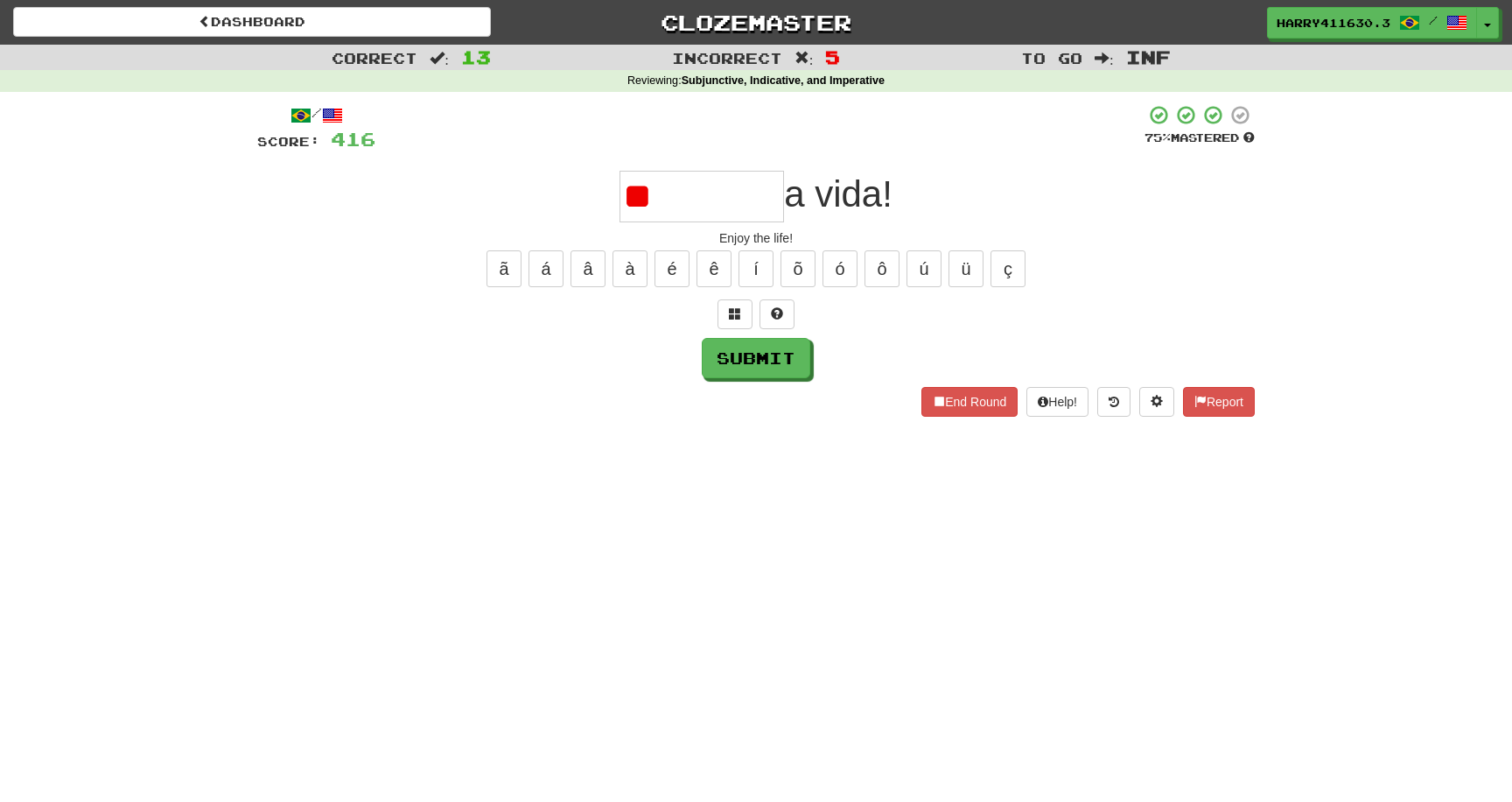 type on "*" 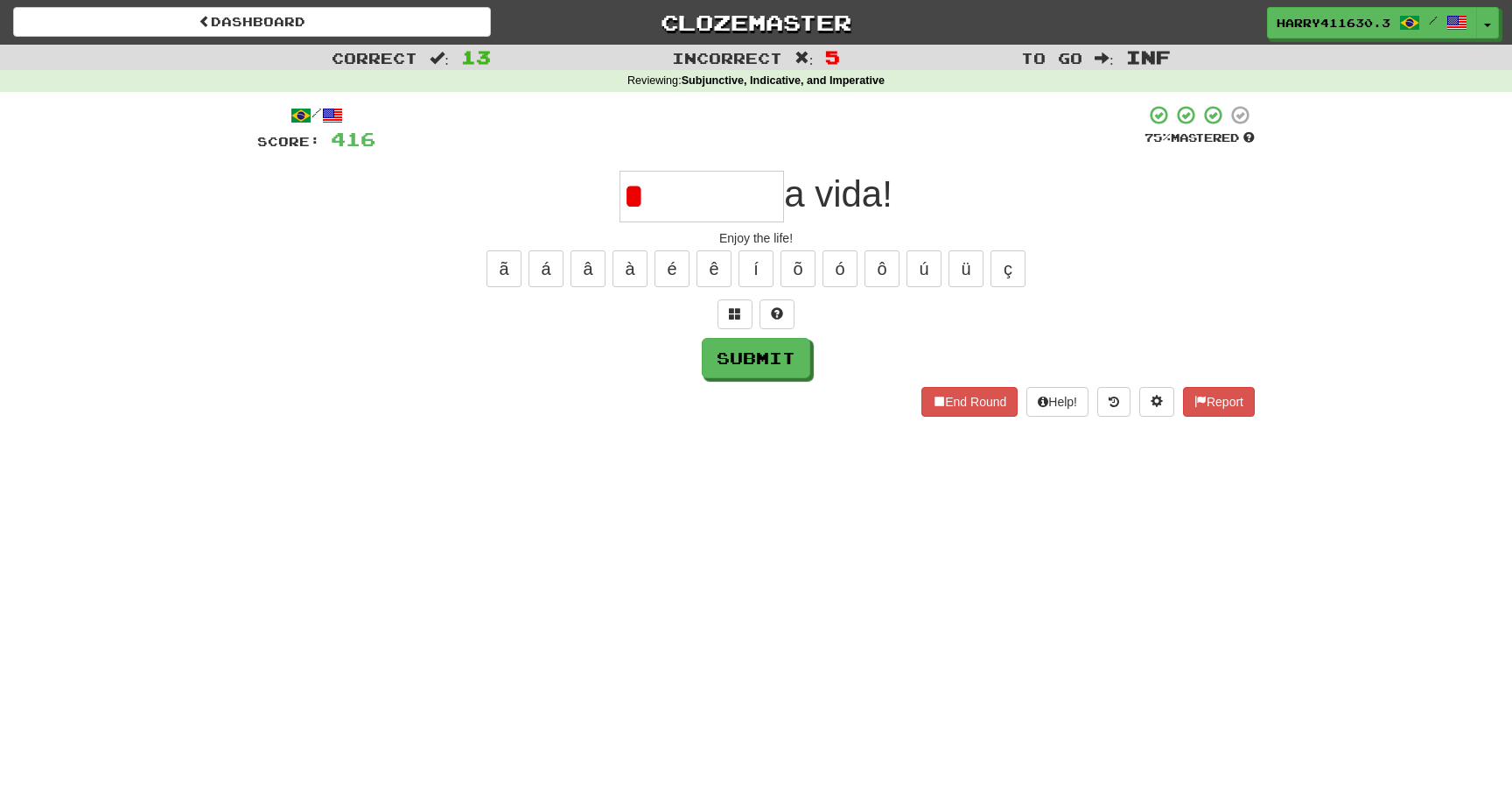 type on "*********" 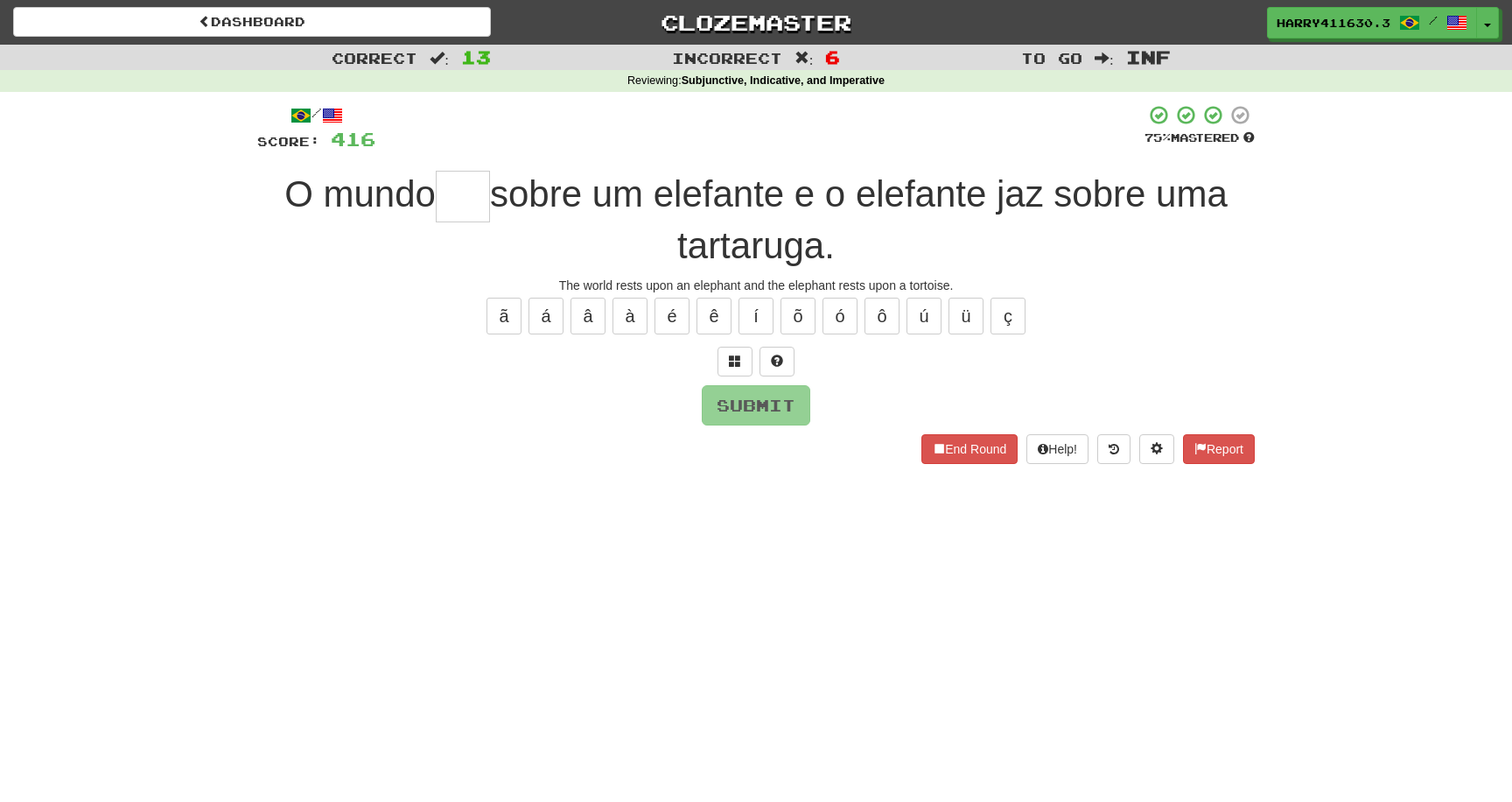 type on "*" 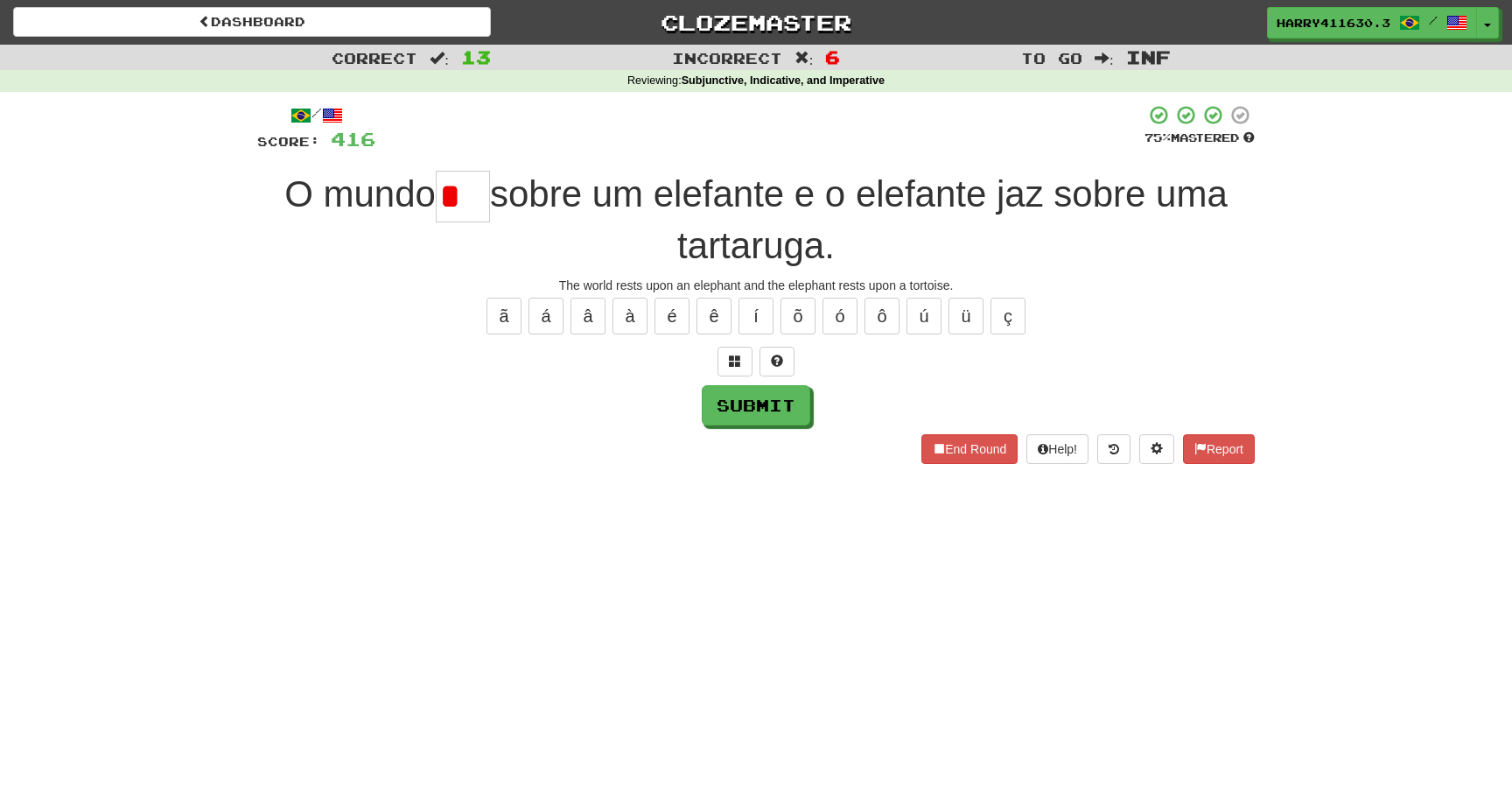 type on "***" 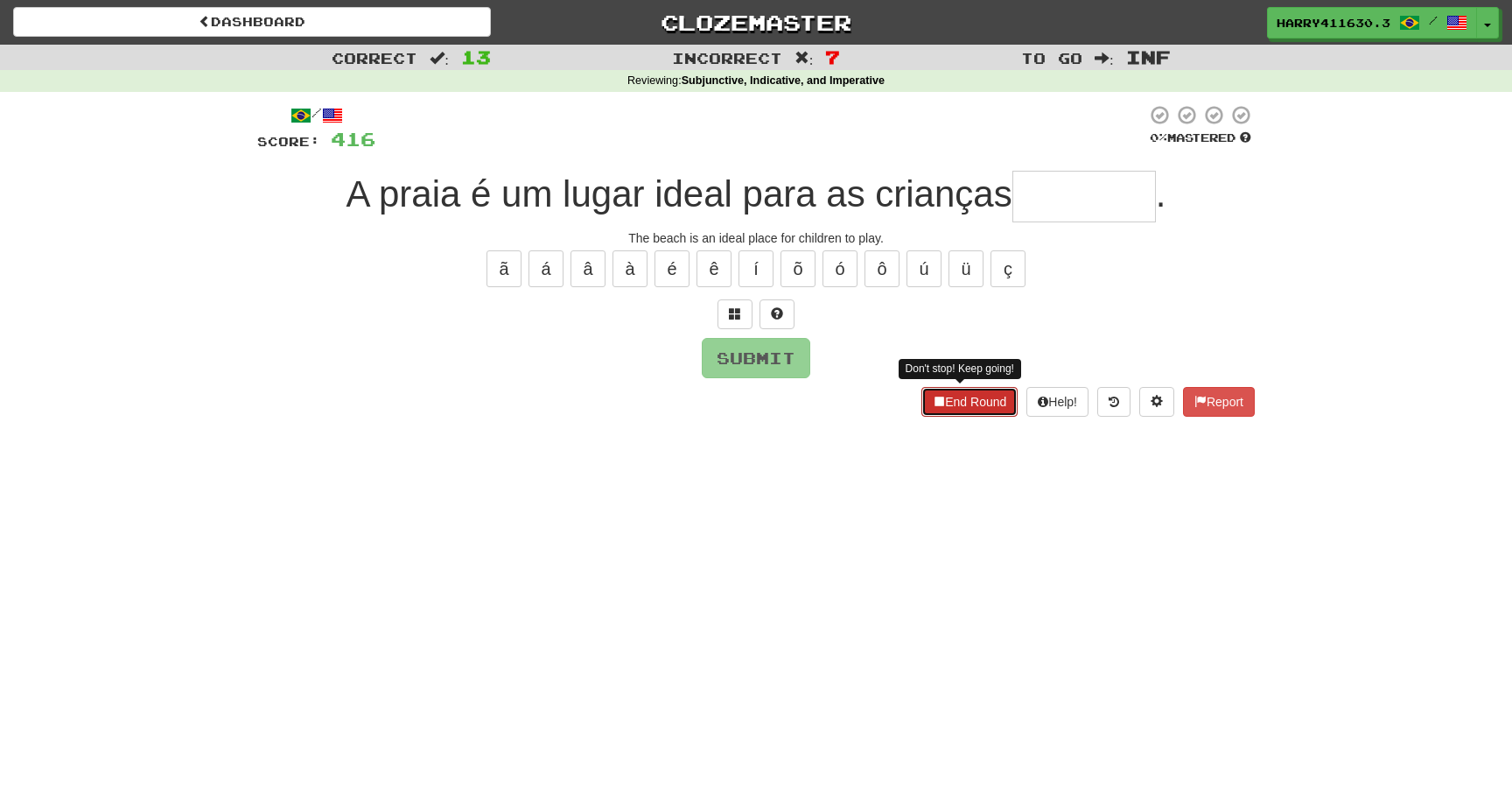 click on "End Round" at bounding box center [970, 402] 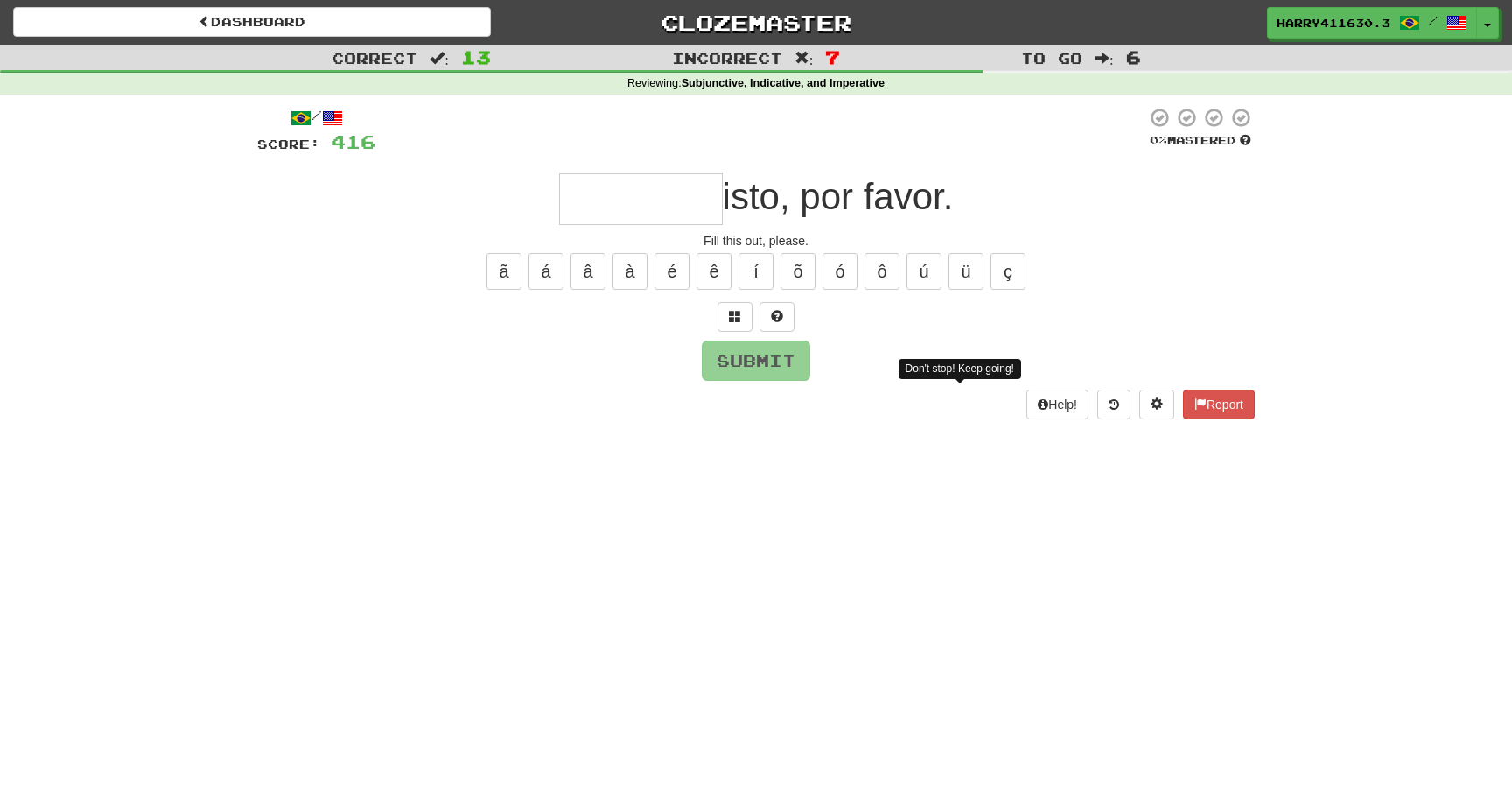 click at bounding box center (640, 199) 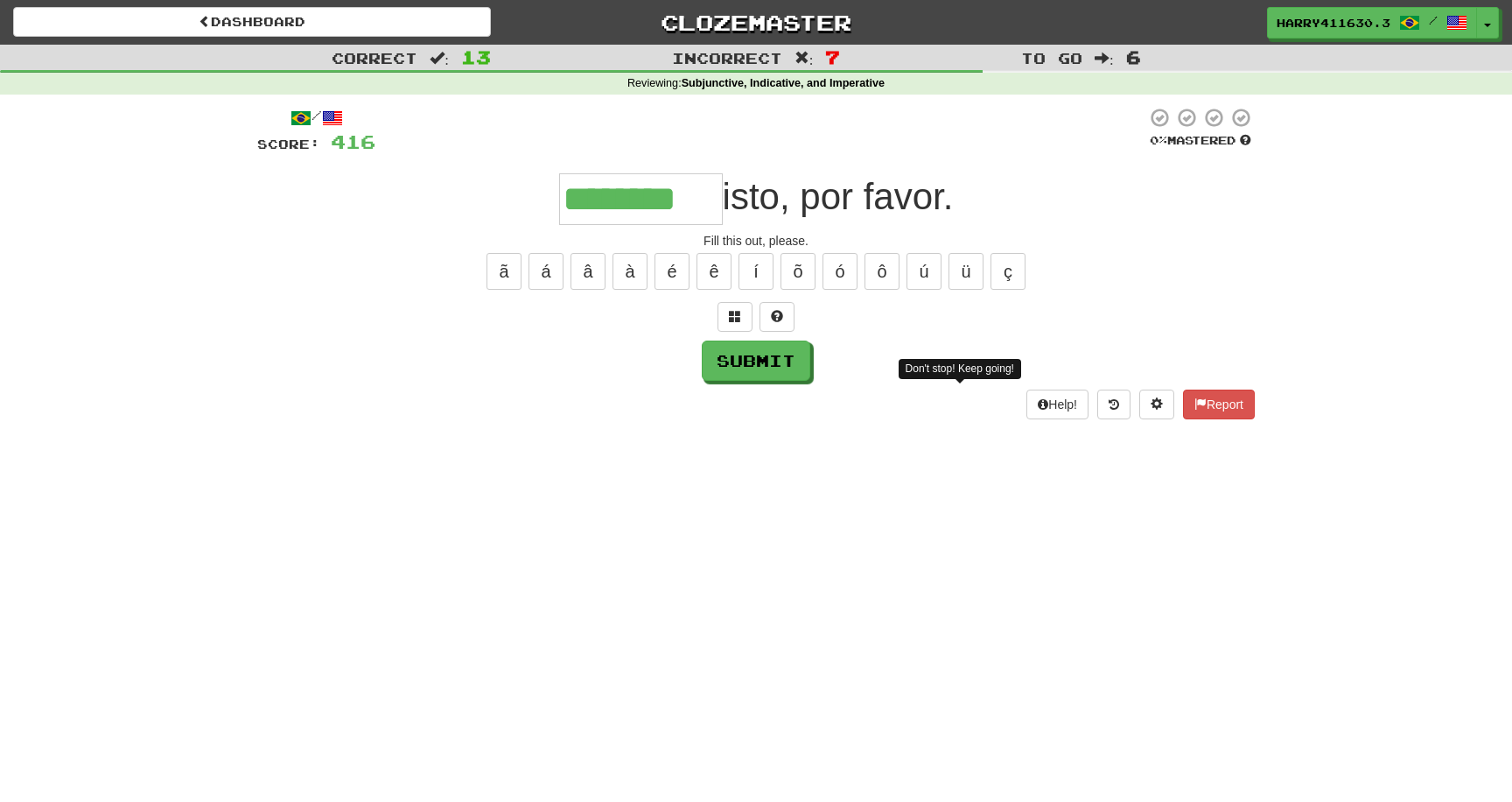 type on "********" 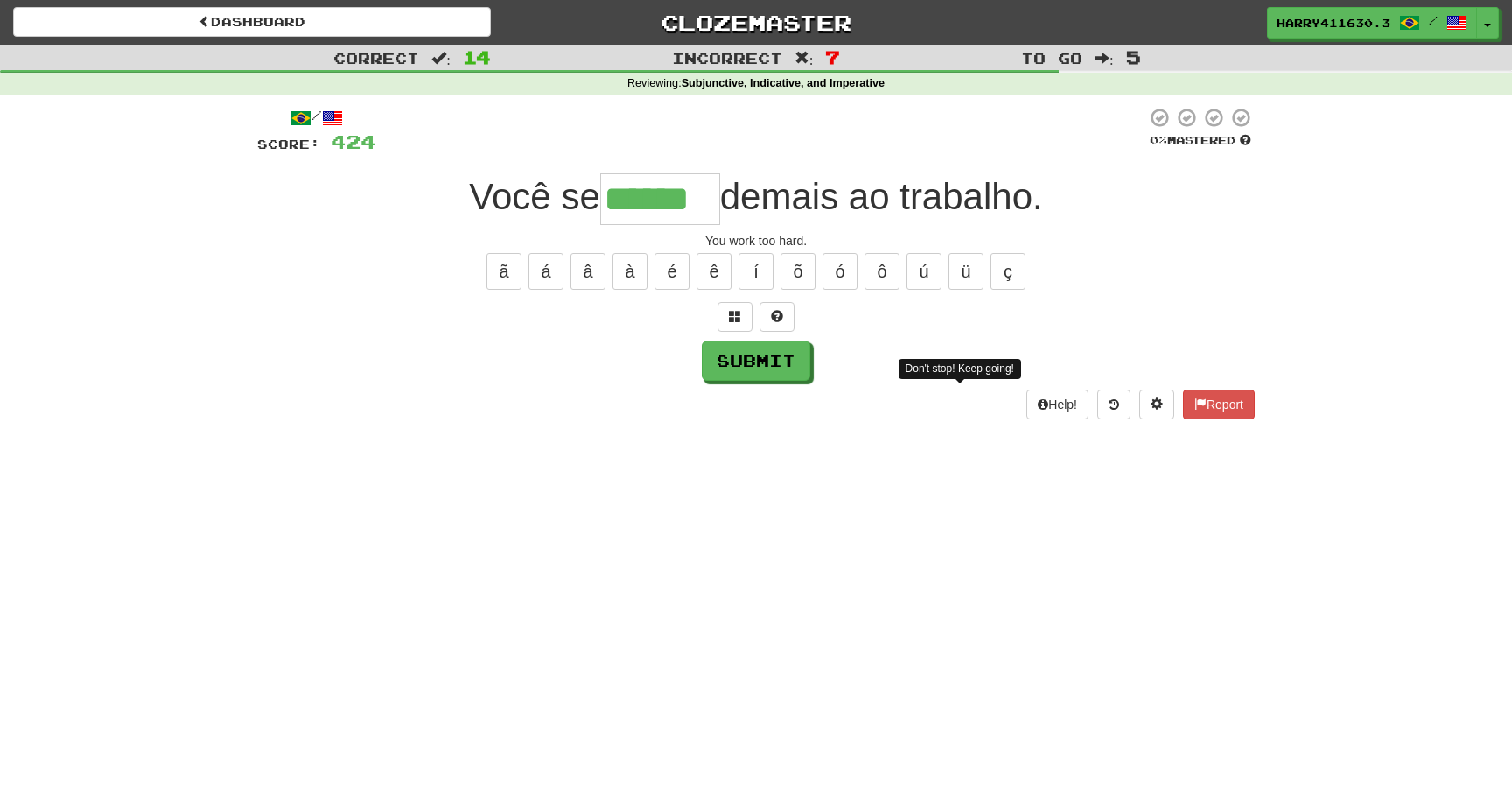 type on "******" 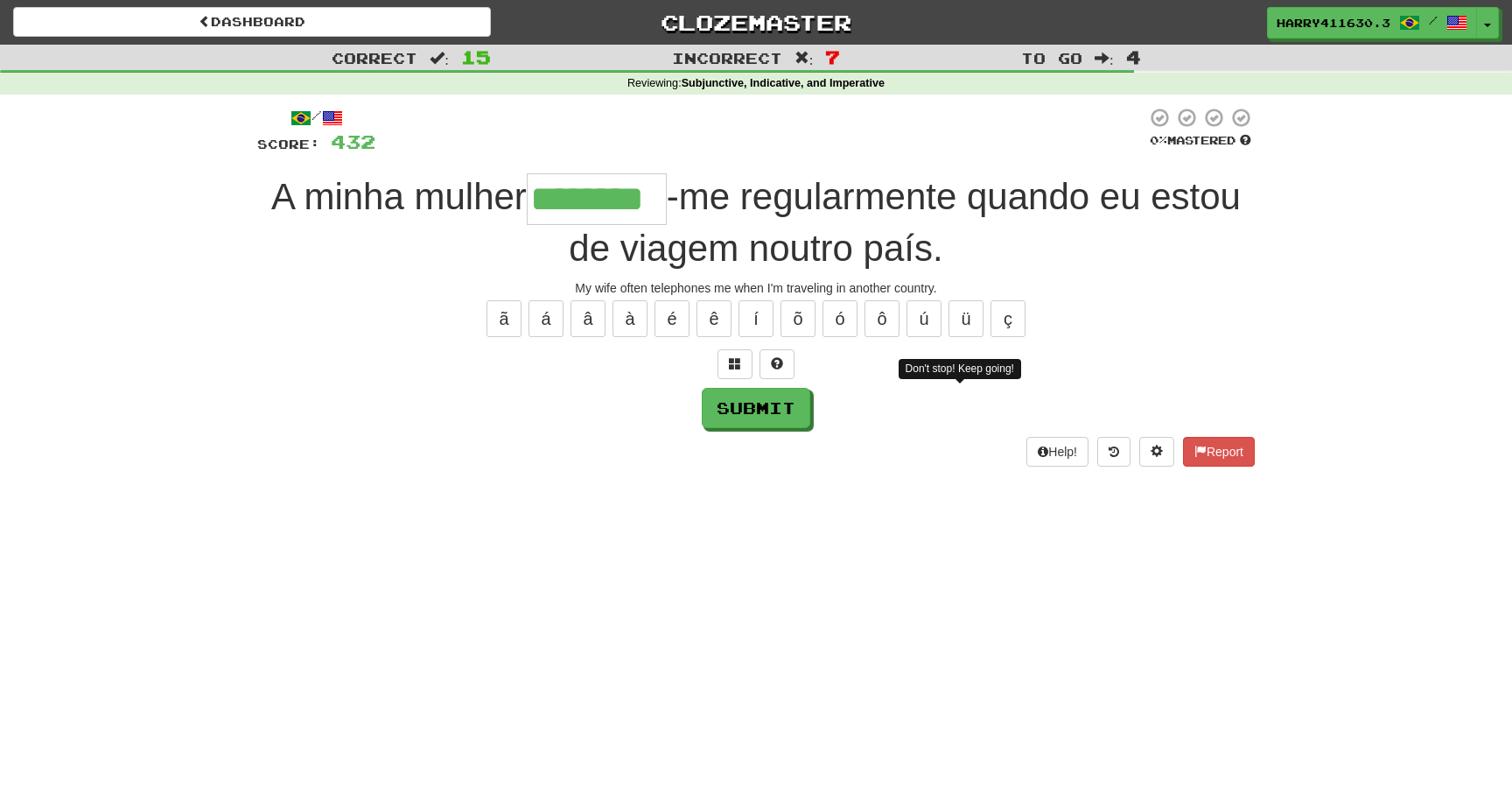 type on "********" 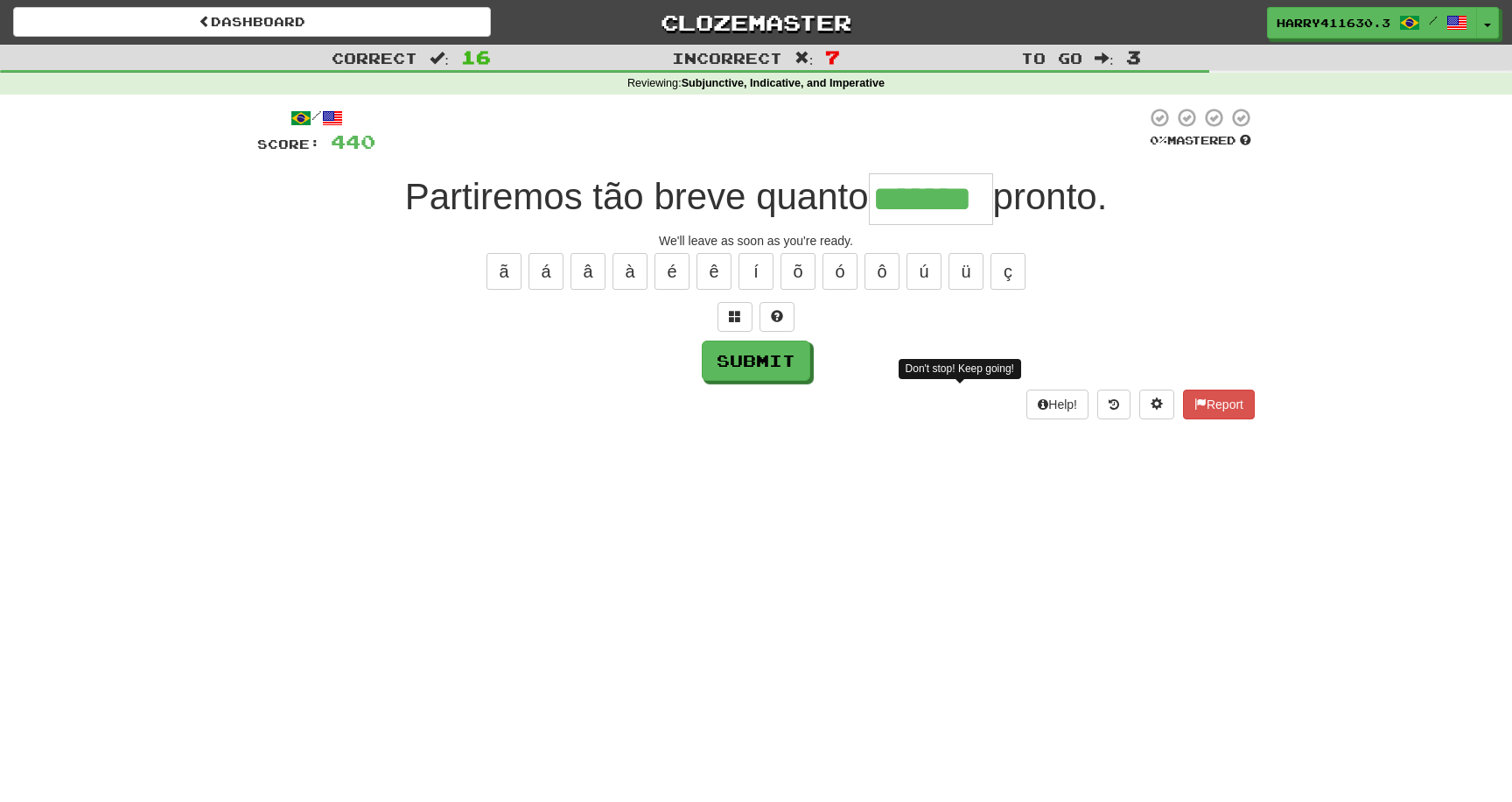 type on "*******" 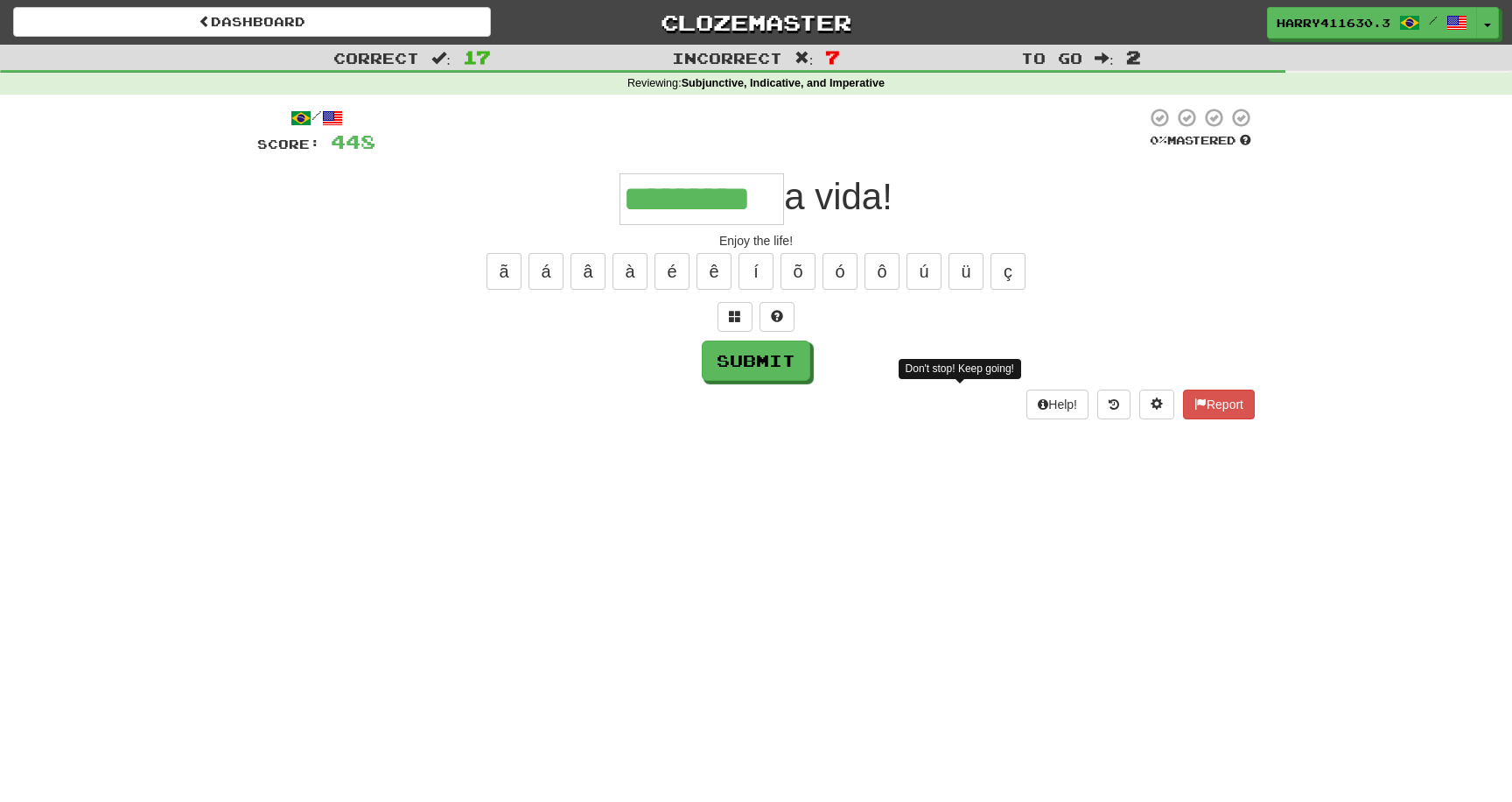 type on "*********" 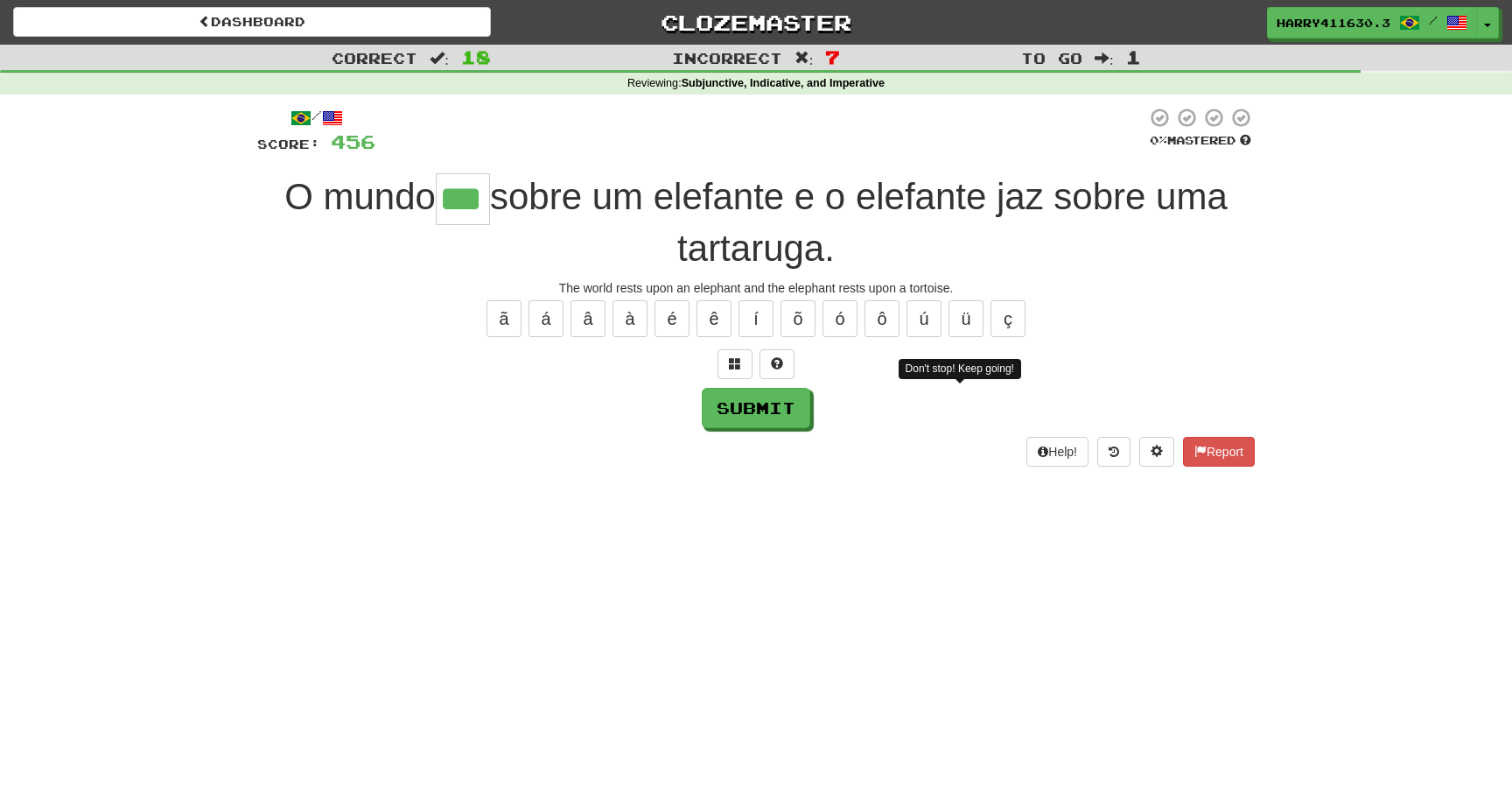 type on "***" 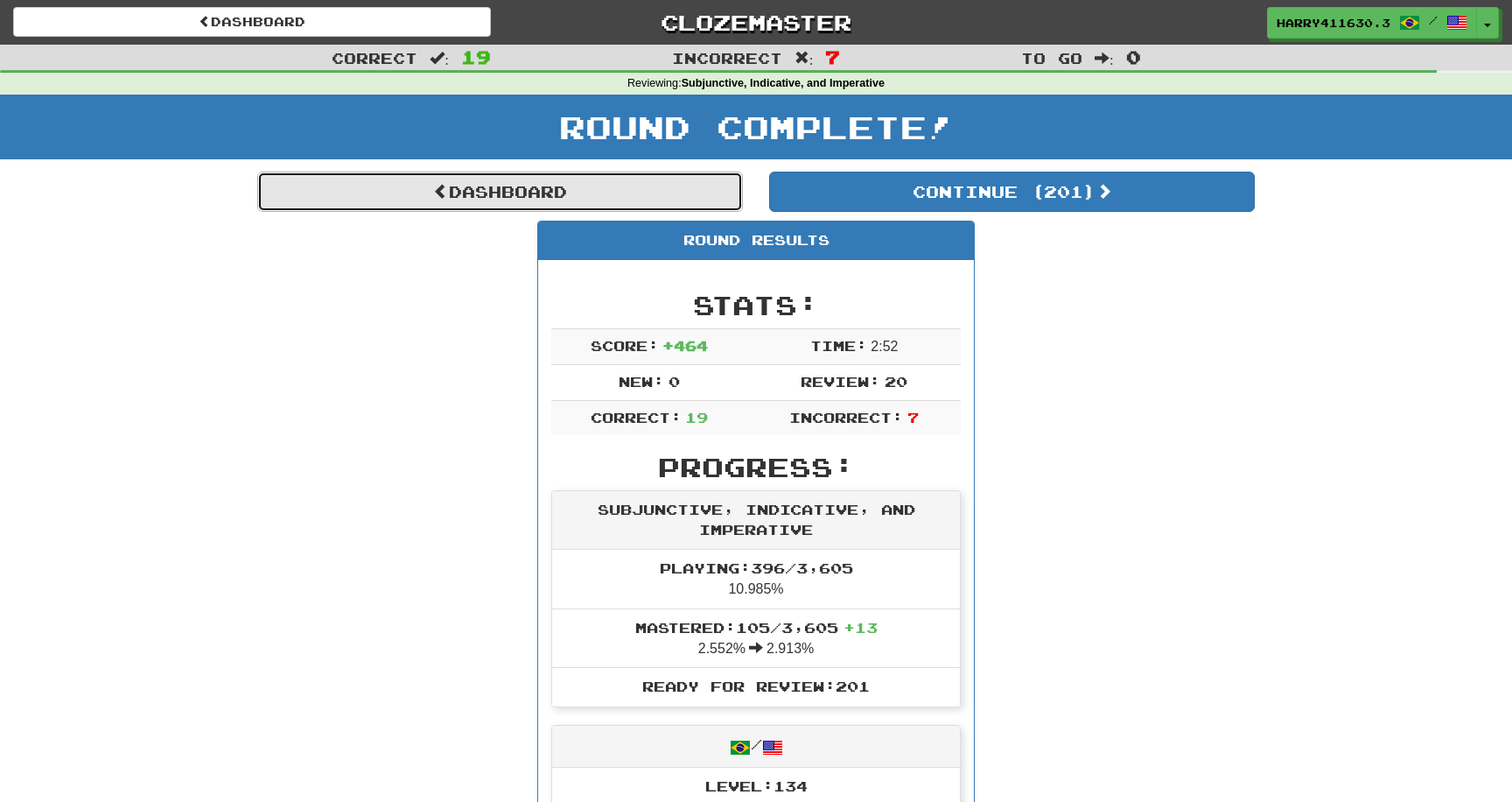 click on "Dashboard" at bounding box center (500, 192) 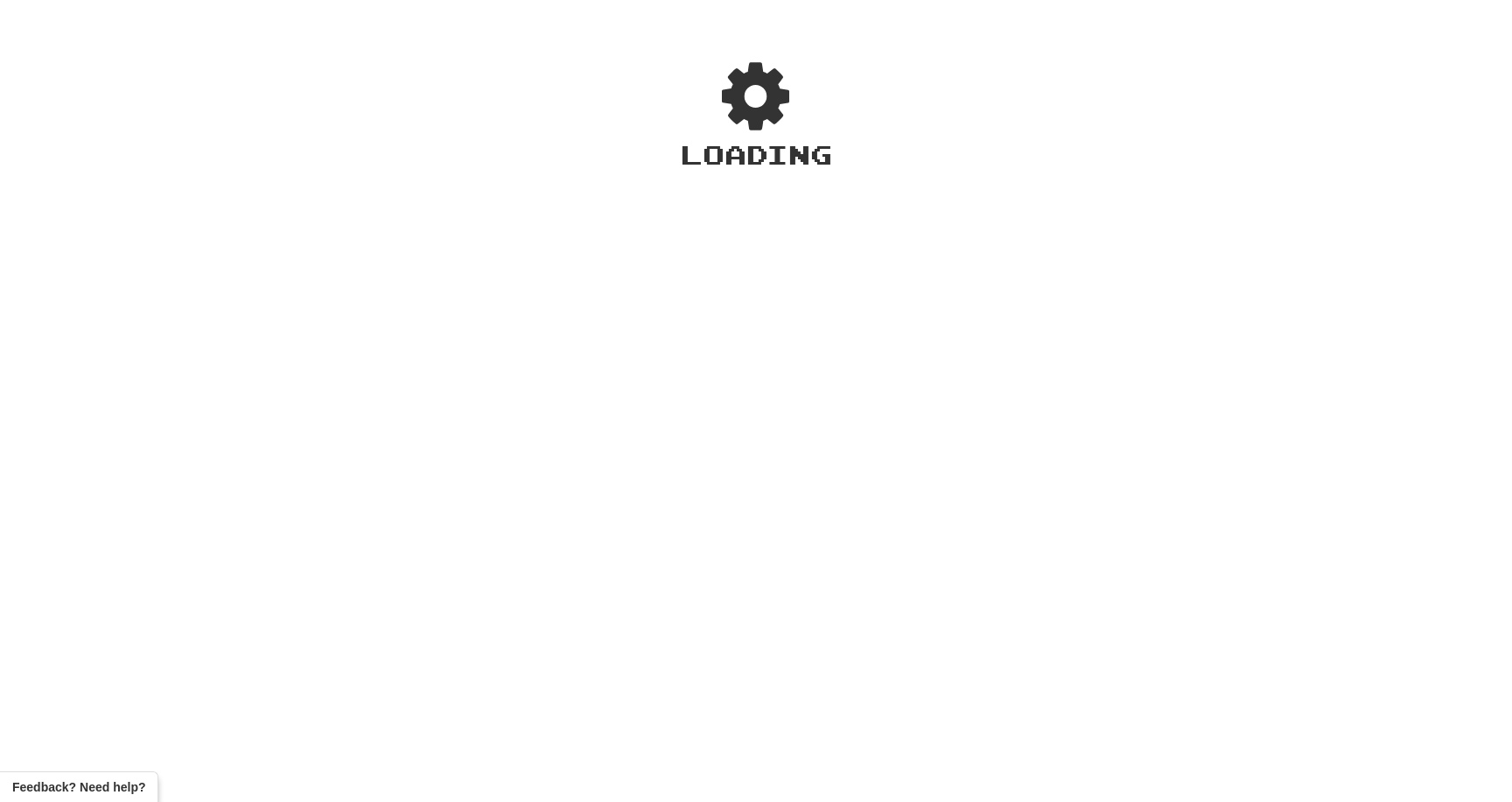 scroll, scrollTop: 0, scrollLeft: 0, axis: both 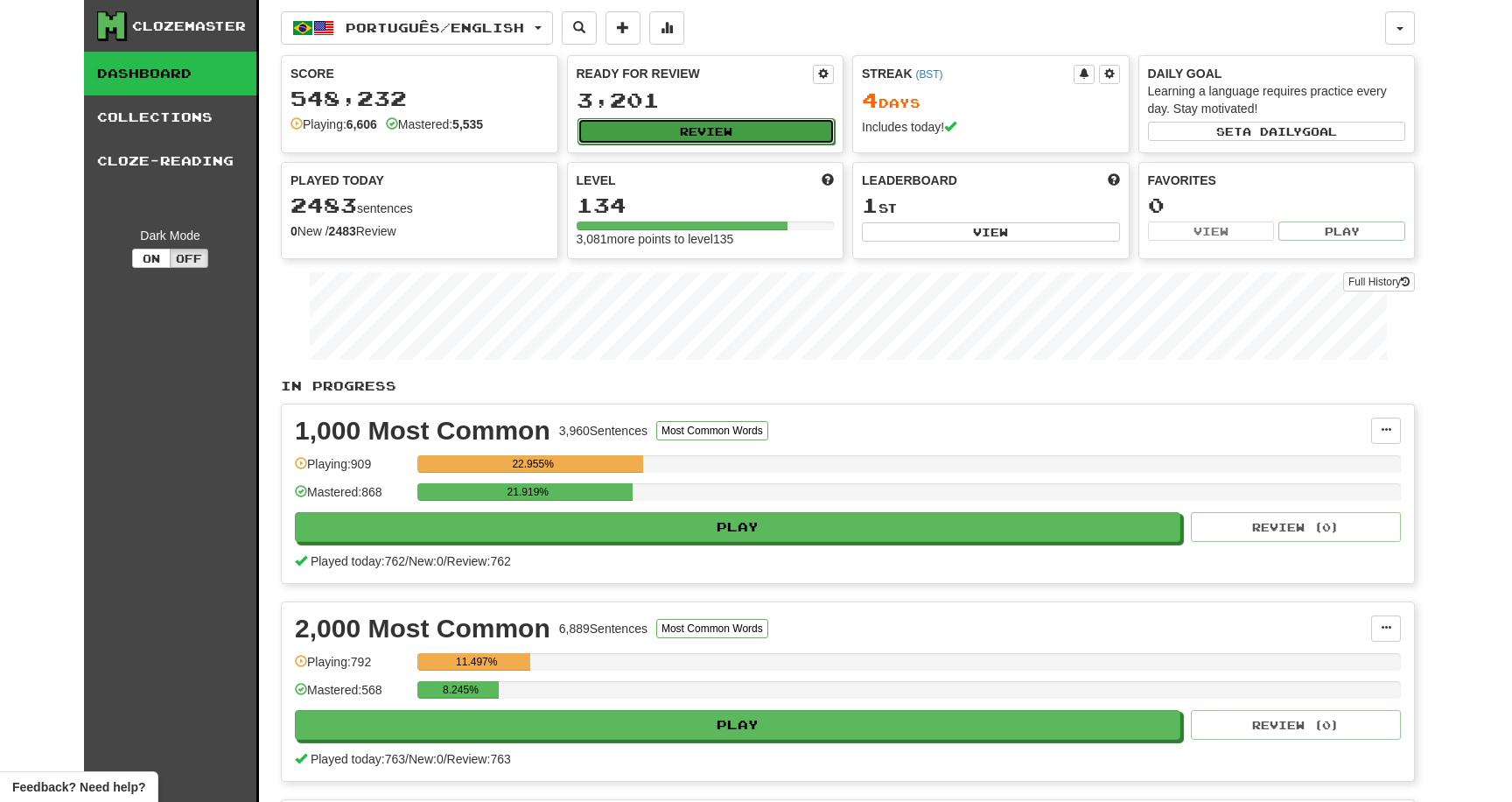click on "Review" at bounding box center [706, 131] 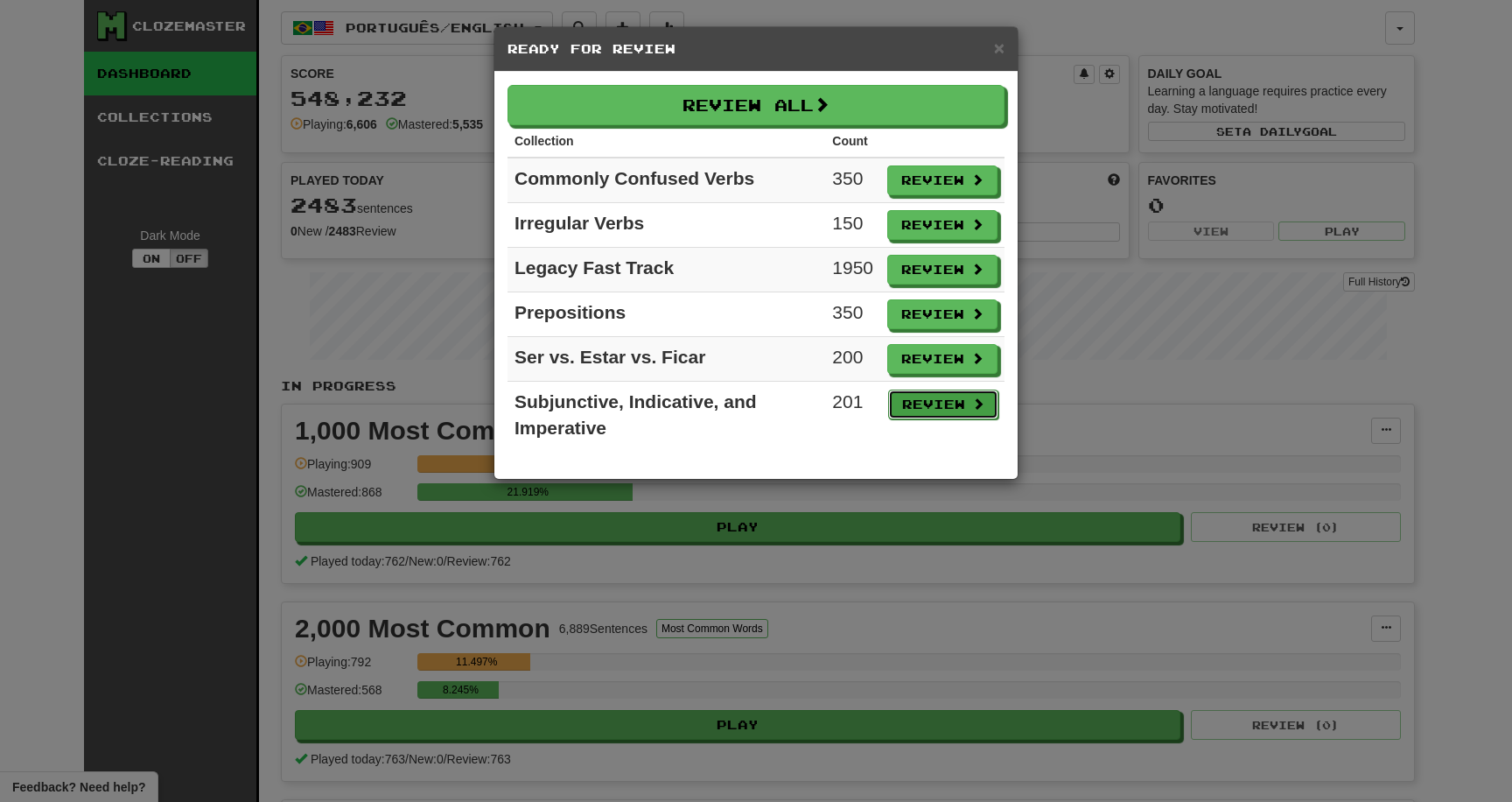 click on "Review" at bounding box center (943, 405) 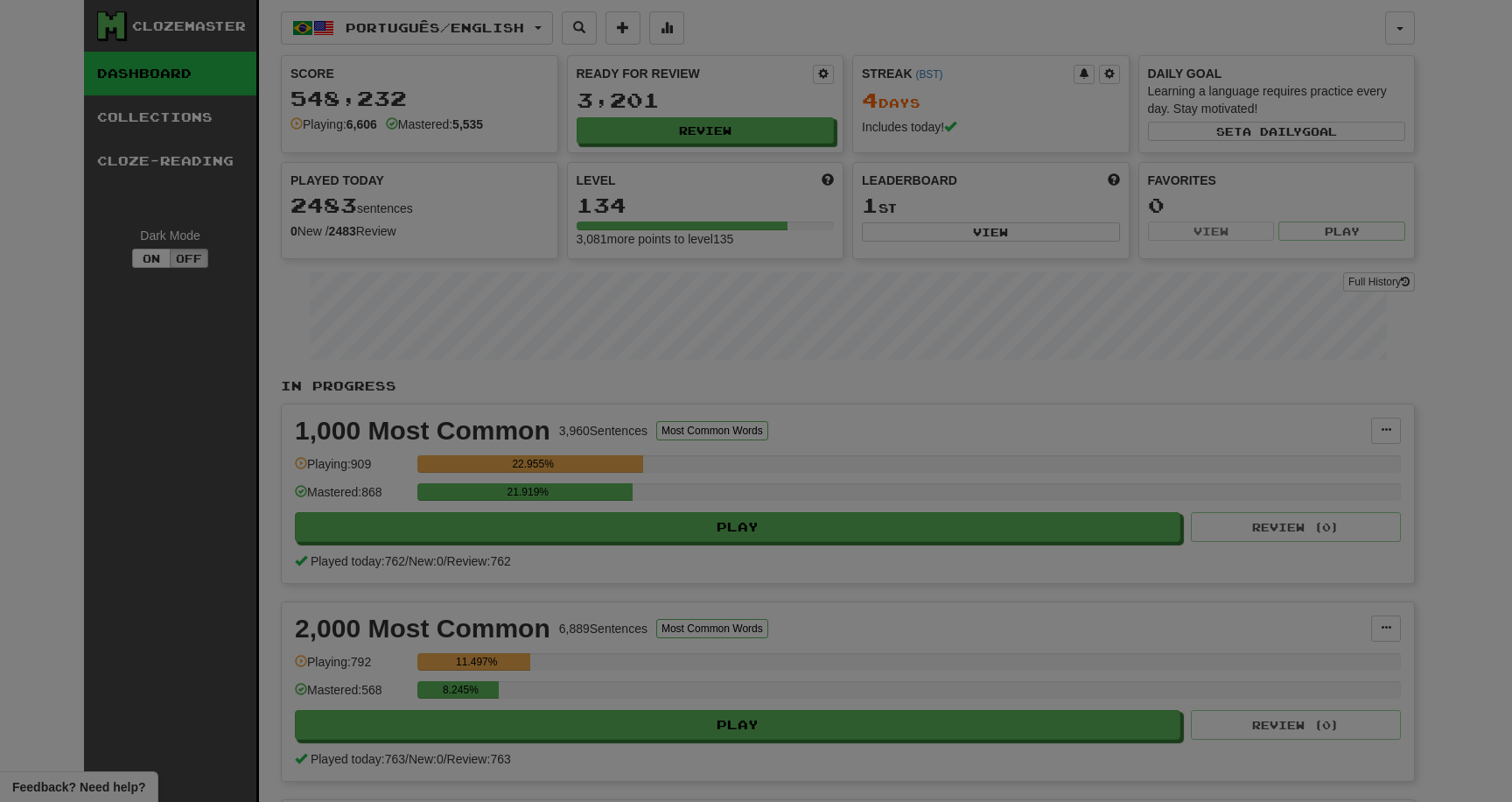 select on "********" 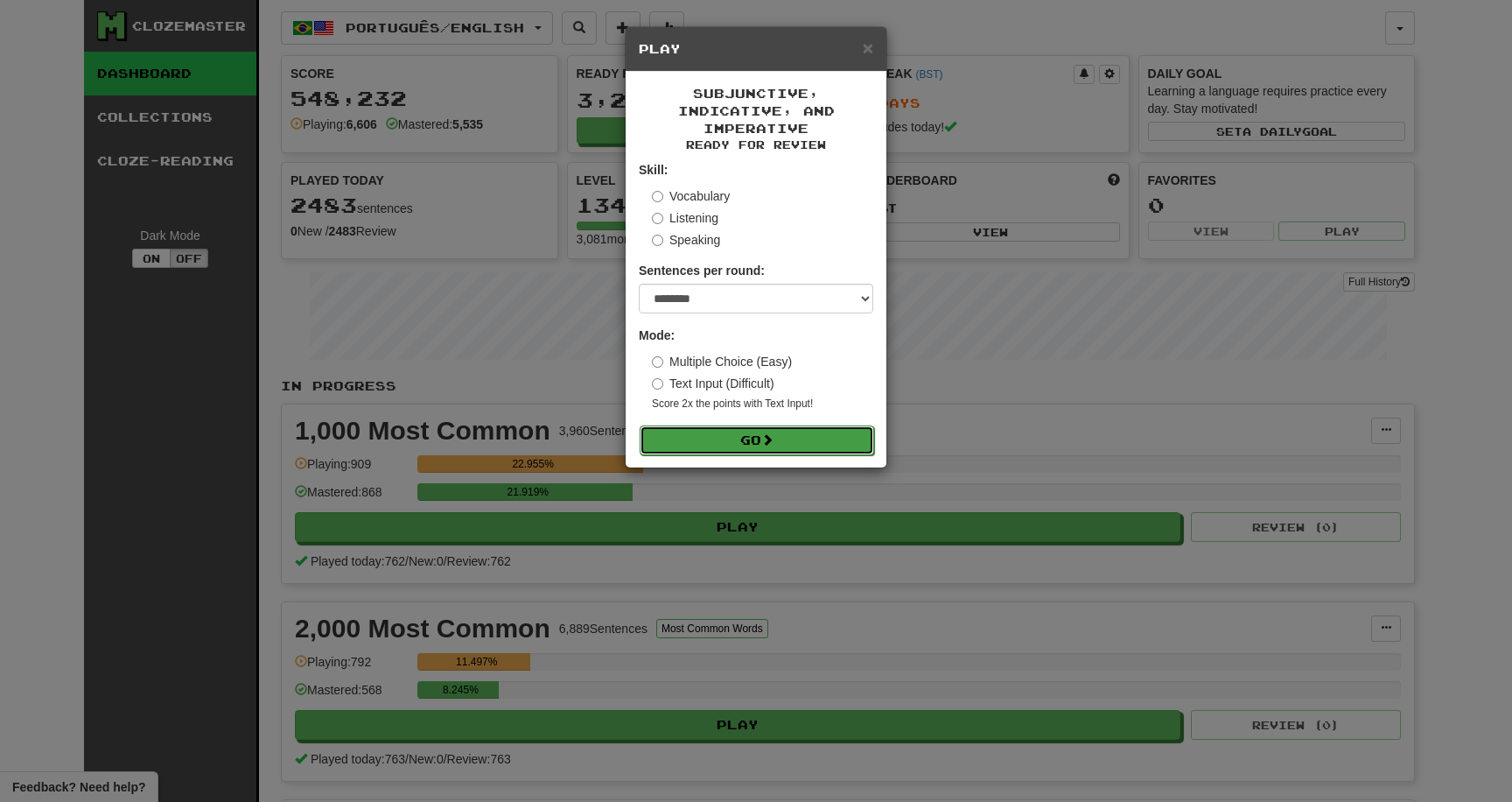 click on "Go" at bounding box center (757, 440) 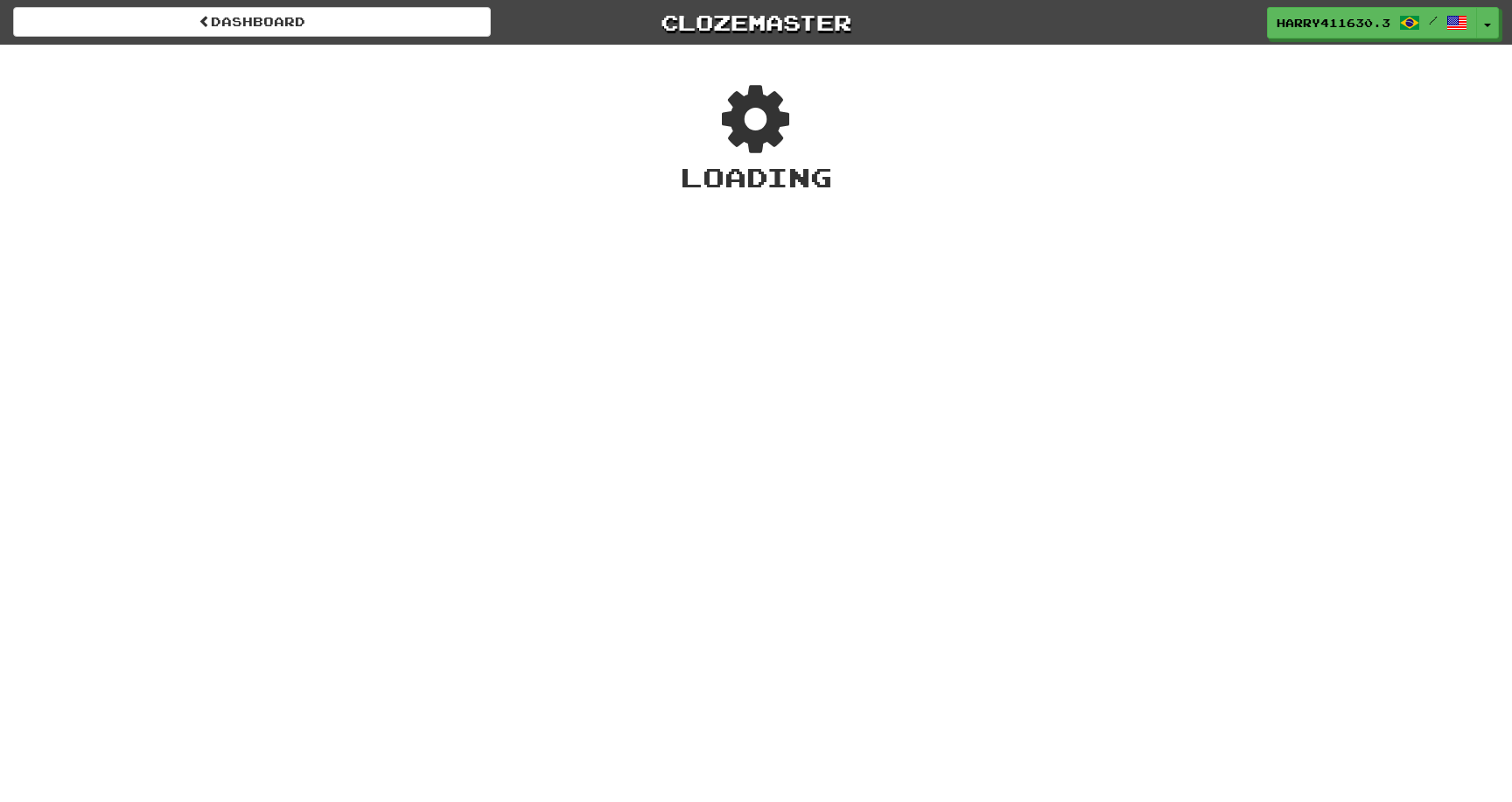 scroll, scrollTop: 0, scrollLeft: 0, axis: both 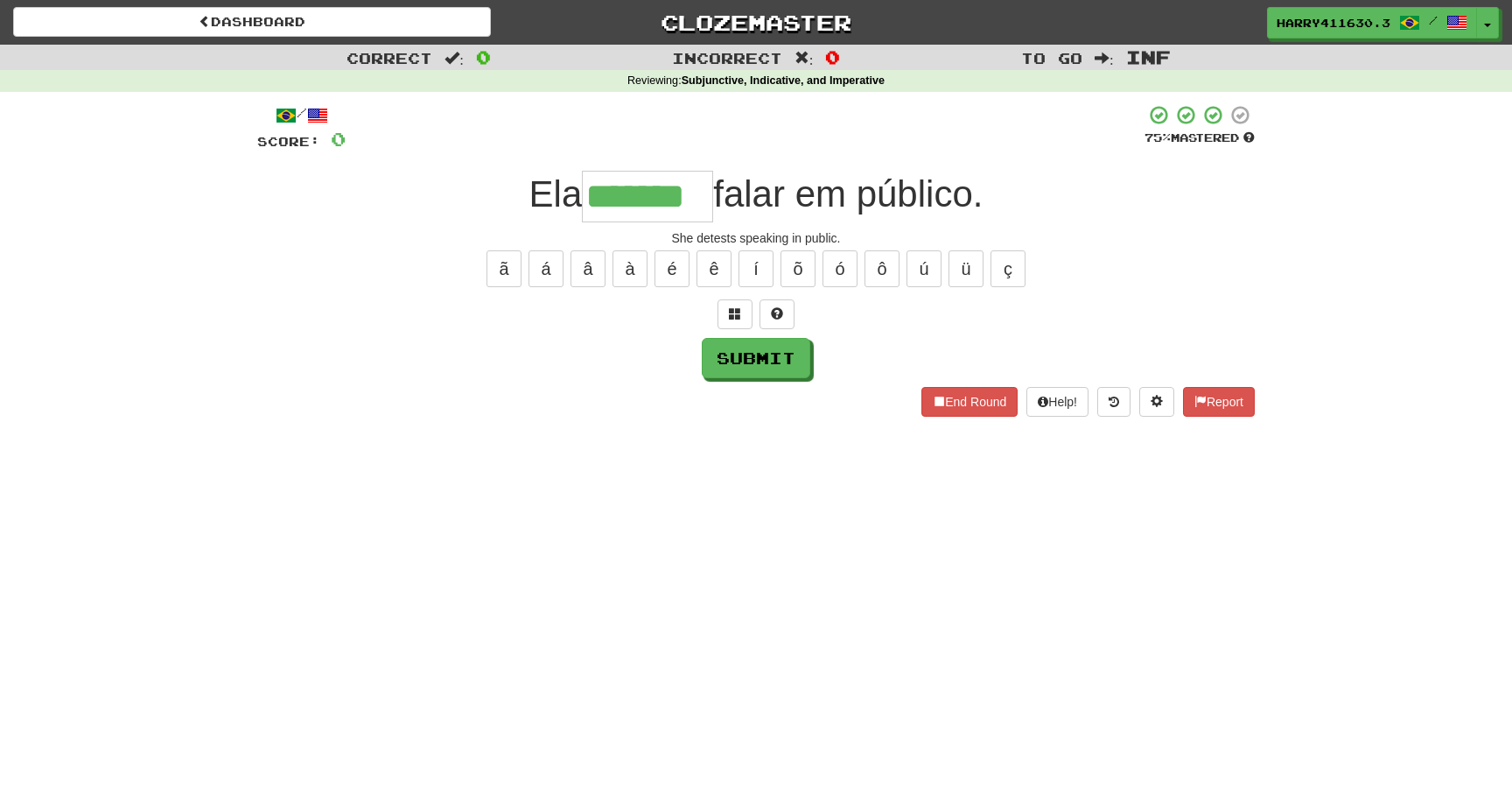 type on "*******" 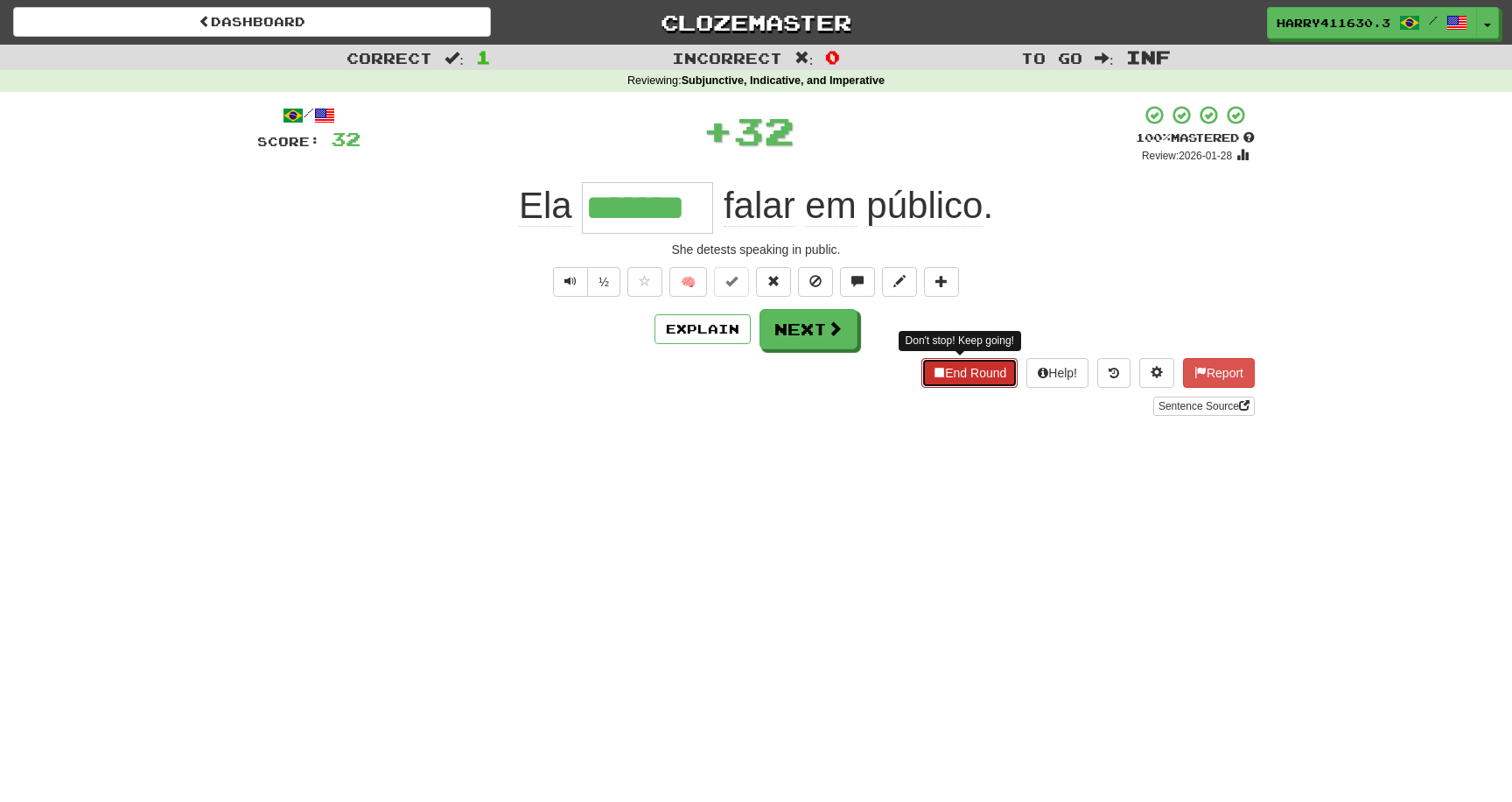 click on "End Round" at bounding box center (970, 373) 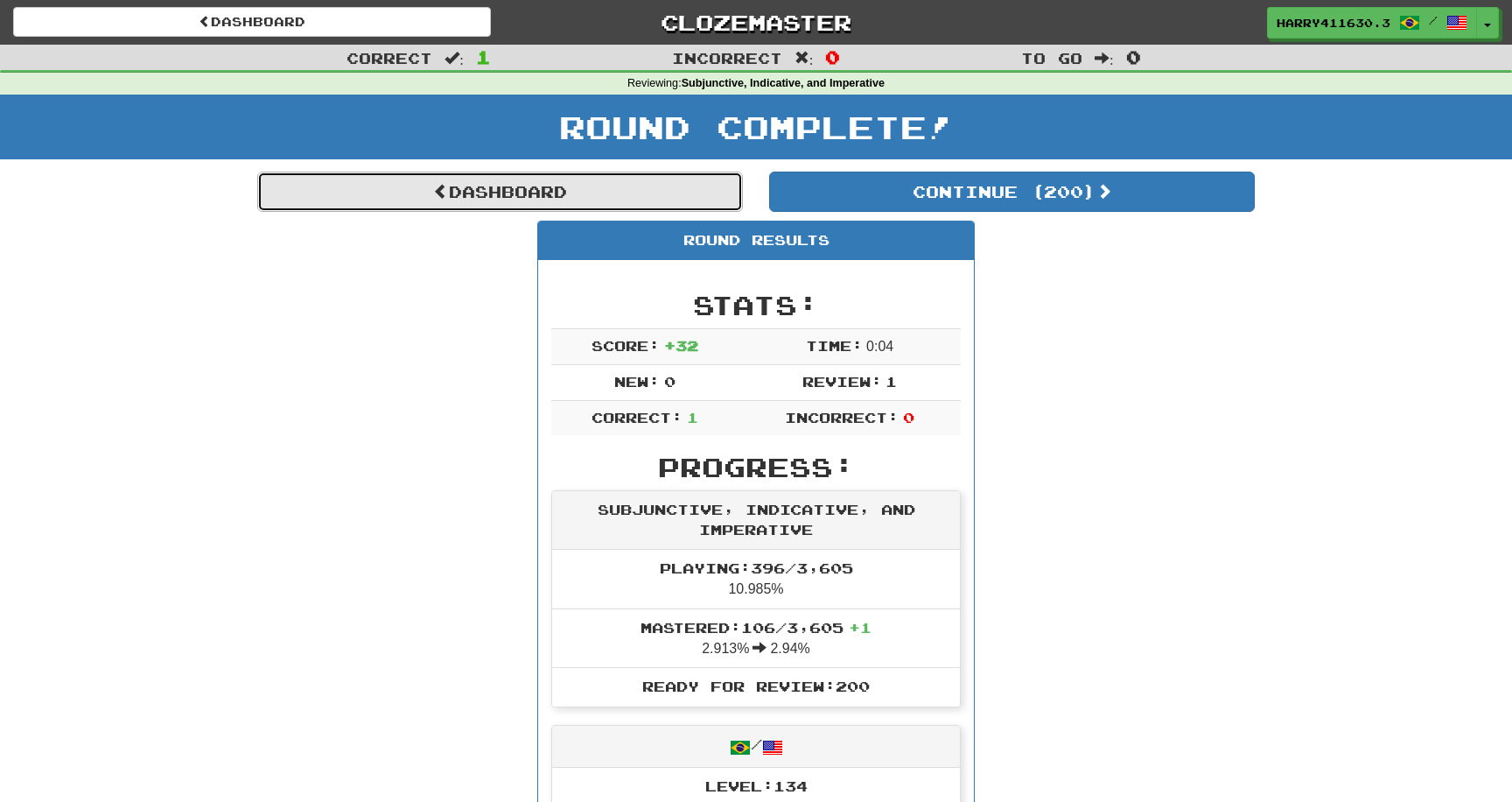 click on "Dashboard" at bounding box center [500, 192] 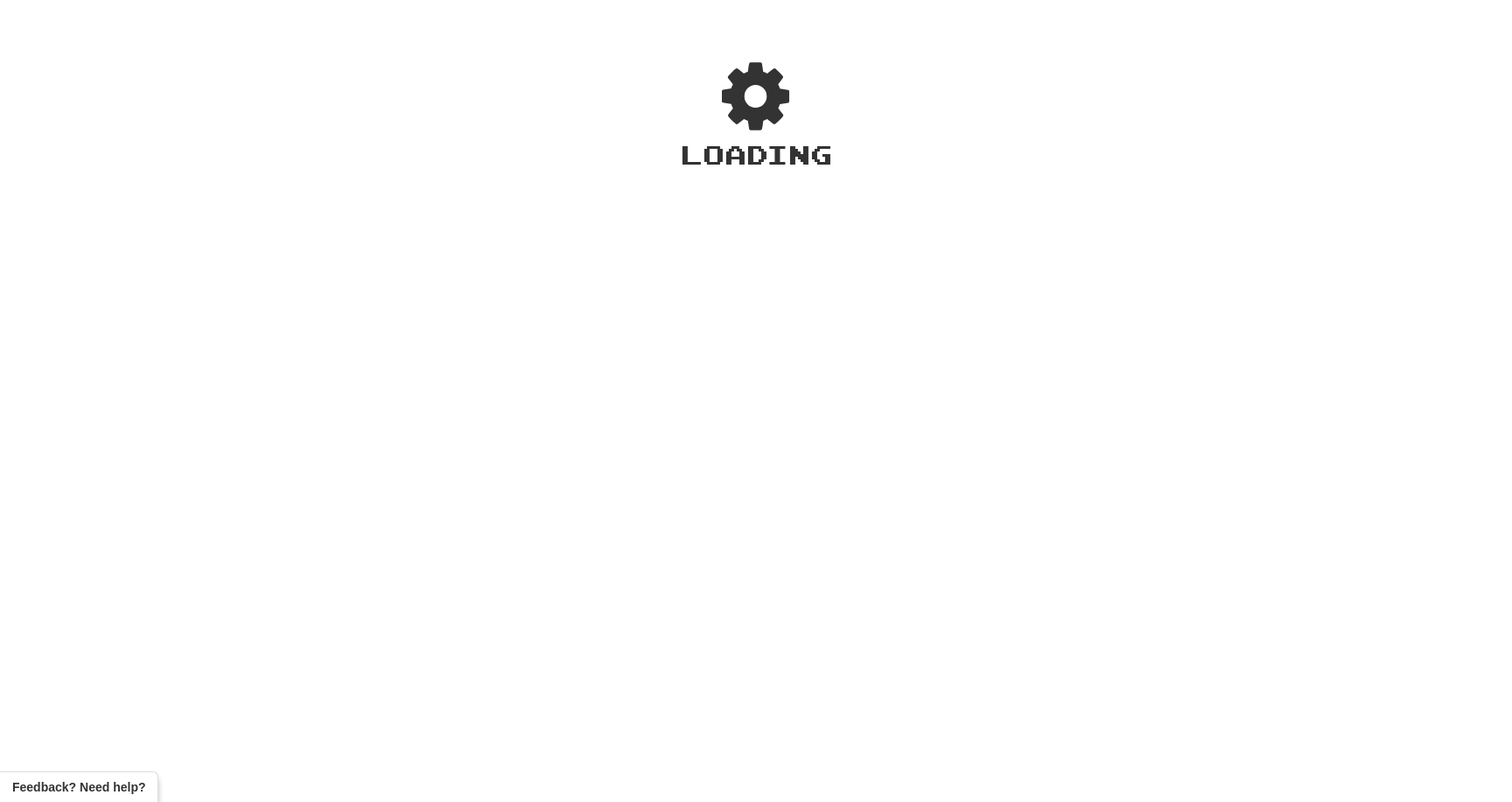 scroll, scrollTop: 0, scrollLeft: 0, axis: both 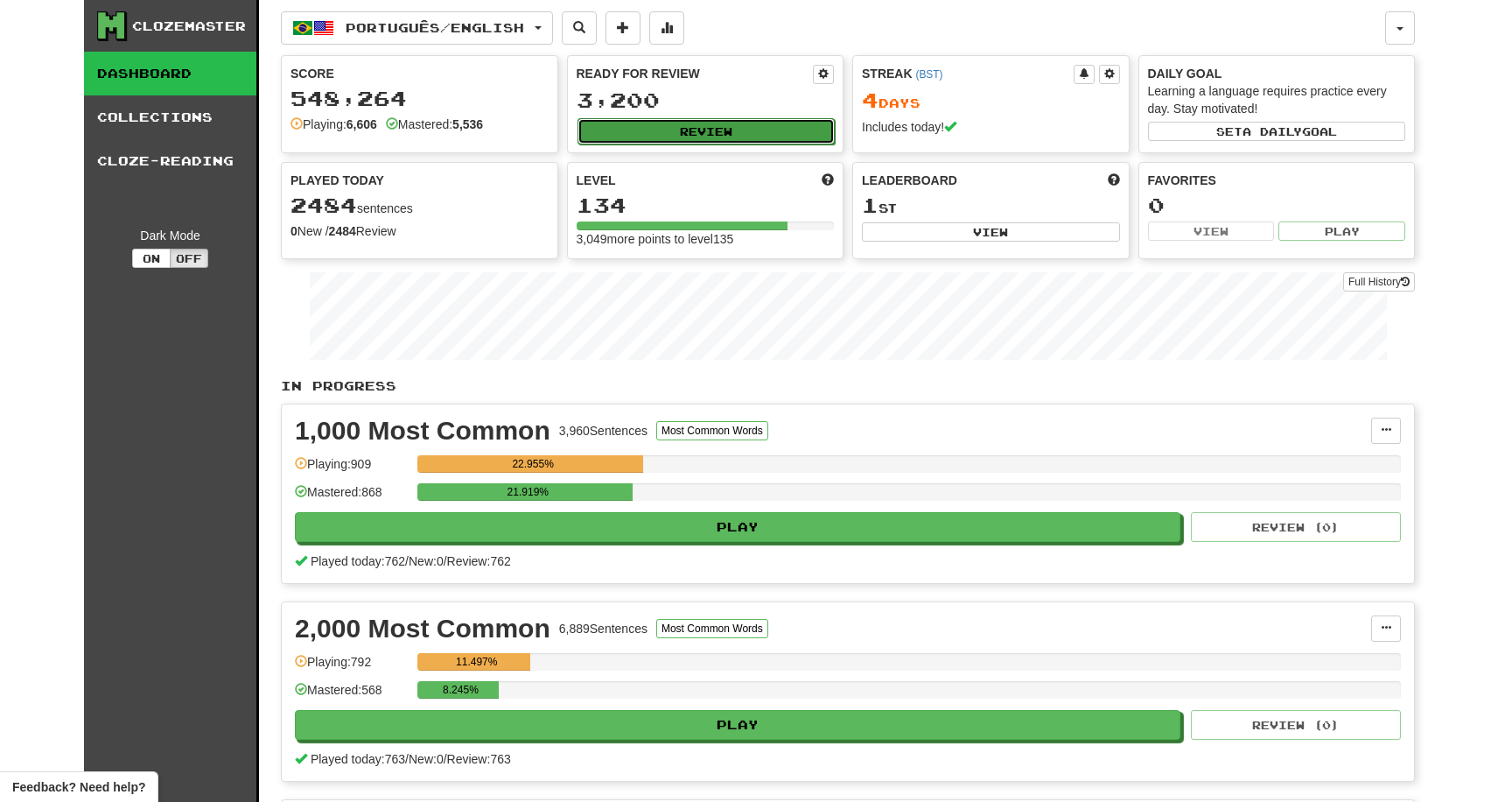 click on "Review" at bounding box center (706, 131) 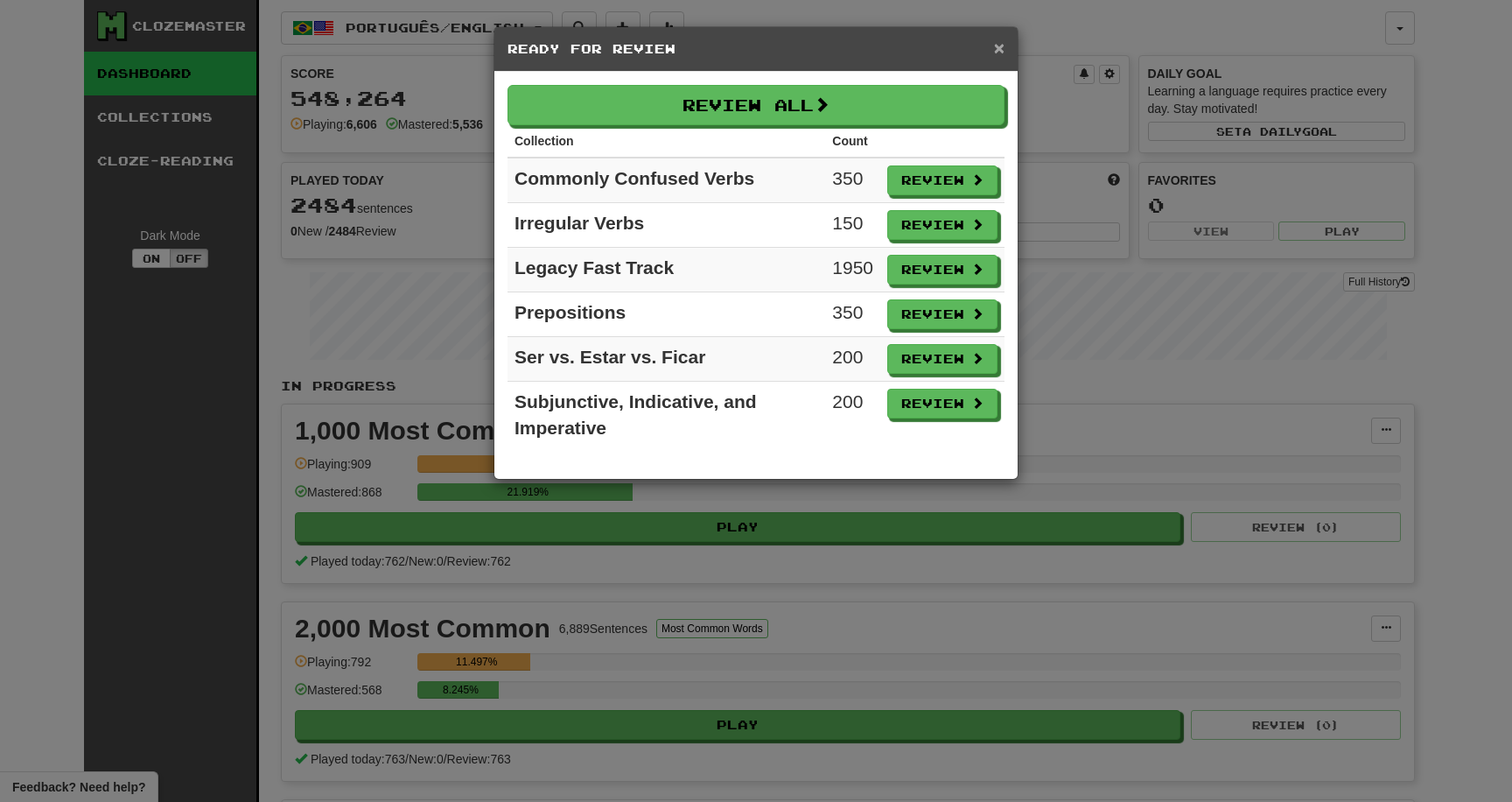 click on "×" at bounding box center [999, 47] 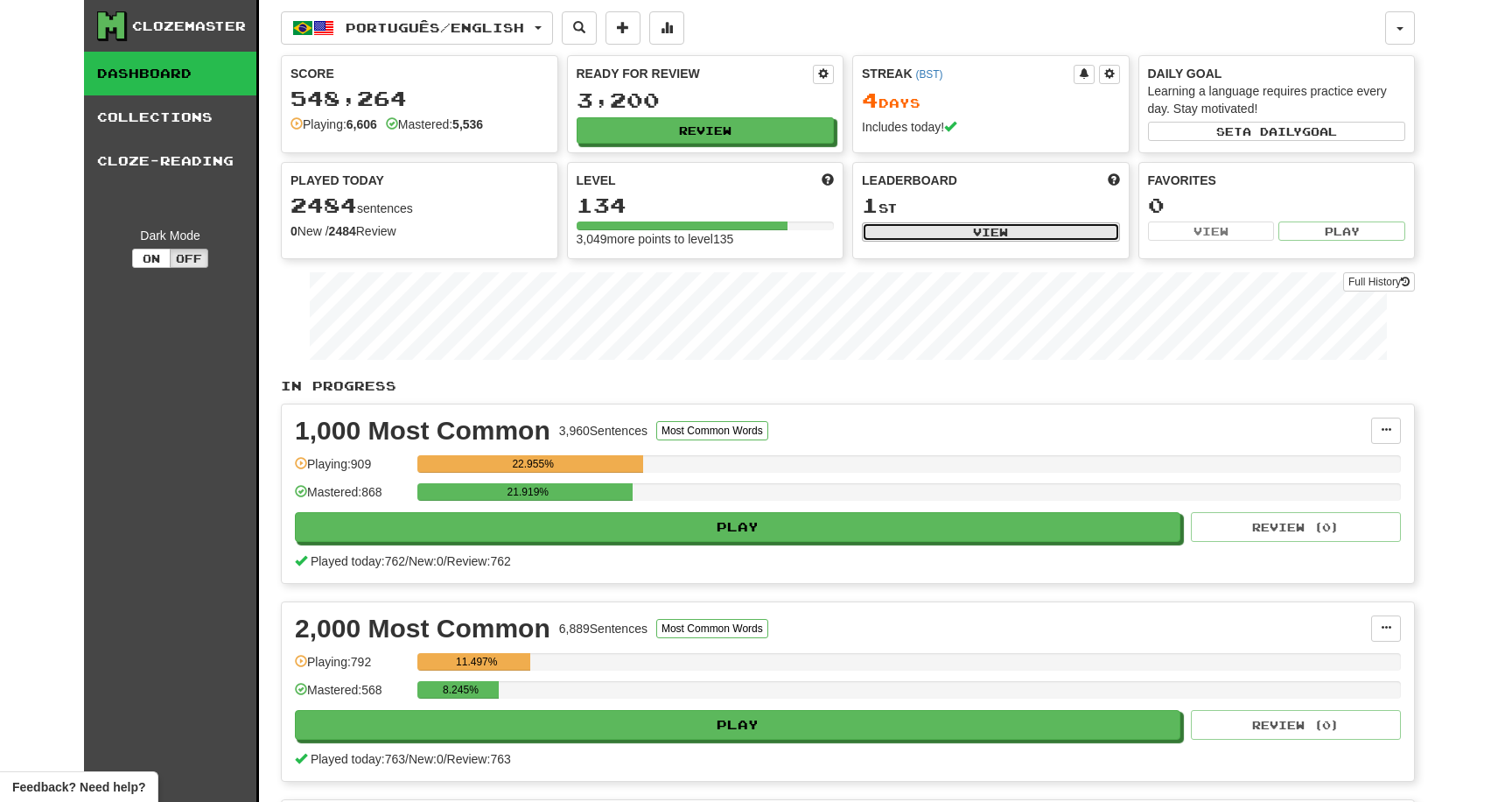 click on "View" at bounding box center [990, 232] 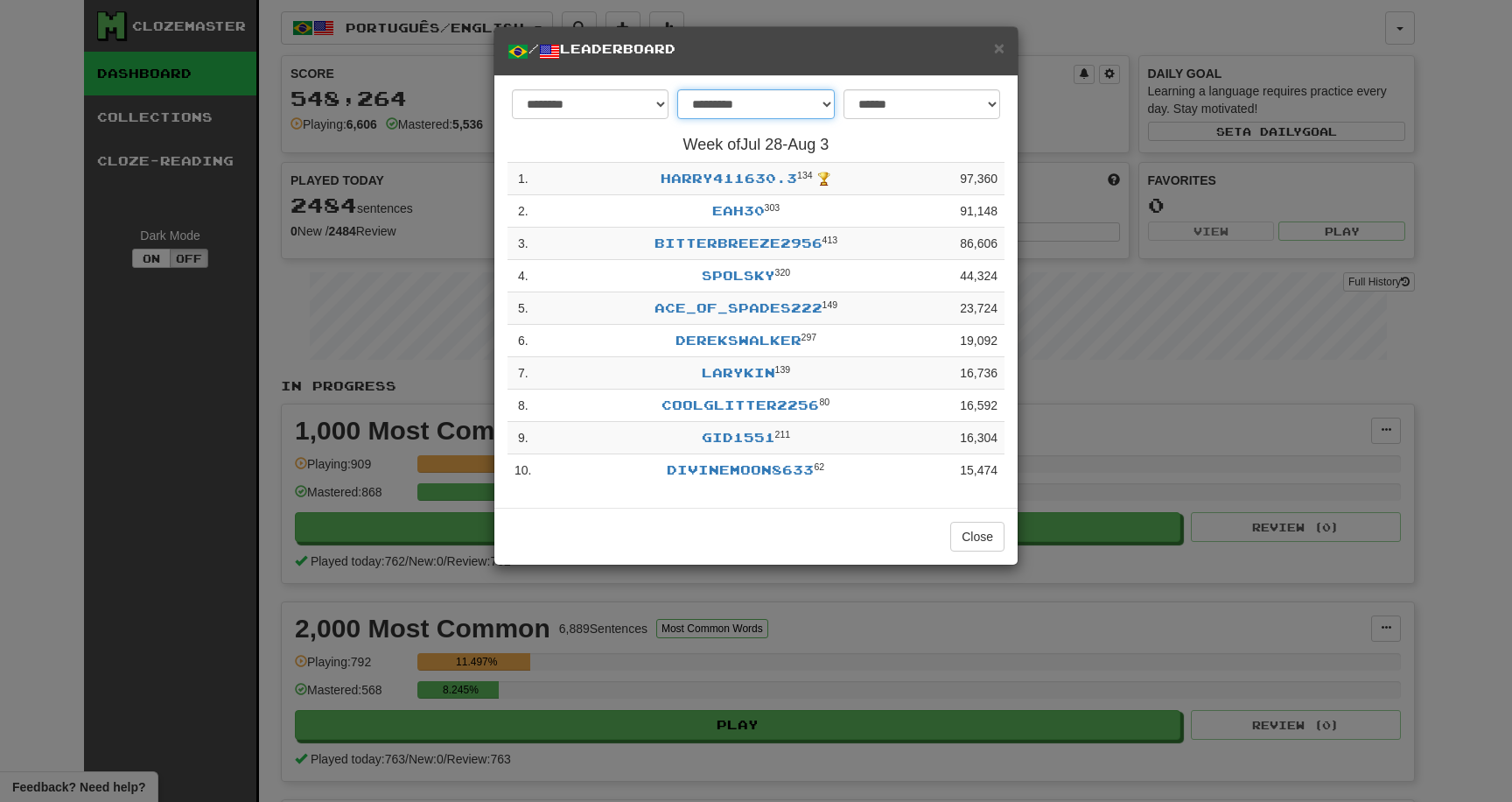 click on "**********" at bounding box center (755, 104) 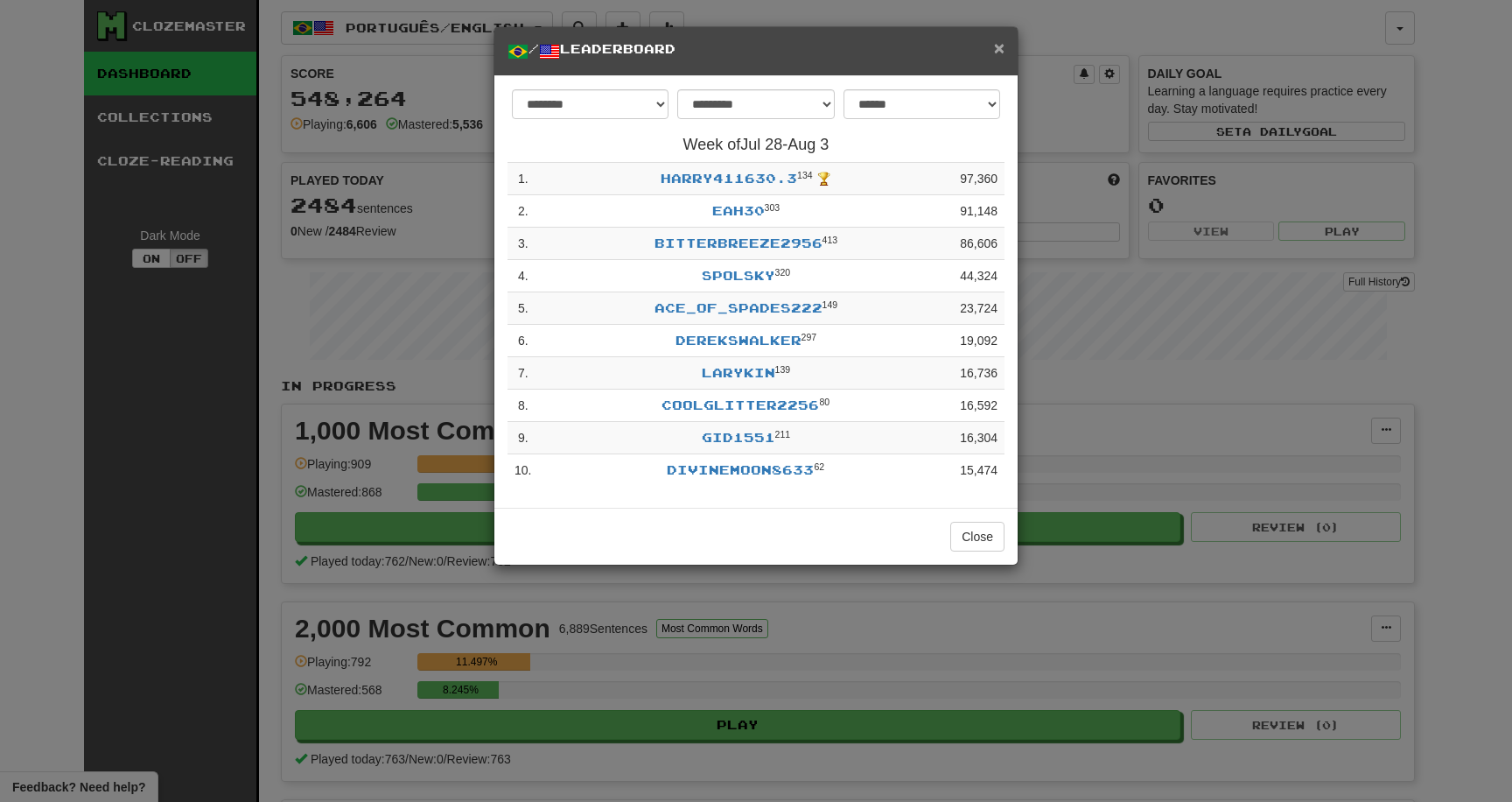 click on "×" at bounding box center [999, 47] 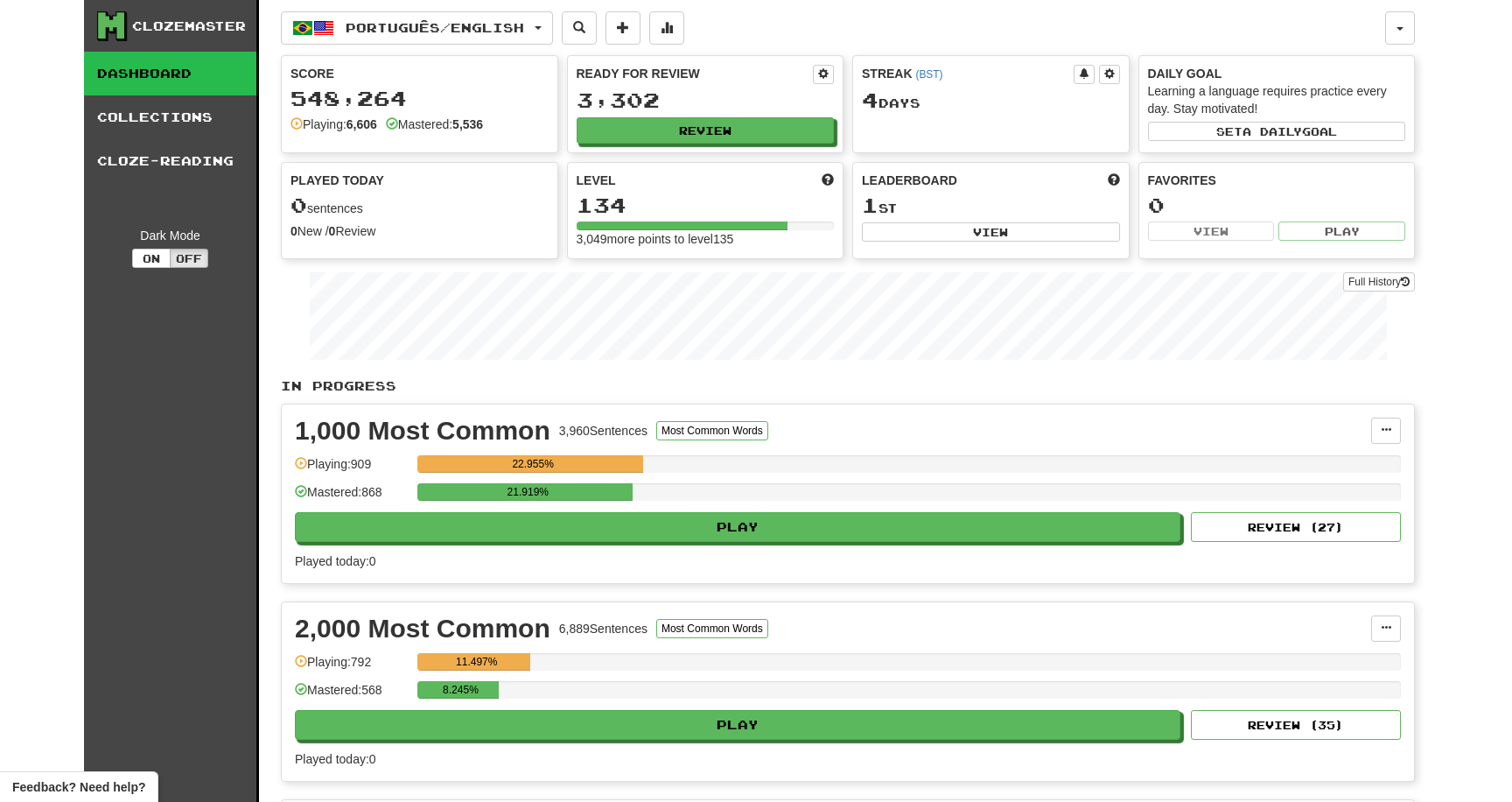scroll, scrollTop: 0, scrollLeft: 0, axis: both 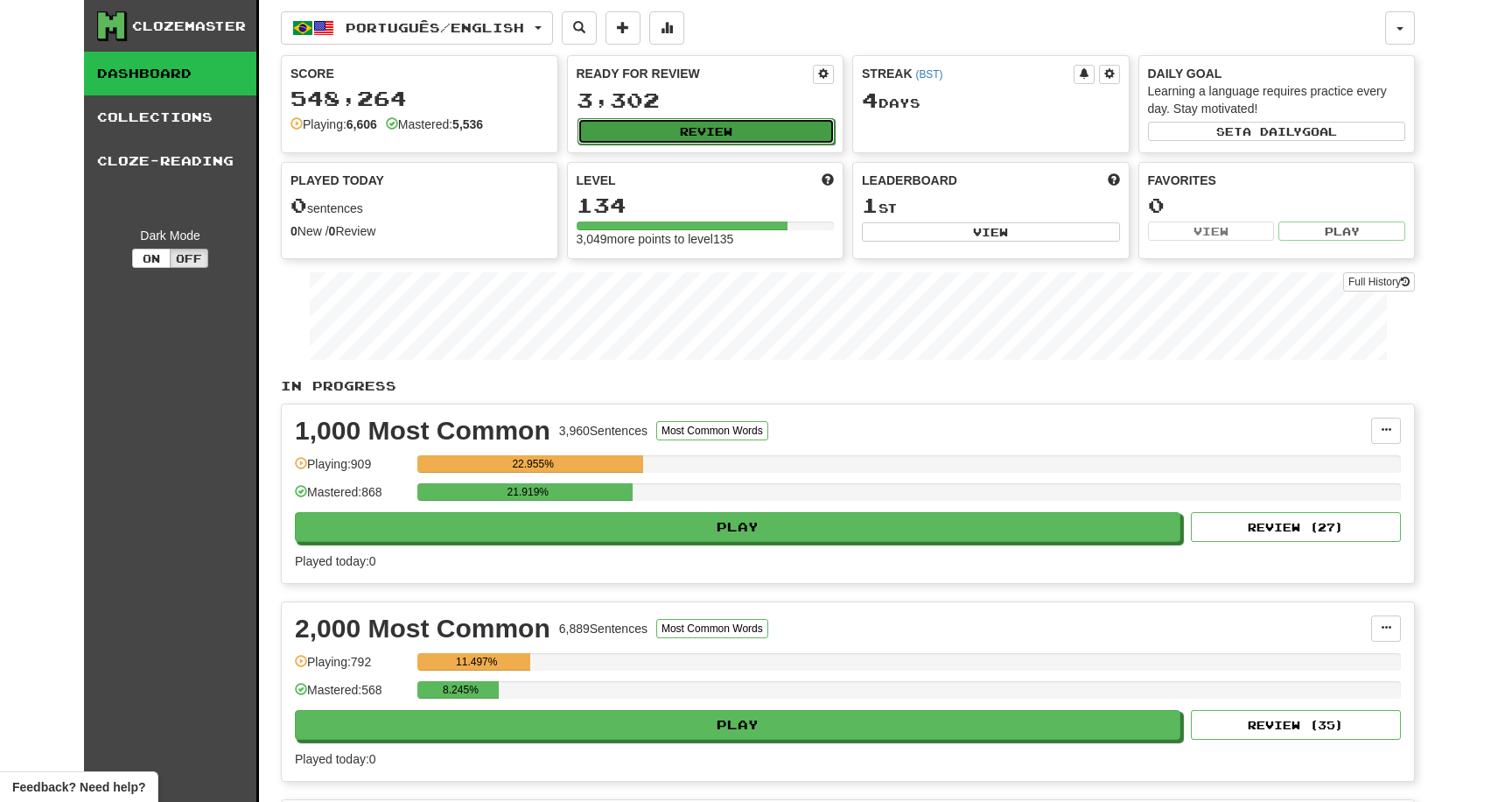 click on "Review" at bounding box center (706, 131) 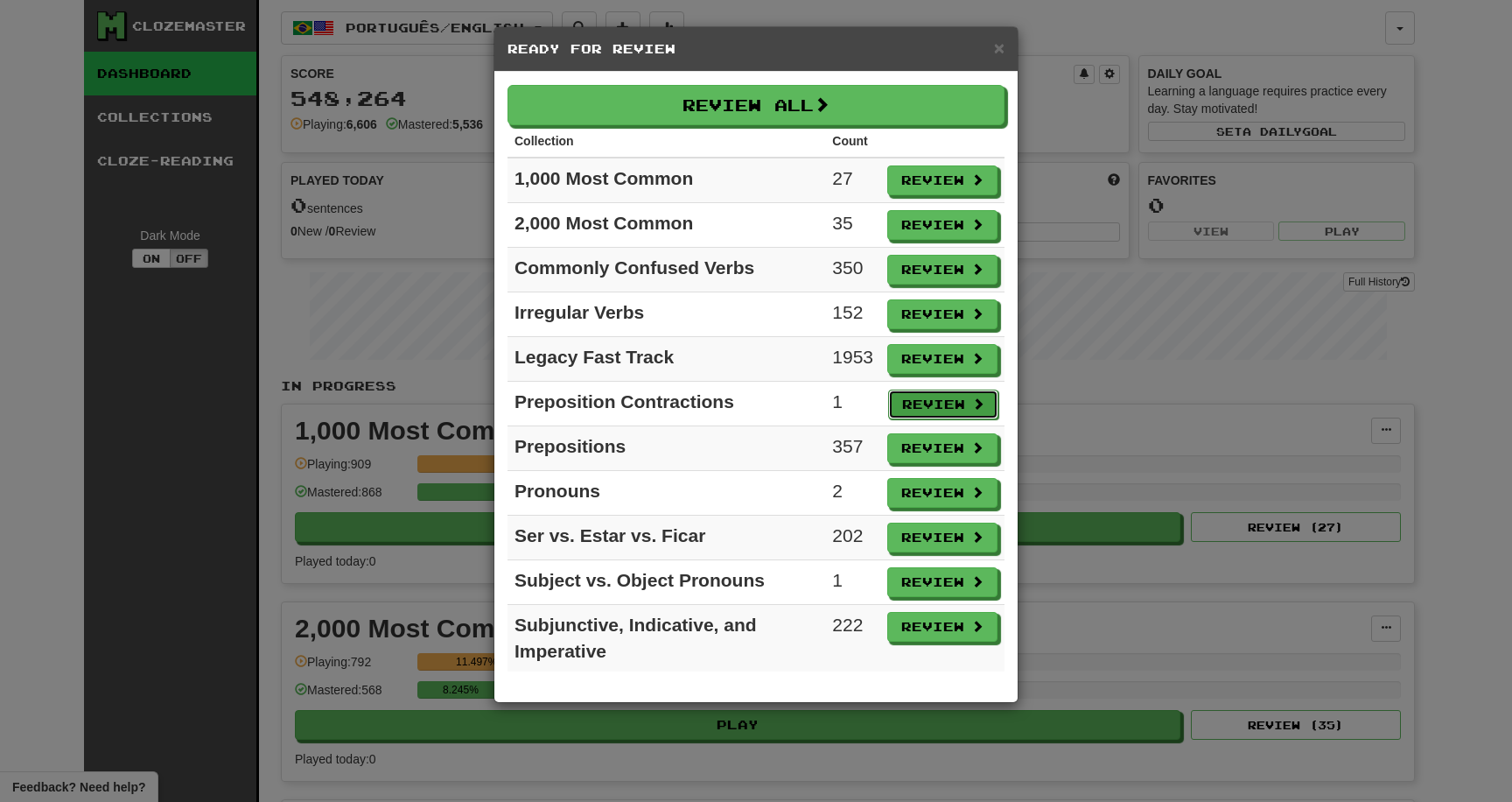 click on "Review" at bounding box center (943, 405) 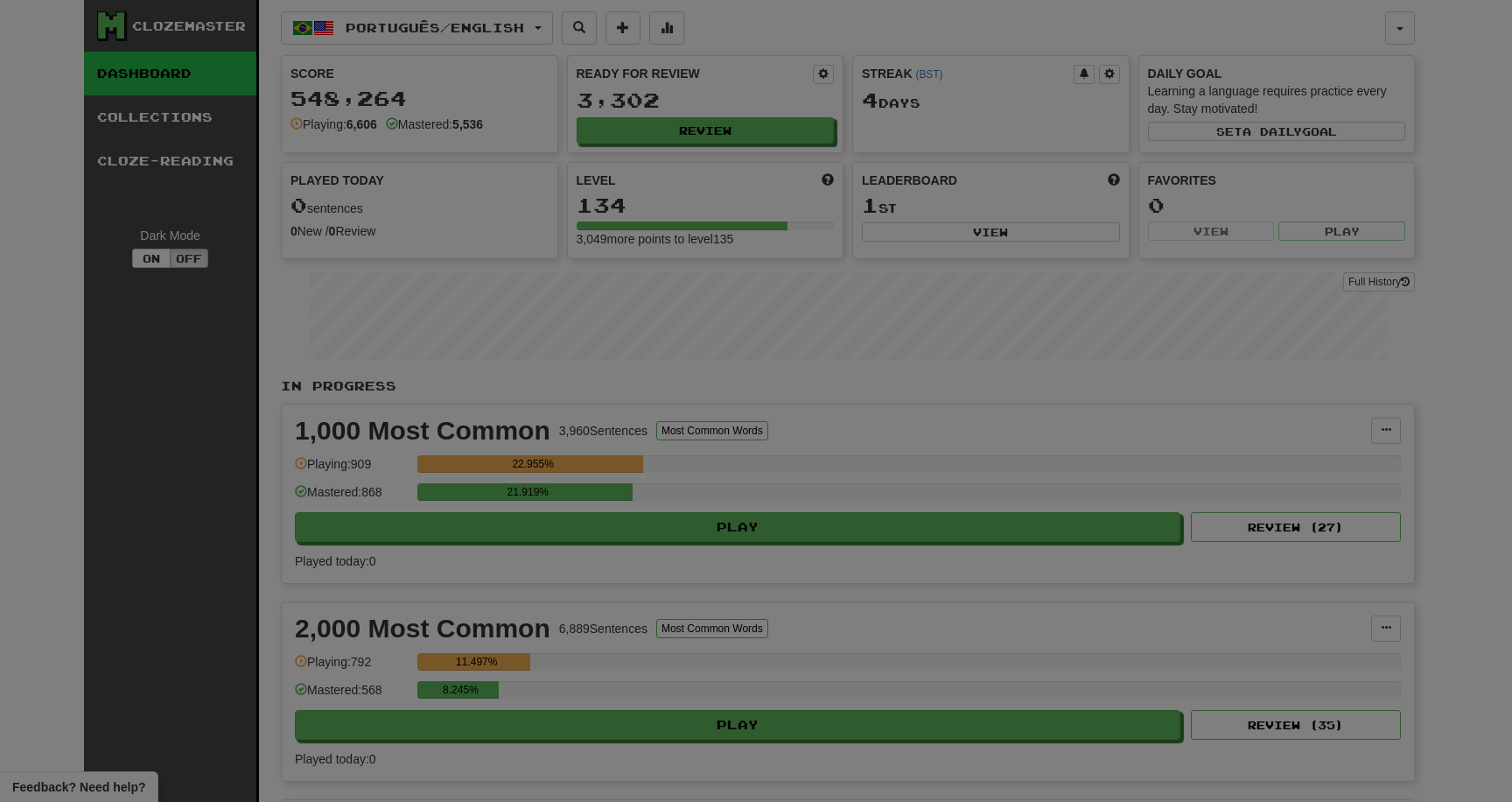 select on "********" 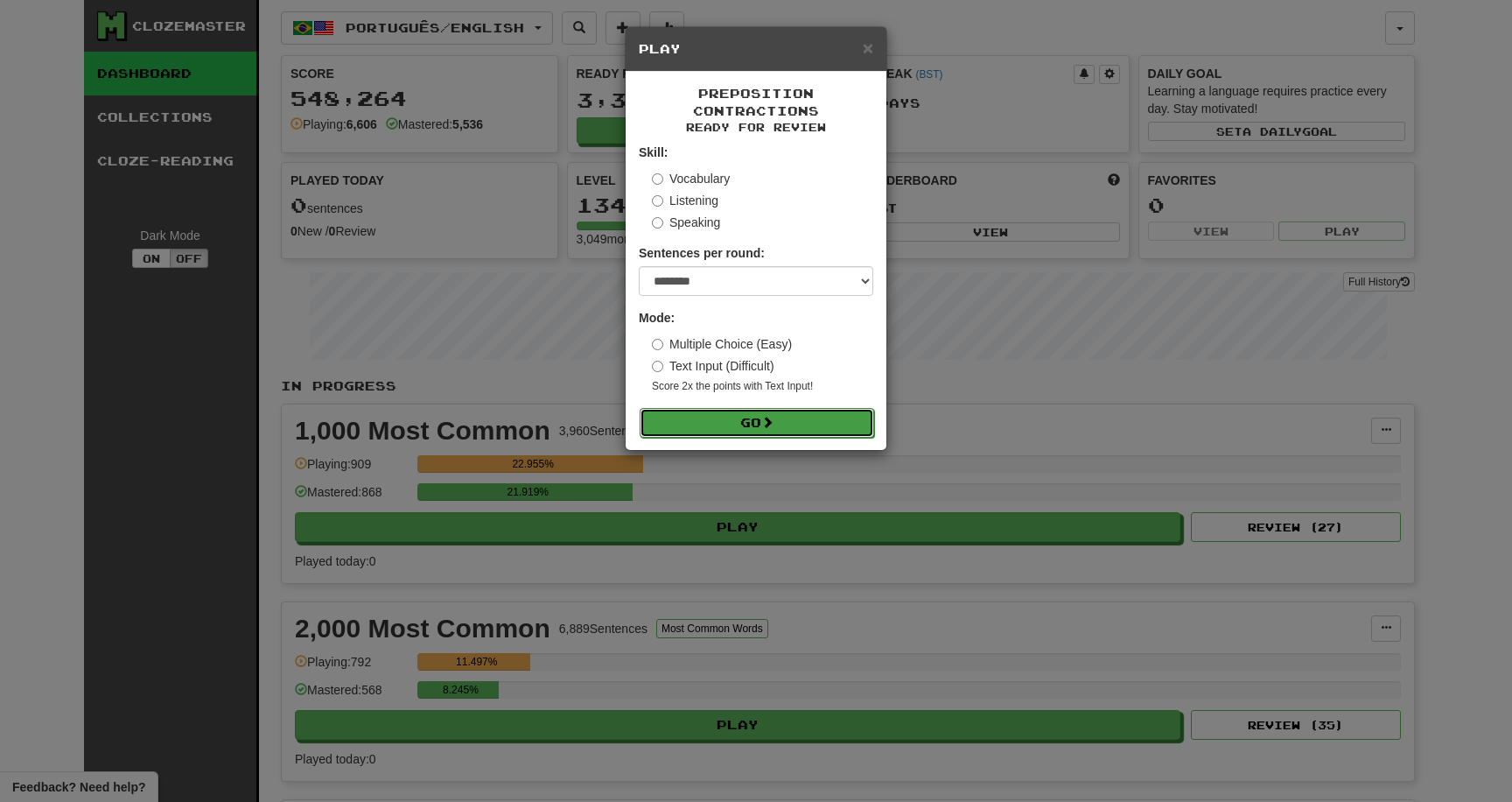 click on "Go" at bounding box center (757, 423) 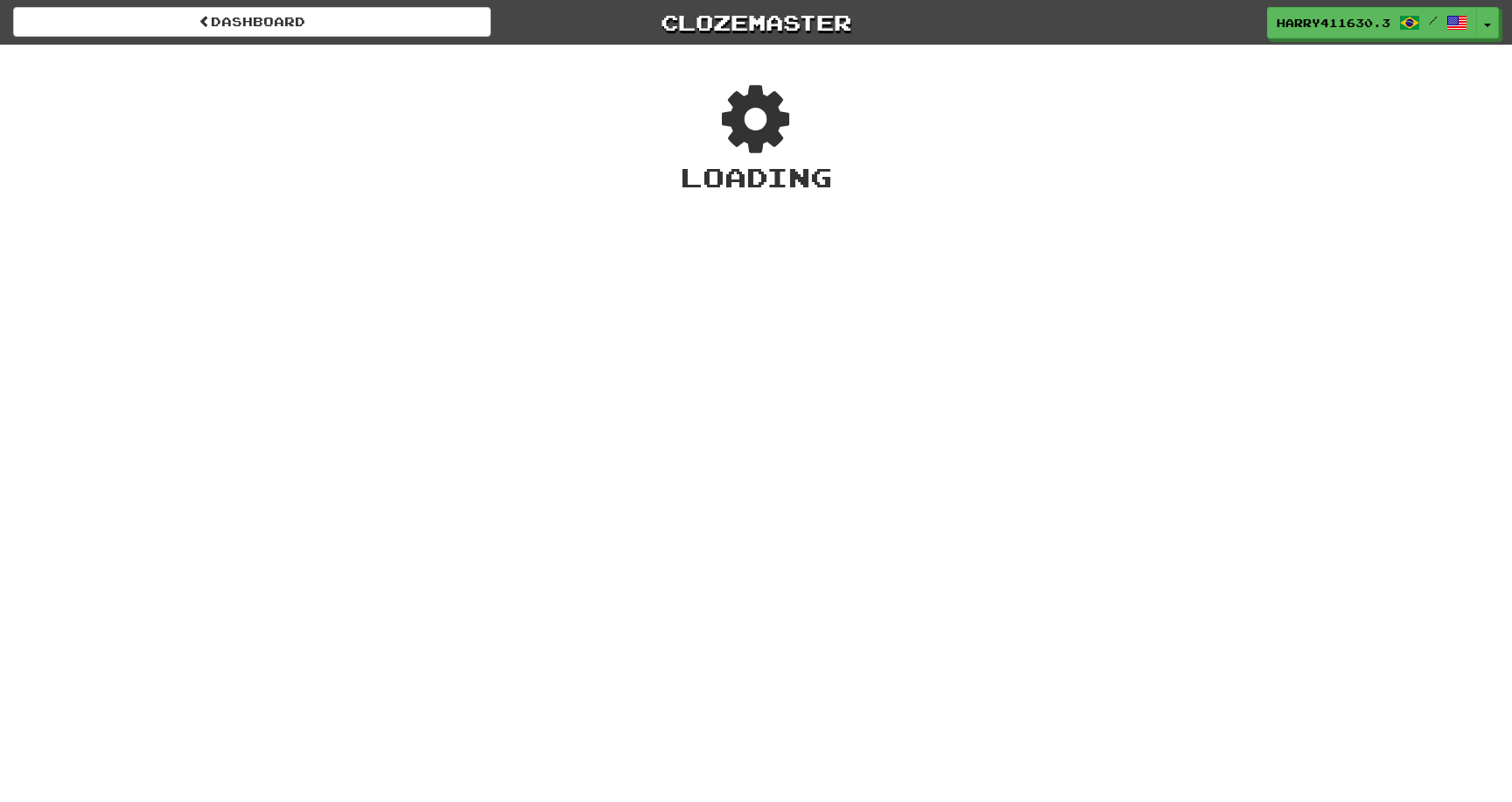 scroll, scrollTop: 0, scrollLeft: 0, axis: both 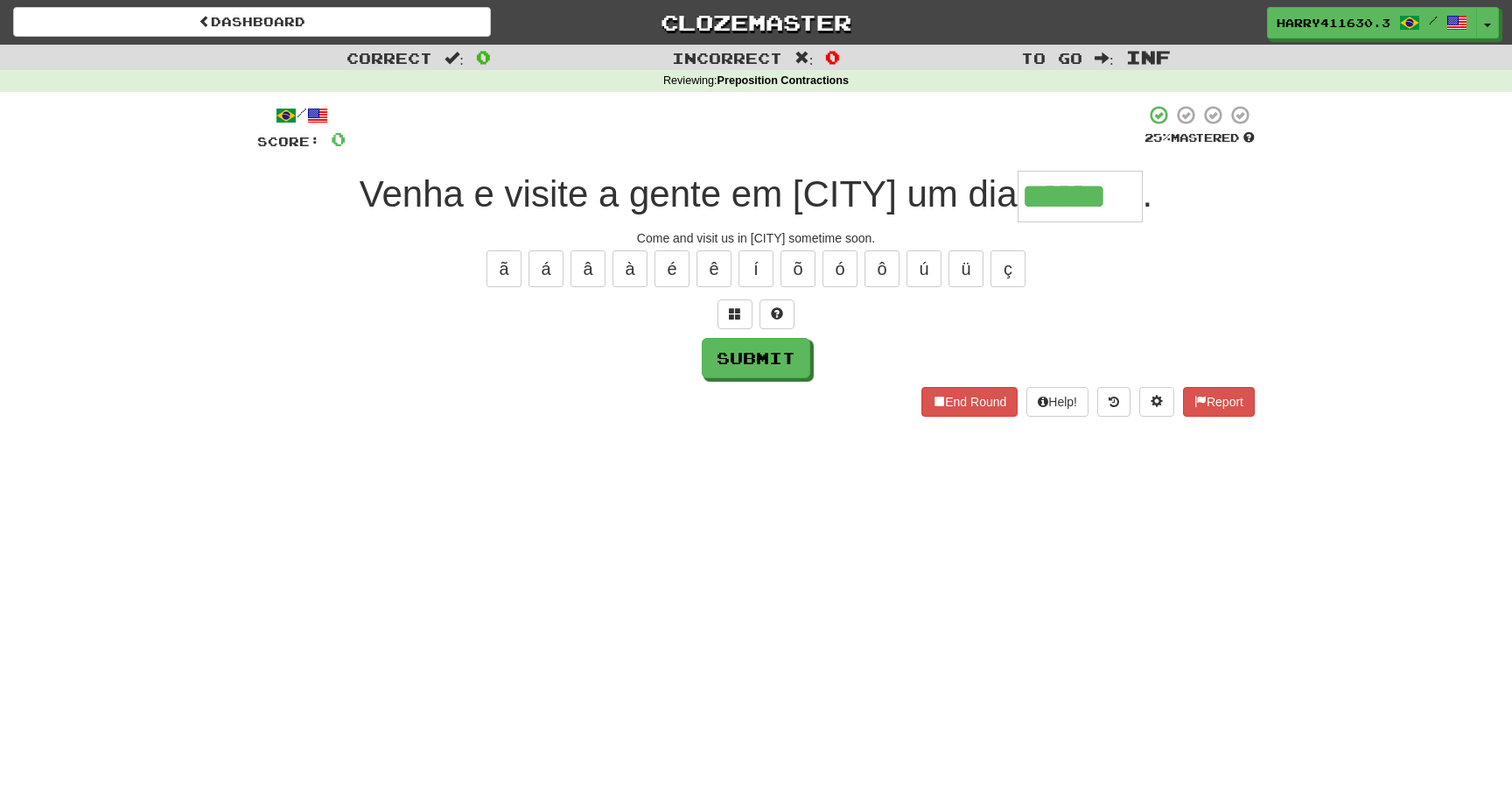 type on "******" 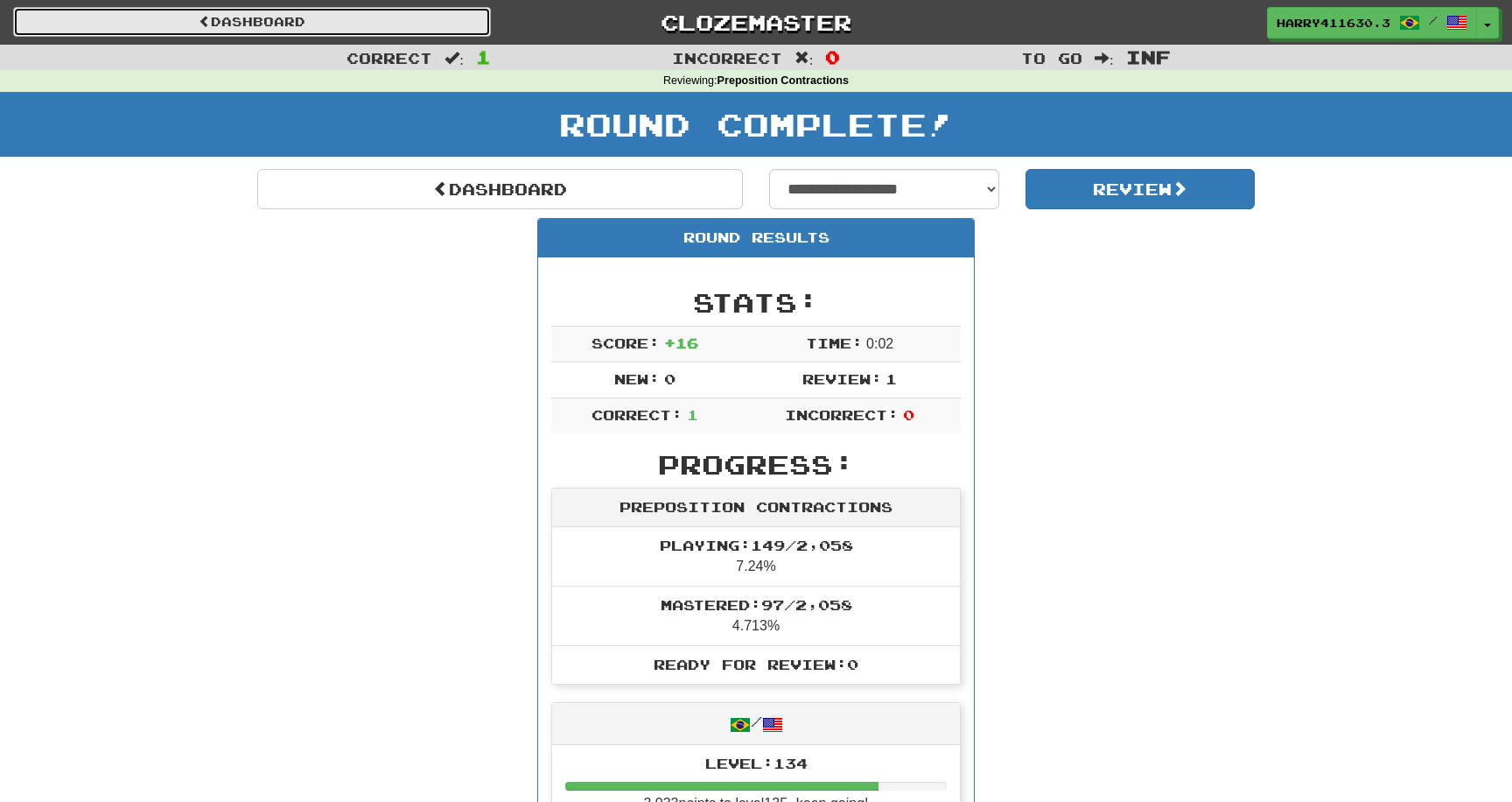 click on "Dashboard" at bounding box center [252, 22] 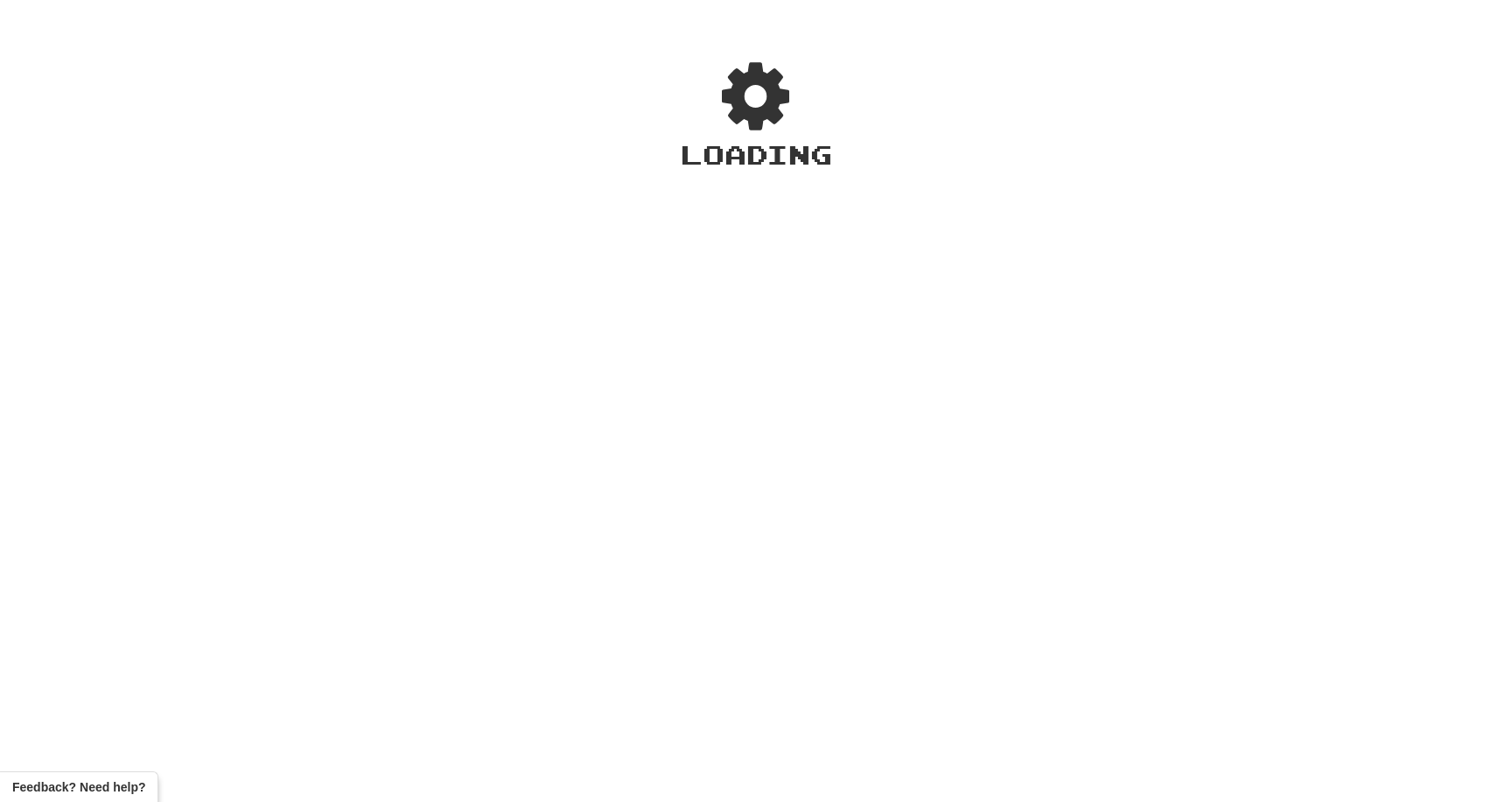 scroll, scrollTop: 0, scrollLeft: 0, axis: both 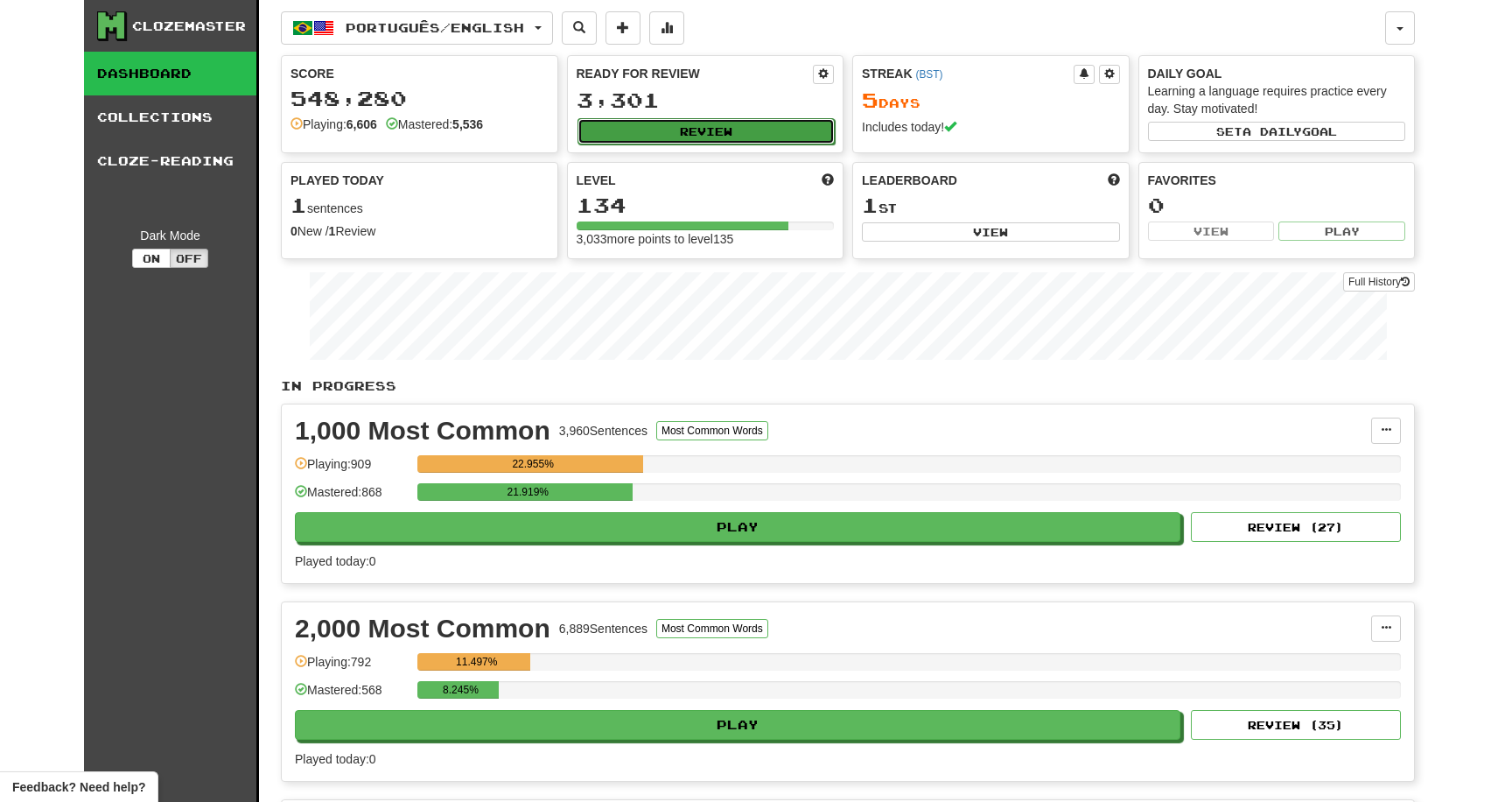 click on "Review" at bounding box center (706, 131) 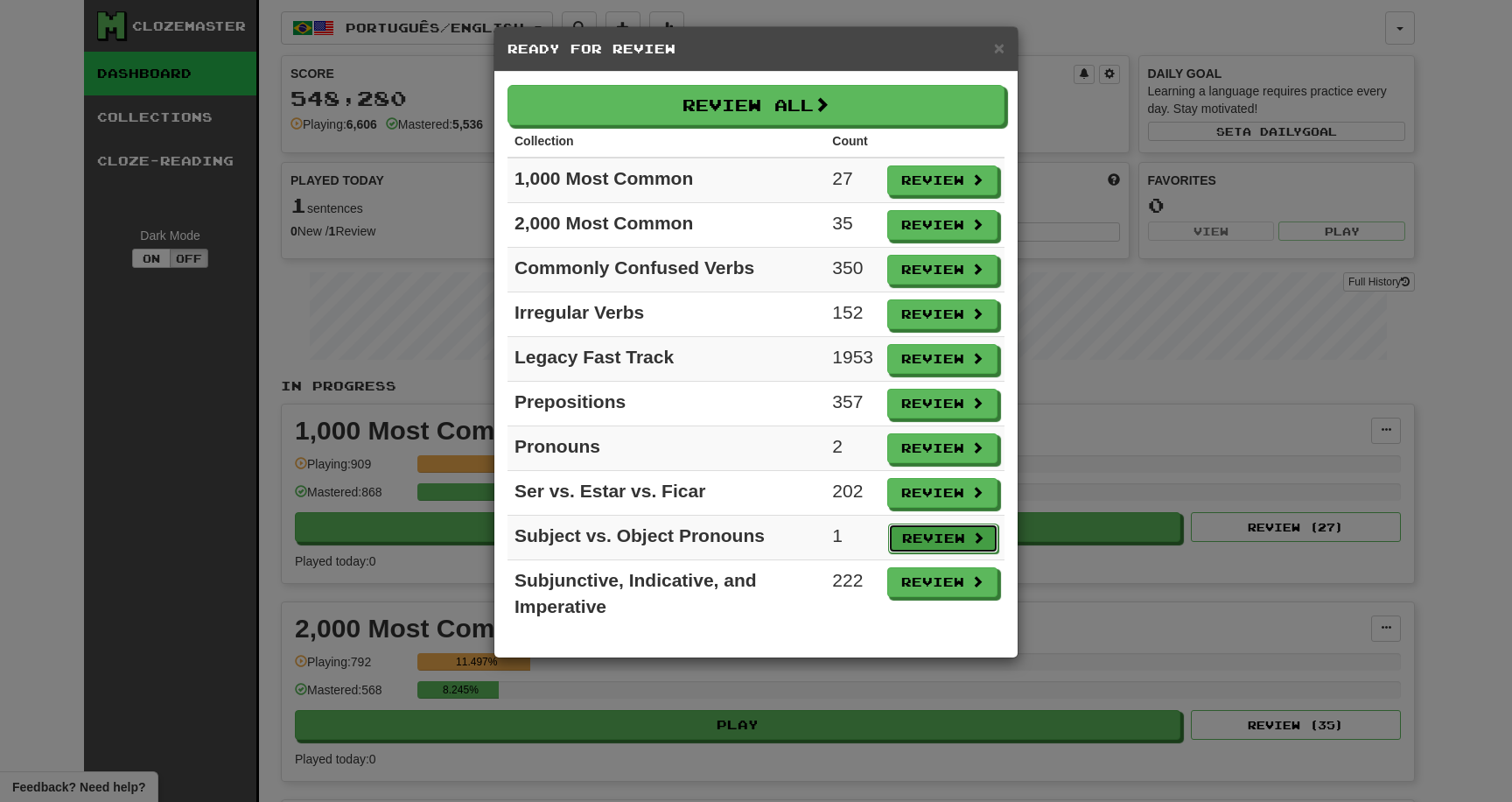 click on "Review" at bounding box center [943, 538] 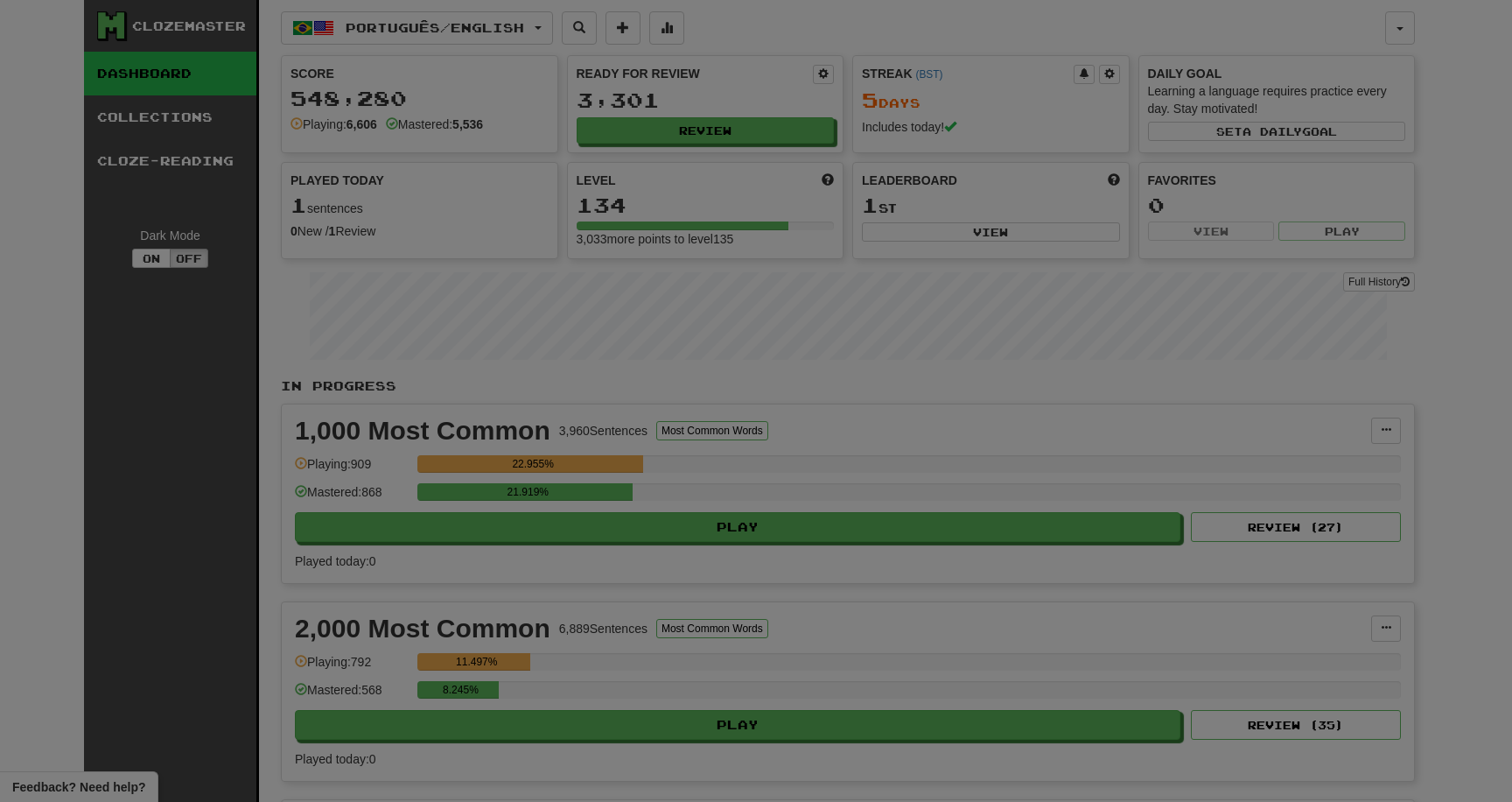 select on "********" 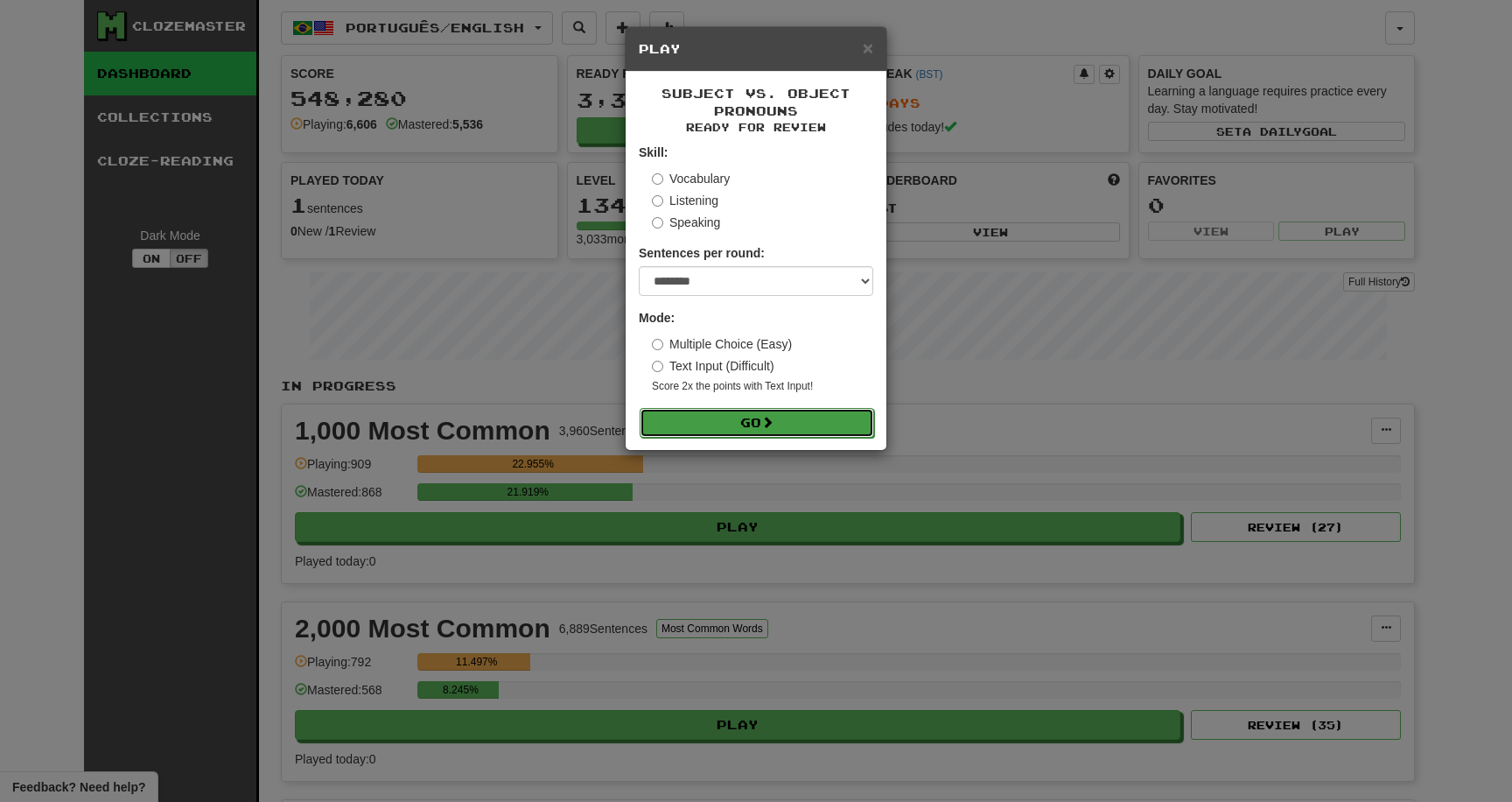 click on "Go" at bounding box center (757, 423) 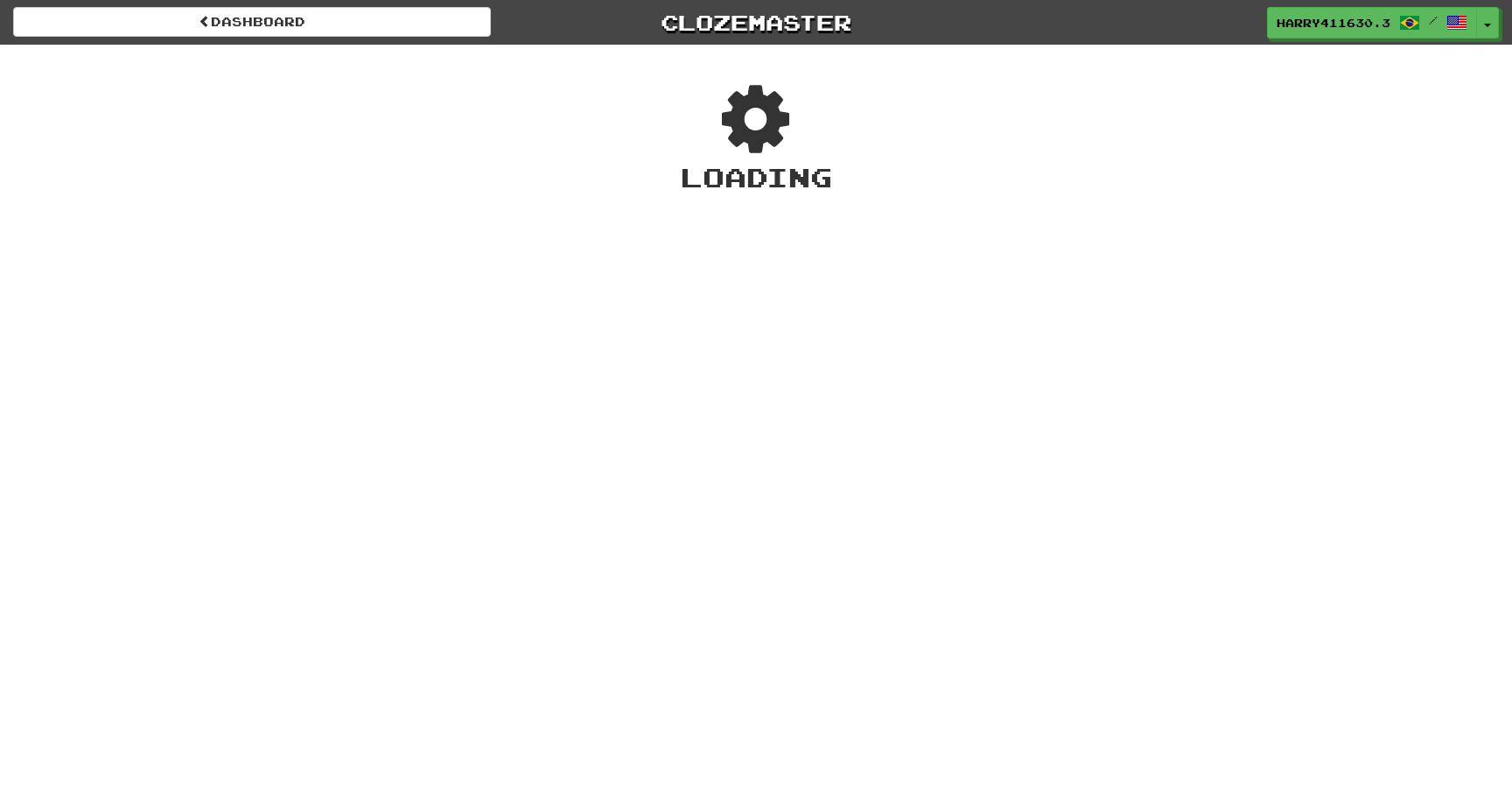 scroll, scrollTop: 0, scrollLeft: 0, axis: both 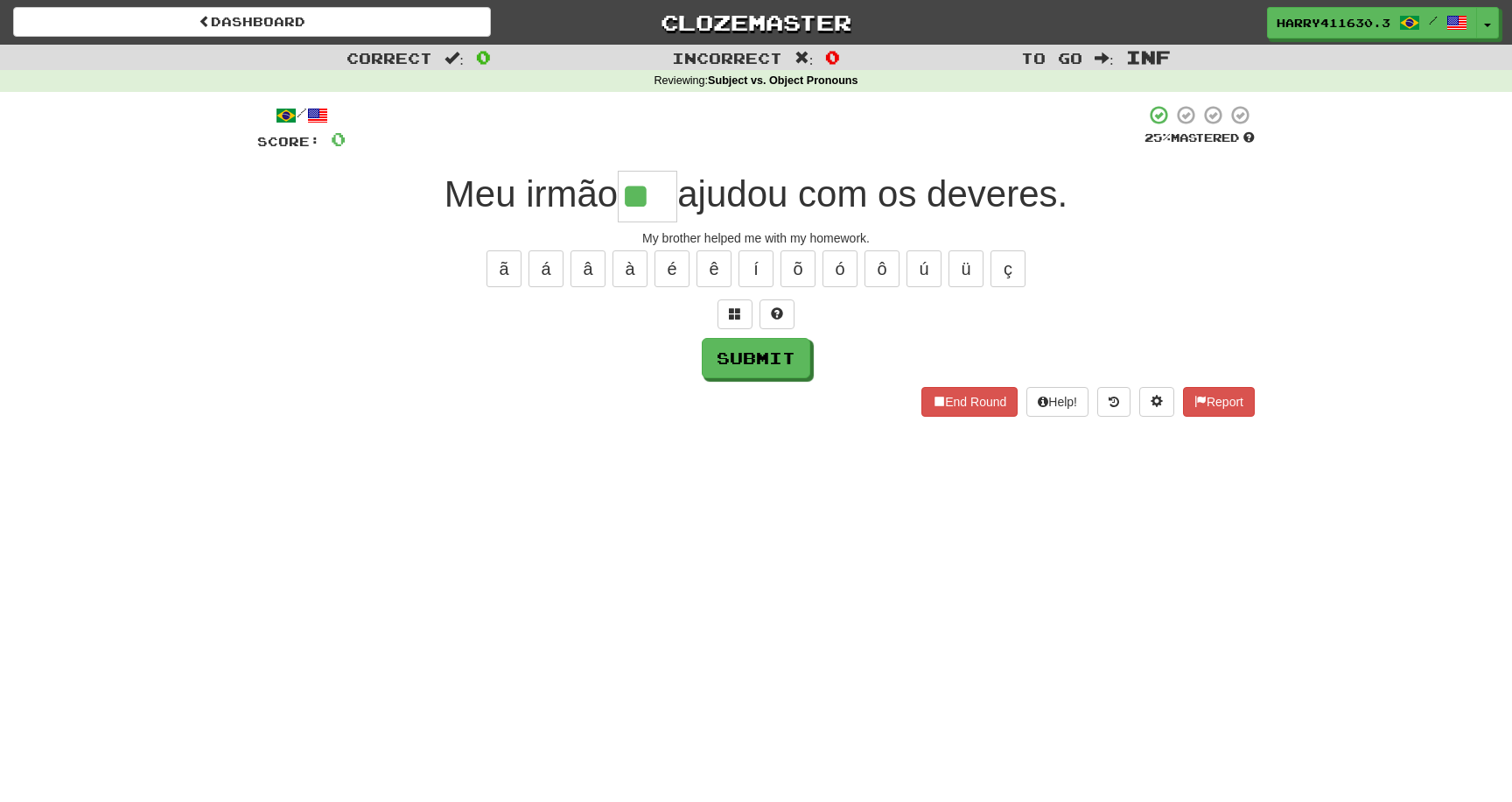 type on "**" 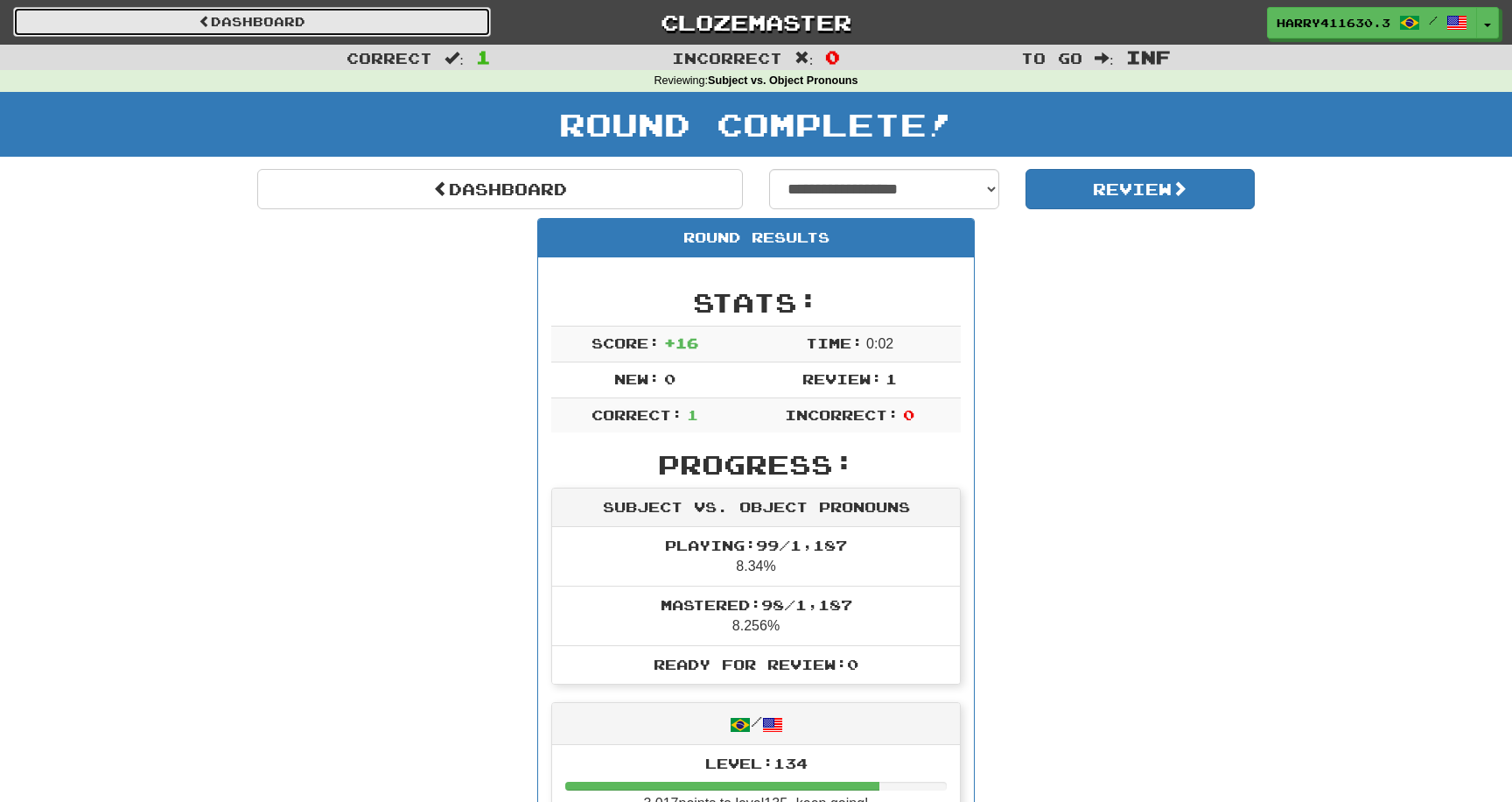 click on "Dashboard" at bounding box center (252, 22) 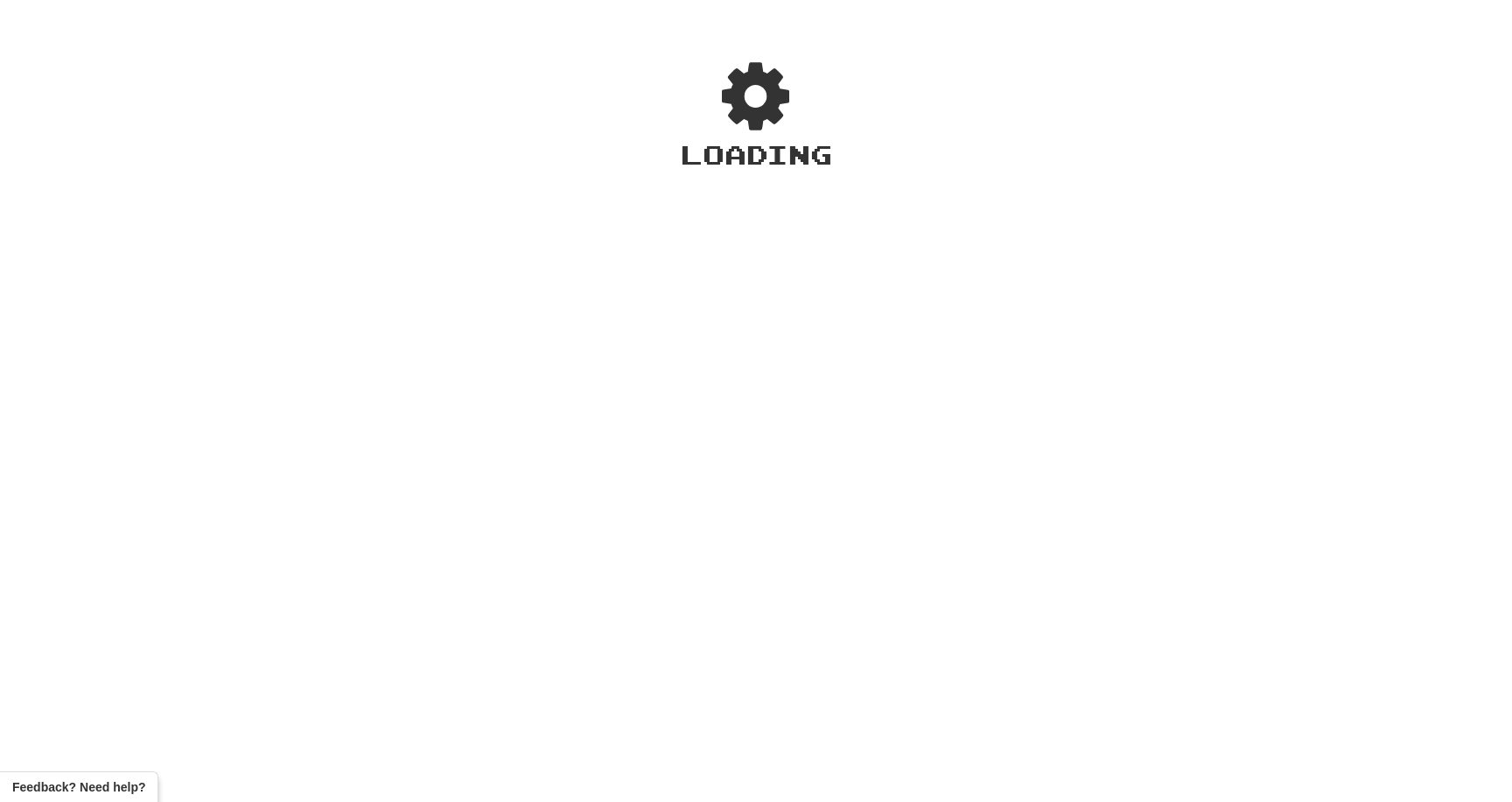 scroll, scrollTop: 0, scrollLeft: 0, axis: both 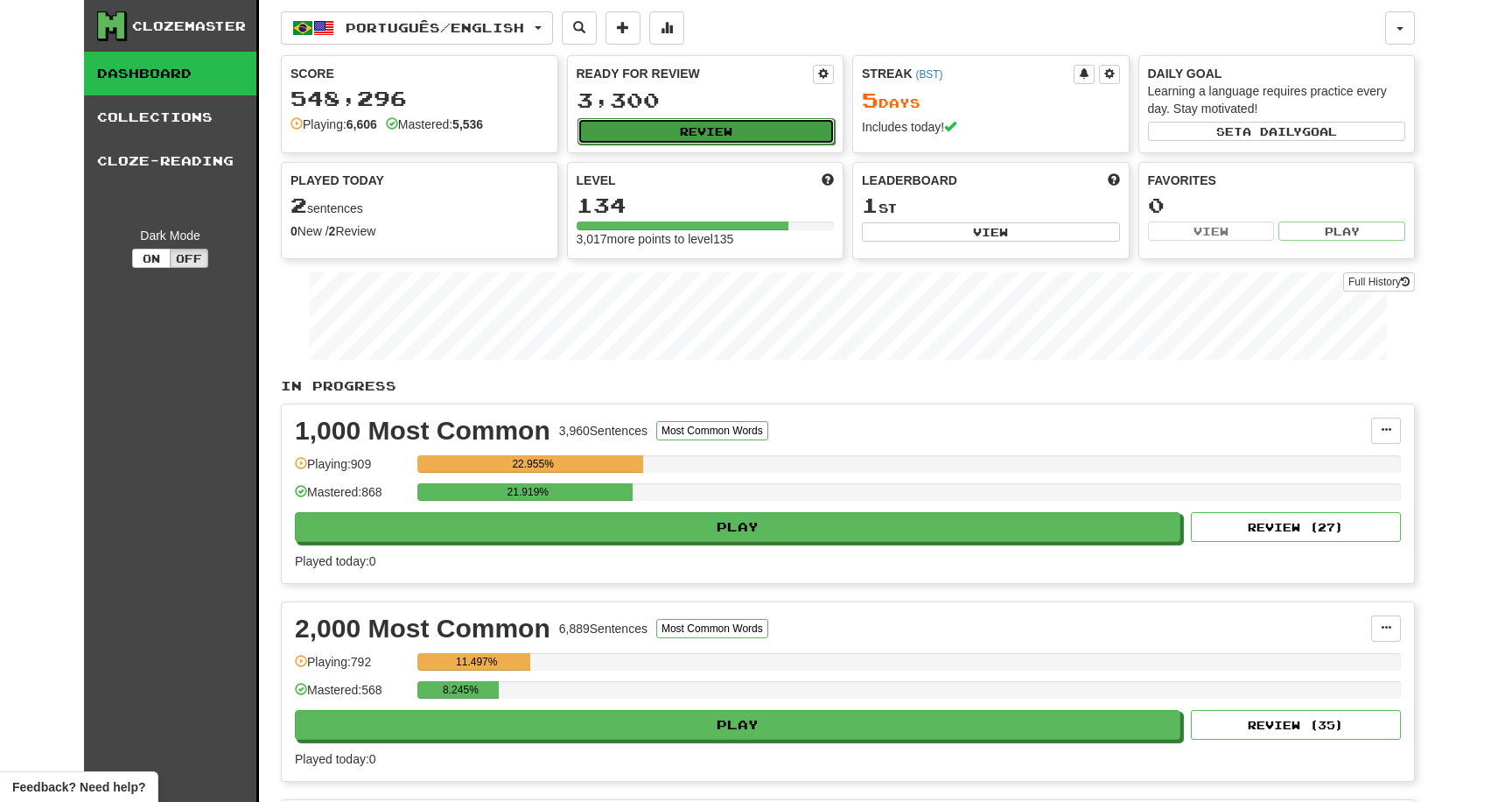 click on "Review" at bounding box center (706, 131) 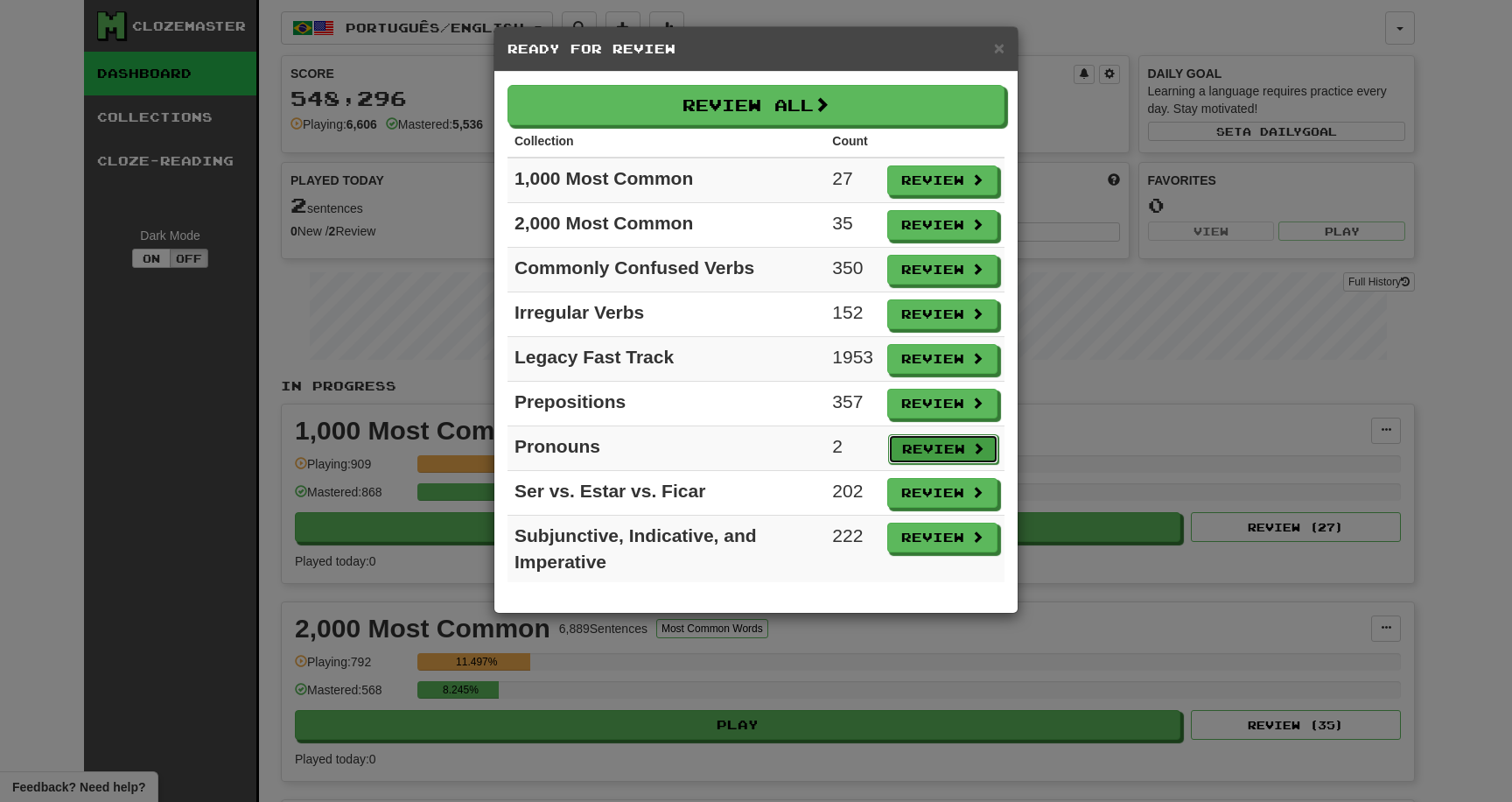 click on "Review" at bounding box center [943, 449] 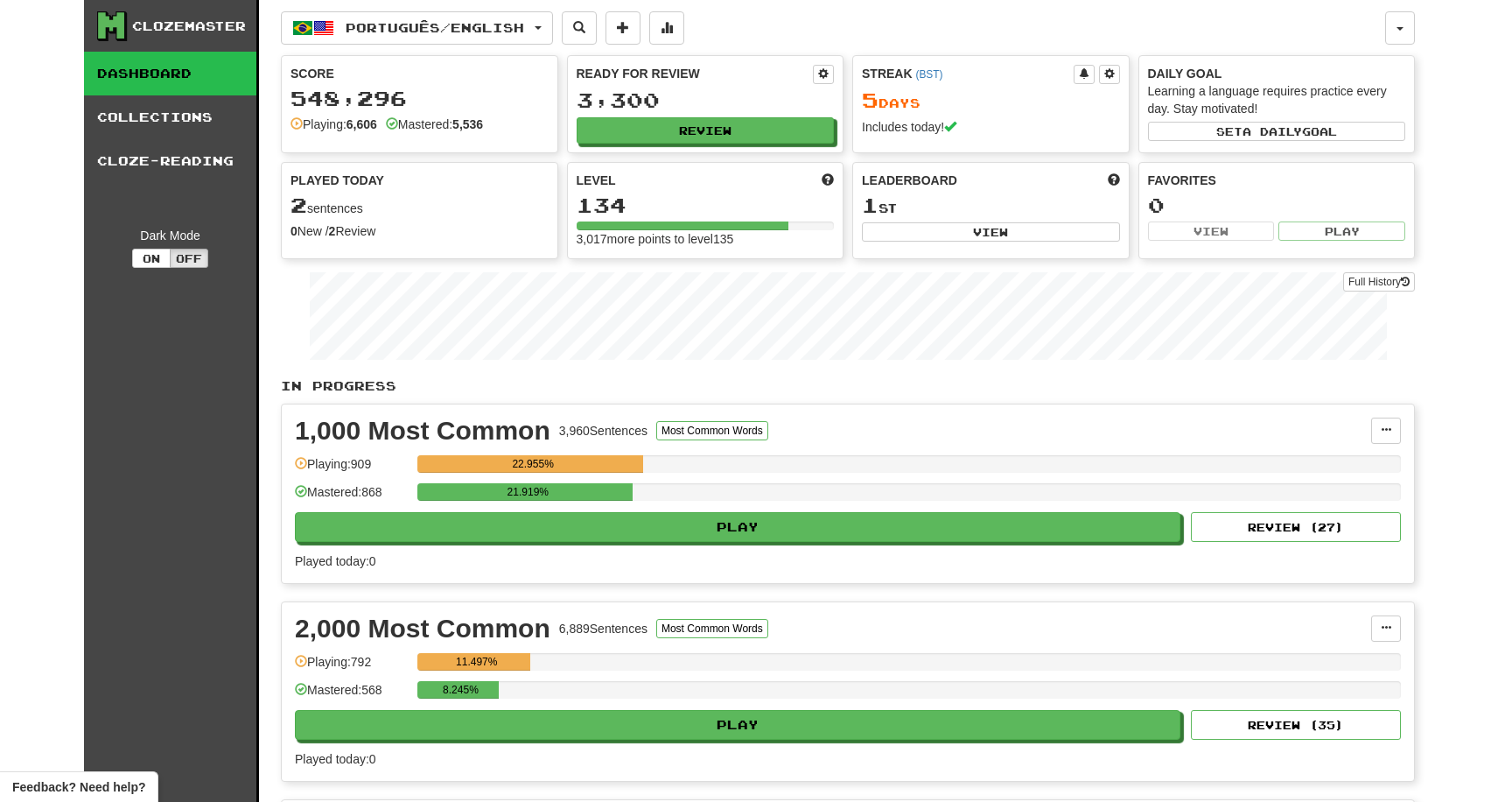 select on "********" 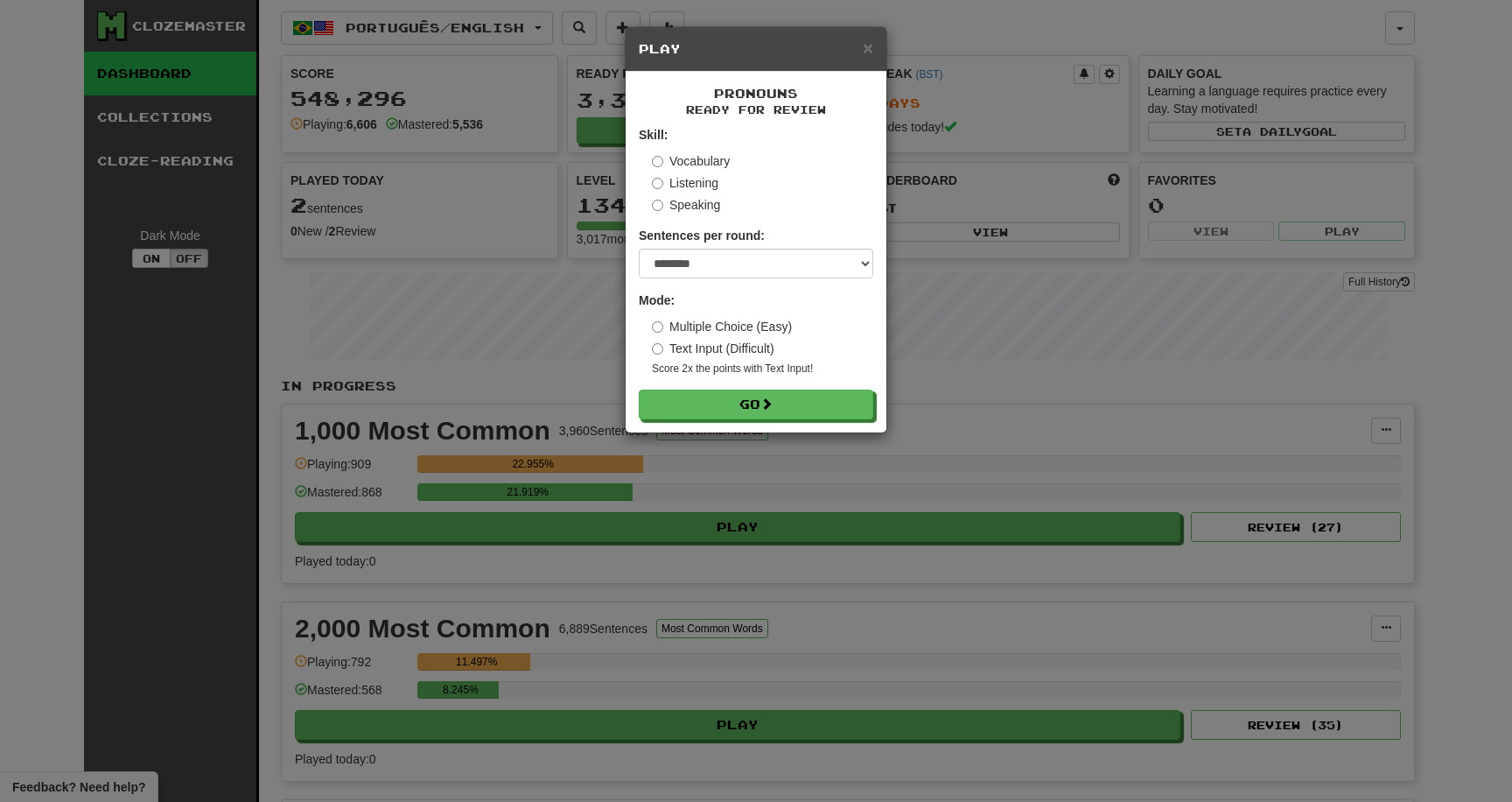 click on "Pronouns Ready for Review Skill: Vocabulary Listening Speaking Sentences per round: * ** ** ** ** ** *** ******** Mode: Multiple Choice (Easy) Text Input (Difficult) Score 2x the points with Text Input ! Go" at bounding box center (756, 252) 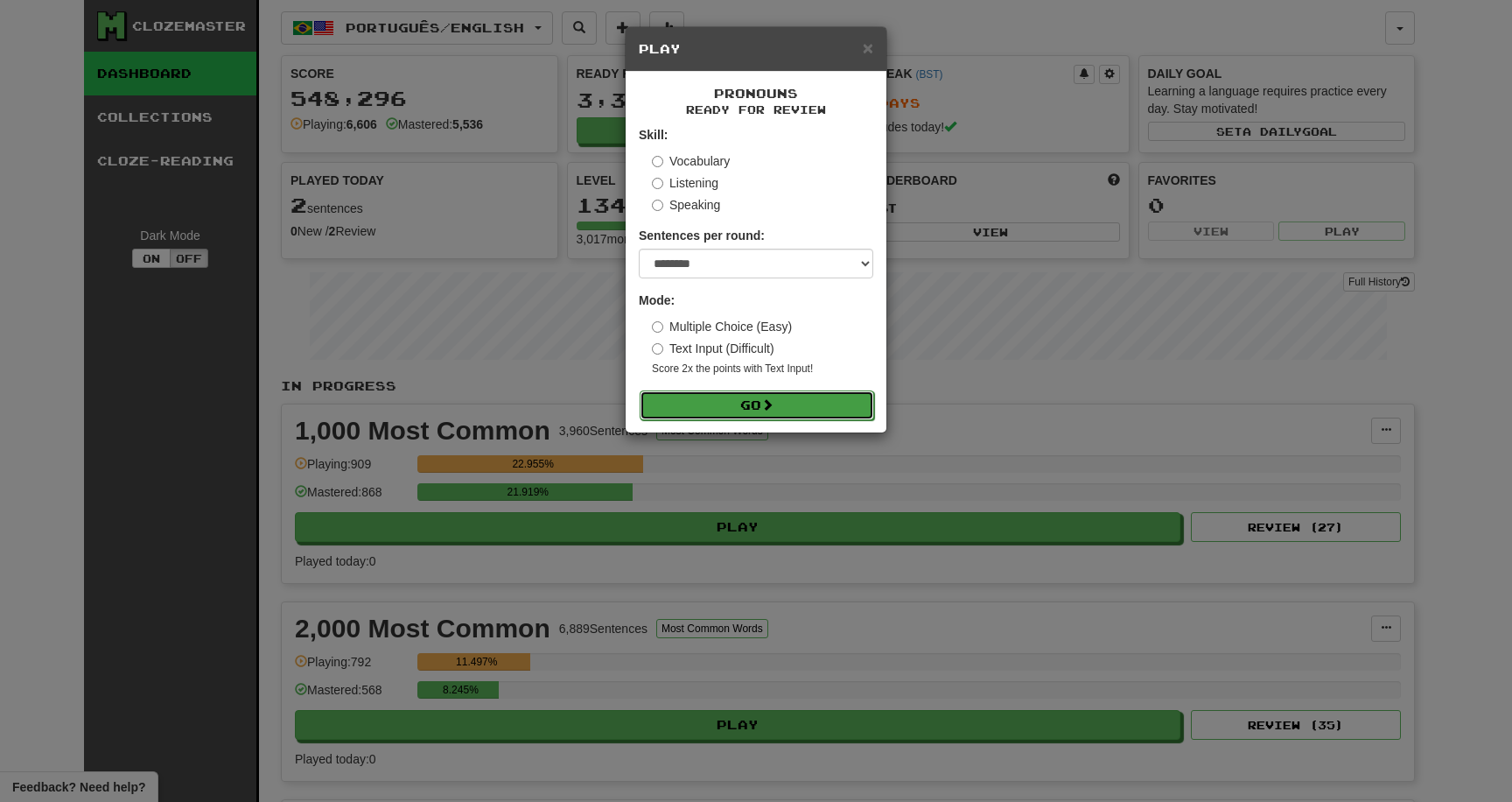 click at bounding box center [767, 405] 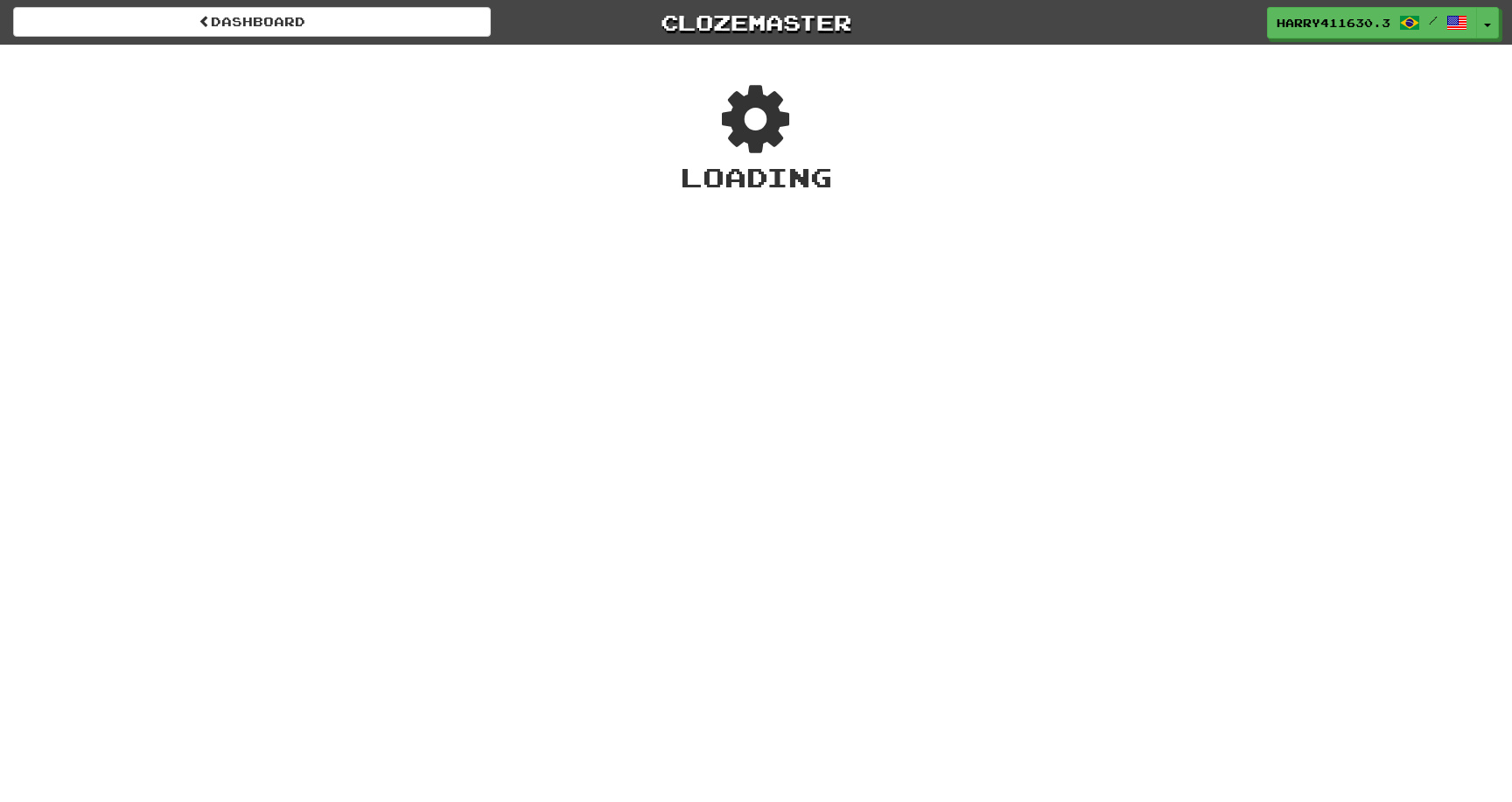 scroll, scrollTop: 0, scrollLeft: 0, axis: both 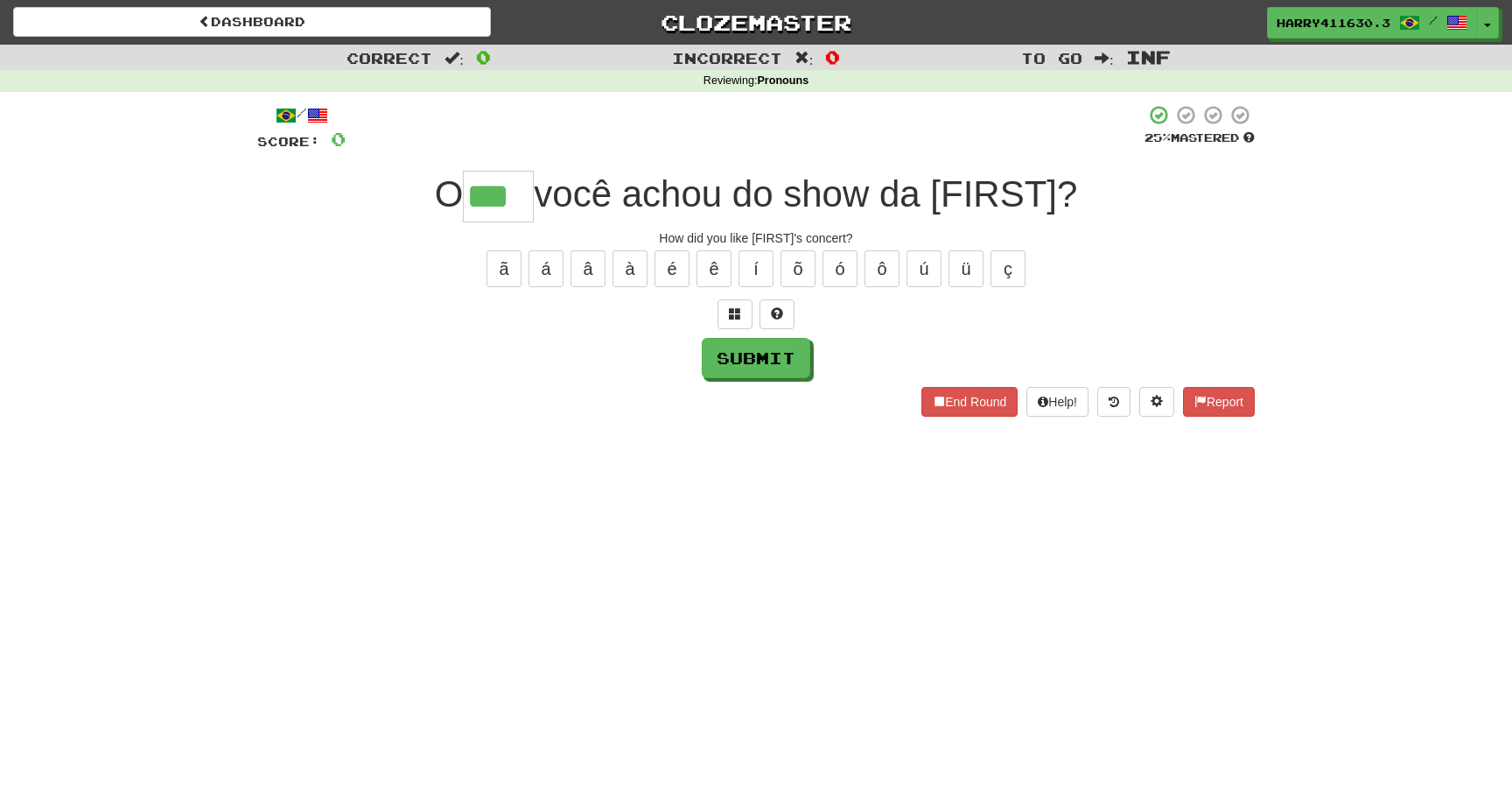 type on "***" 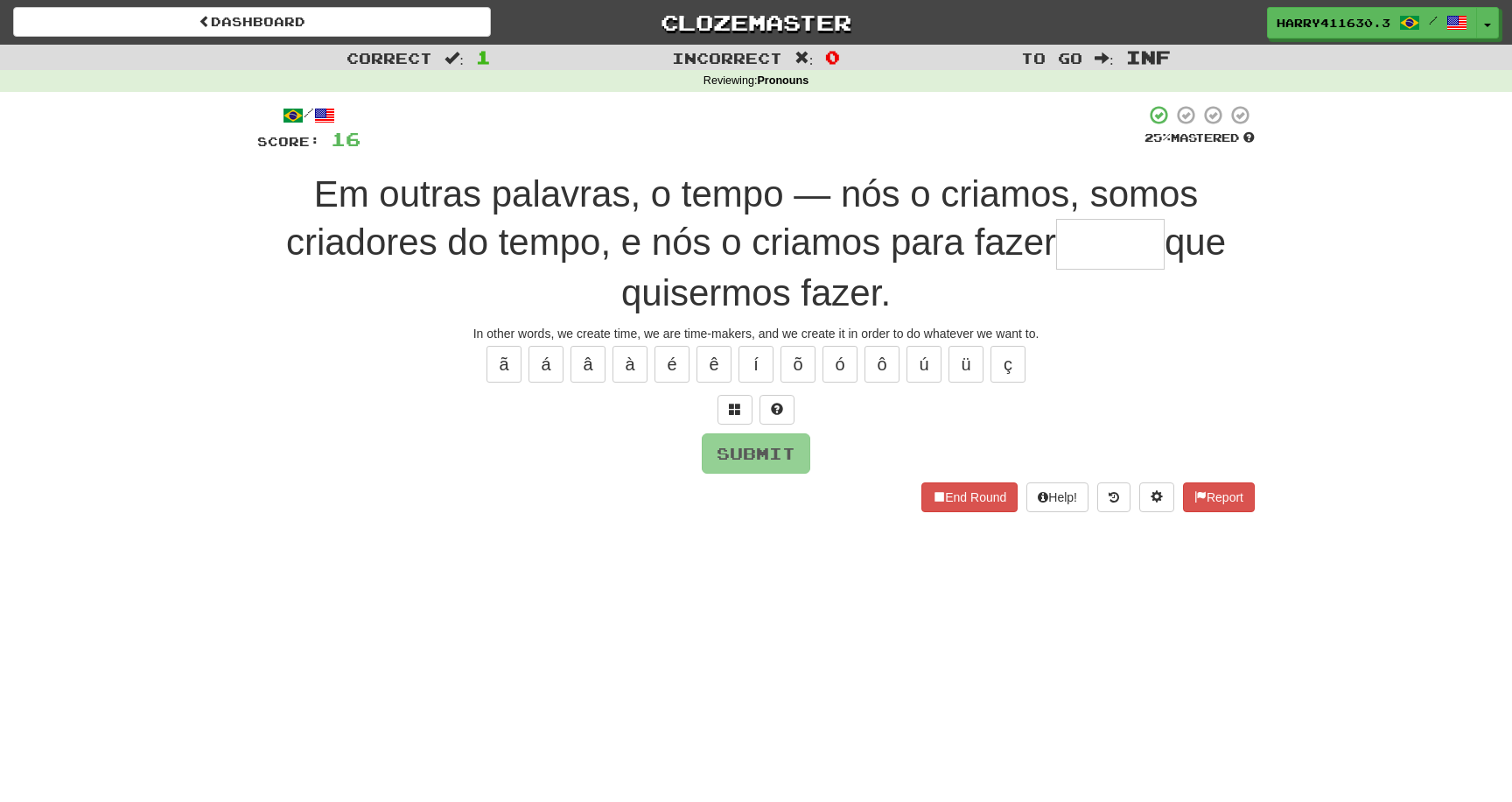 type on "*" 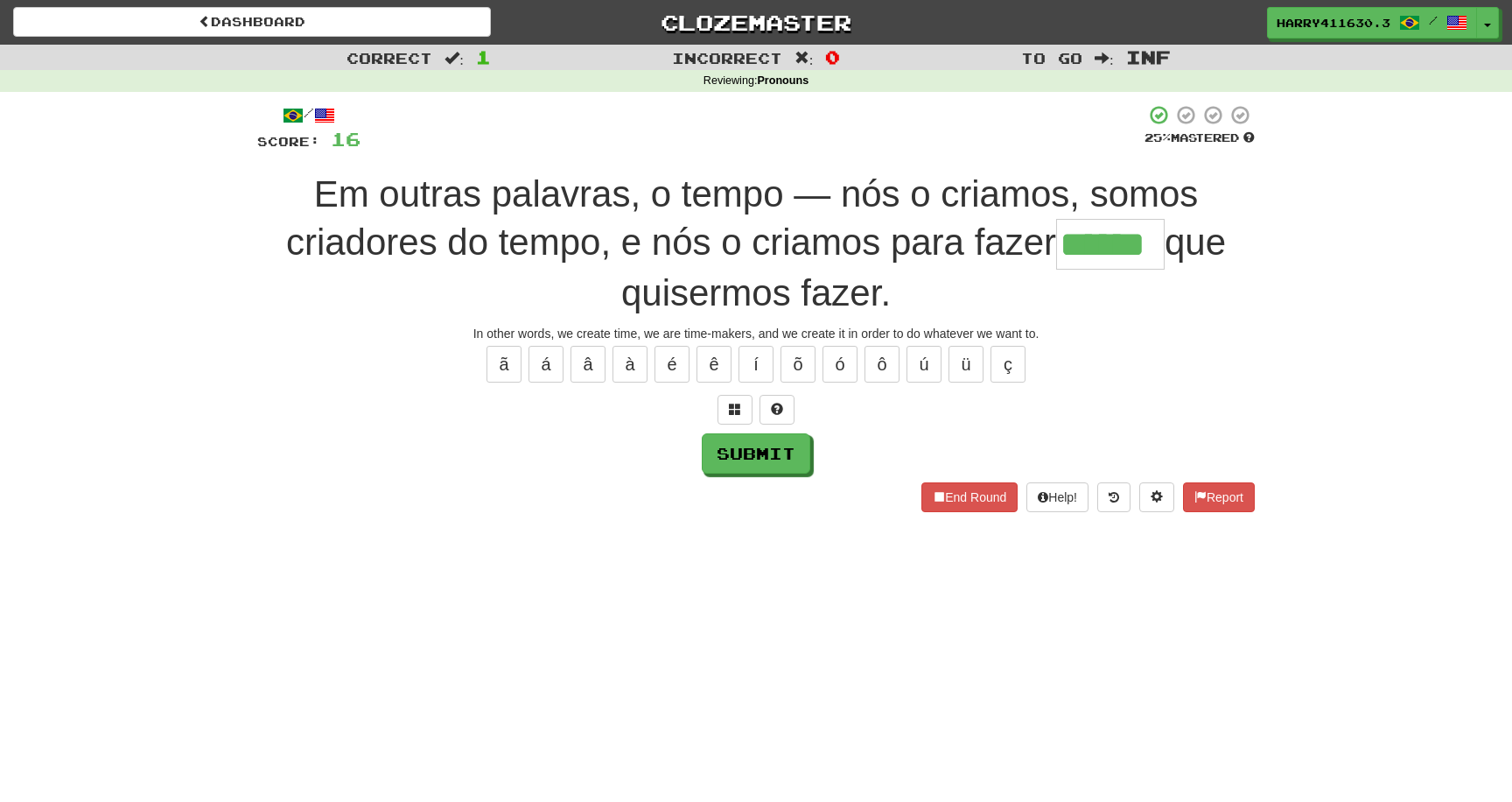 type on "******" 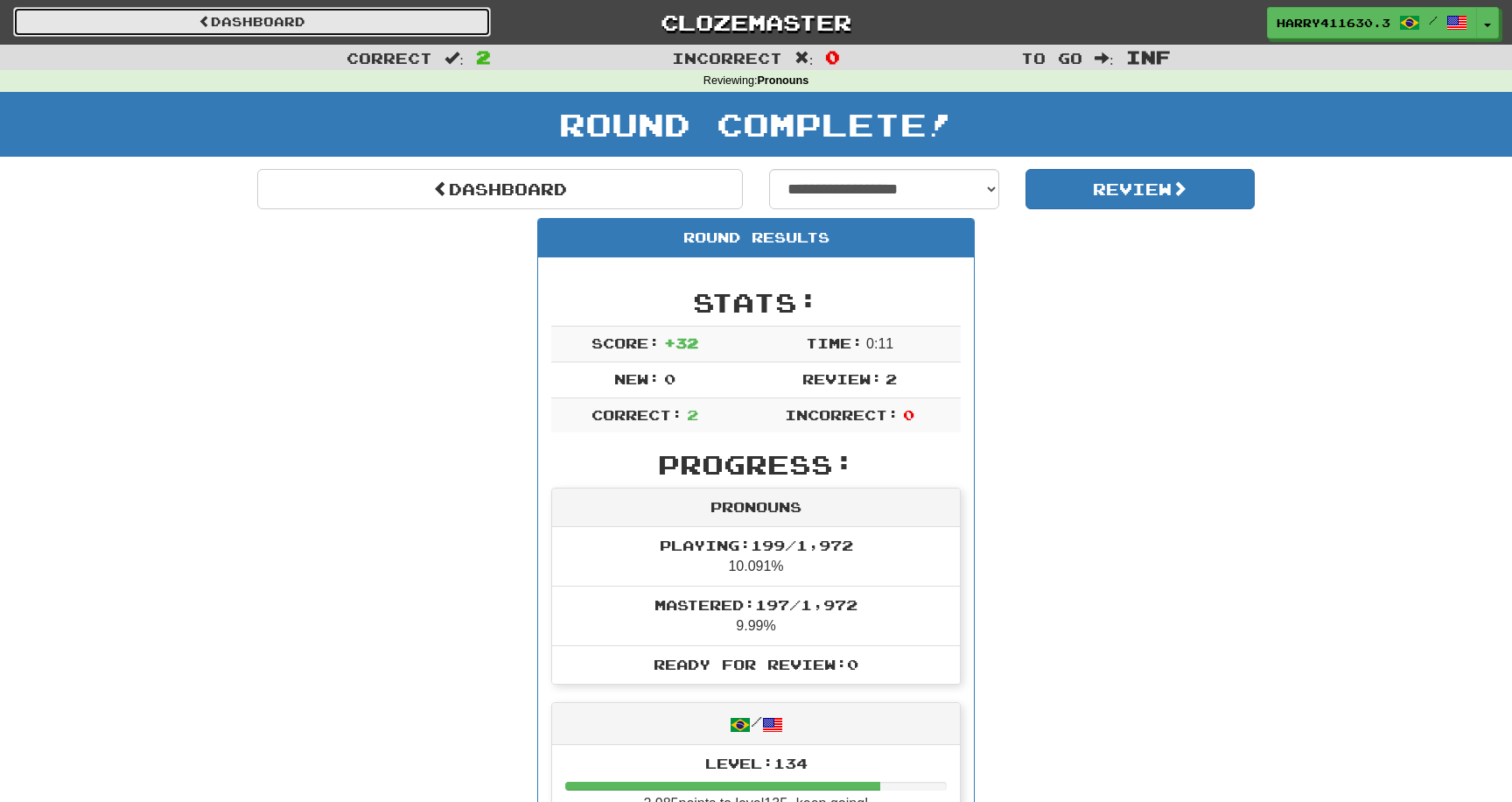 click on "Dashboard" at bounding box center (252, 22) 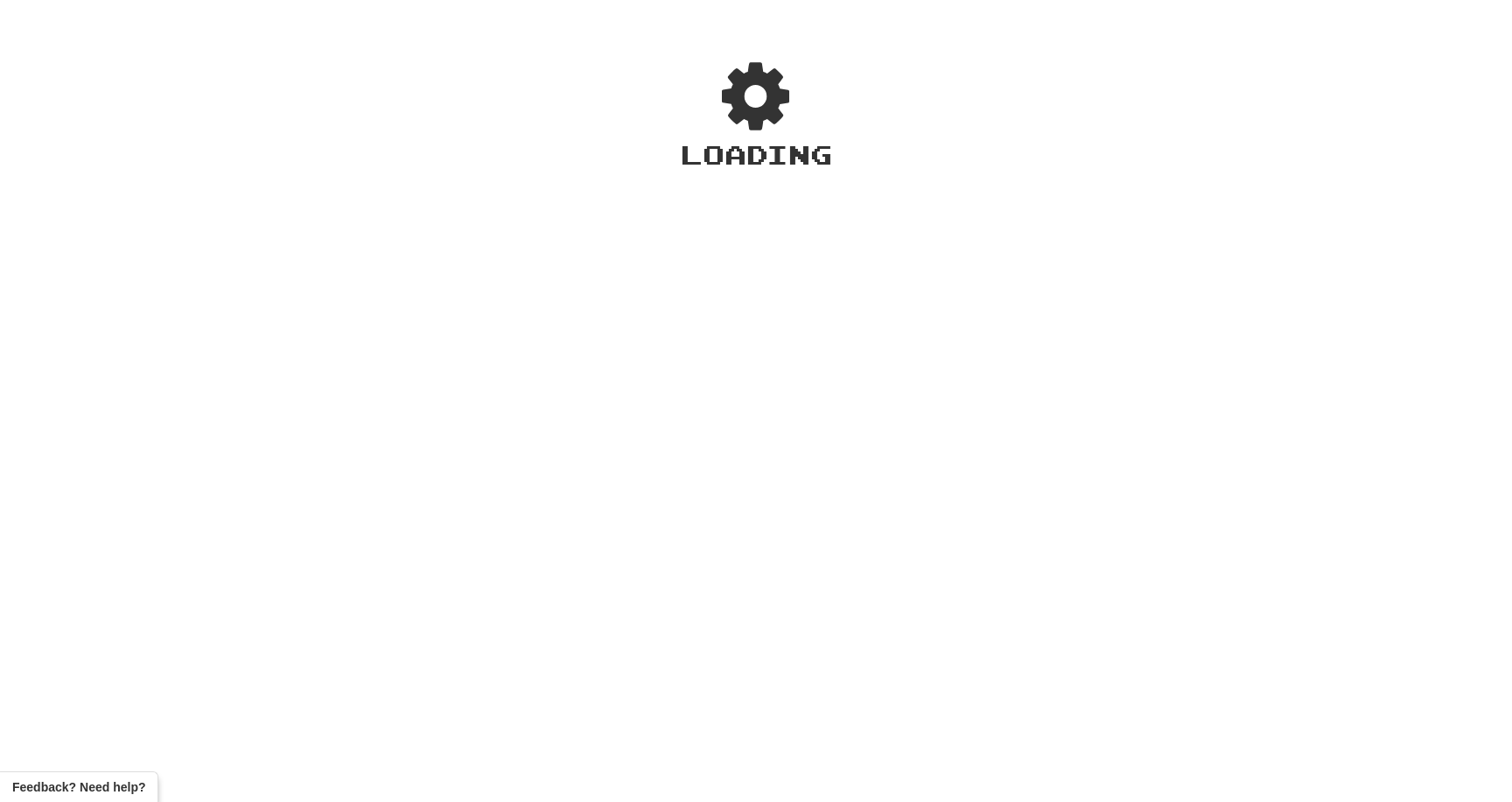 scroll, scrollTop: 0, scrollLeft: 0, axis: both 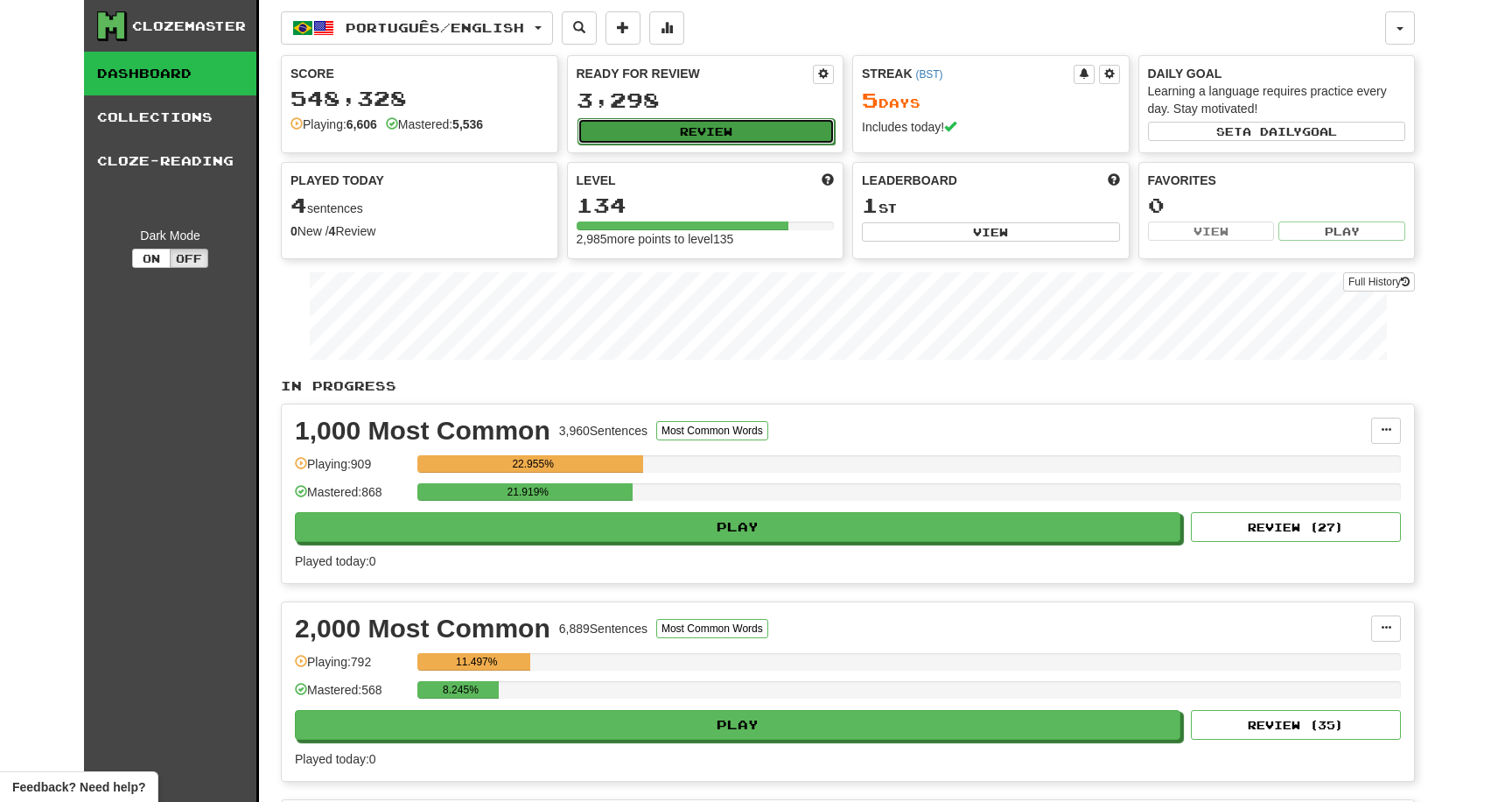 click on "Review" at bounding box center [706, 131] 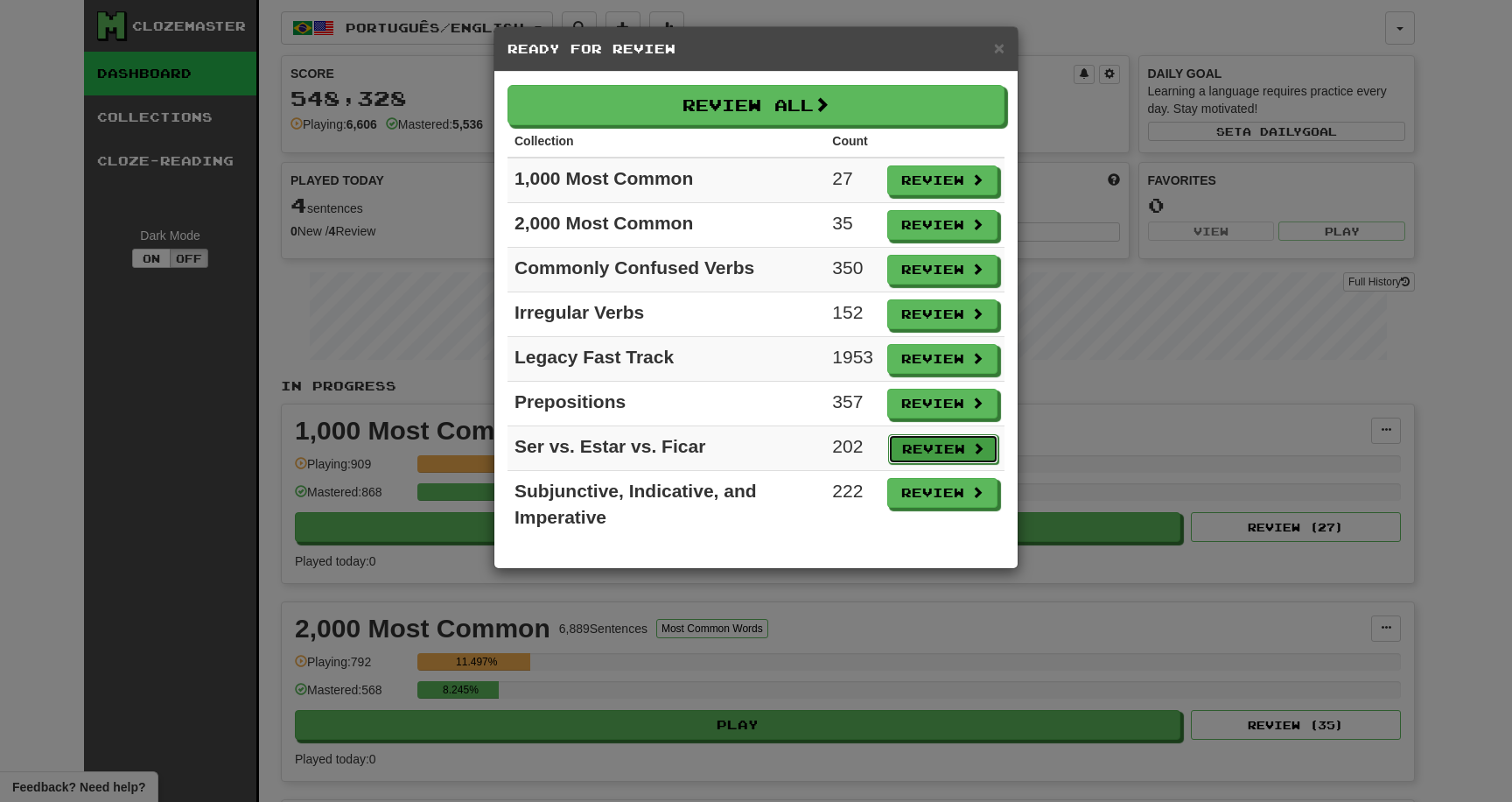 click on "Review" at bounding box center [943, 449] 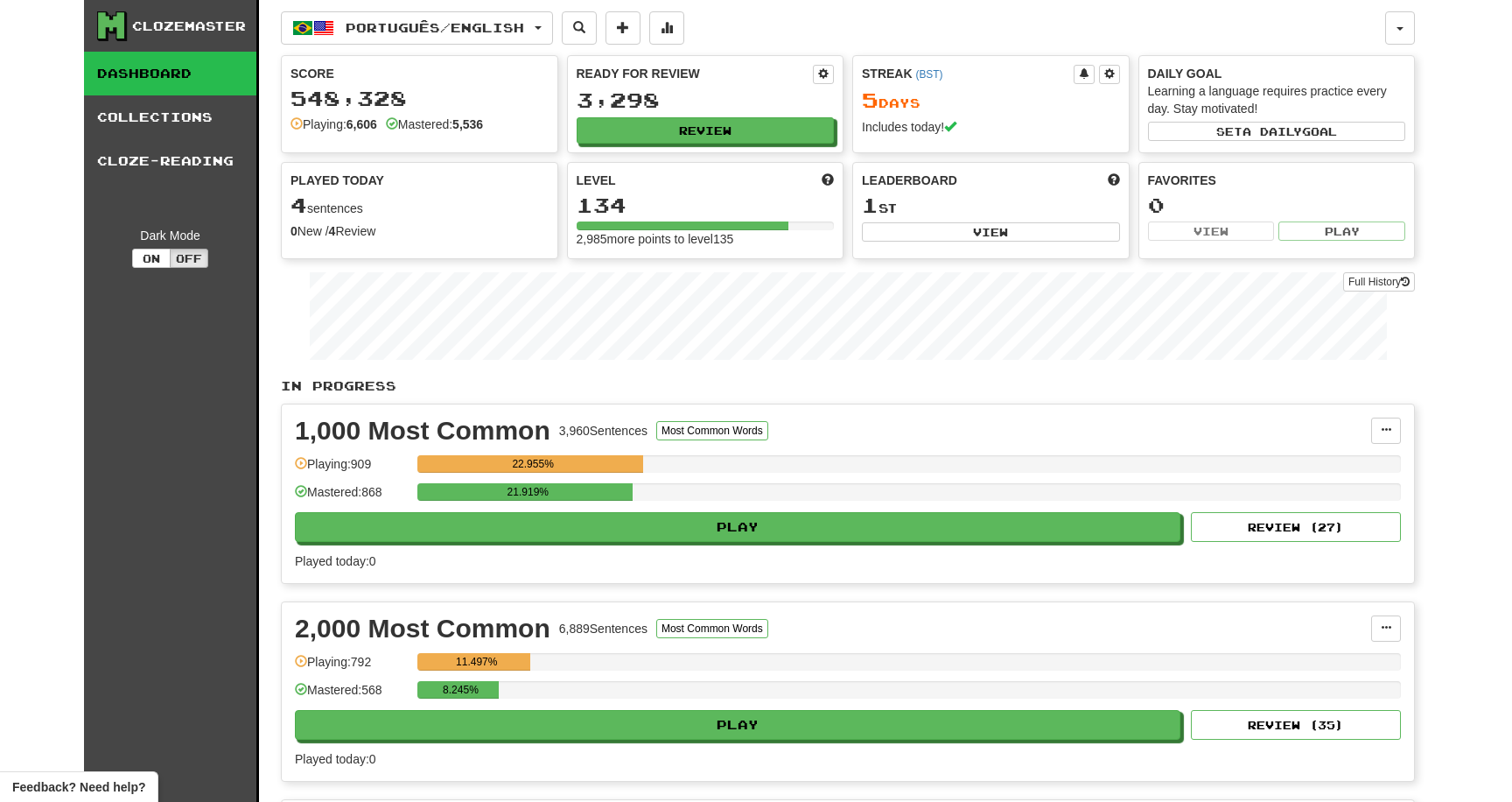 select on "********" 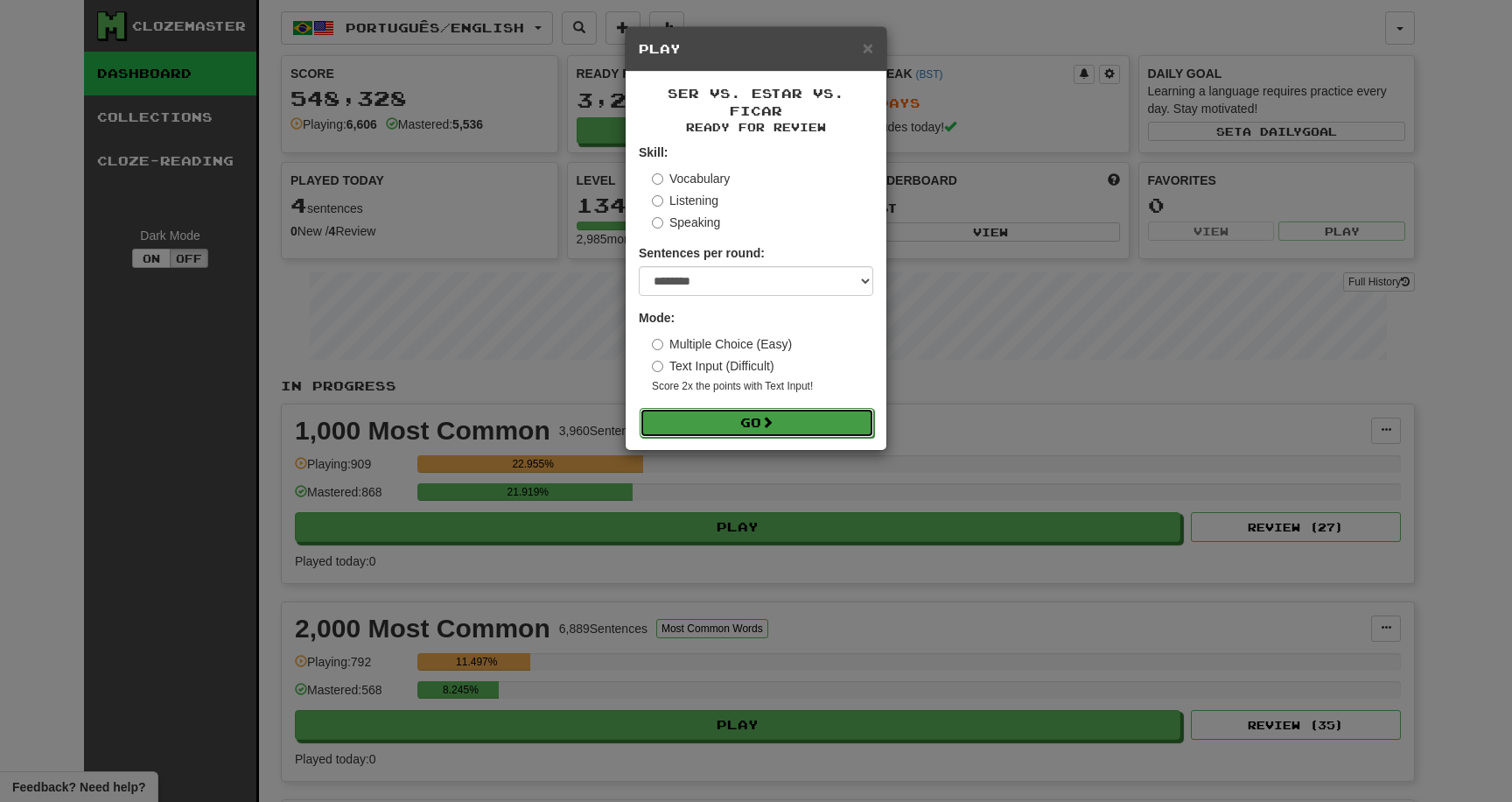 click on "Go" at bounding box center (757, 423) 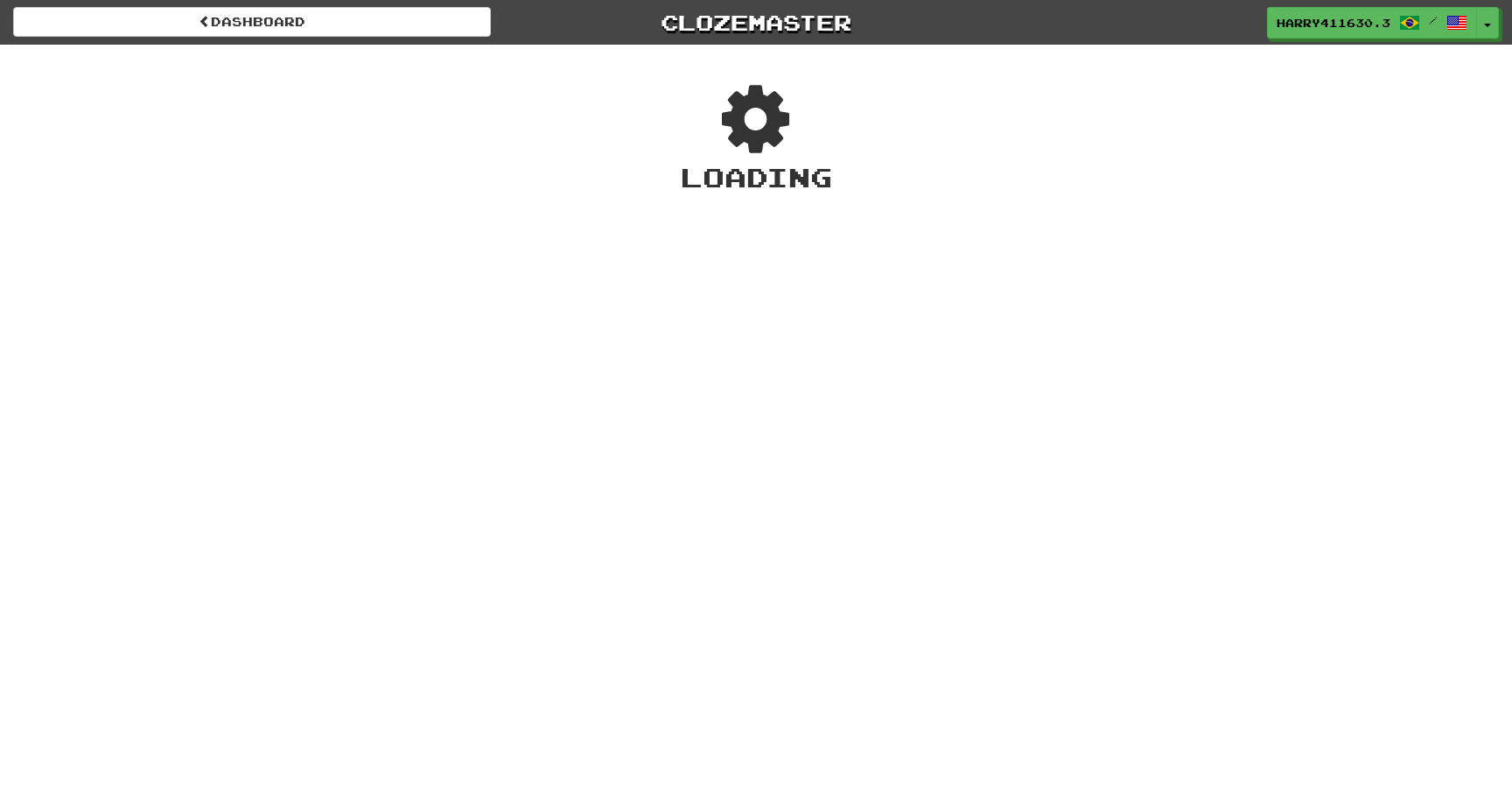 scroll, scrollTop: 0, scrollLeft: 0, axis: both 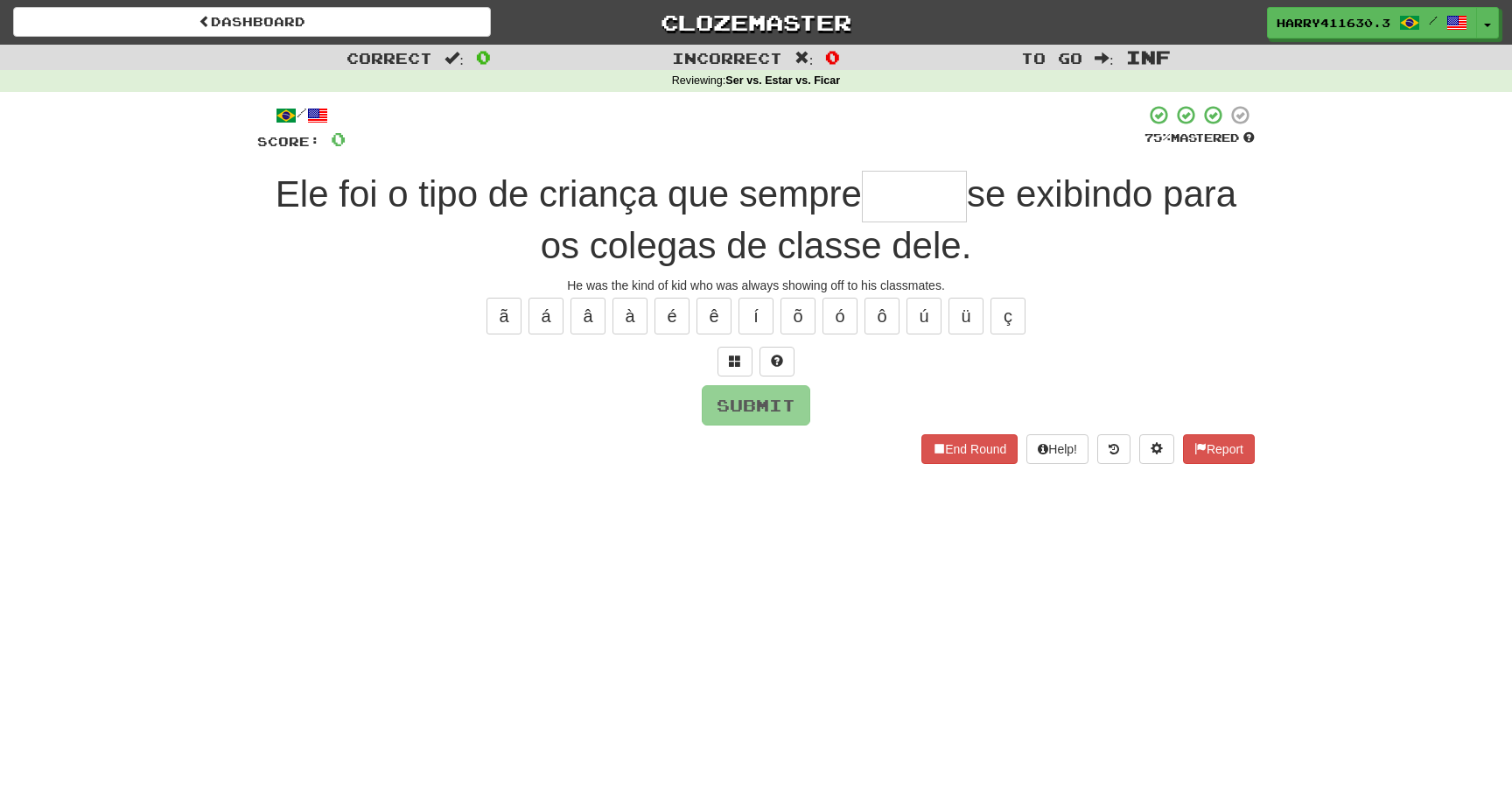 type on "*" 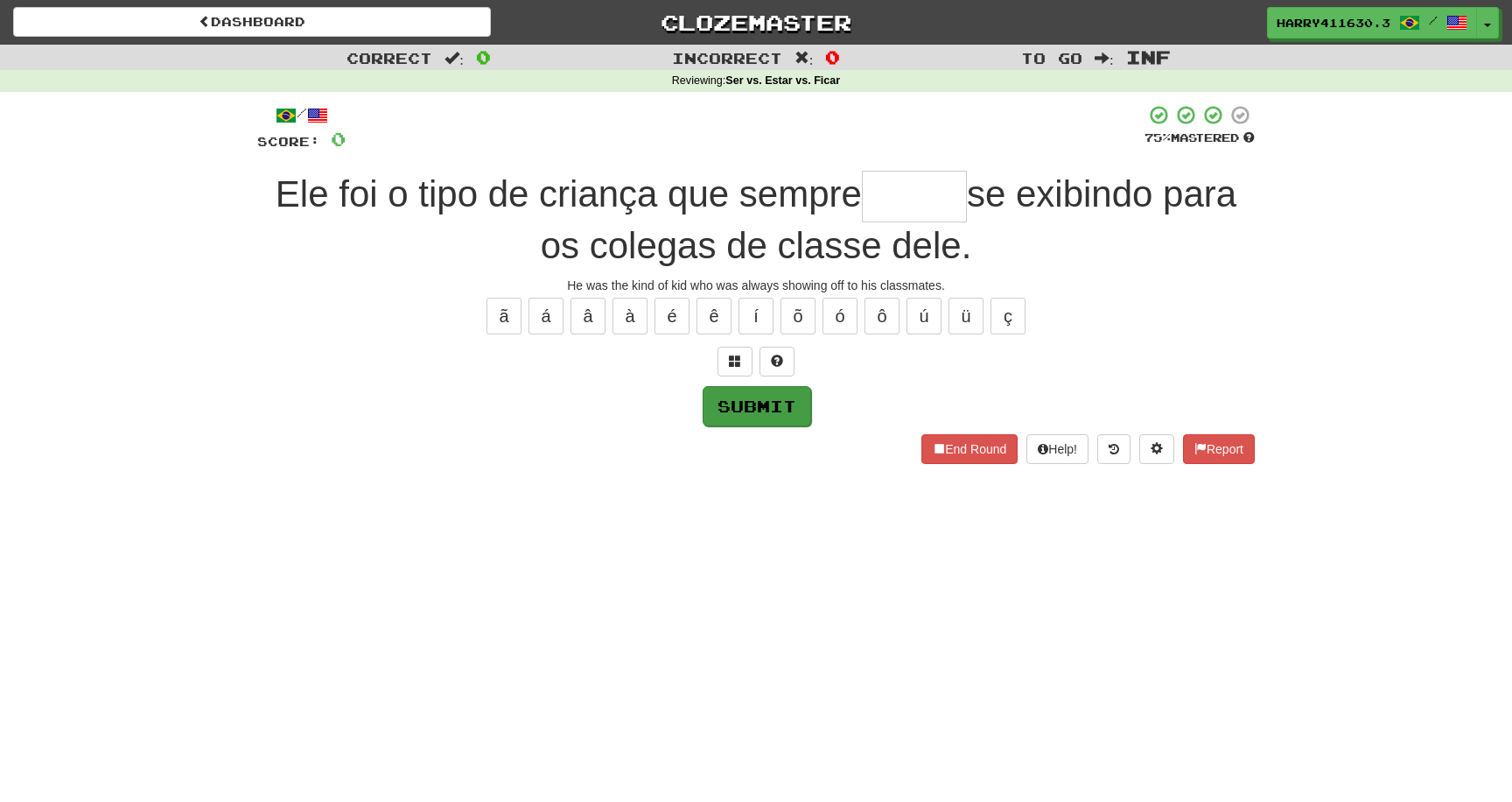 type on "*" 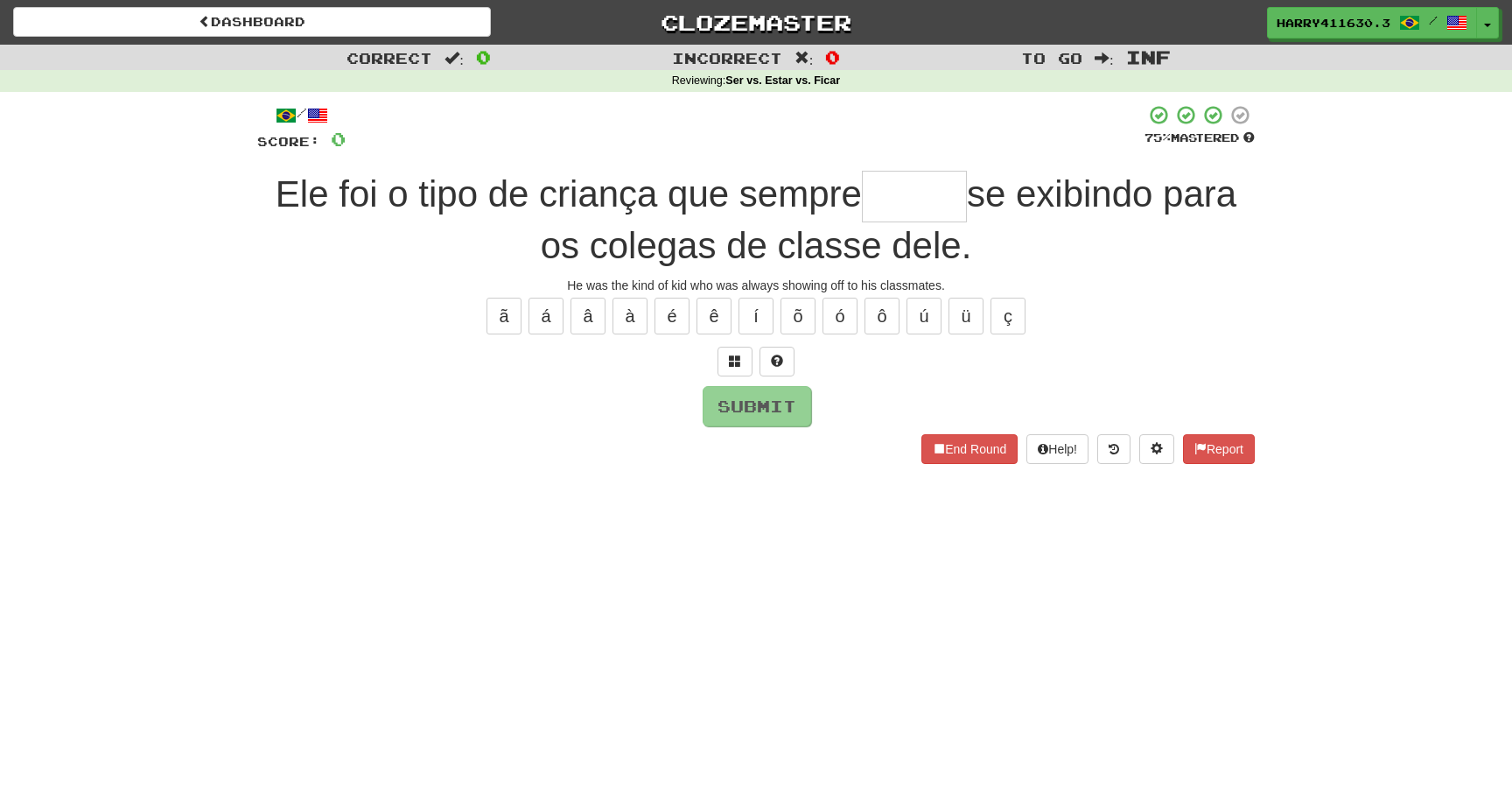 type on "*" 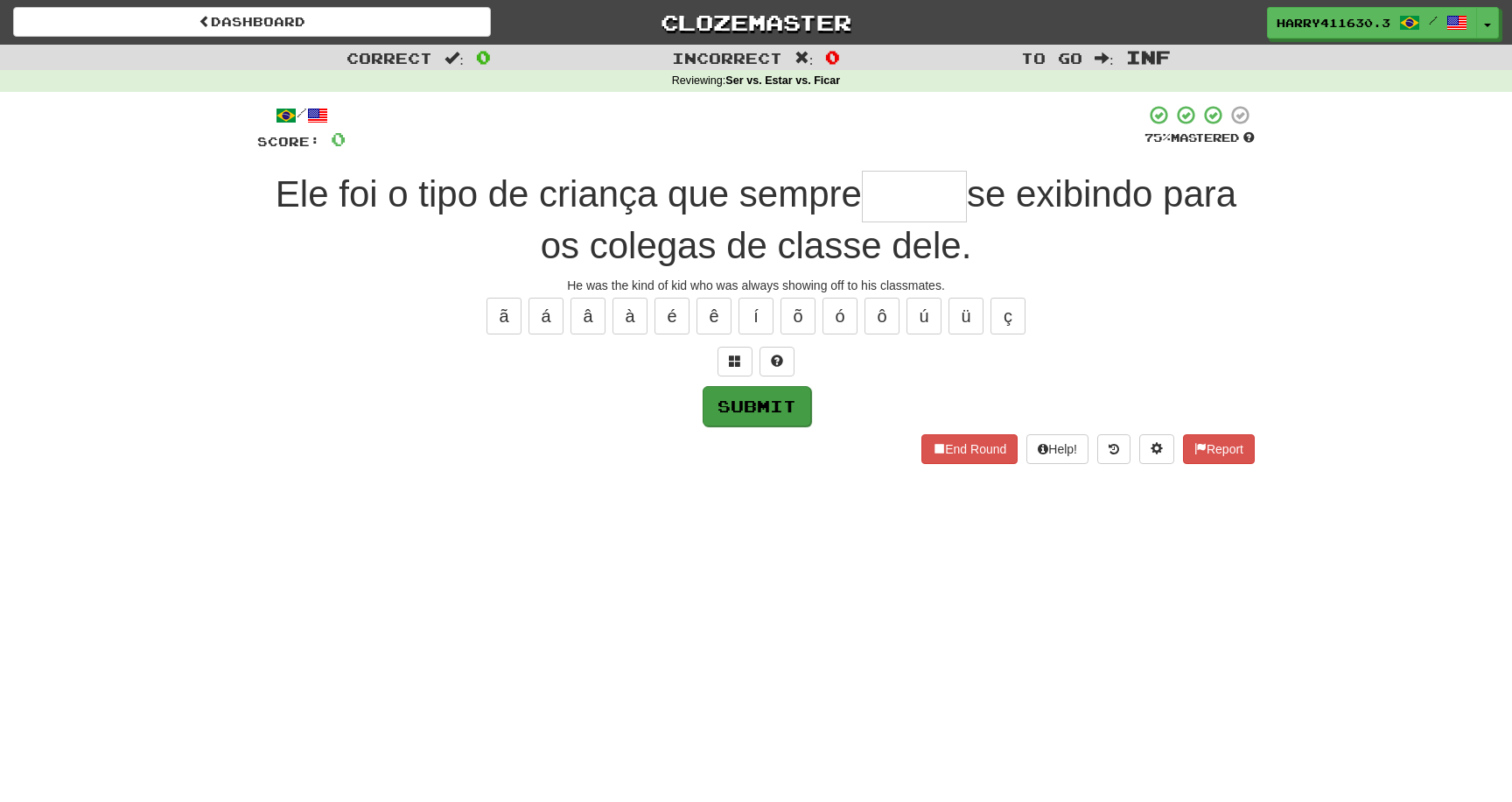 type on "*" 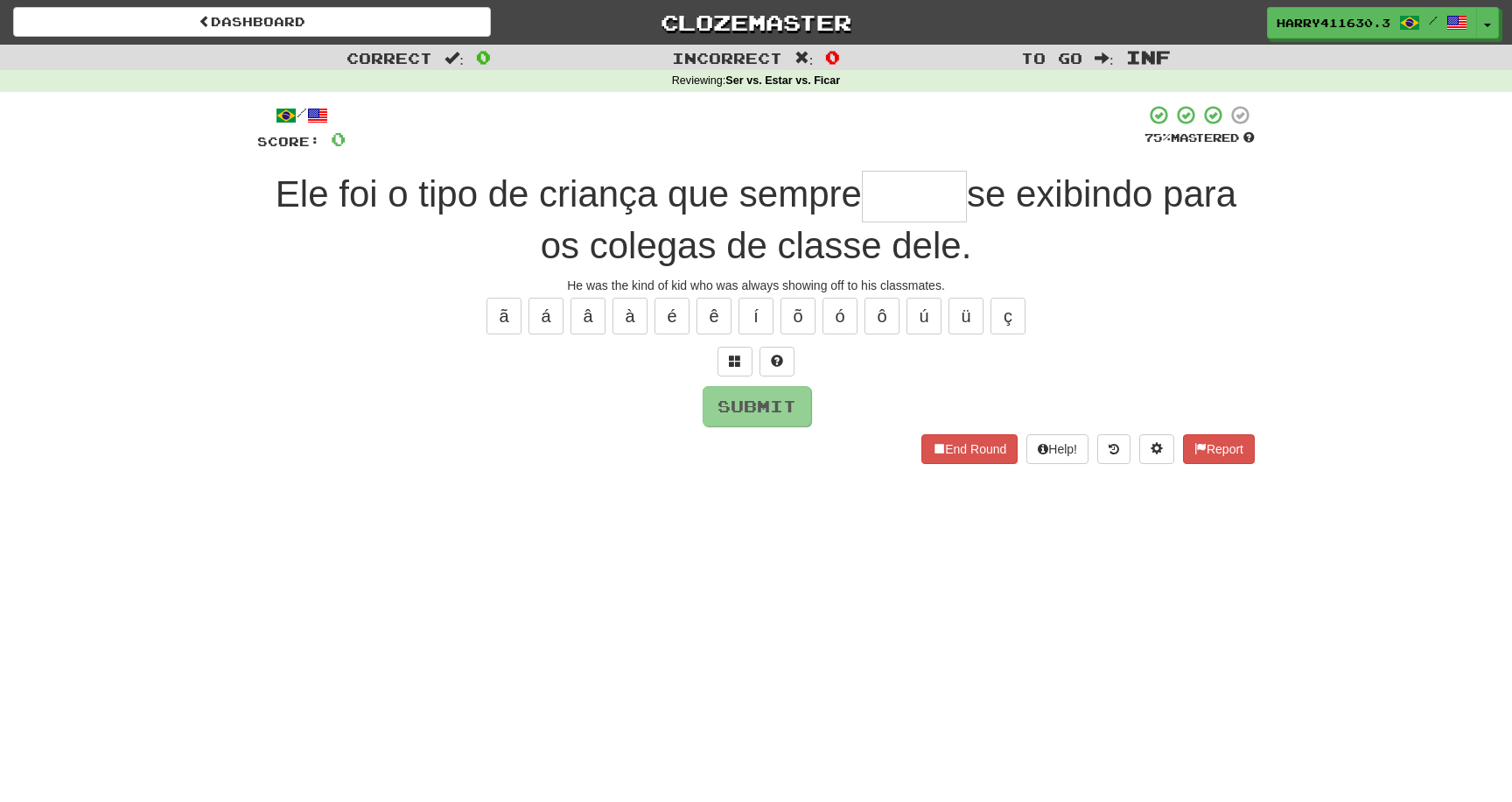 type on "*" 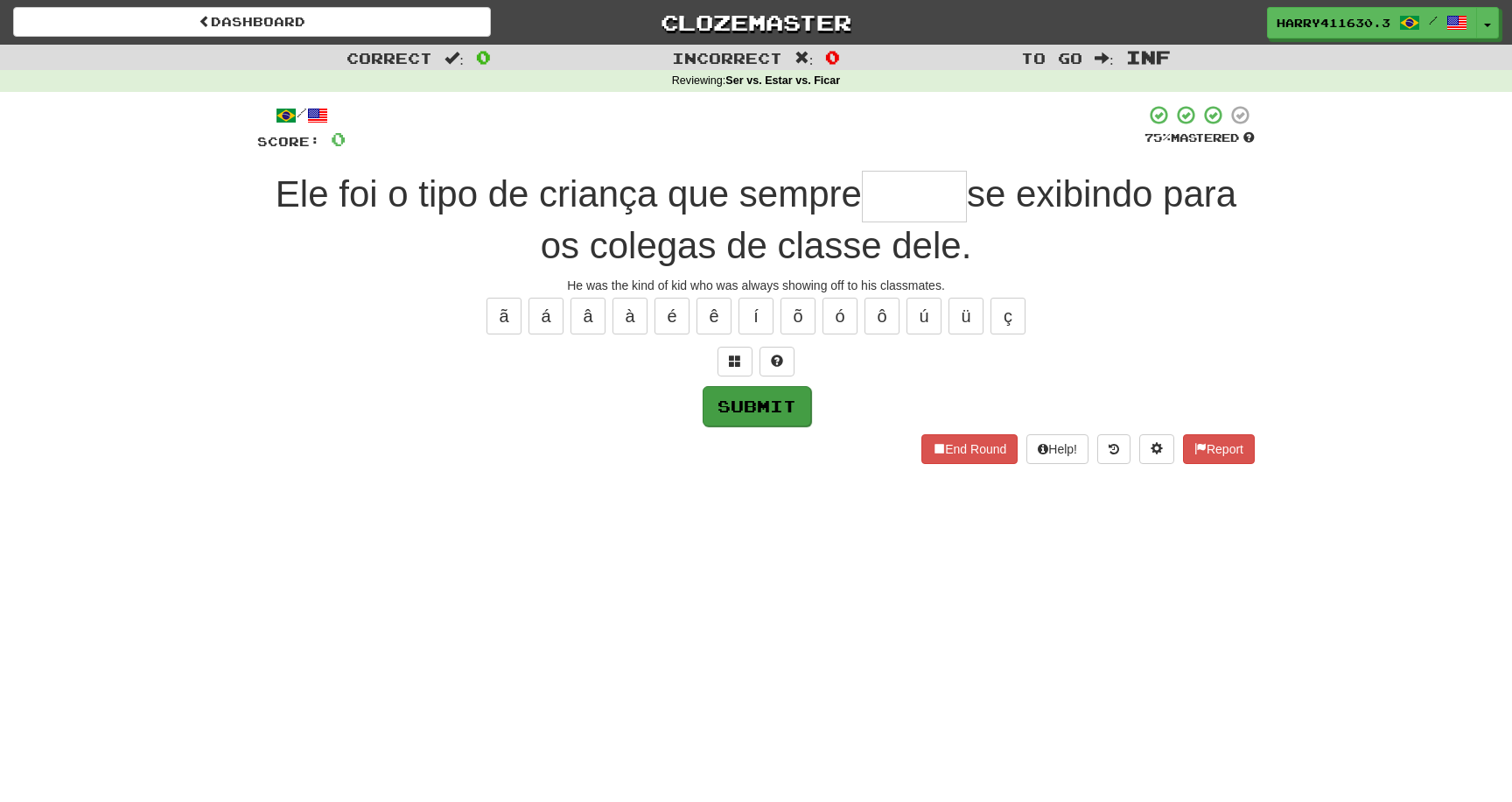 type on "*" 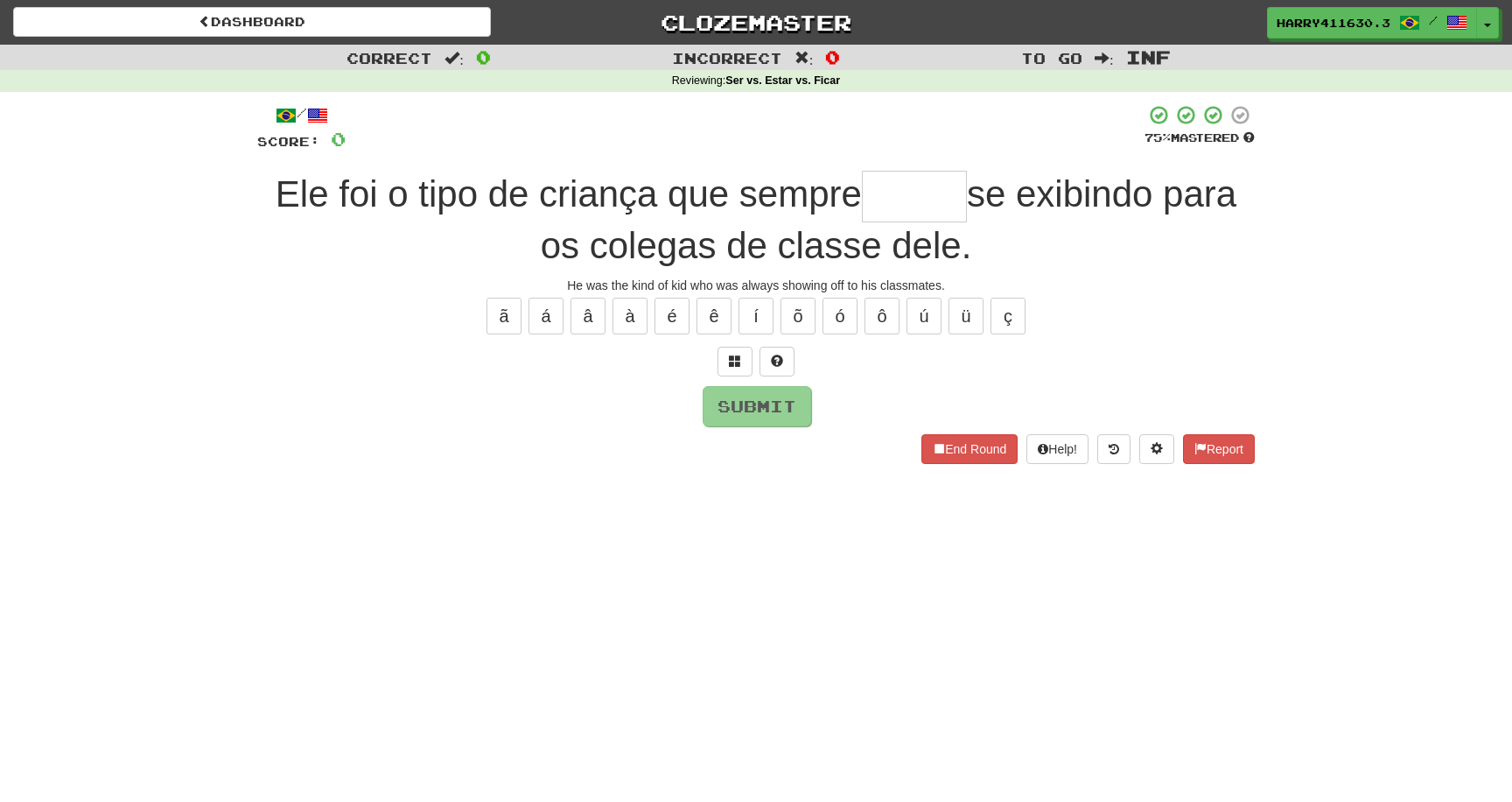 type on "*" 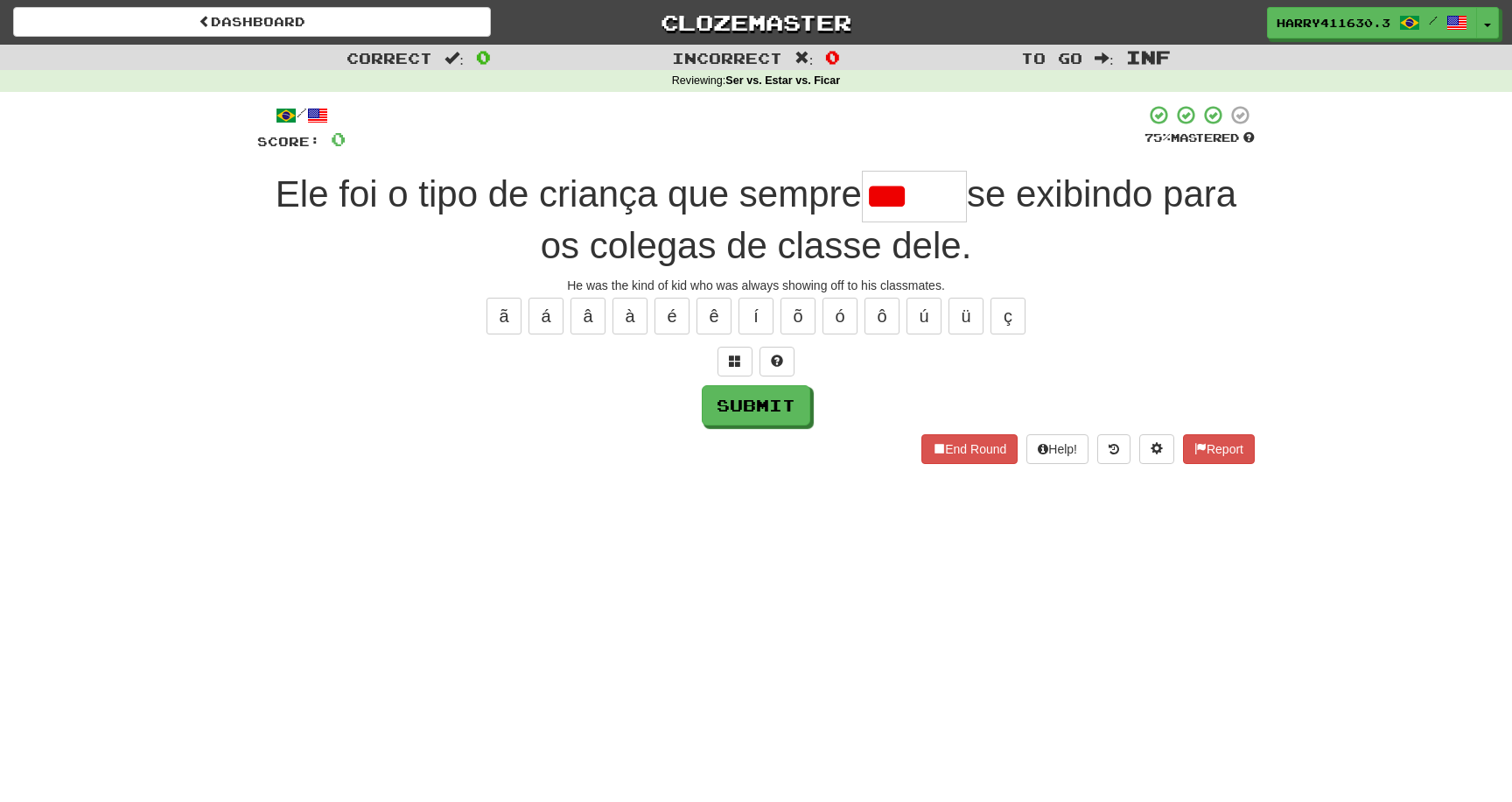 type on "******" 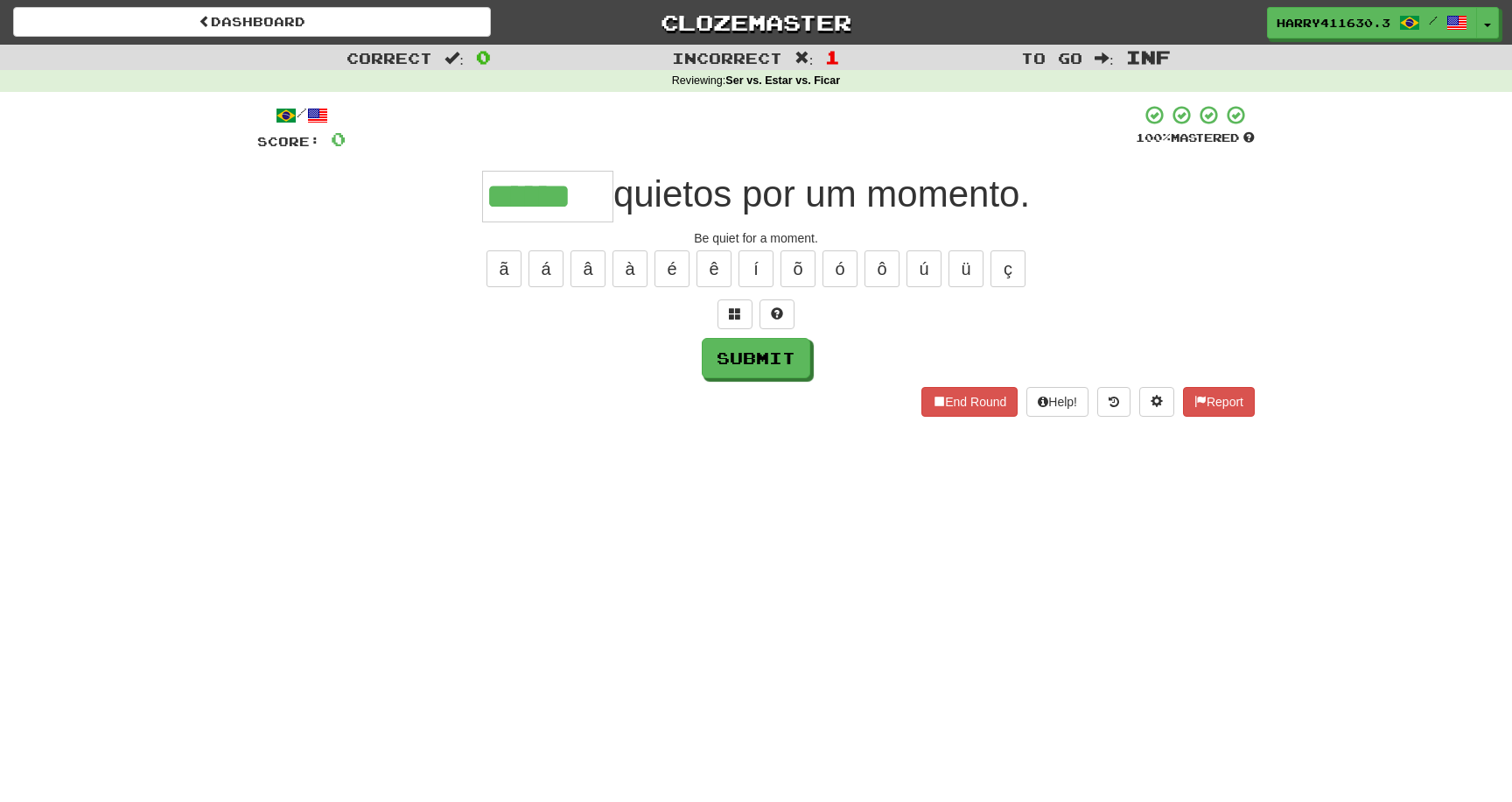type on "******" 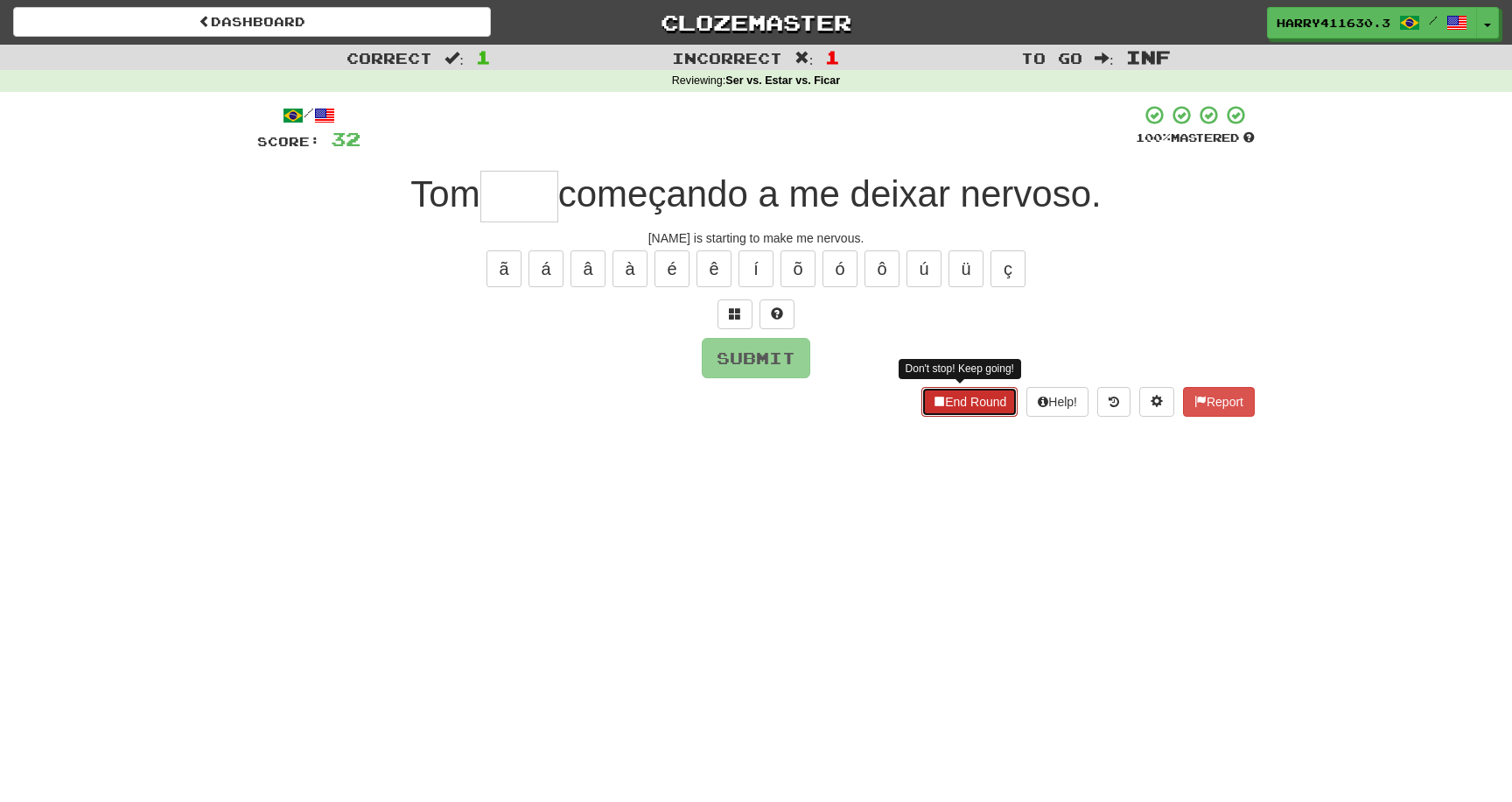 click on "End Round" at bounding box center [970, 402] 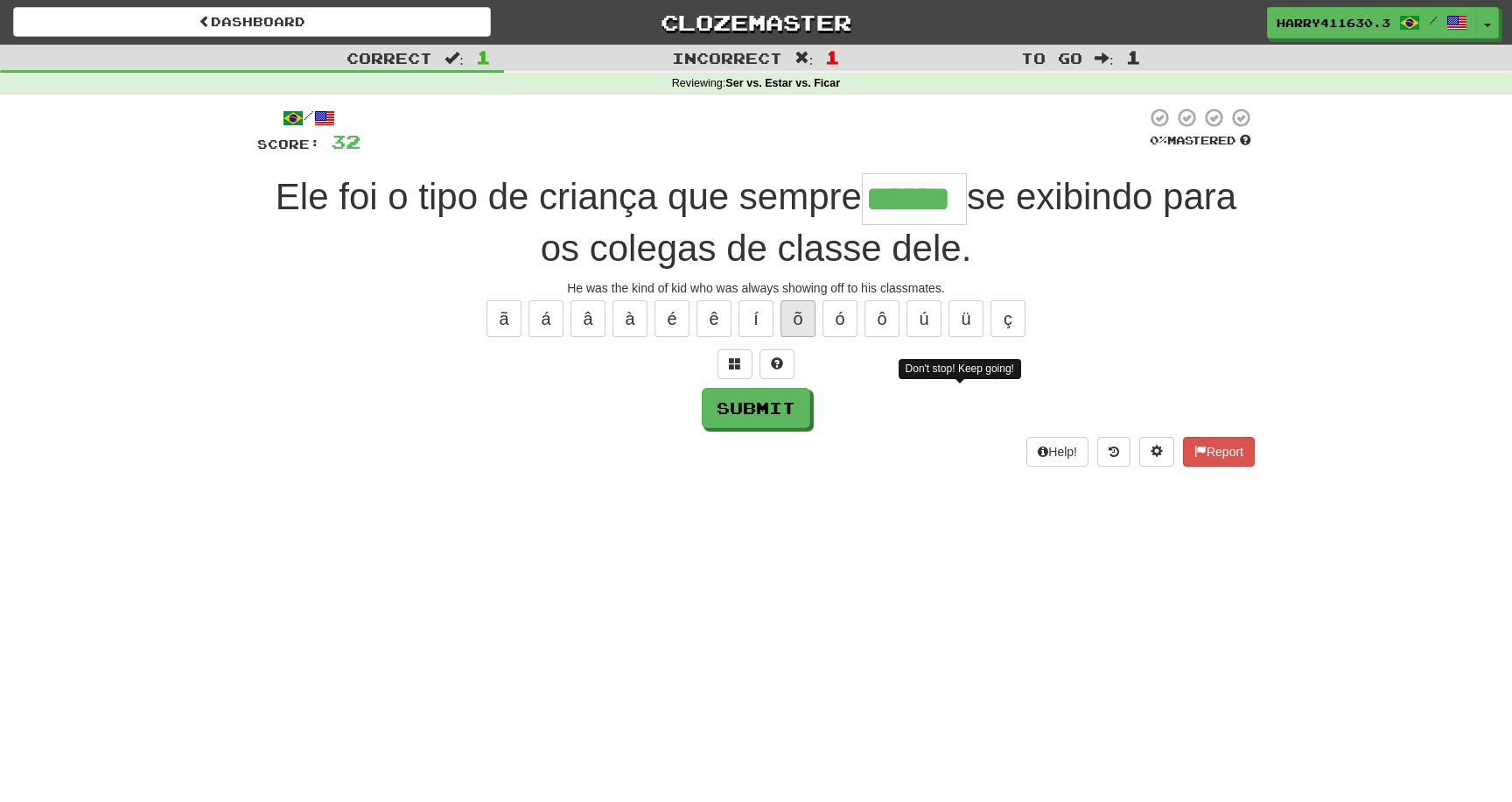type on "******" 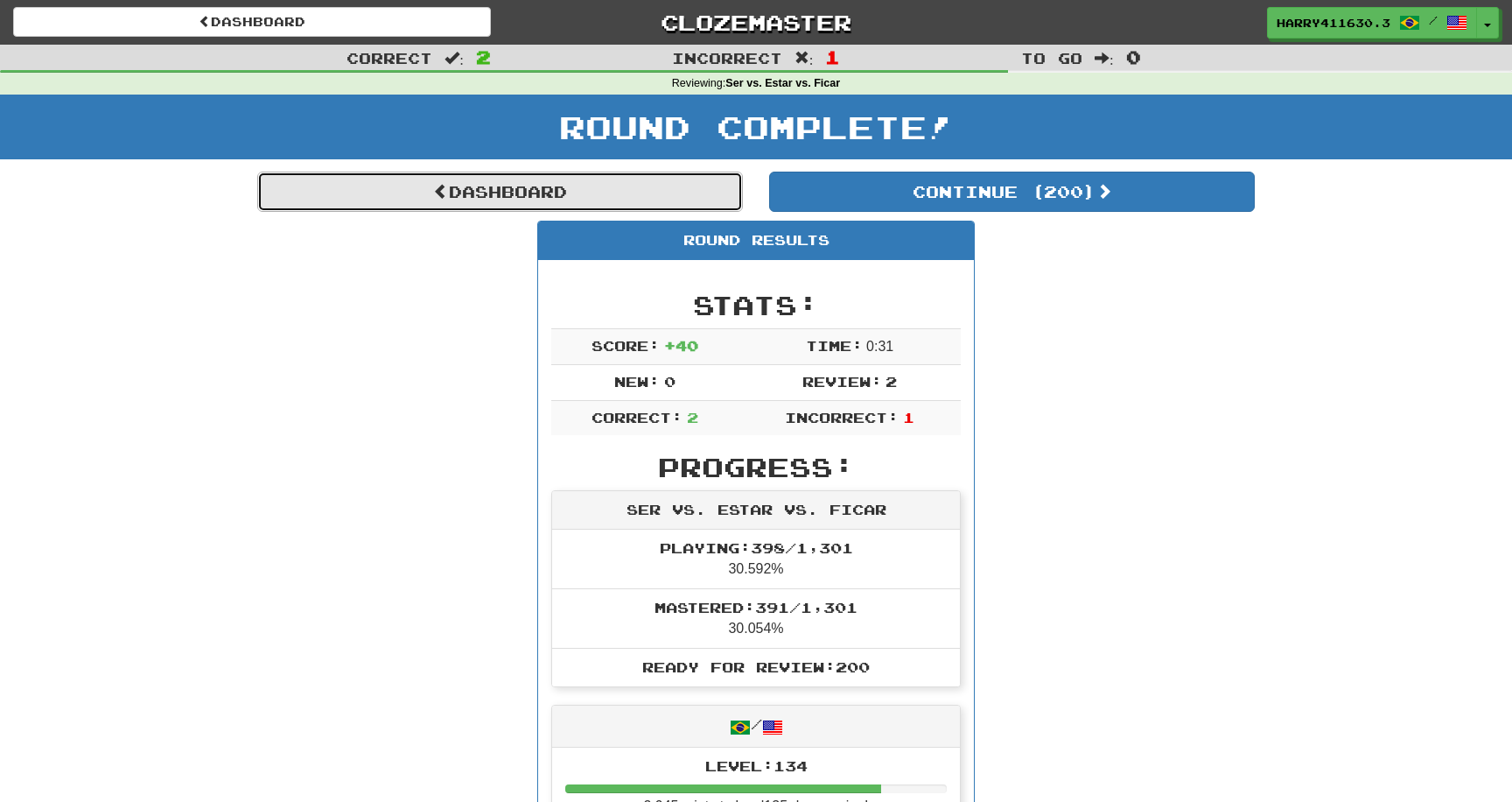 click on "Dashboard" at bounding box center [500, 192] 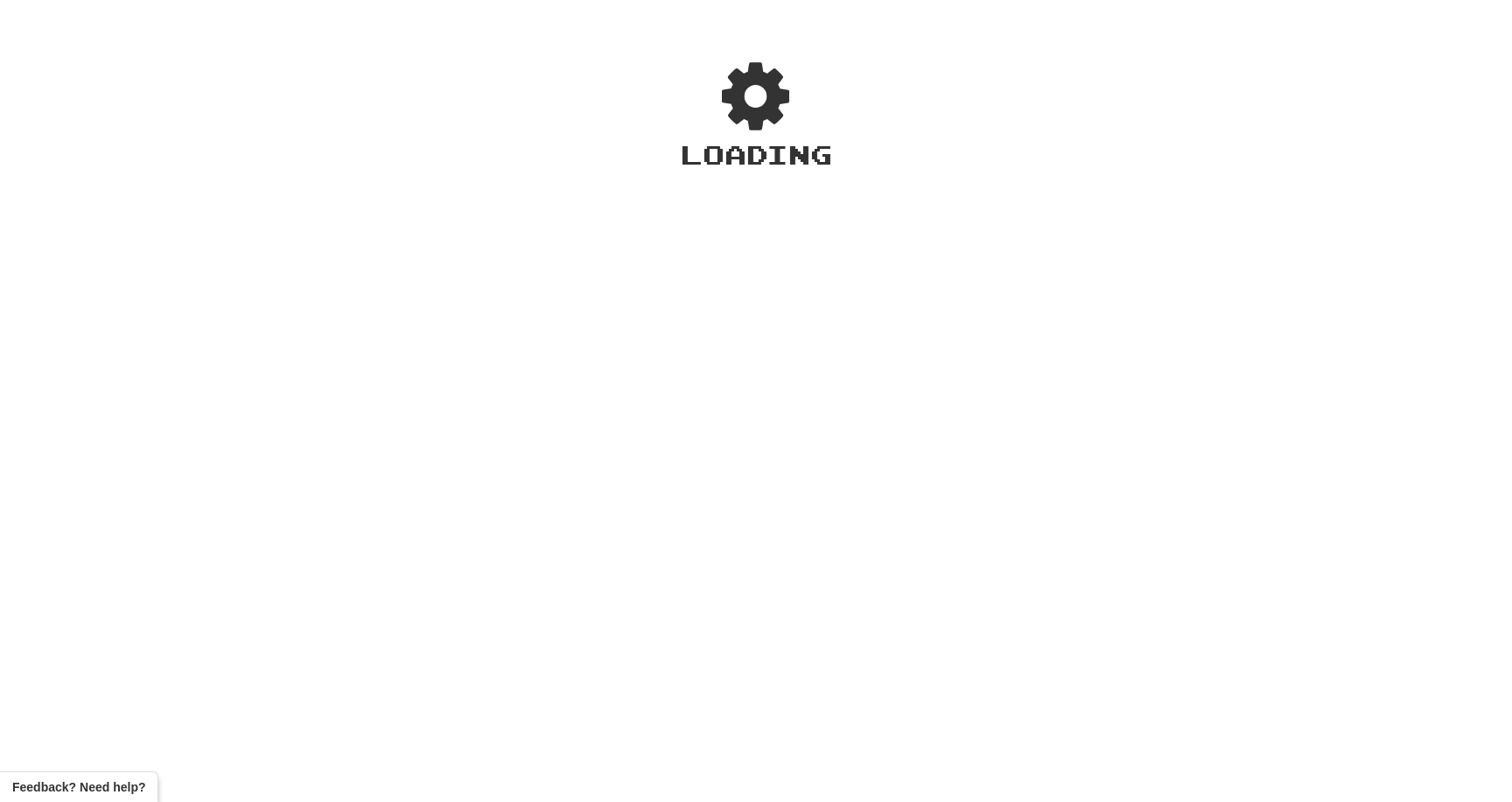 scroll, scrollTop: 0, scrollLeft: 0, axis: both 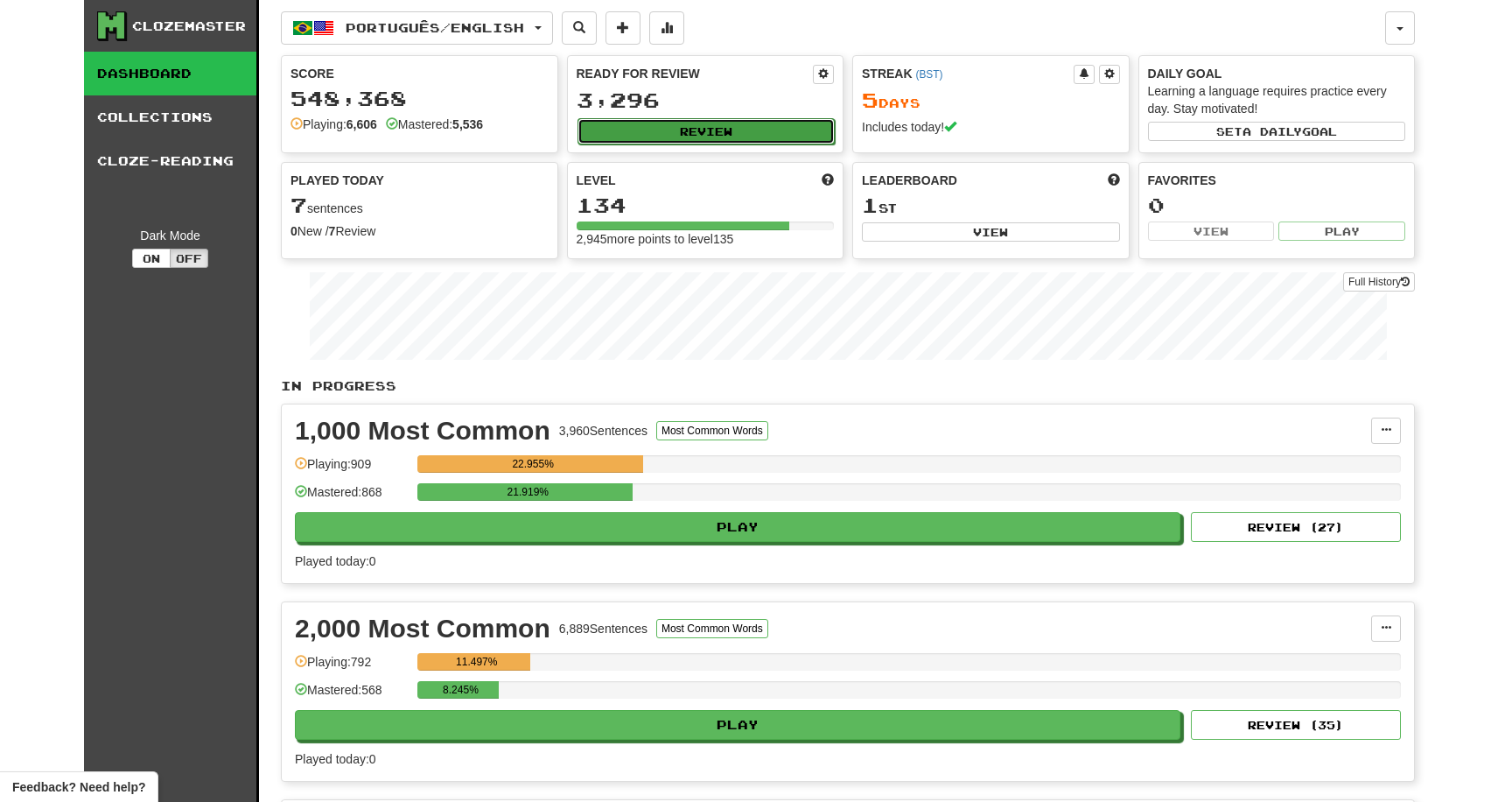 click on "Review" at bounding box center [706, 131] 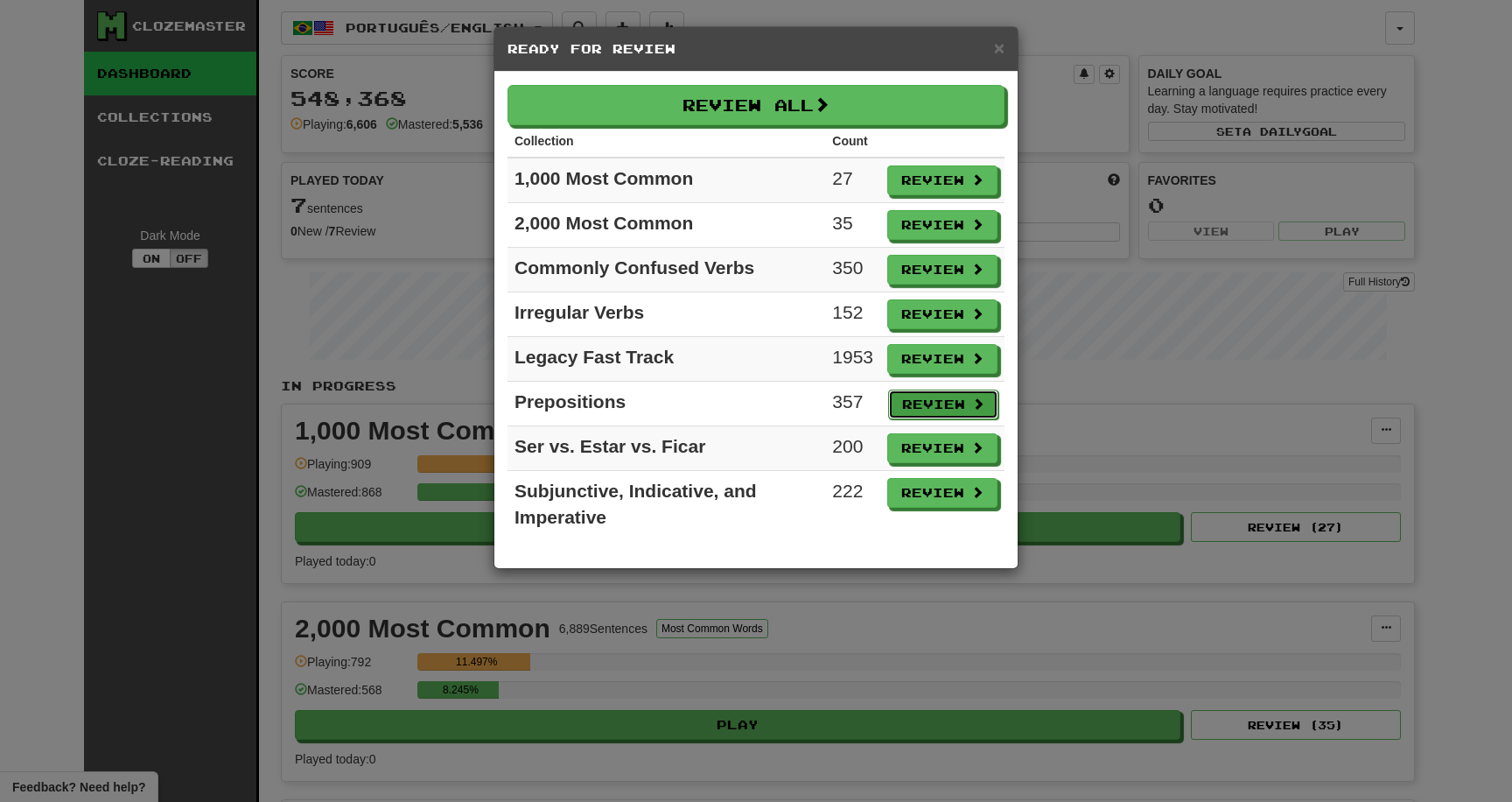 click on "Review" at bounding box center [943, 405] 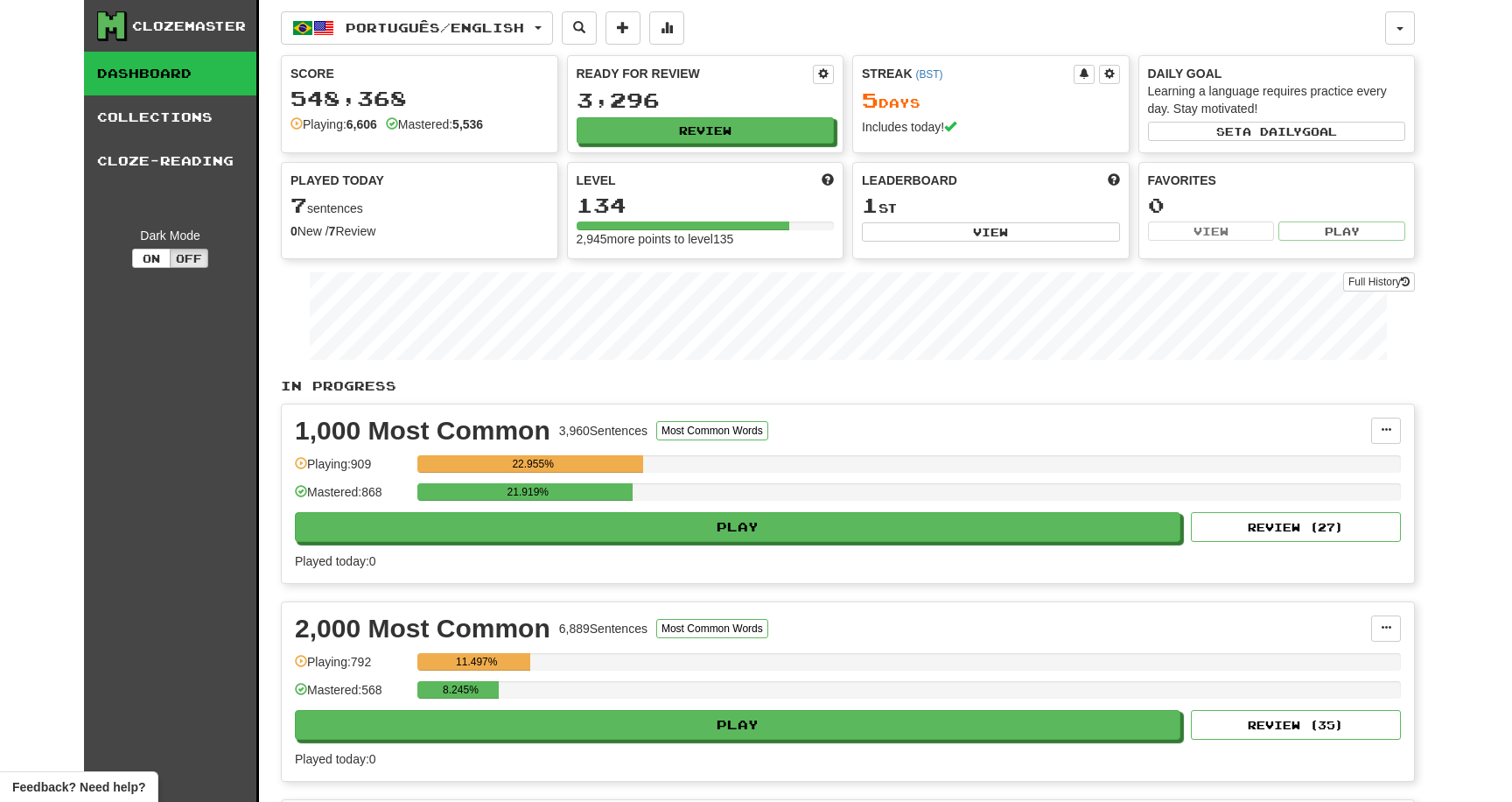 select on "********" 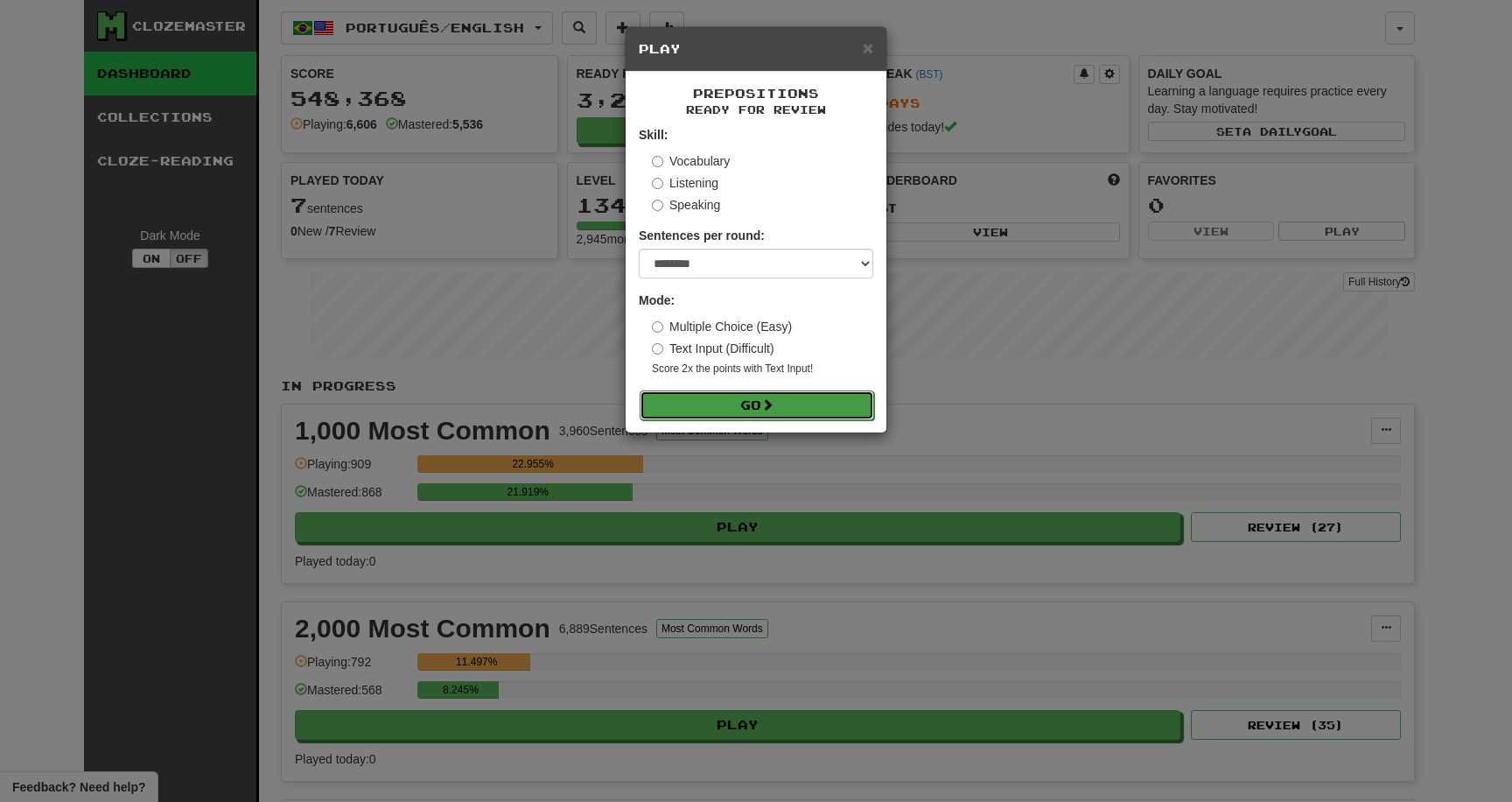 click on "Go" at bounding box center (757, 405) 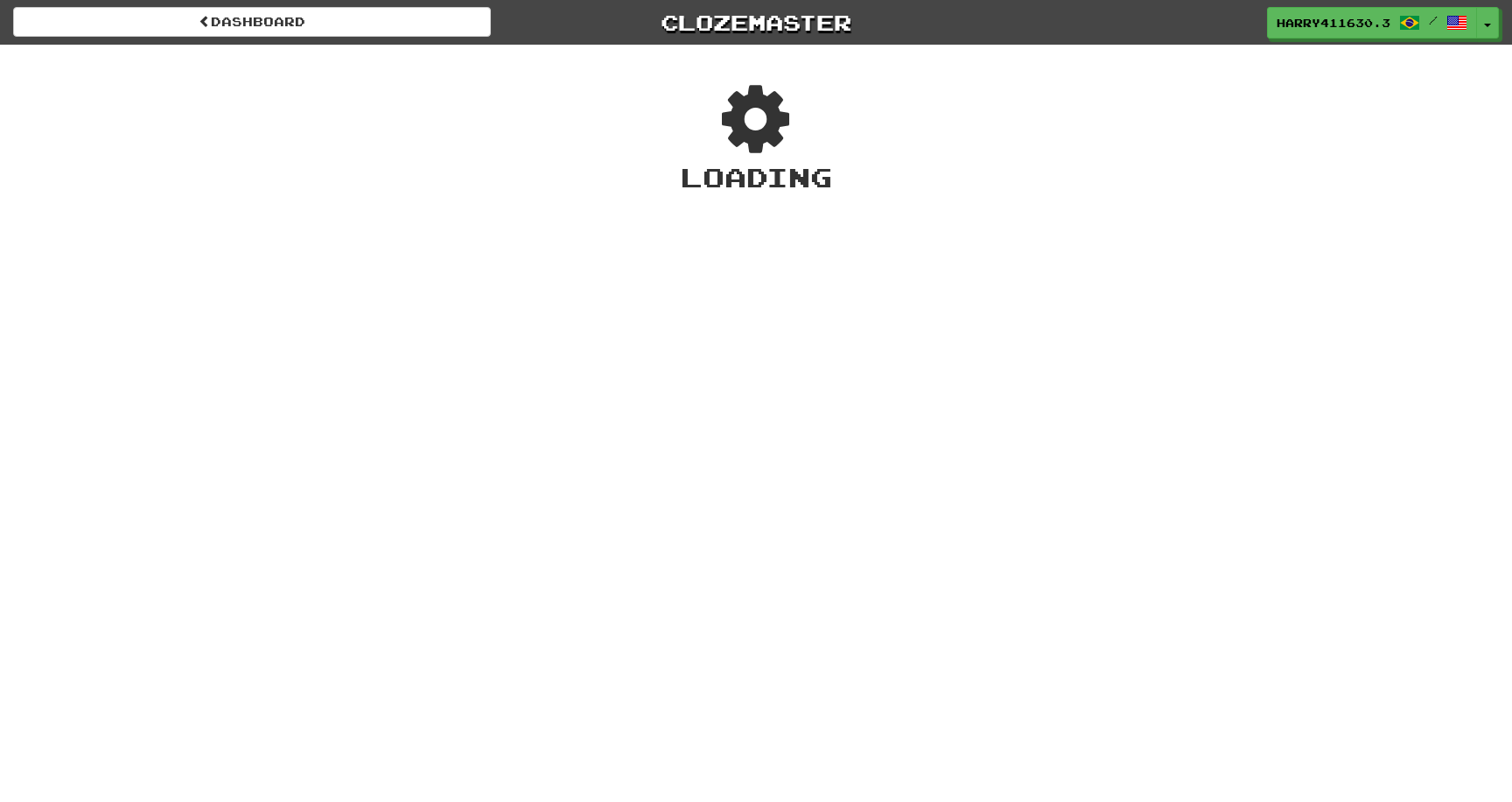 scroll, scrollTop: 0, scrollLeft: 0, axis: both 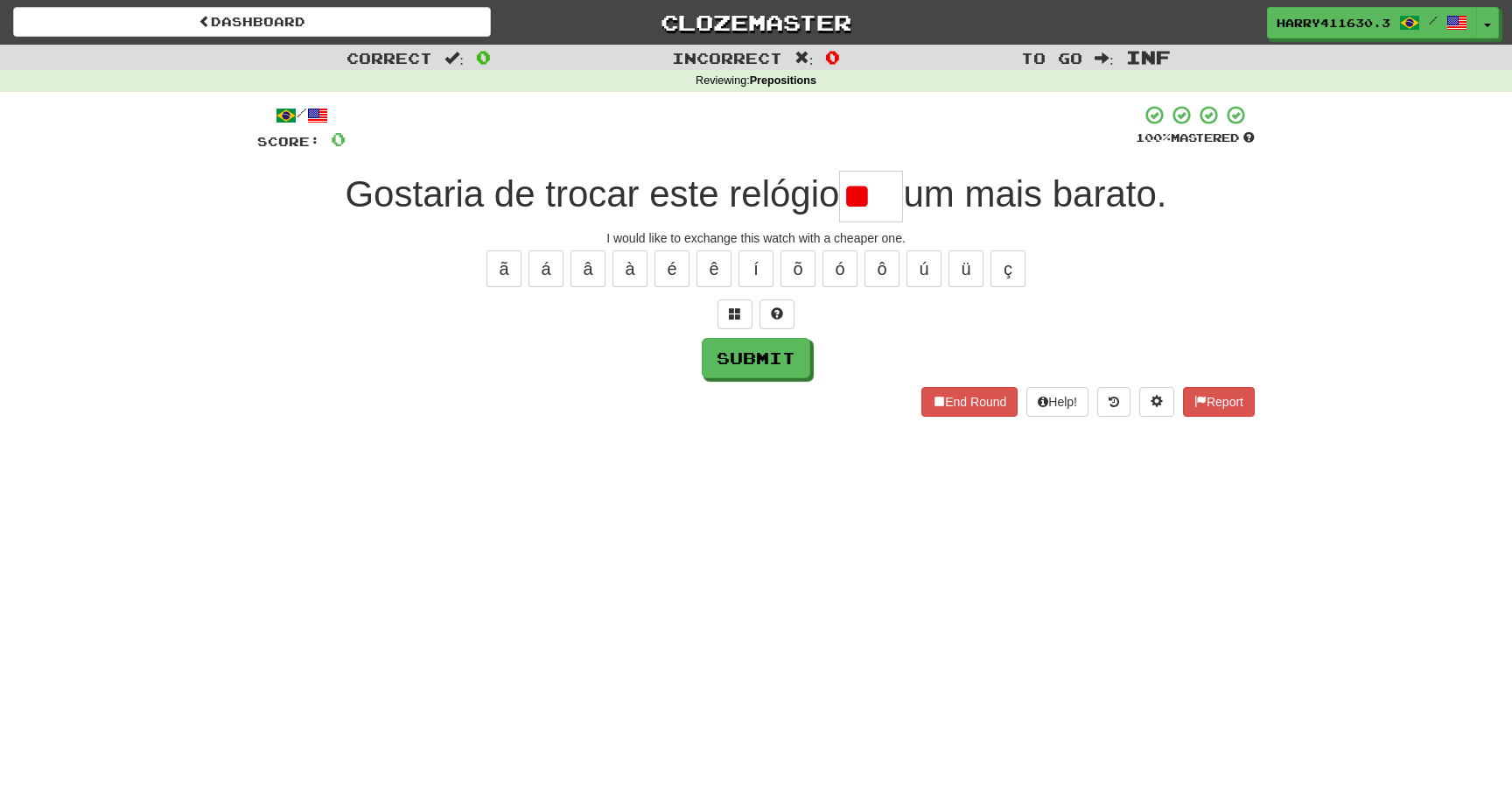type on "*" 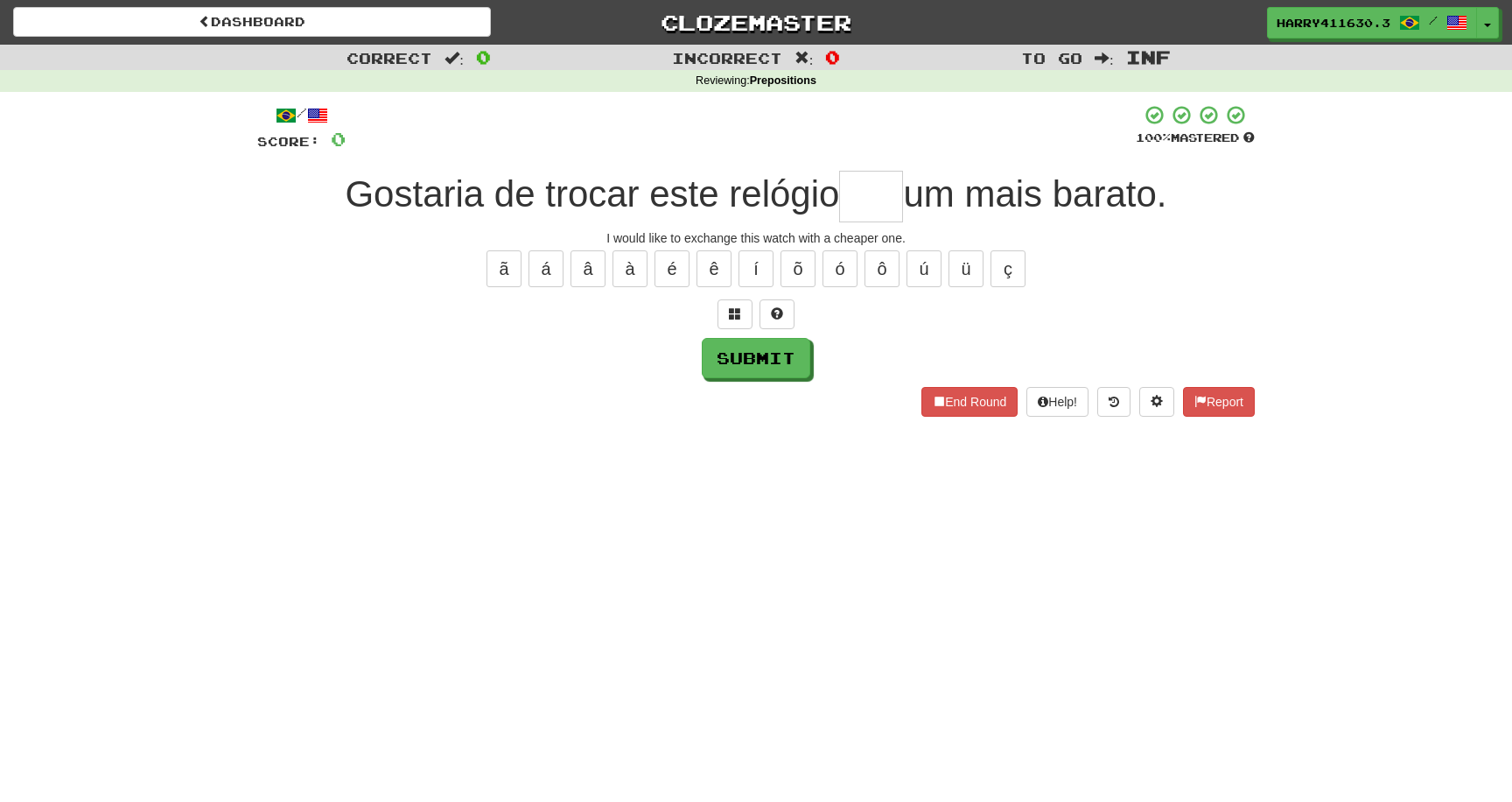type on "*" 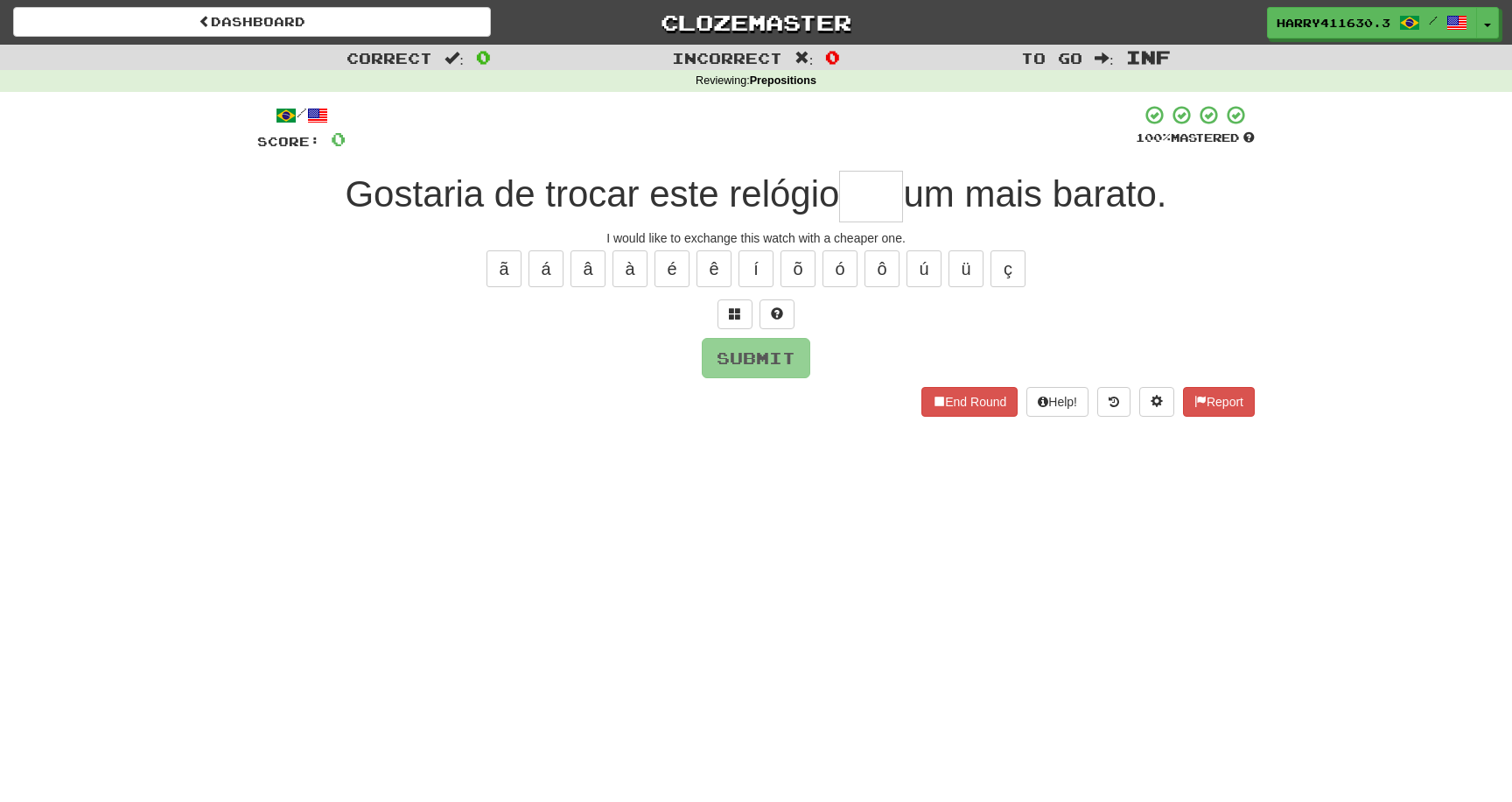 type on "*" 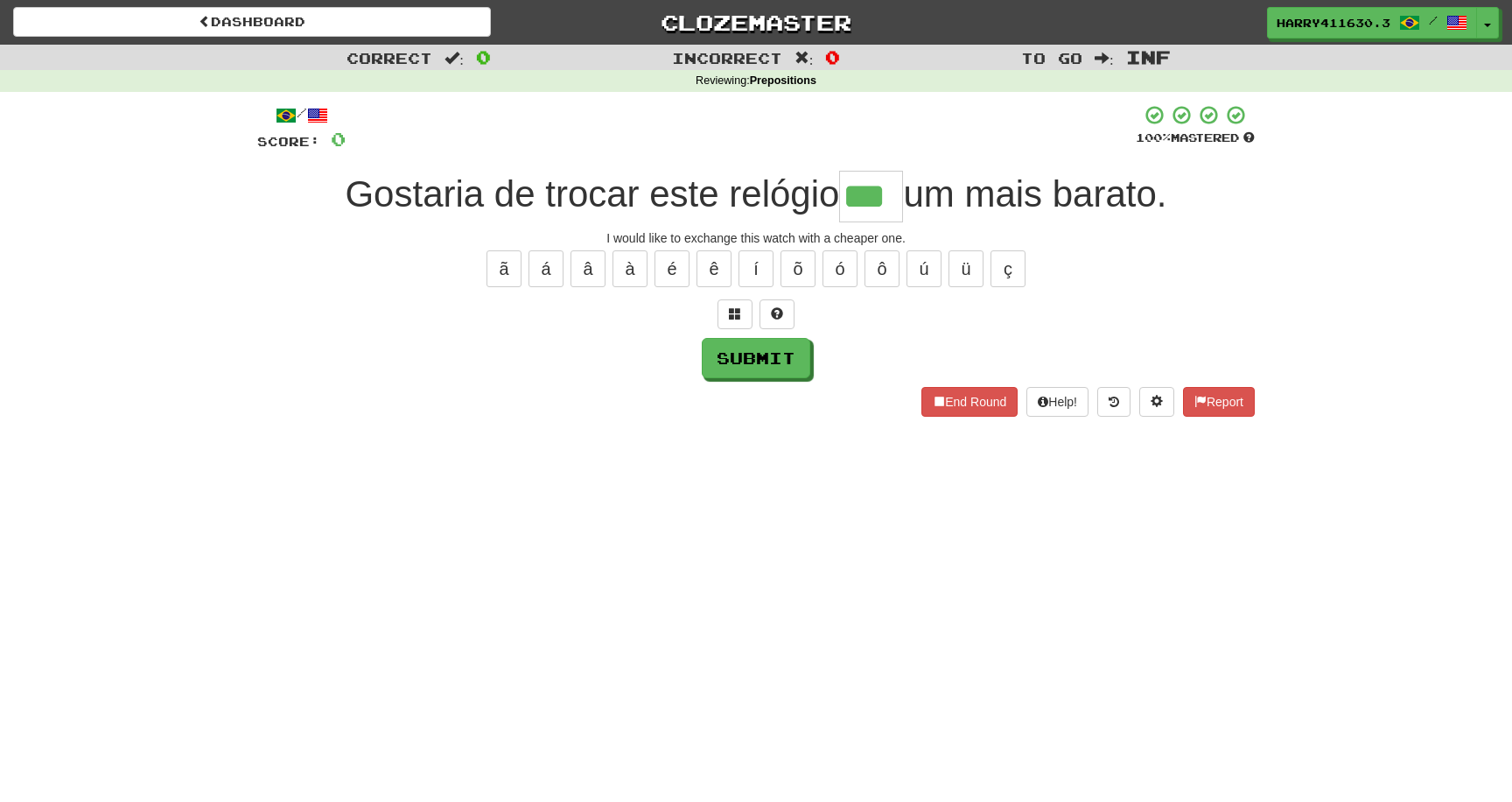 type on "***" 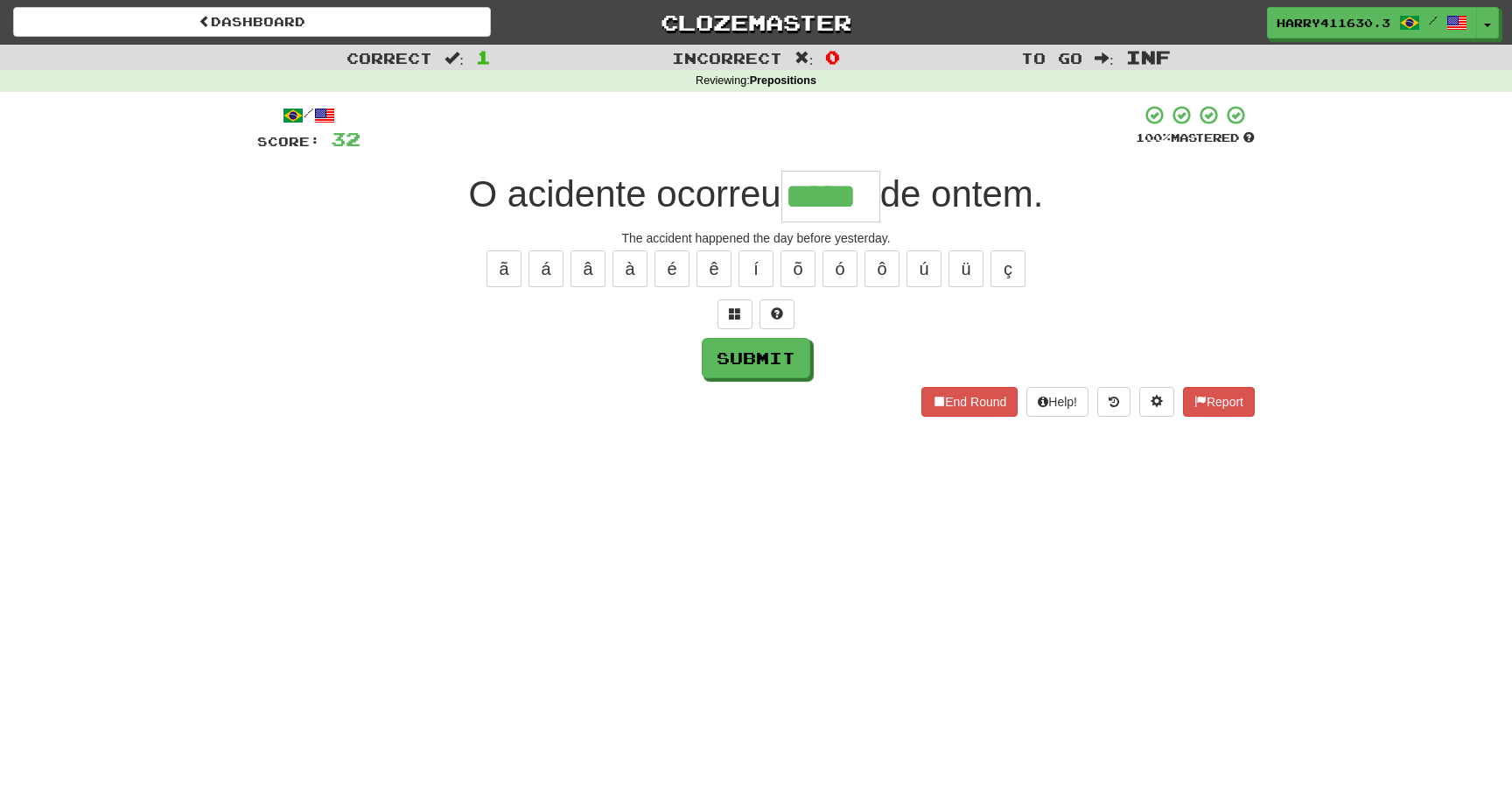 type on "*****" 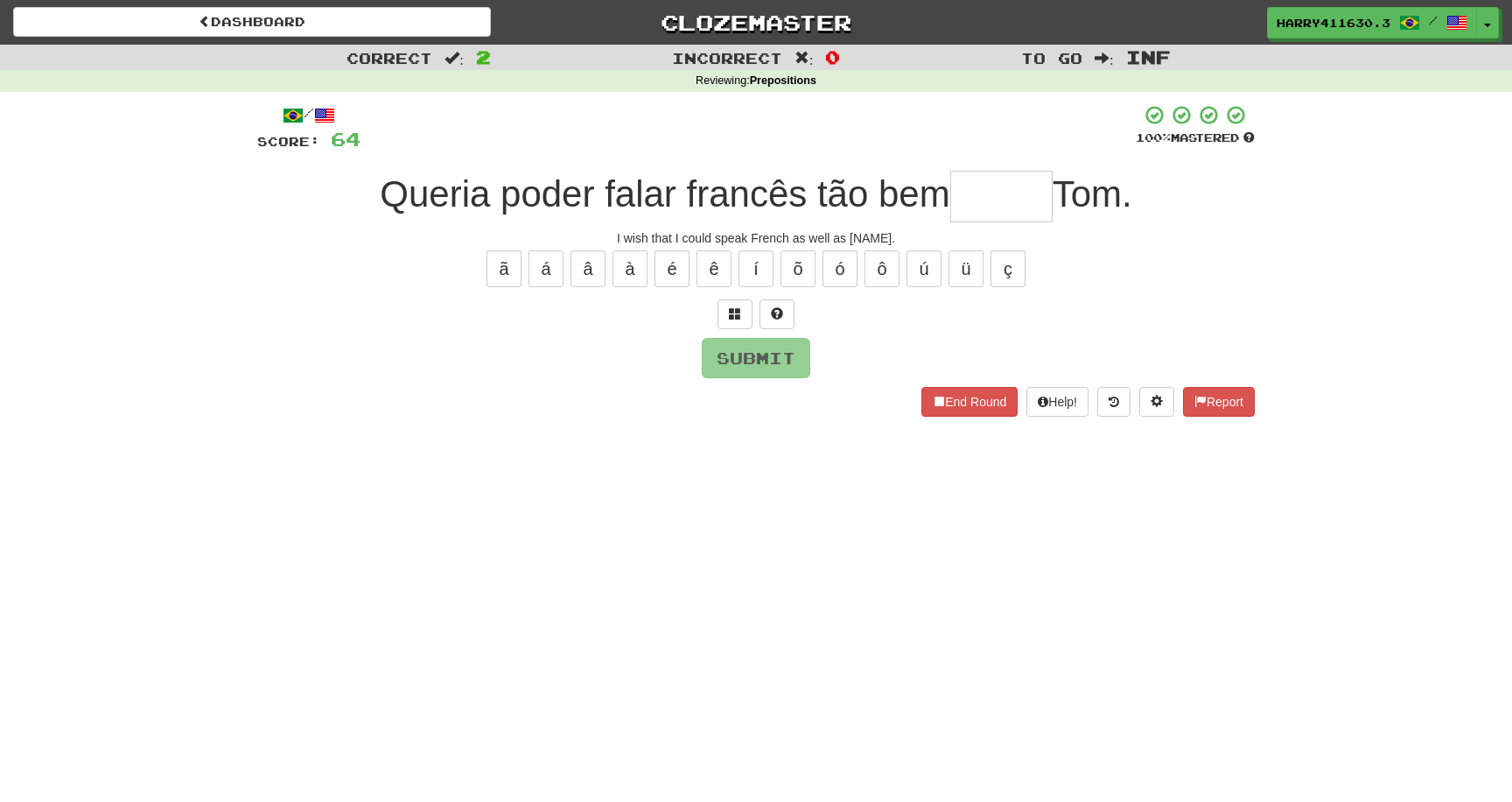 type on "*" 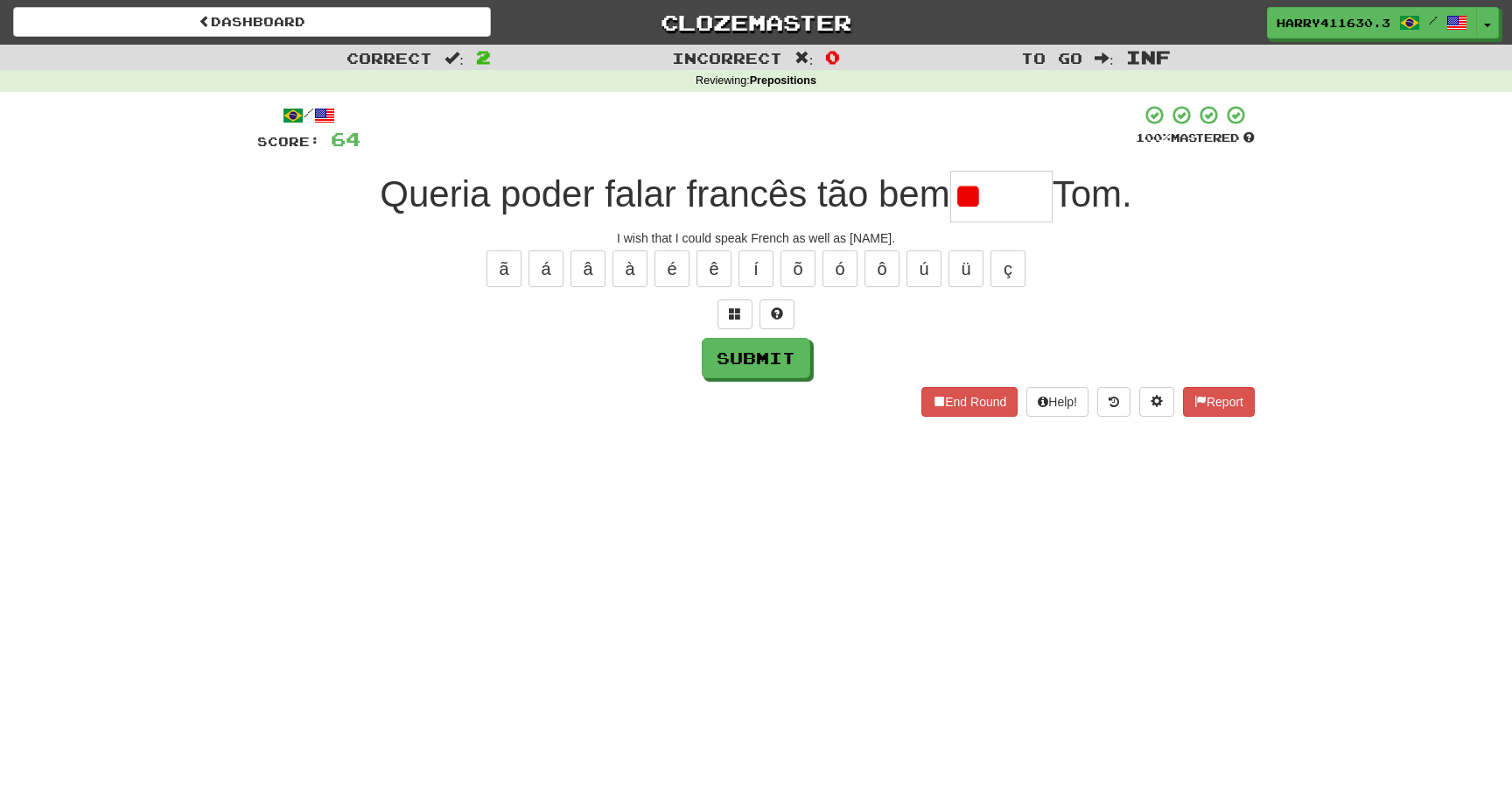 type on "*" 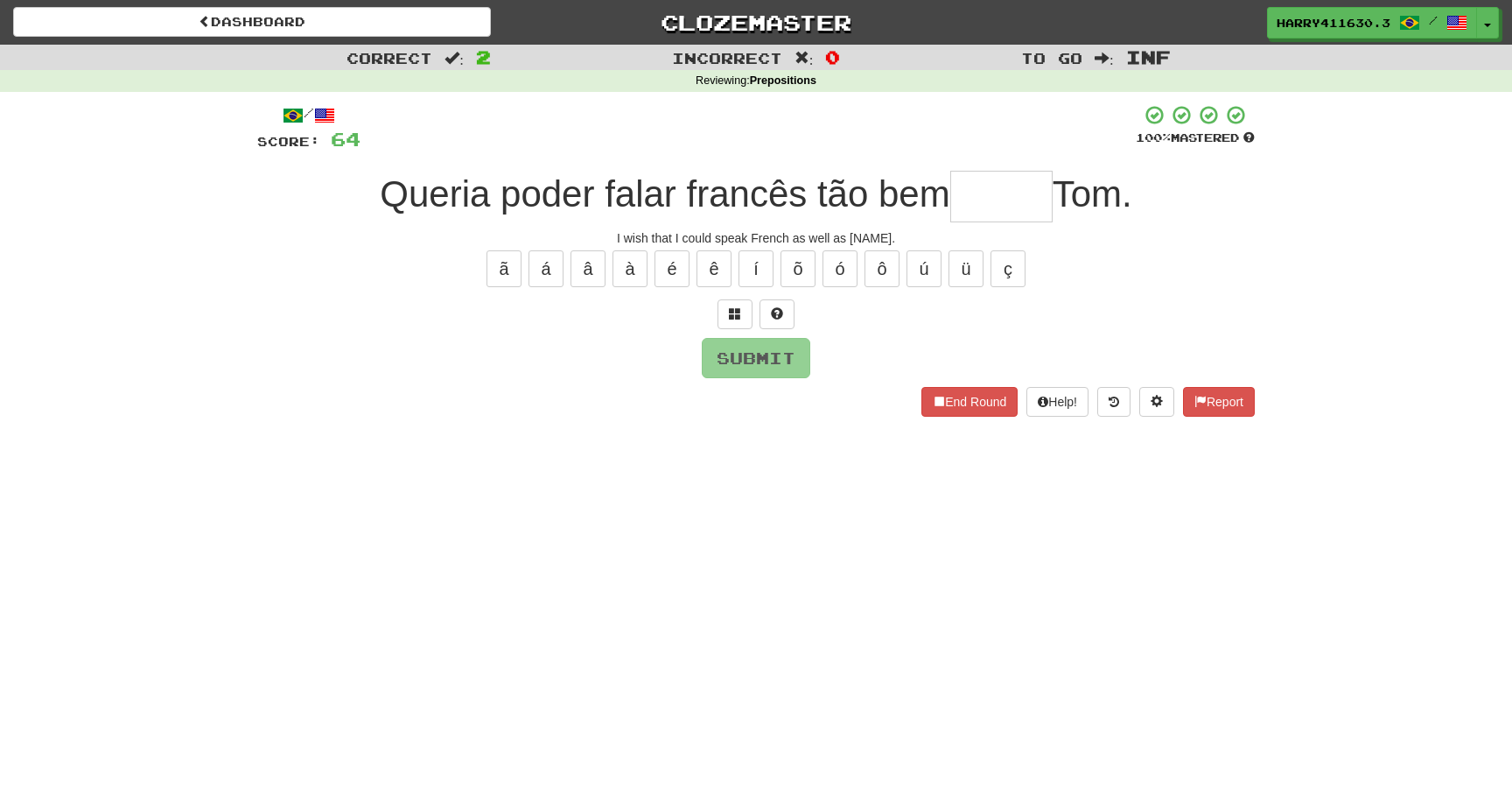 type on "*" 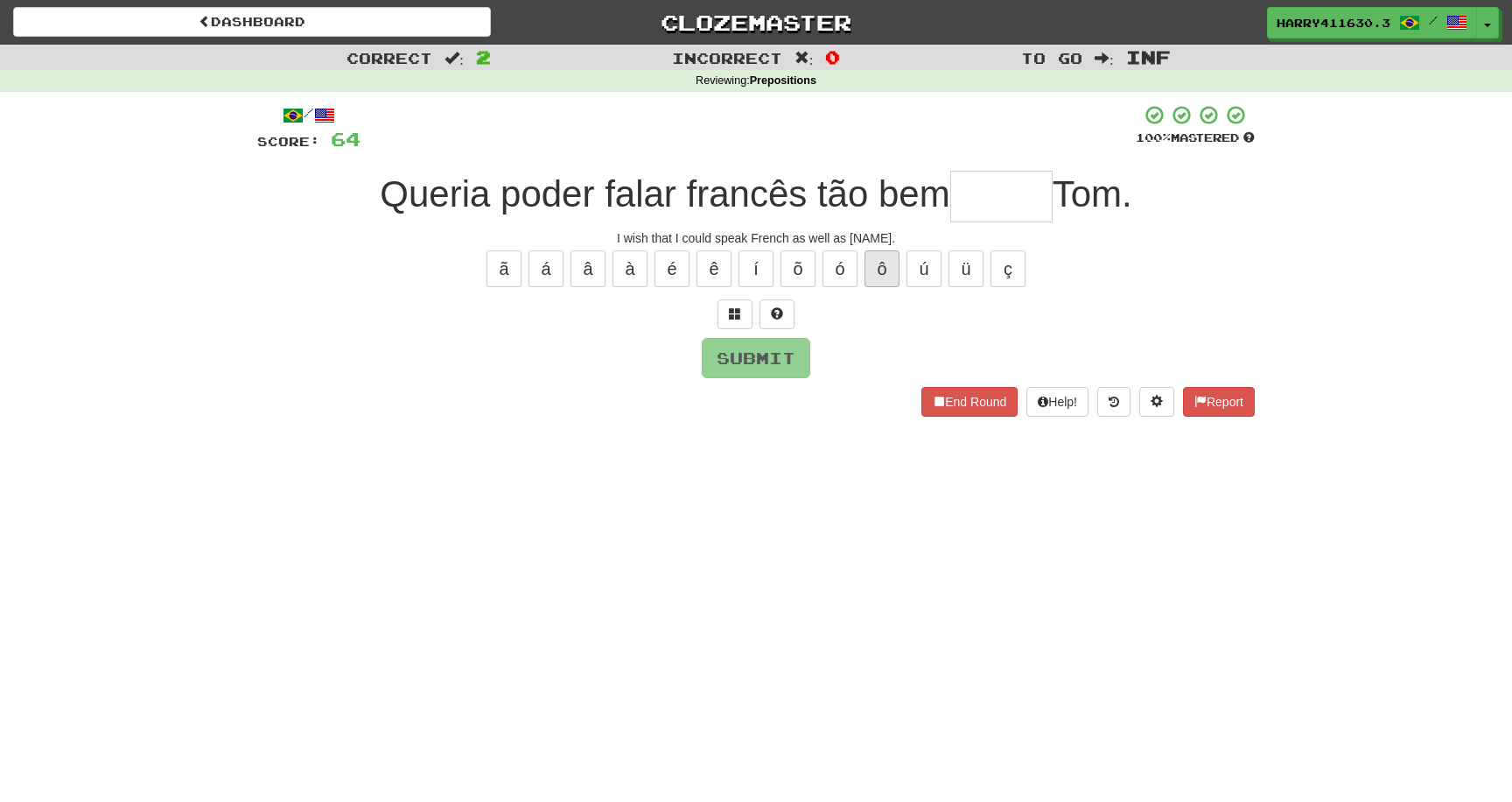 type on "*" 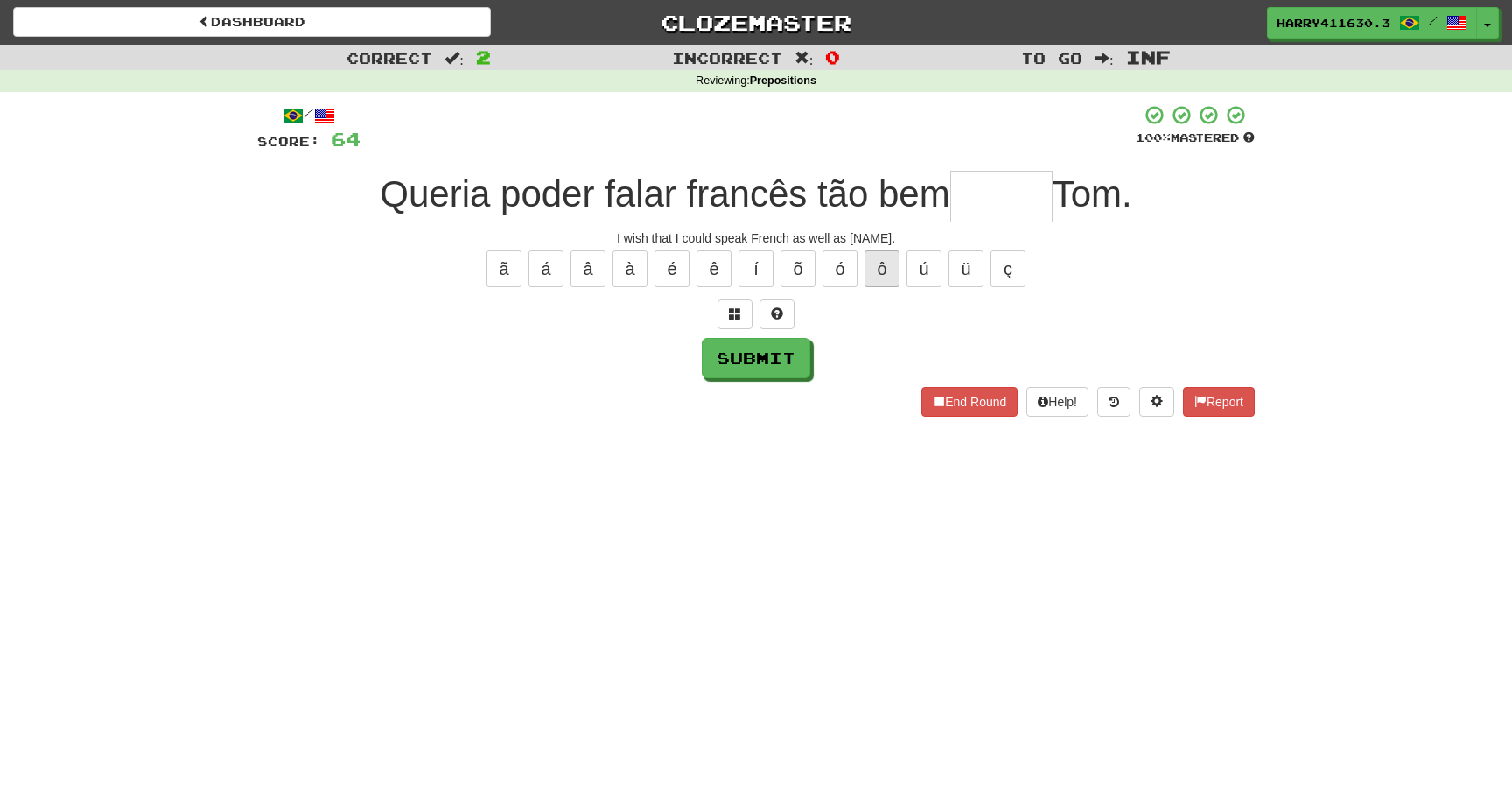 type on "*" 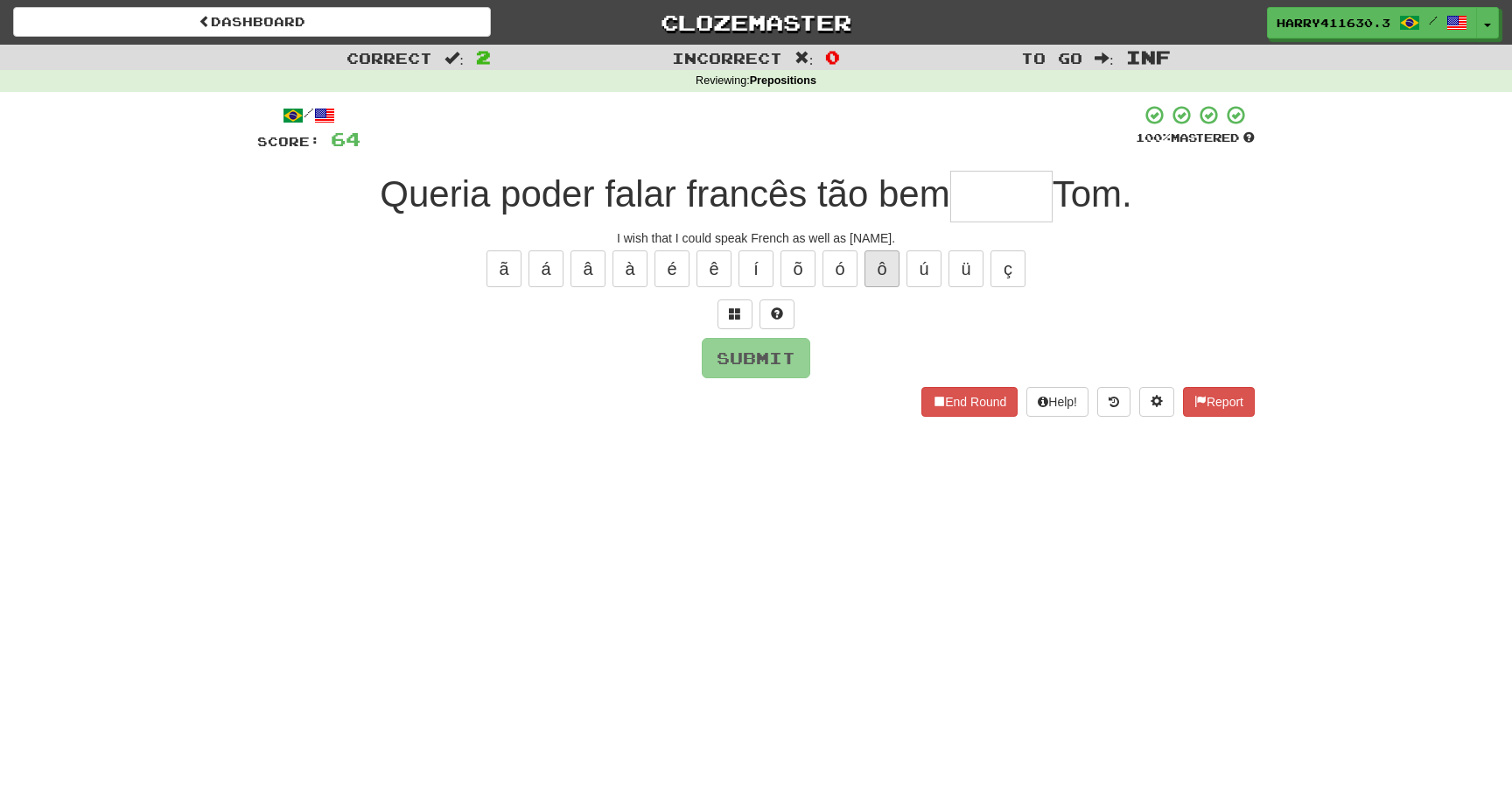 type on "*" 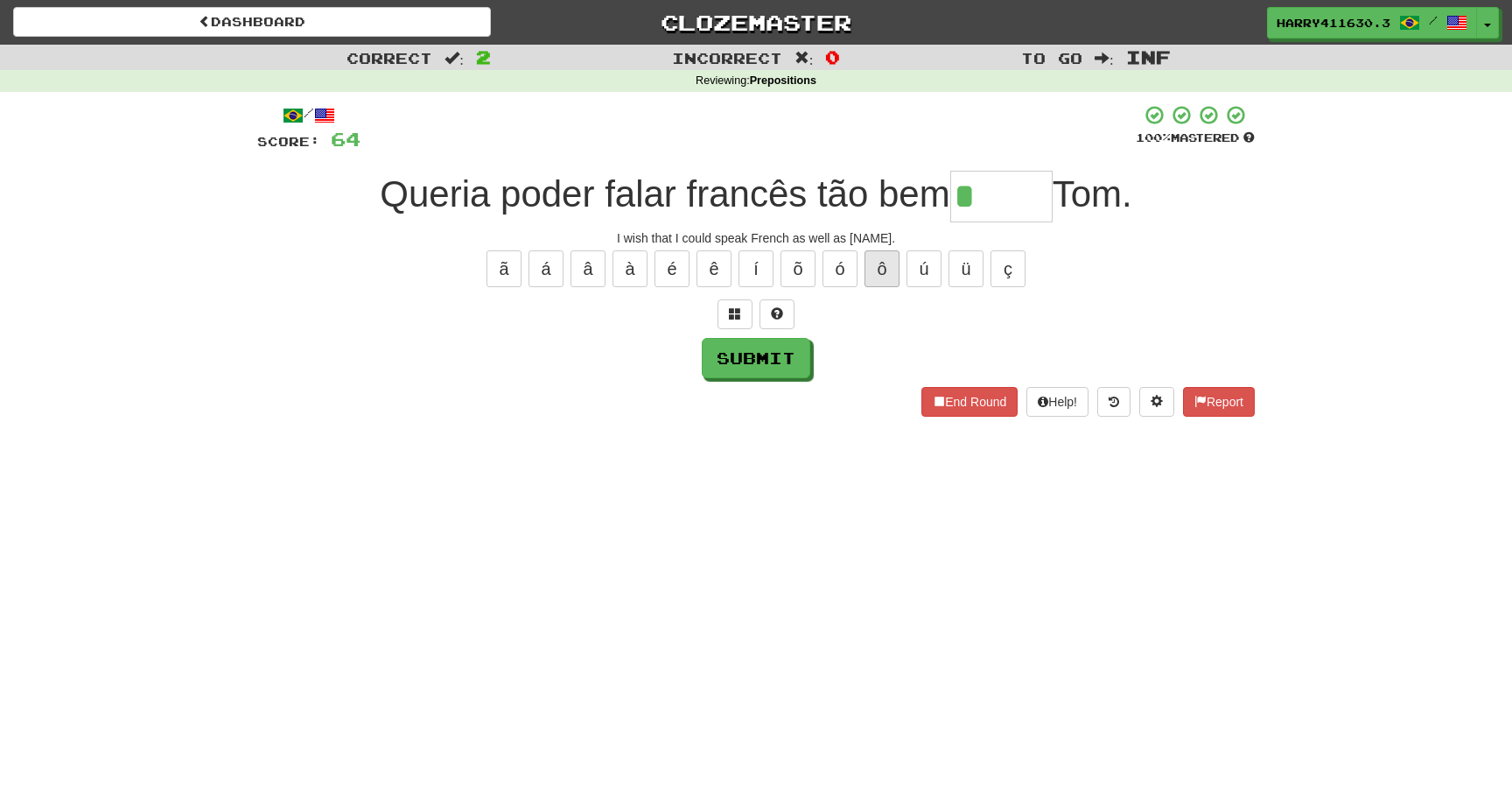 type on "****" 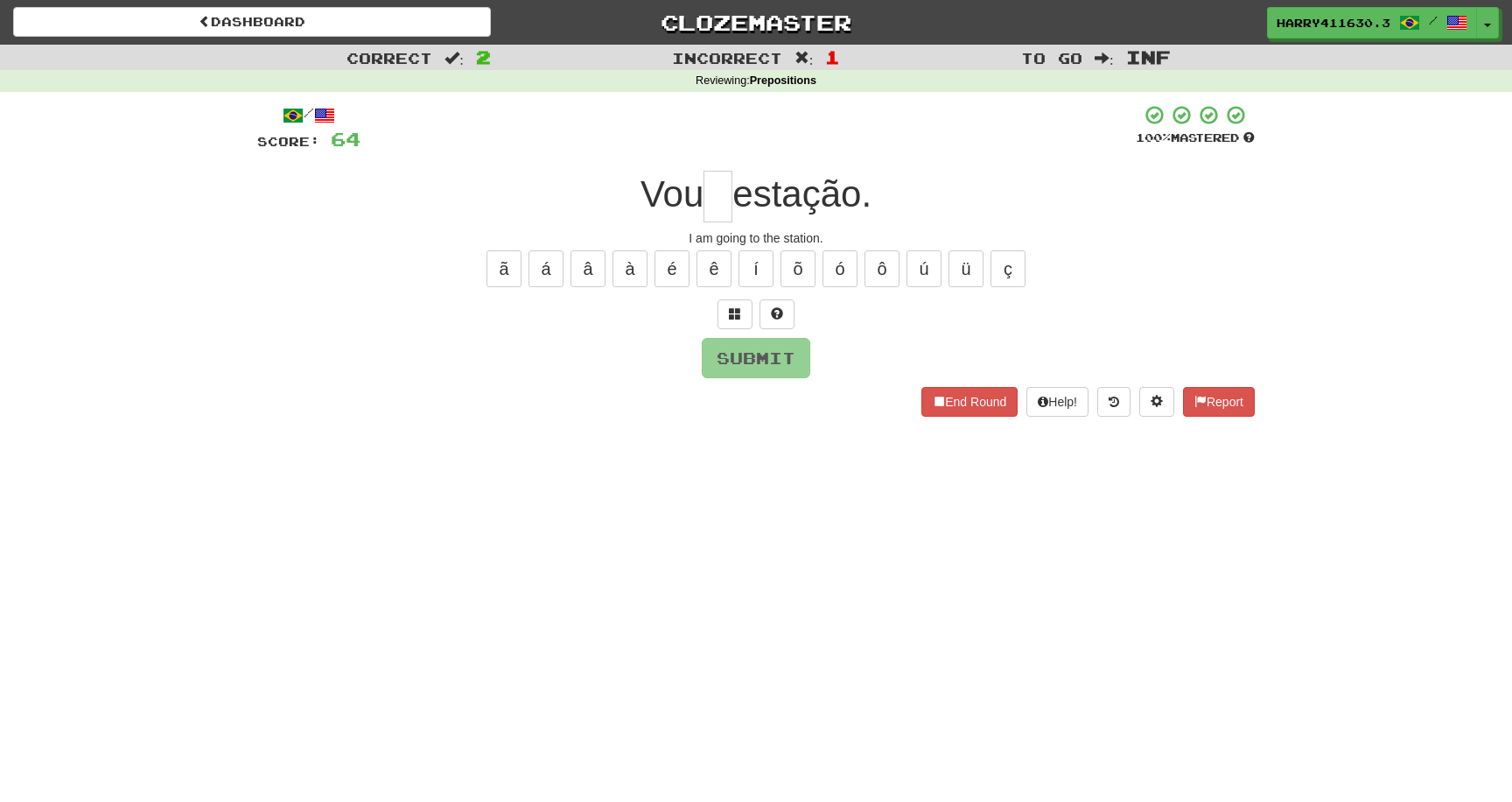 type on "*" 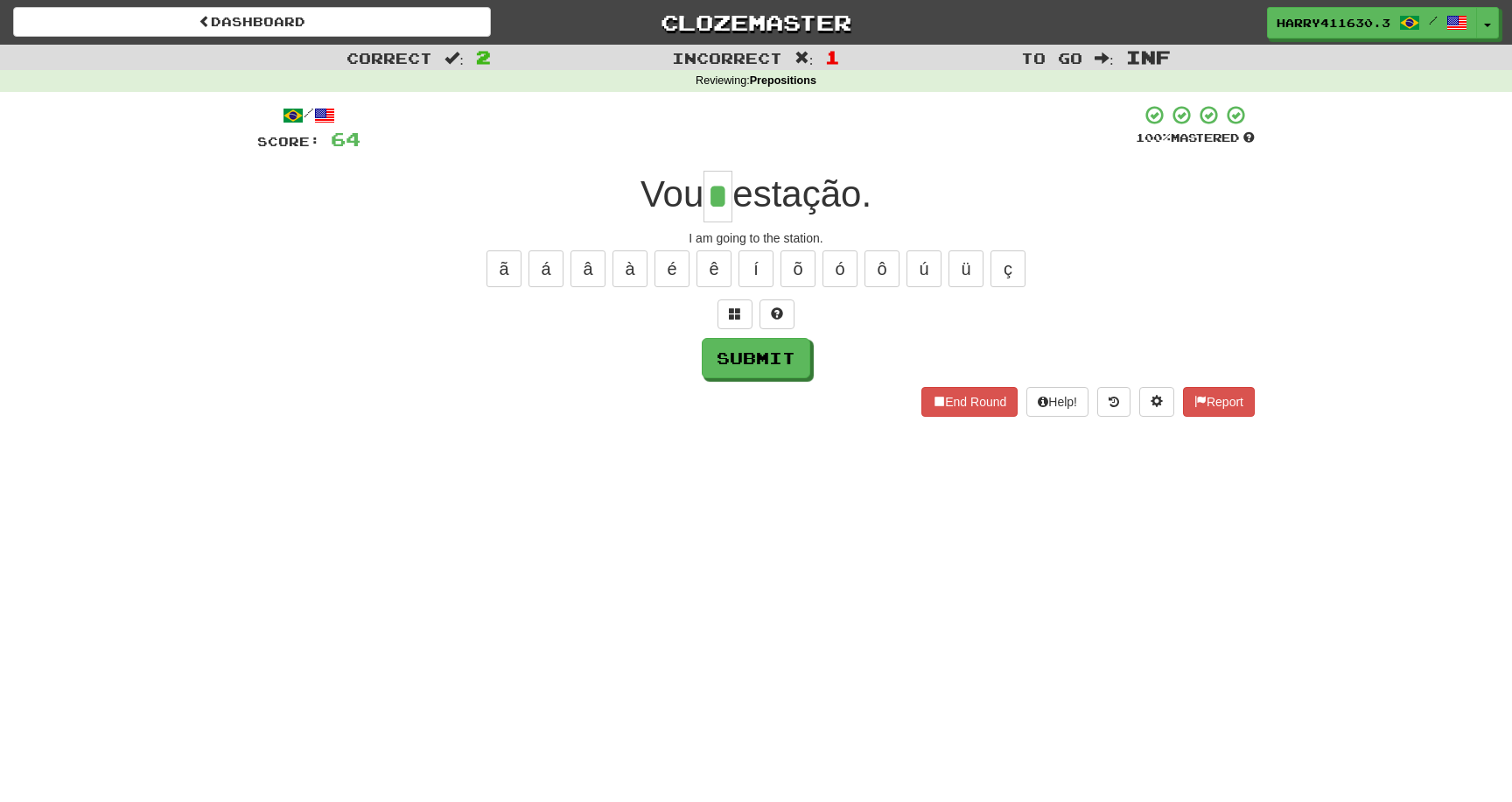 type on "*" 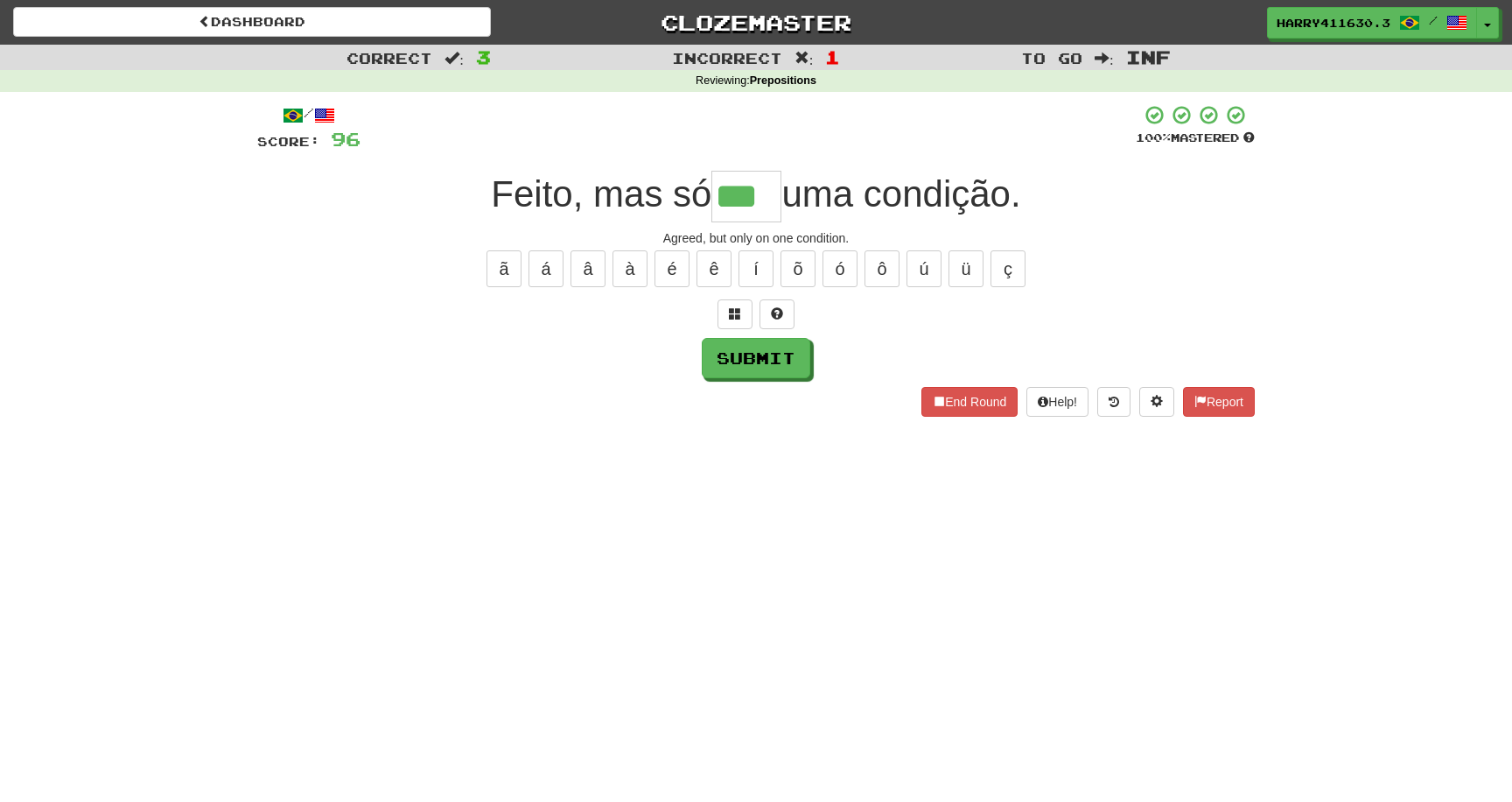 type on "***" 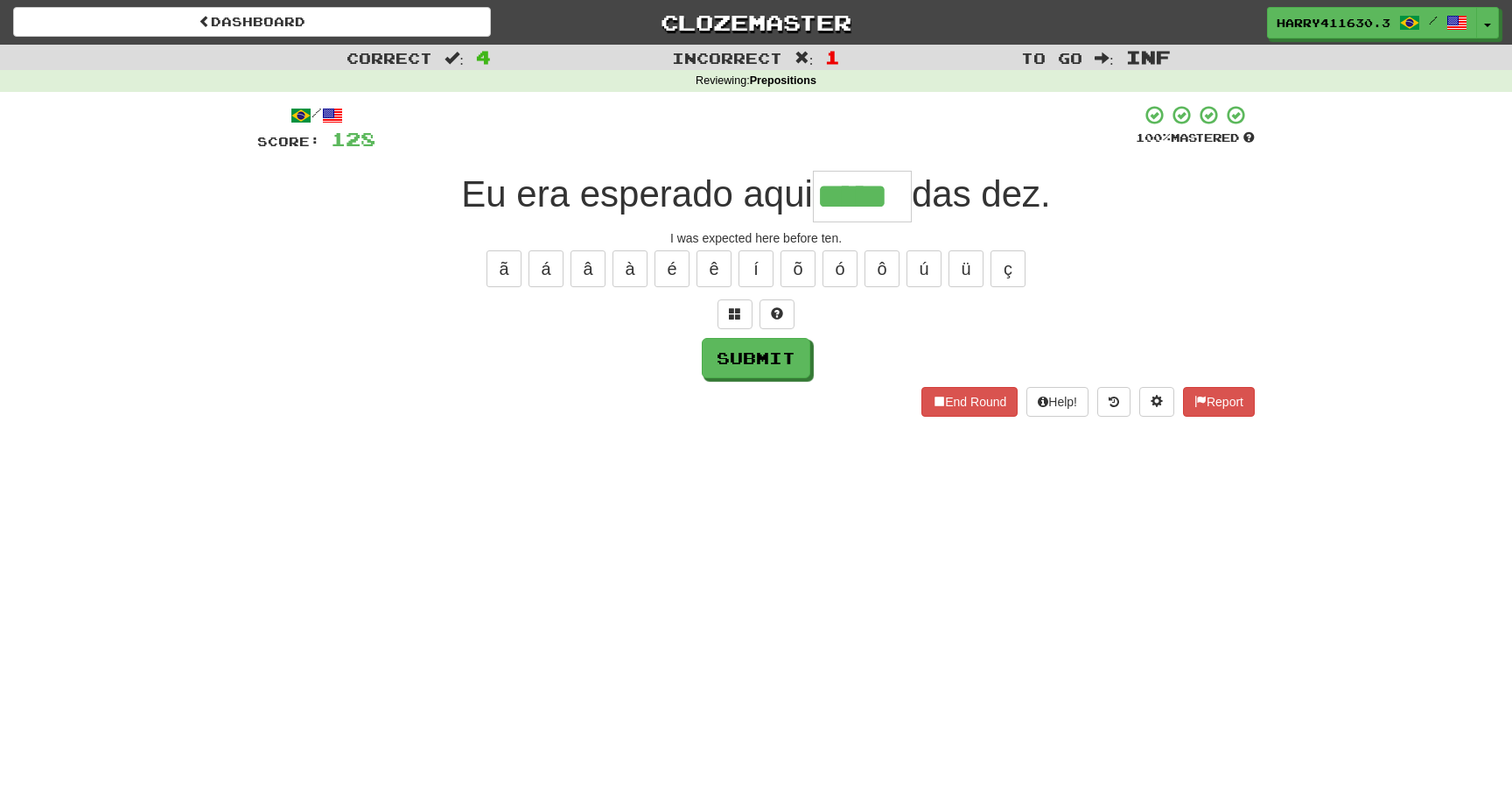 type on "*****" 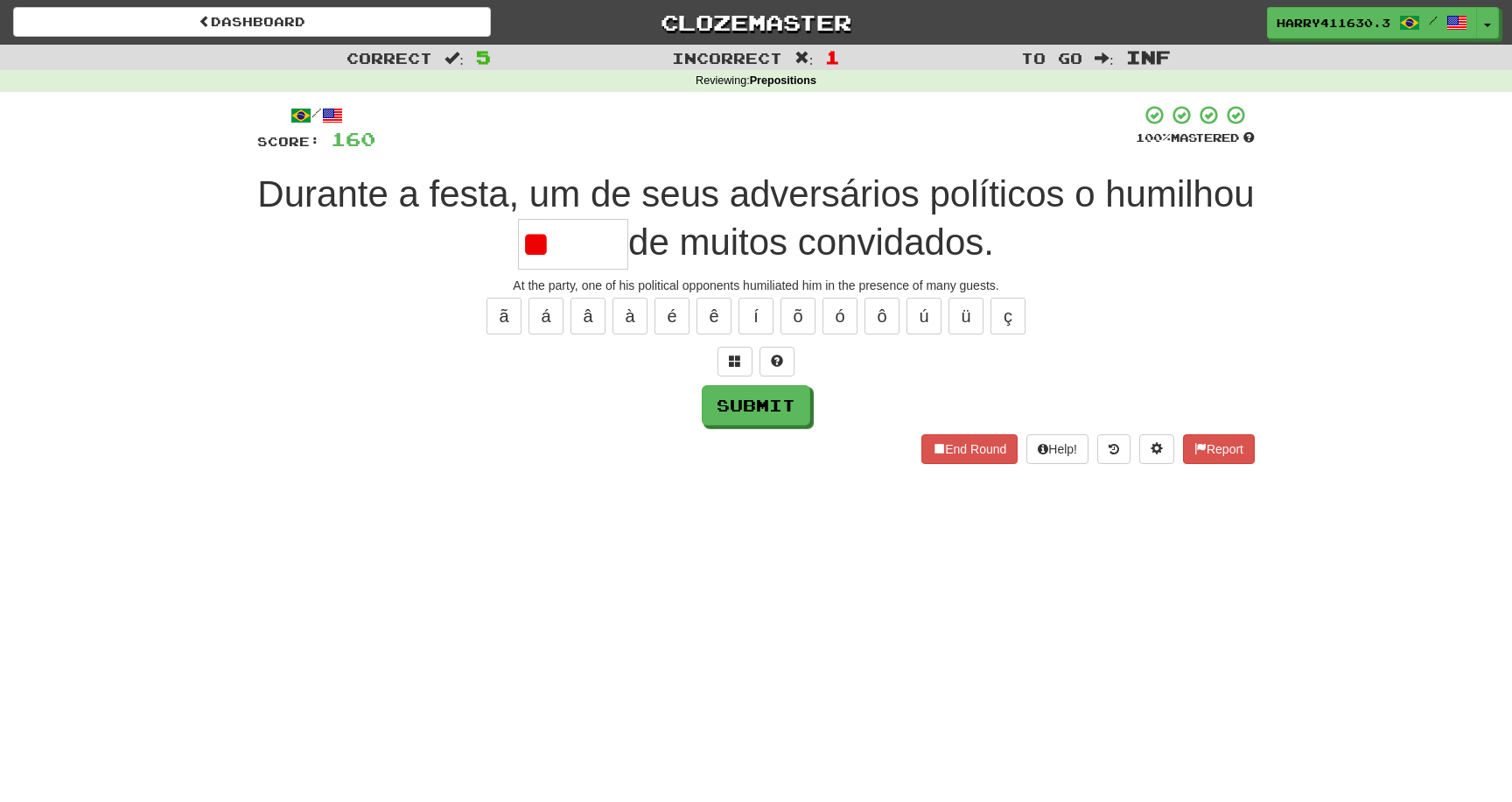 type on "*" 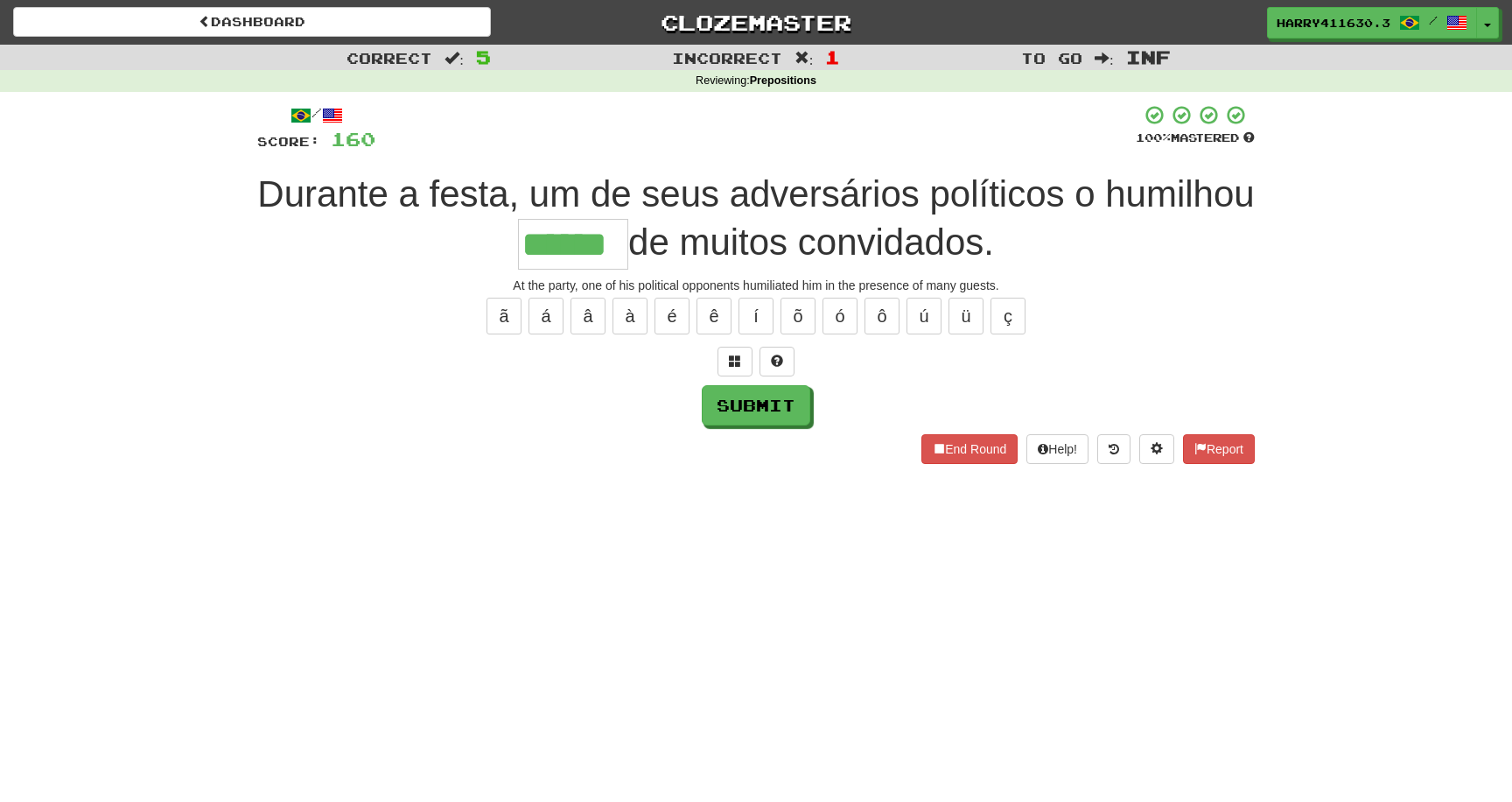 type on "******" 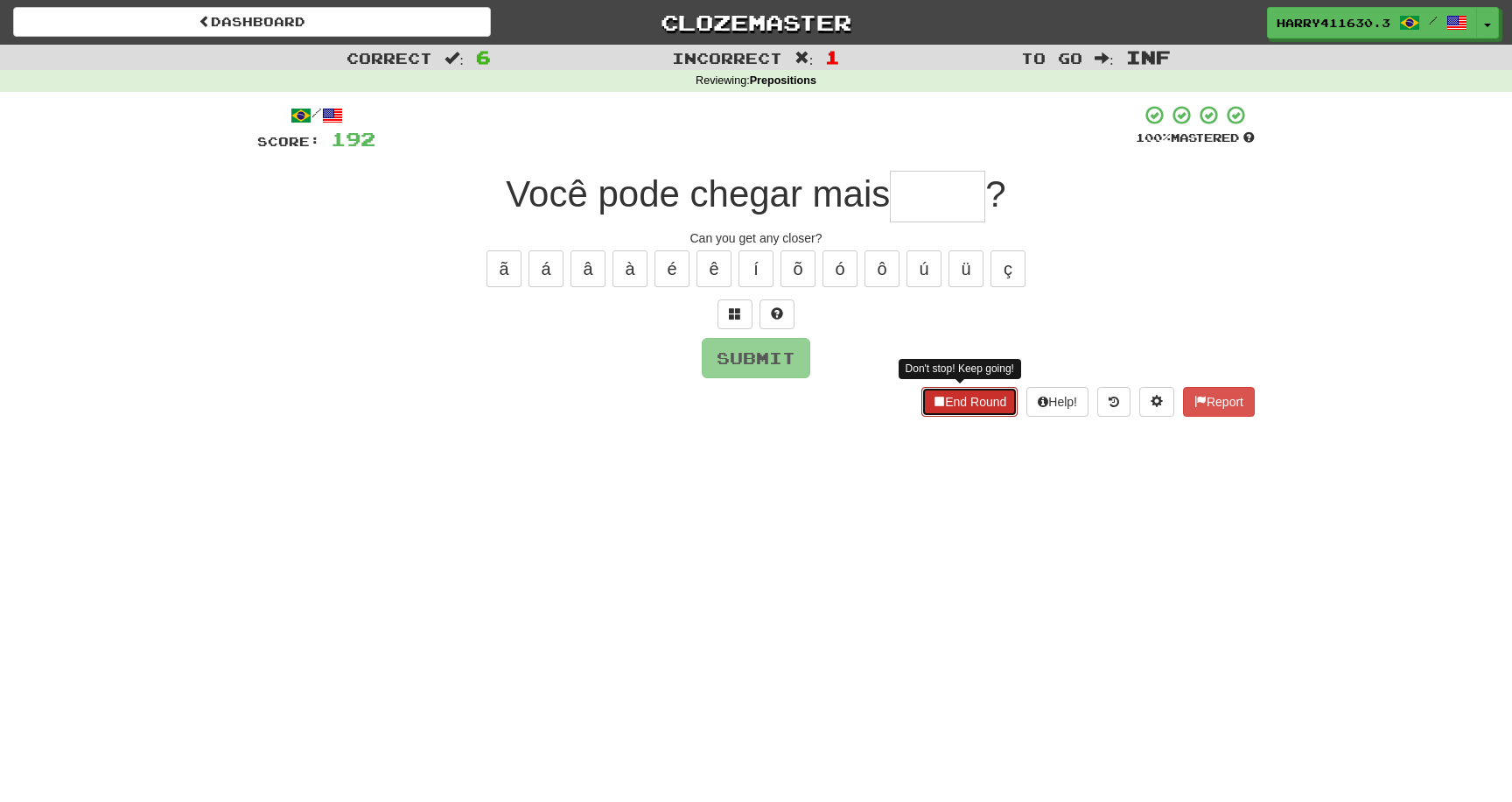 click on "End Round" at bounding box center (970, 402) 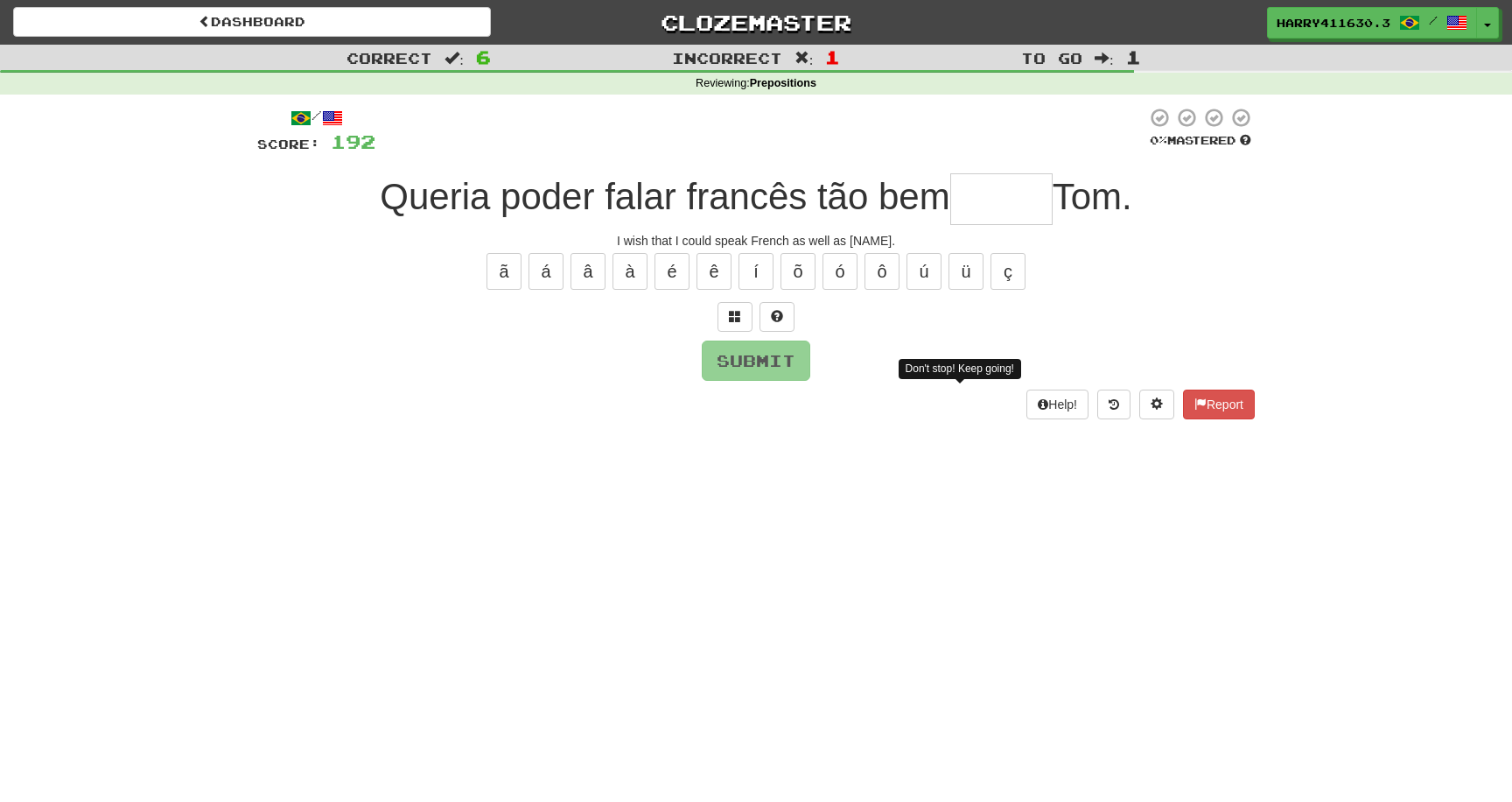 click at bounding box center [1001, 199] 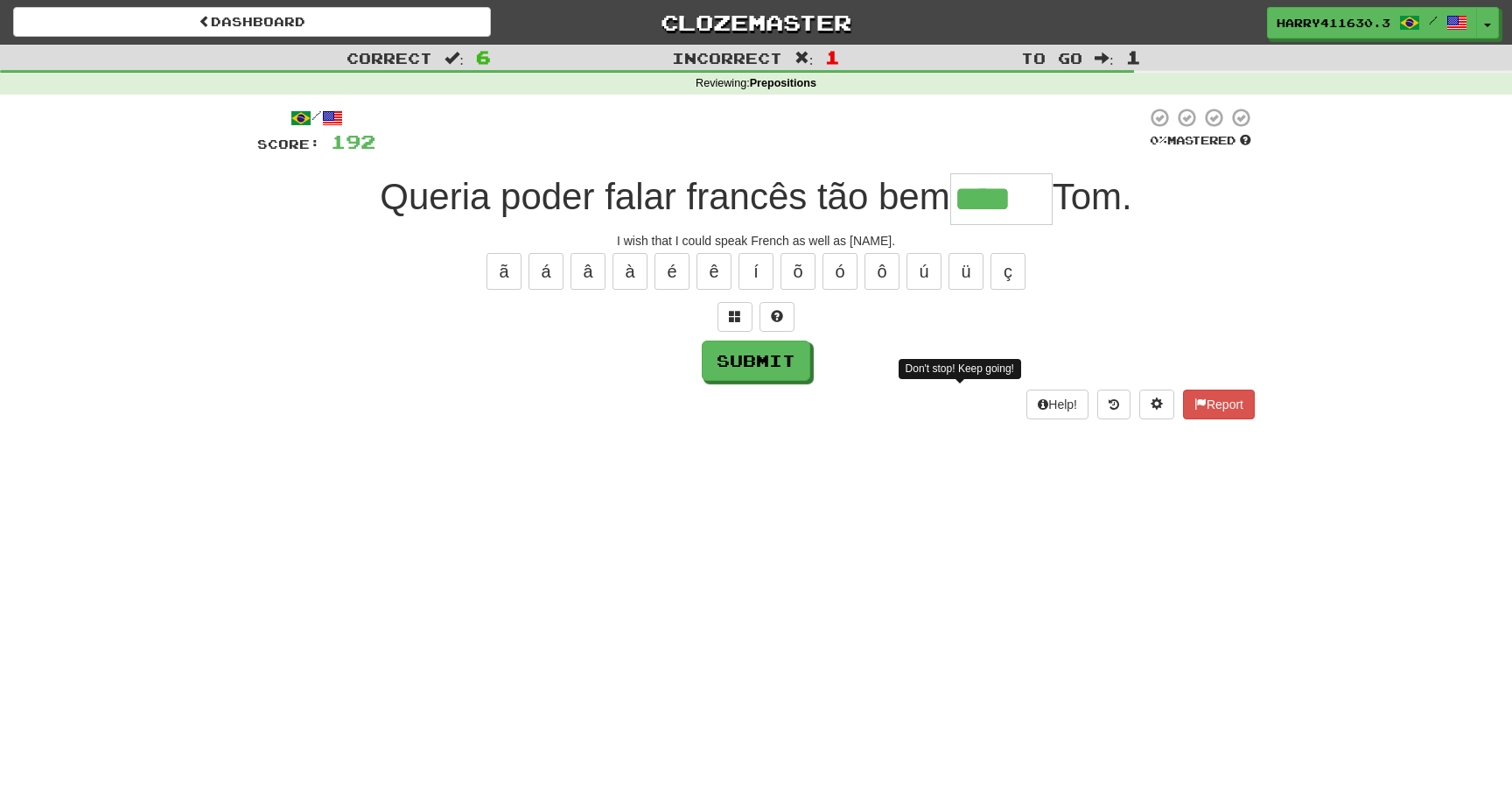 type on "****" 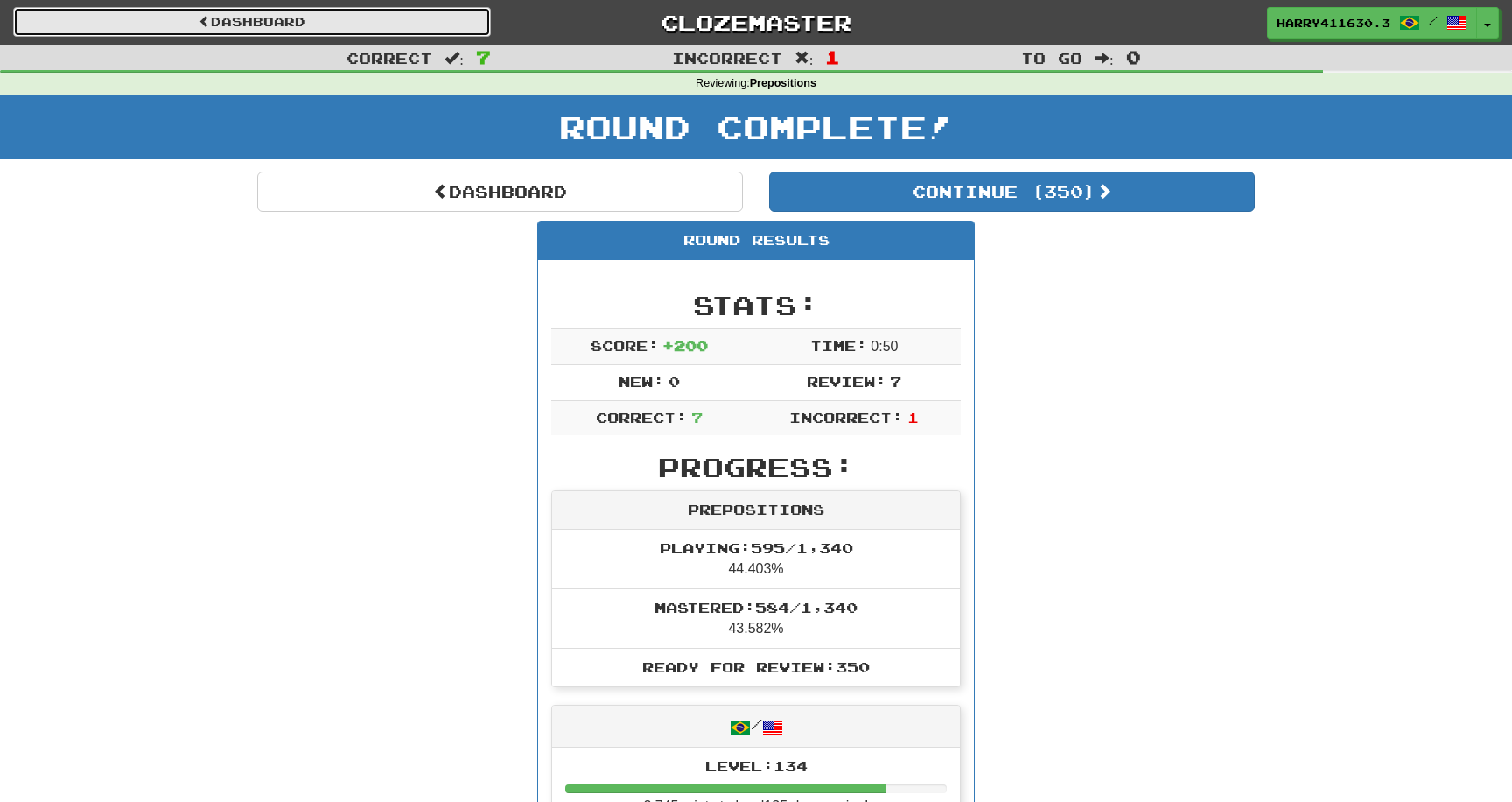 click on "Dashboard" at bounding box center [252, 22] 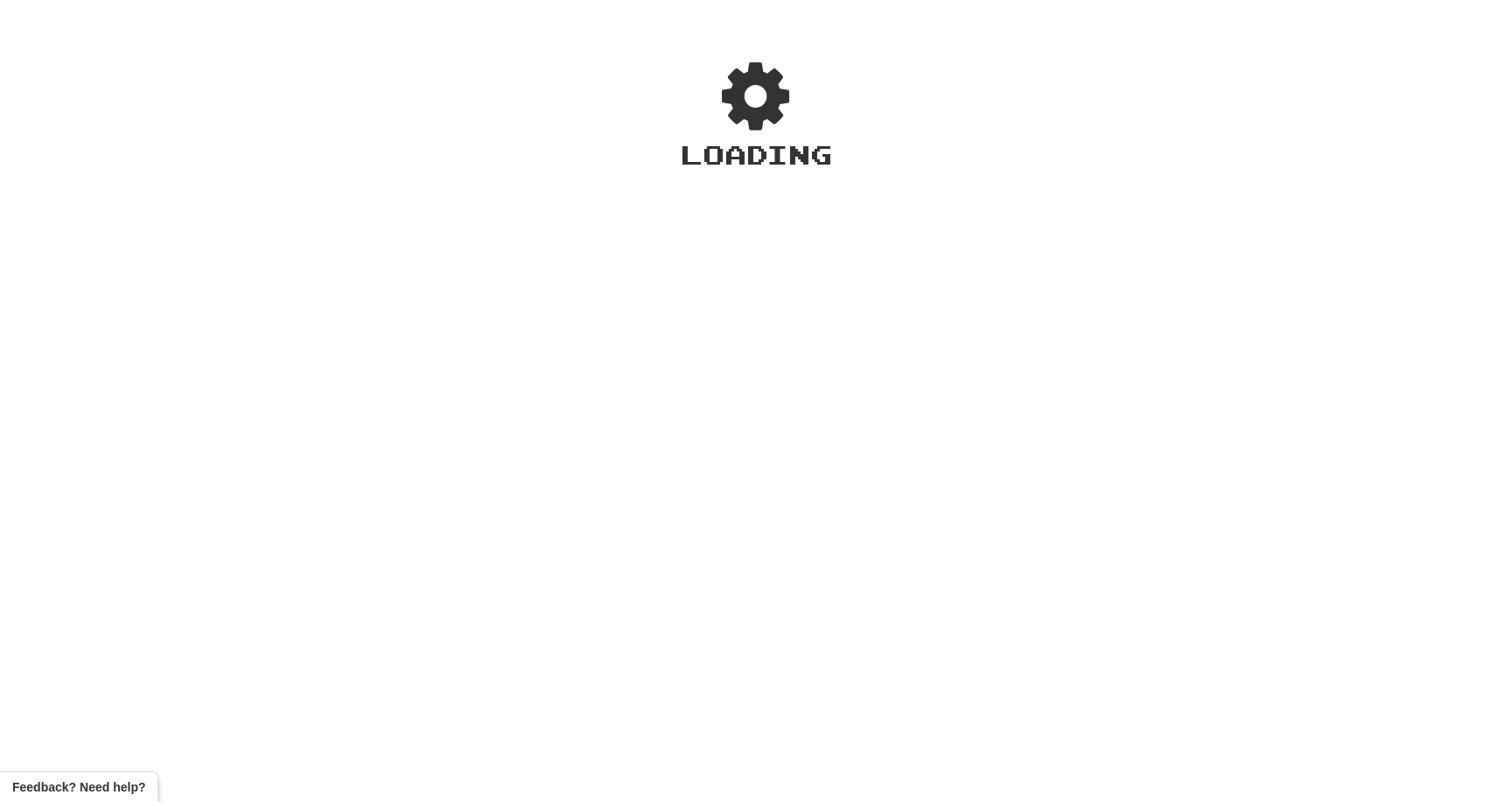 scroll, scrollTop: 0, scrollLeft: 0, axis: both 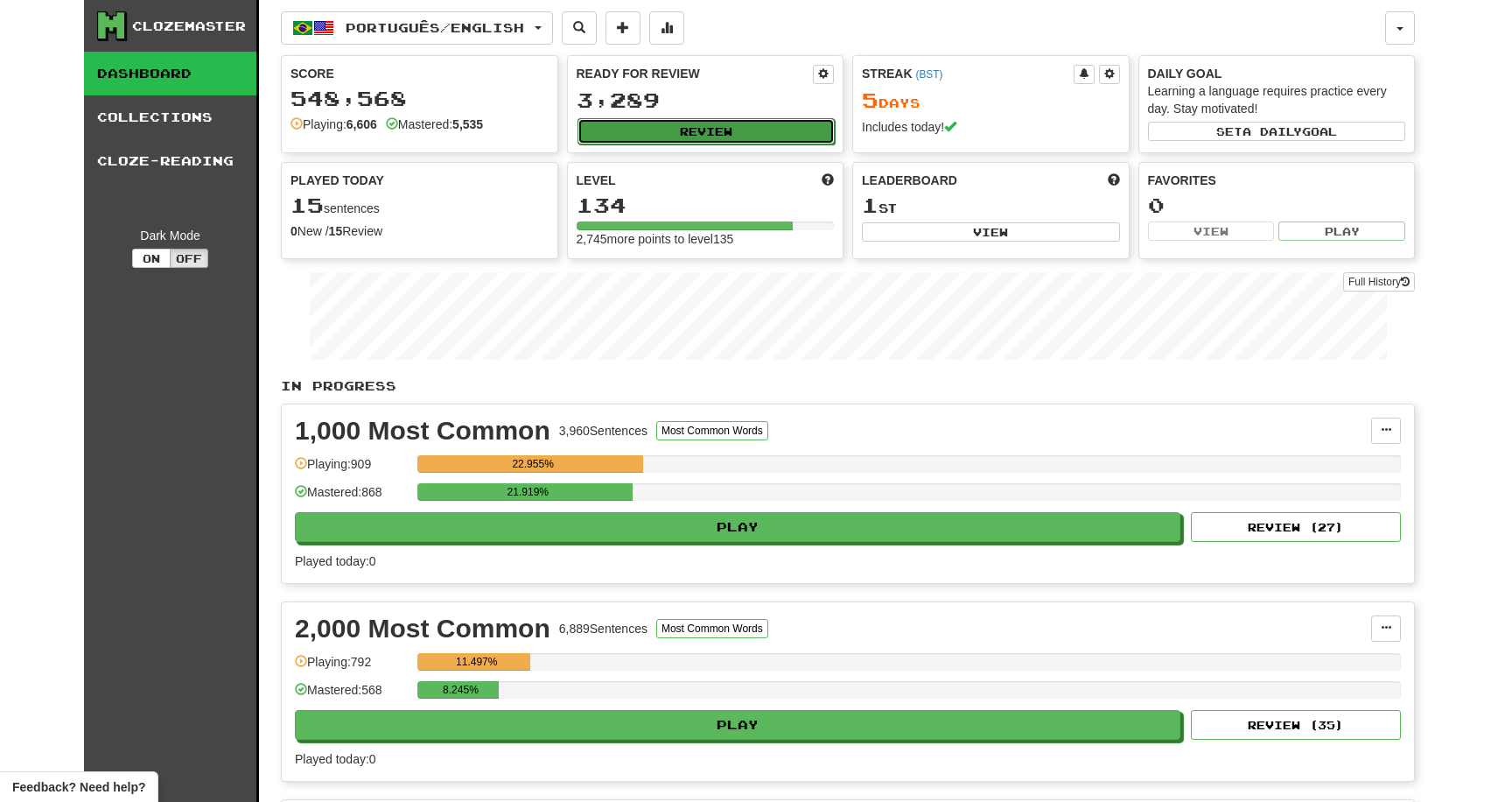 click on "Review" at bounding box center (706, 131) 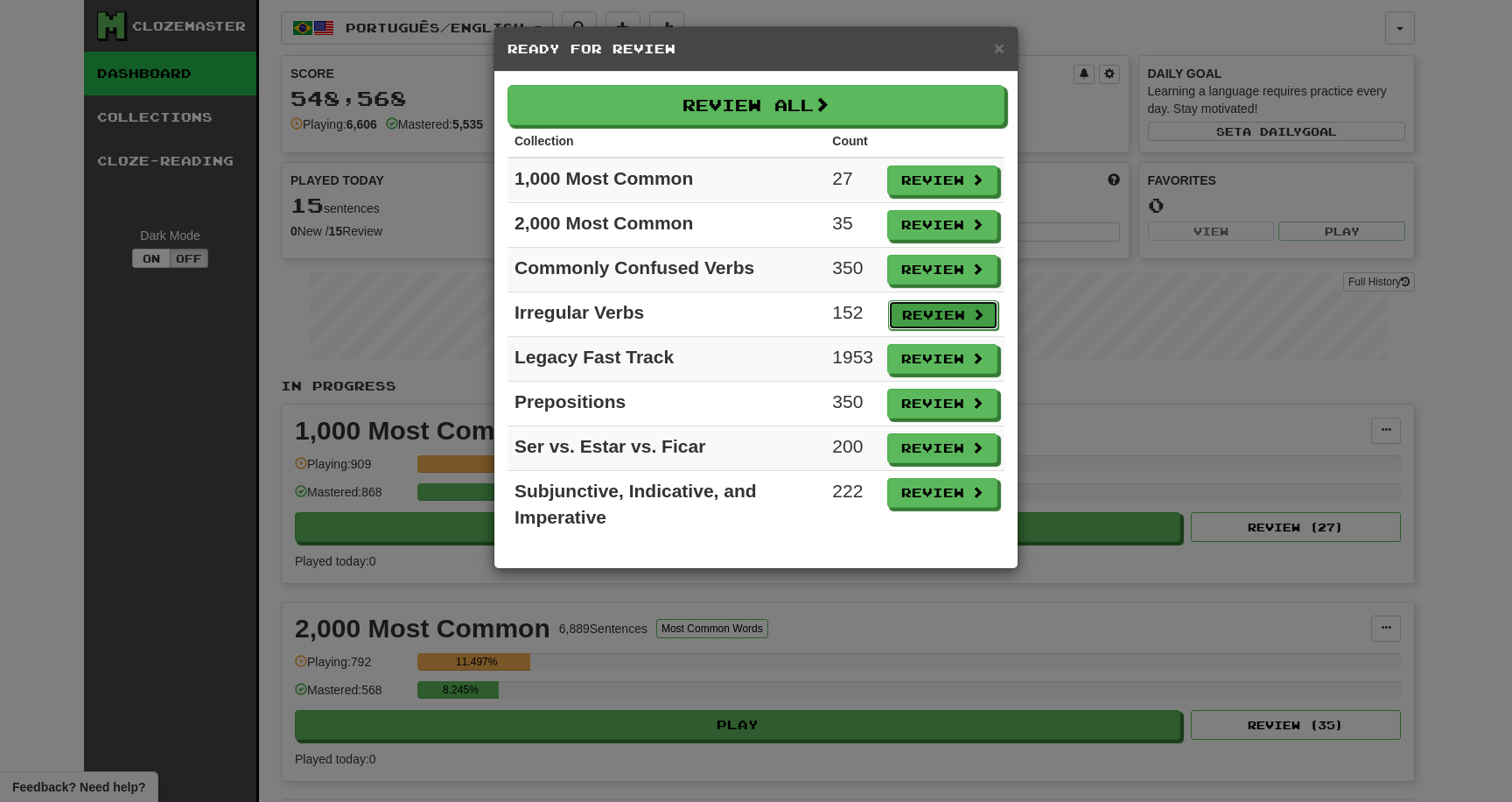 click on "Review" at bounding box center [943, 315] 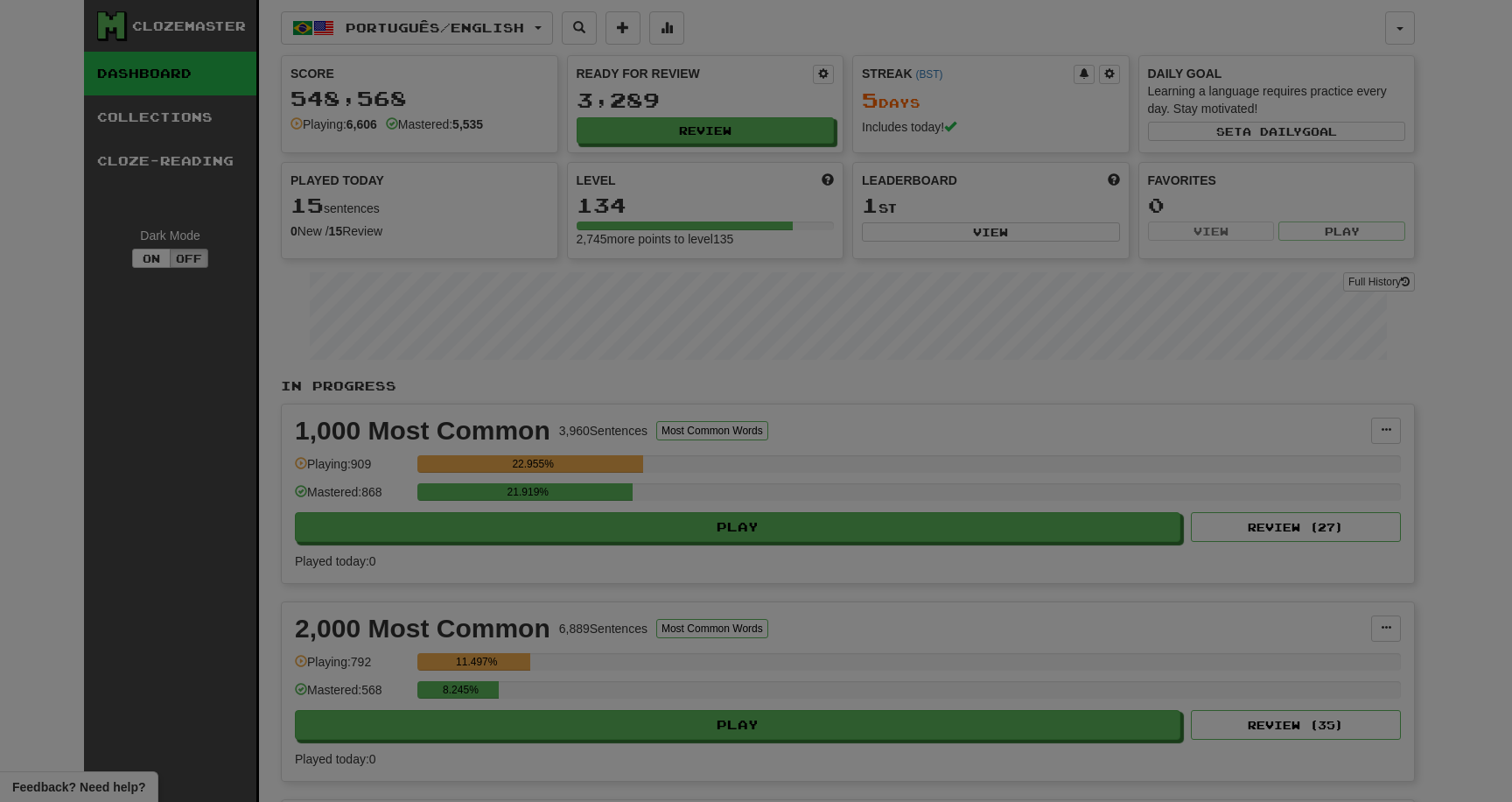 select on "********" 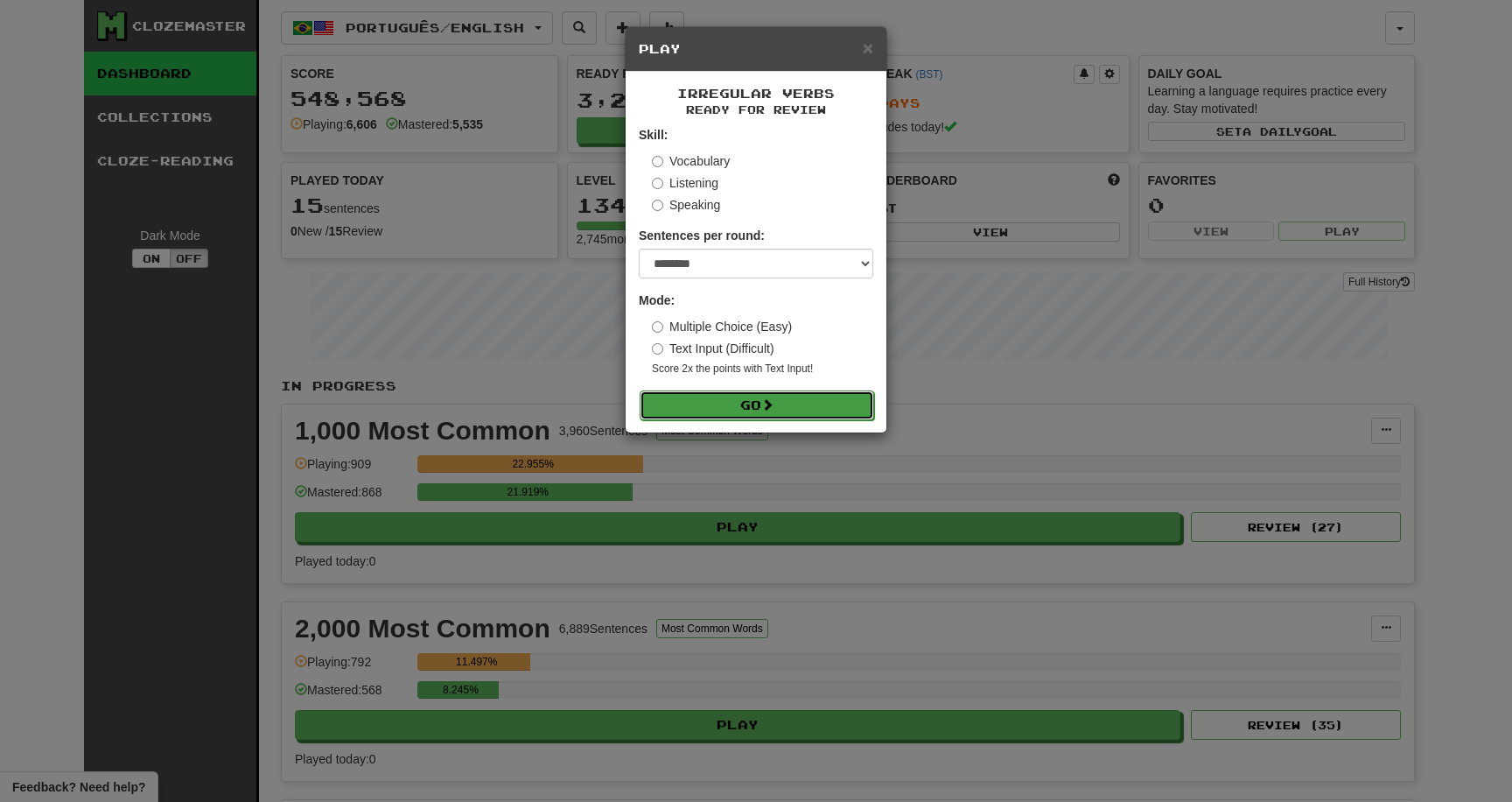 click on "Go" at bounding box center (757, 405) 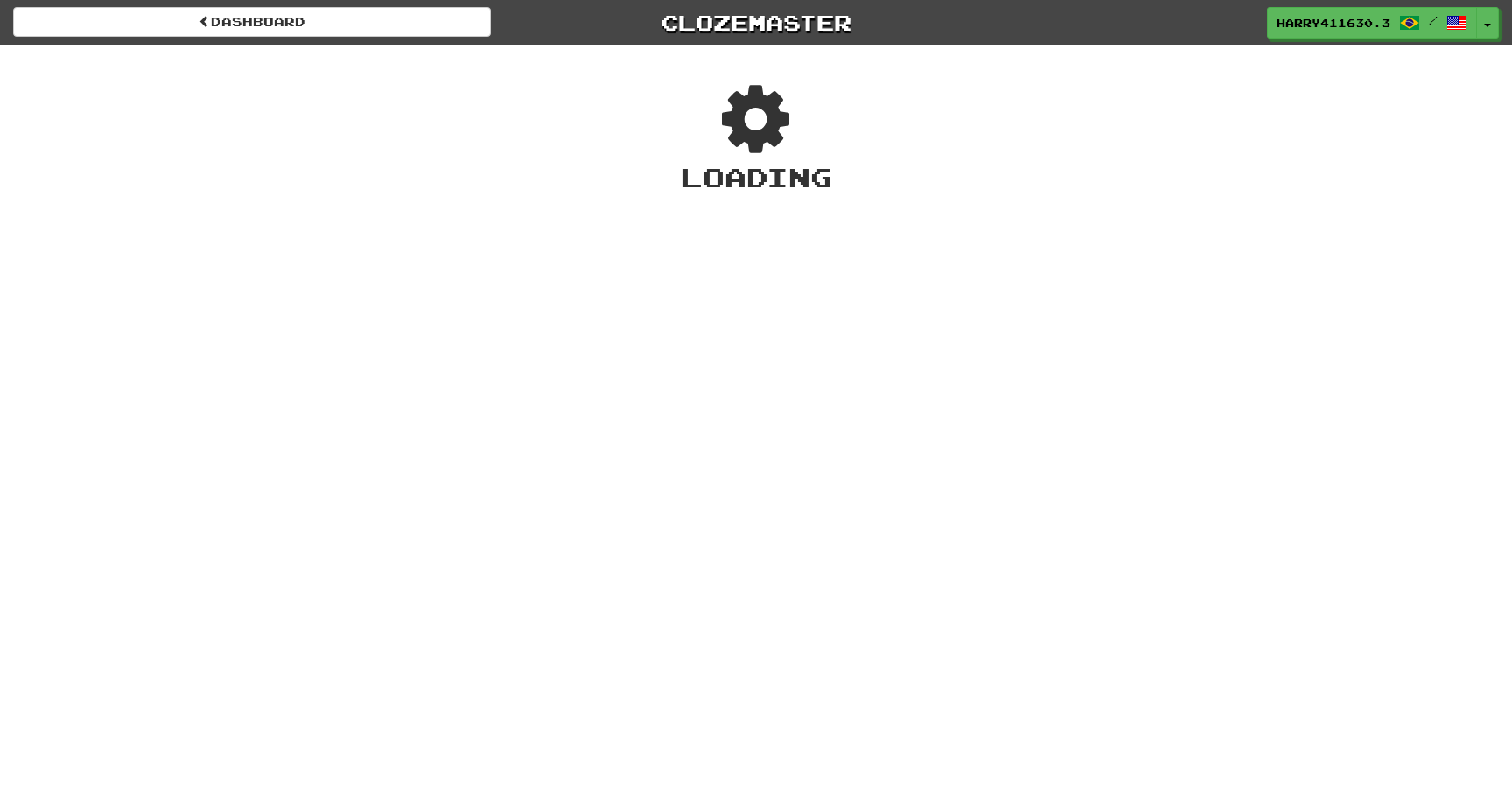 scroll, scrollTop: 0, scrollLeft: 0, axis: both 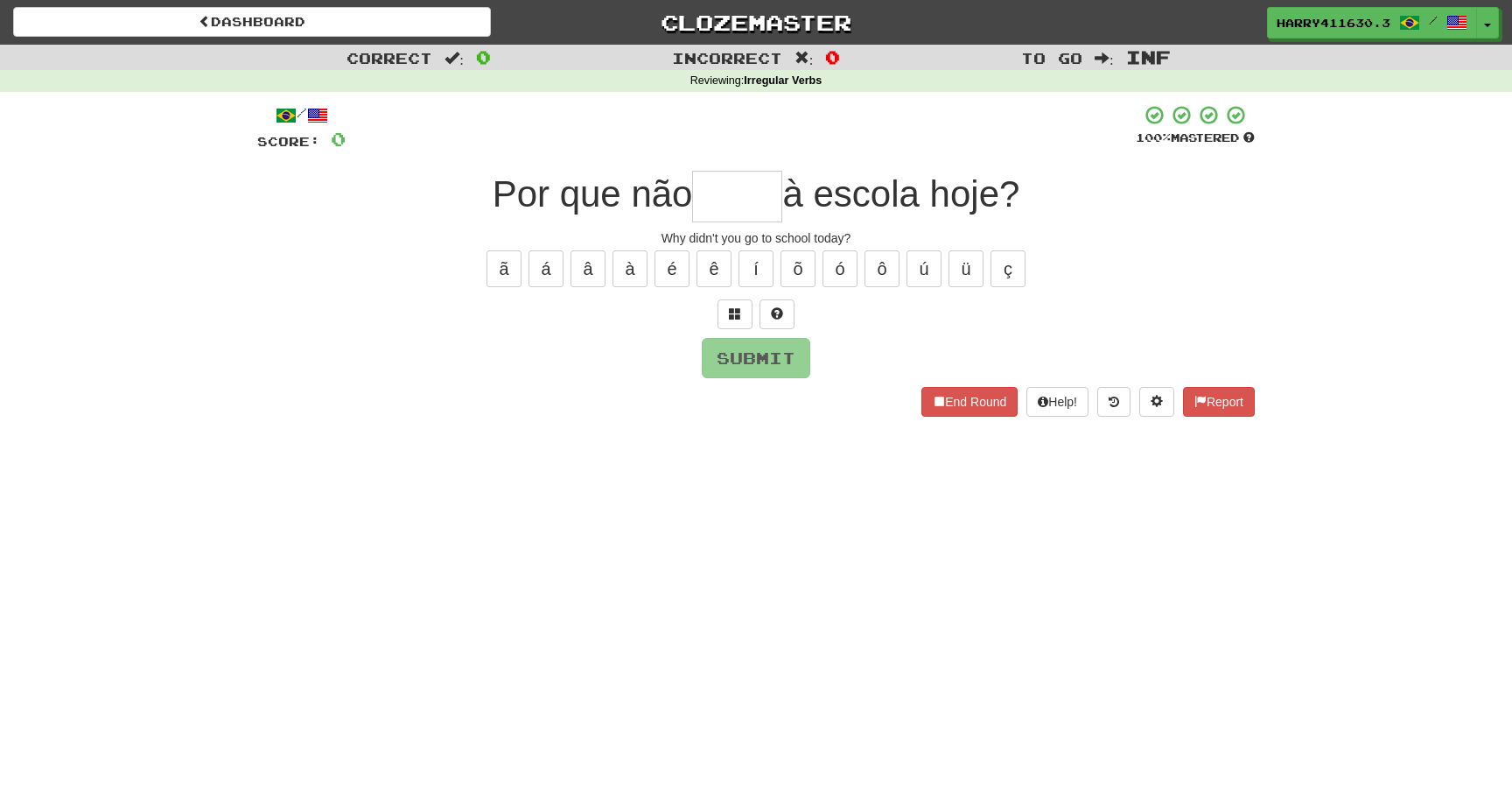 type on "*" 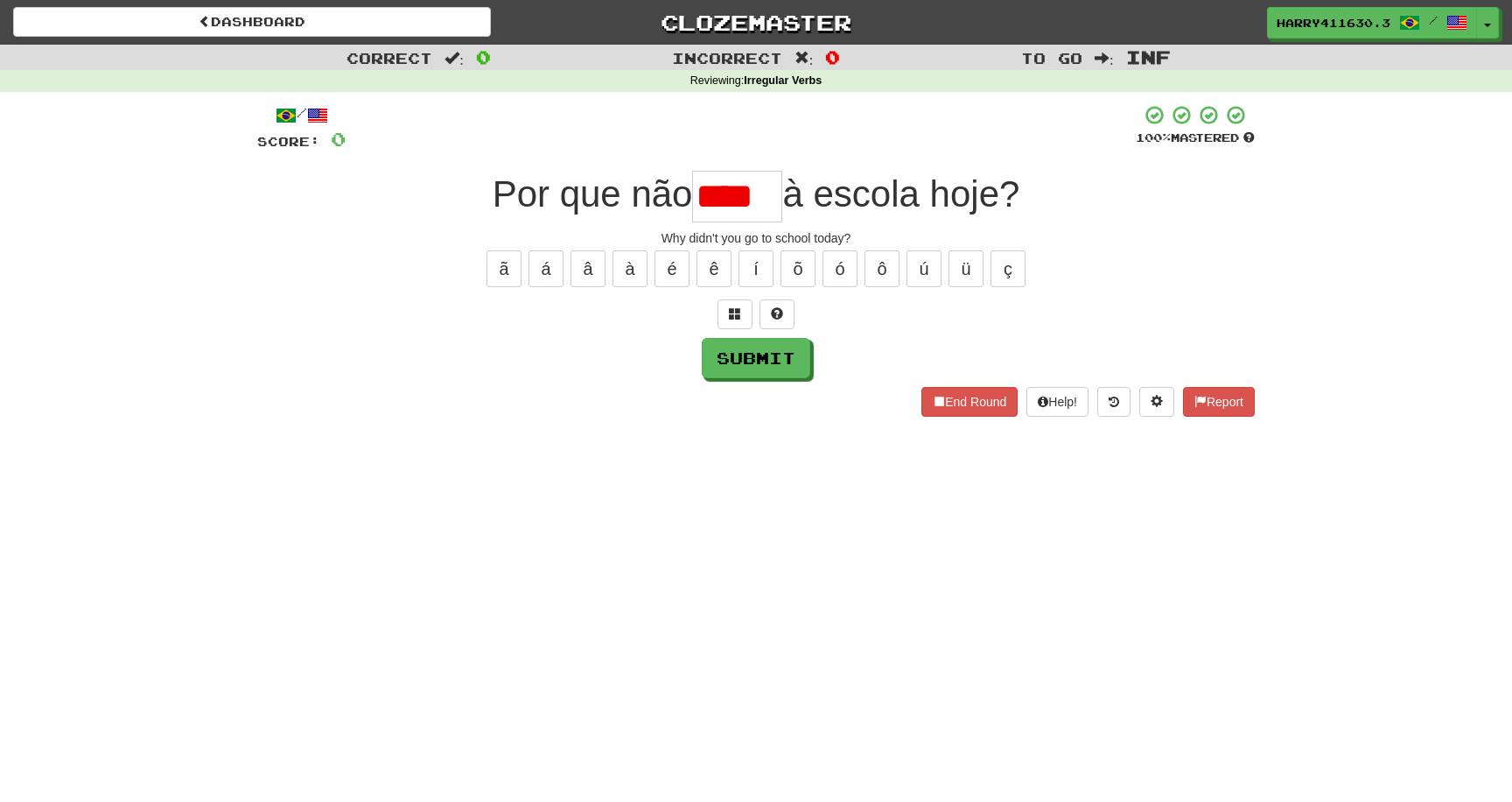 scroll, scrollTop: 0, scrollLeft: 0, axis: both 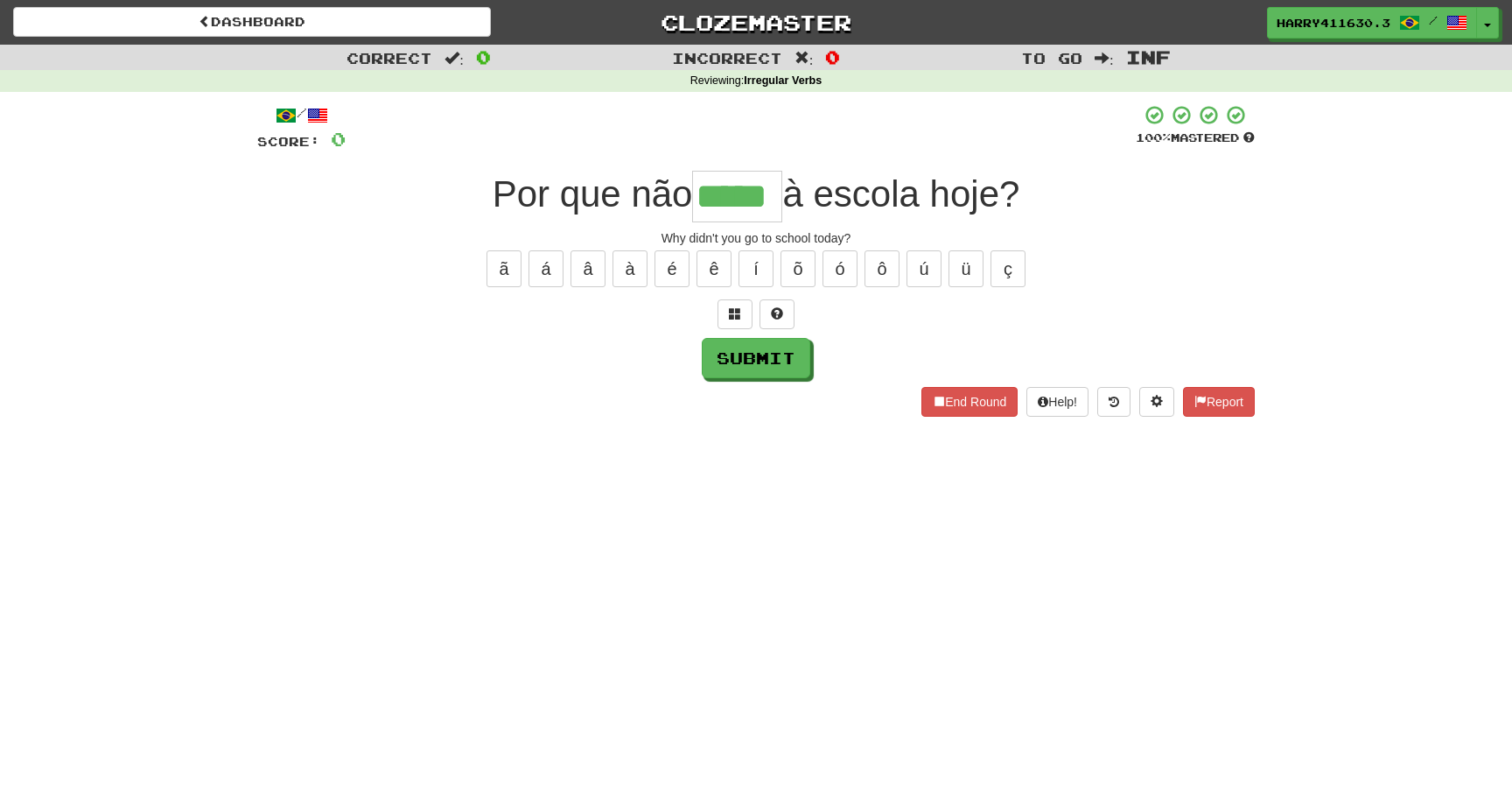 type on "*****" 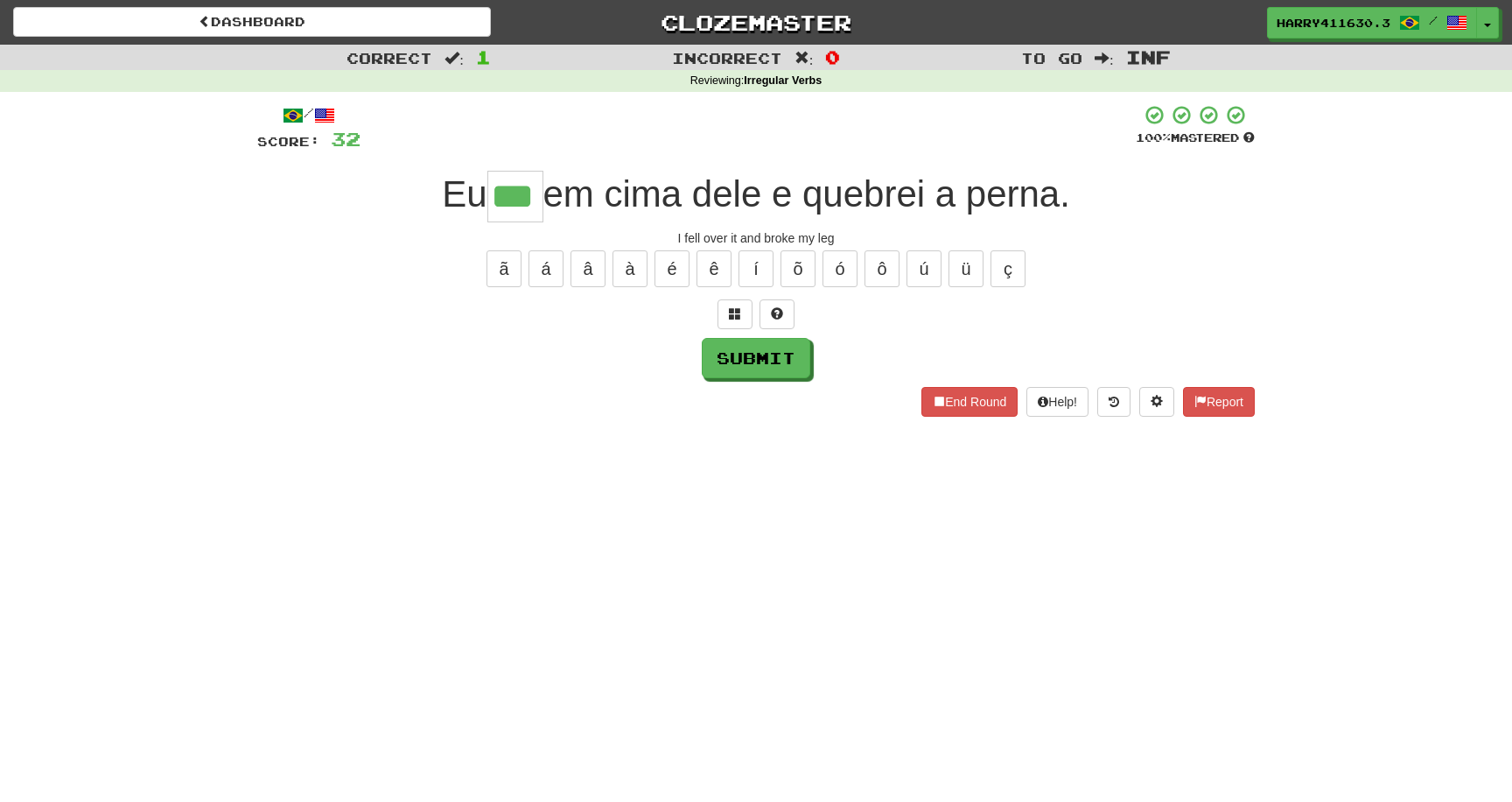 type on "***" 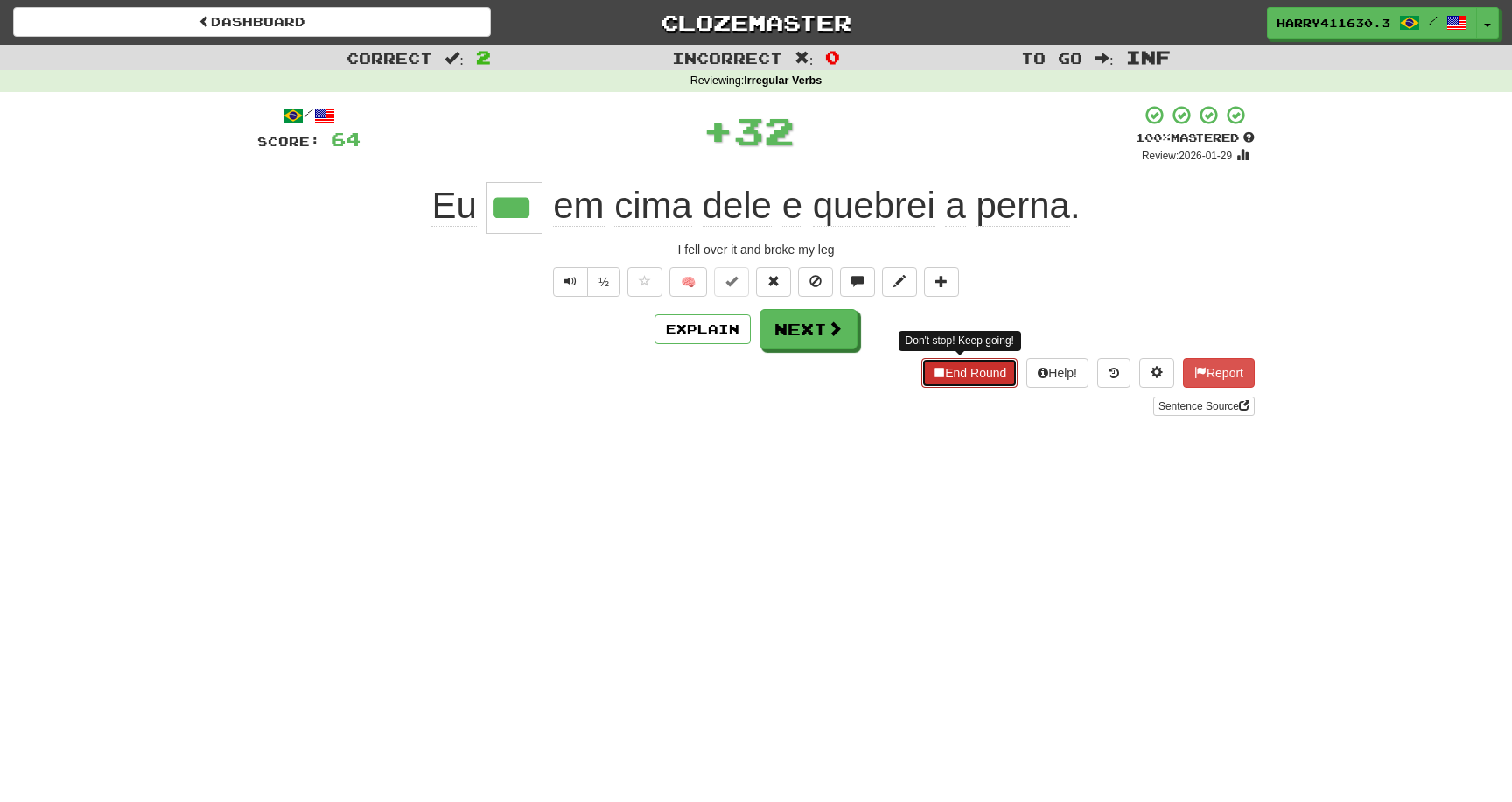 click on "End Round" at bounding box center (970, 373) 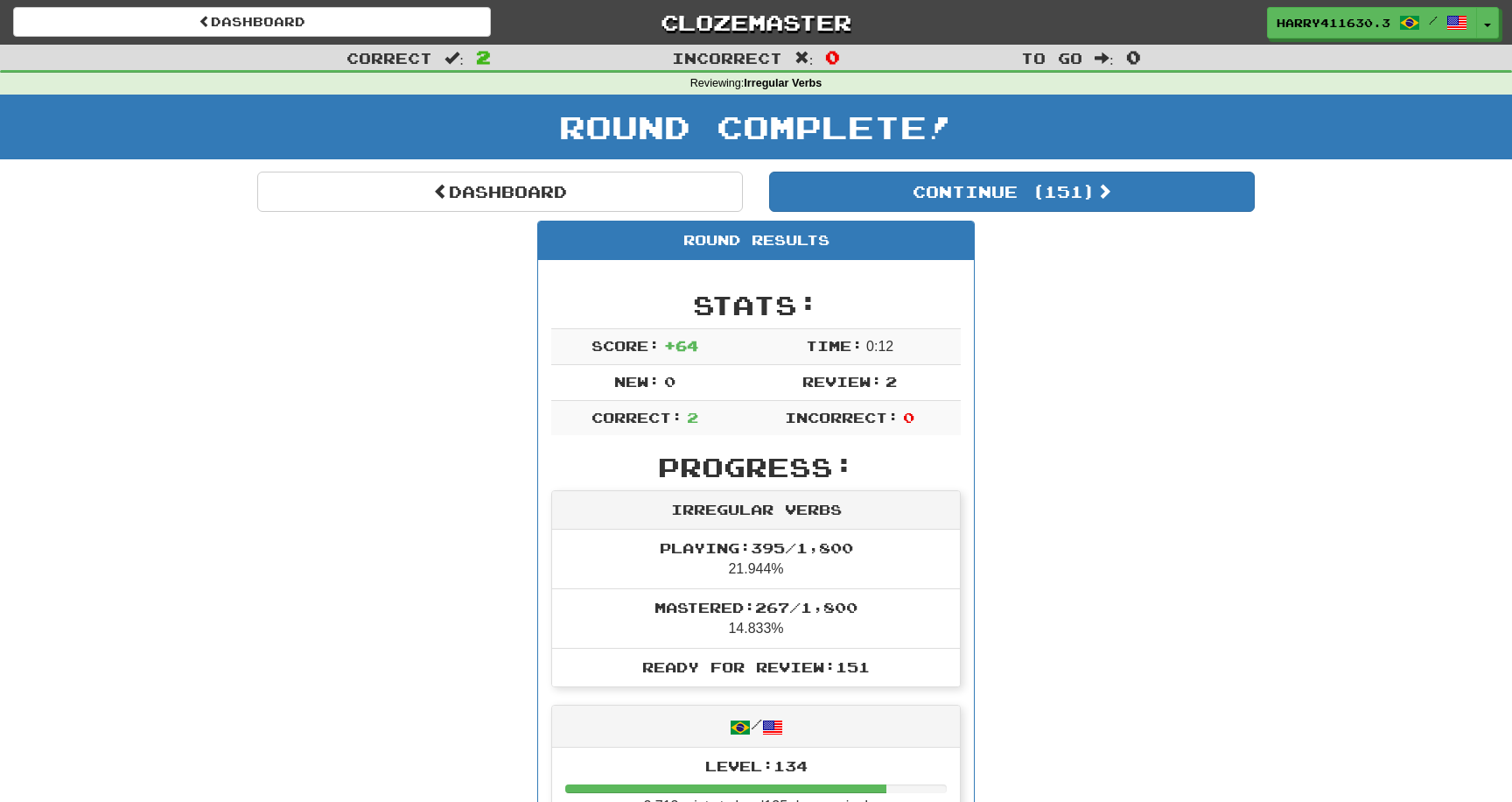 click on "Dashboard
Clozemaster
Harry411630.3
/
Toggle Dropdown
Dashboard
Leaderboard
Activity Feed
Notifications
10
Profile
Discussions
Français
/
English
Streak:
0
Review:
279
Points Today: 0
Português
/
English
Streak:
5
Review:
3,289
Points Today: 304
中文
/
English
Streak:
0
Review:
0
Points Today: 0
Languages
Account
Logout
Harry411630.3
/
Toggle Dropdown
Dashboard
Leaderboard
Activity Feed
Notifications
10
Profile
Discussions
Français
/
English
Streak:
0
Review:
279
Points Today: 0
Português
/
English
Streak:
5
Review:
3,289
Points Today: 304" at bounding box center [756, 19] 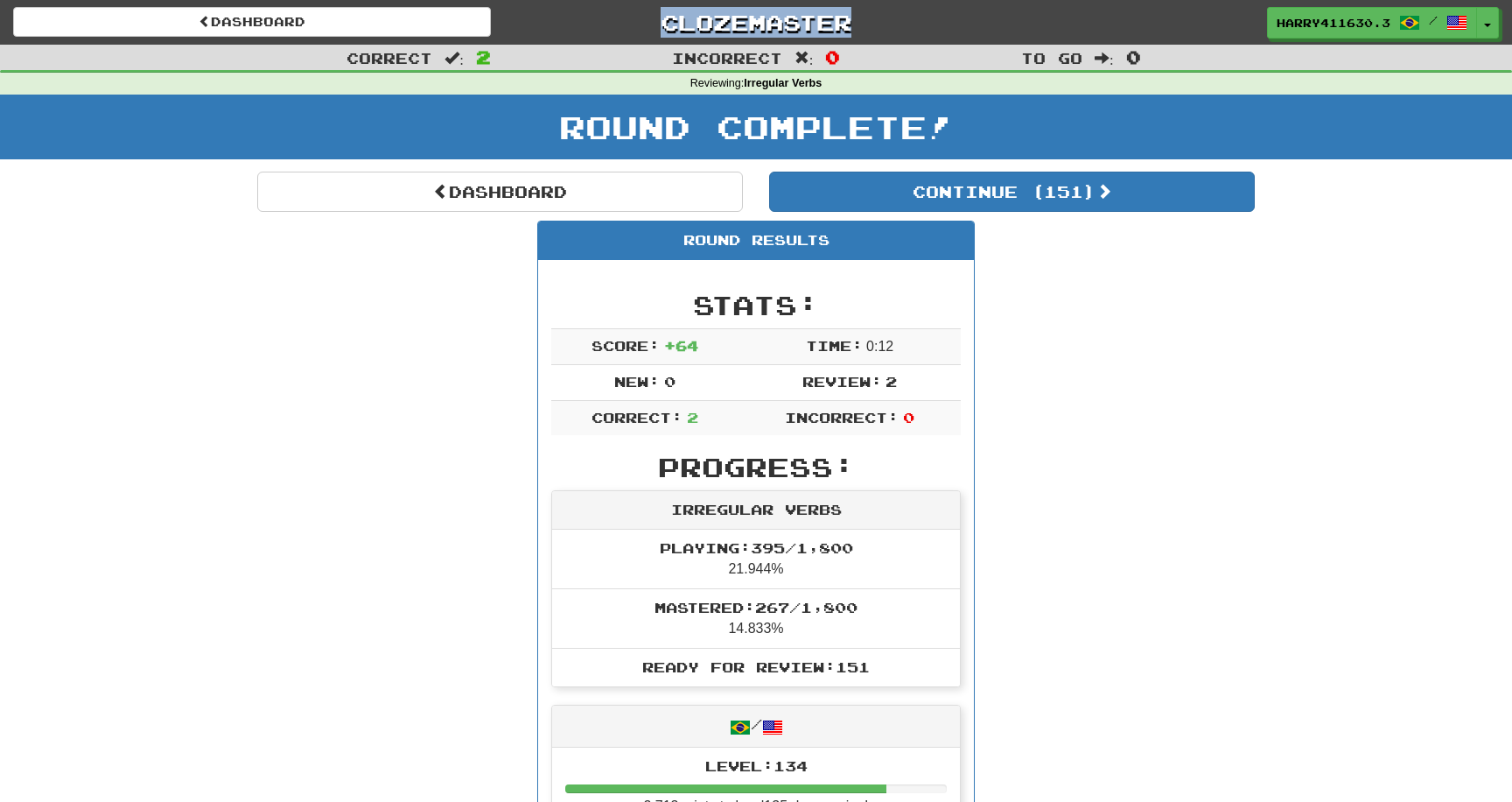click on "Dashboard
Clozemaster
Harry411630.3
/
Toggle Dropdown
Dashboard
Leaderboard
Activity Feed
Notifications
10
Profile
Discussions
Français
/
English
Streak:
0
Review:
279
Points Today: 0
Português
/
English
Streak:
5
Review:
3,289
Points Today: 304
中文
/
English
Streak:
0
Review:
0
Points Today: 0
Languages
Account
Logout
Harry411630.3
/
Toggle Dropdown
Dashboard
Leaderboard
Activity Feed
Notifications
10
Profile
Discussions
Français
/
English
Streak:
0
Review:
279
Points Today: 0
Português
/
English
Streak:
5
Review:
3,289
Points Today: 304" at bounding box center (756, 19) 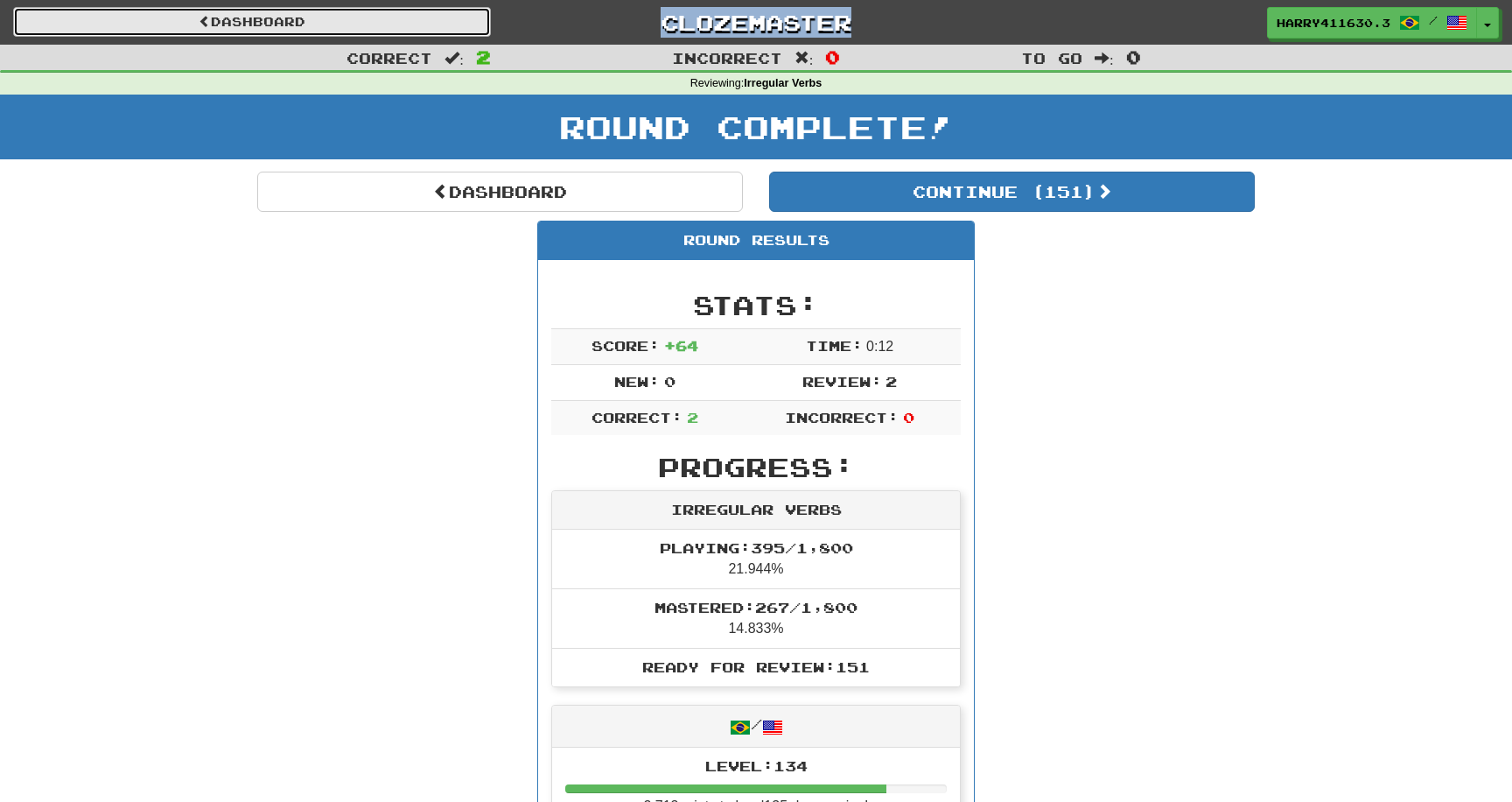 click on "Dashboard" at bounding box center [252, 22] 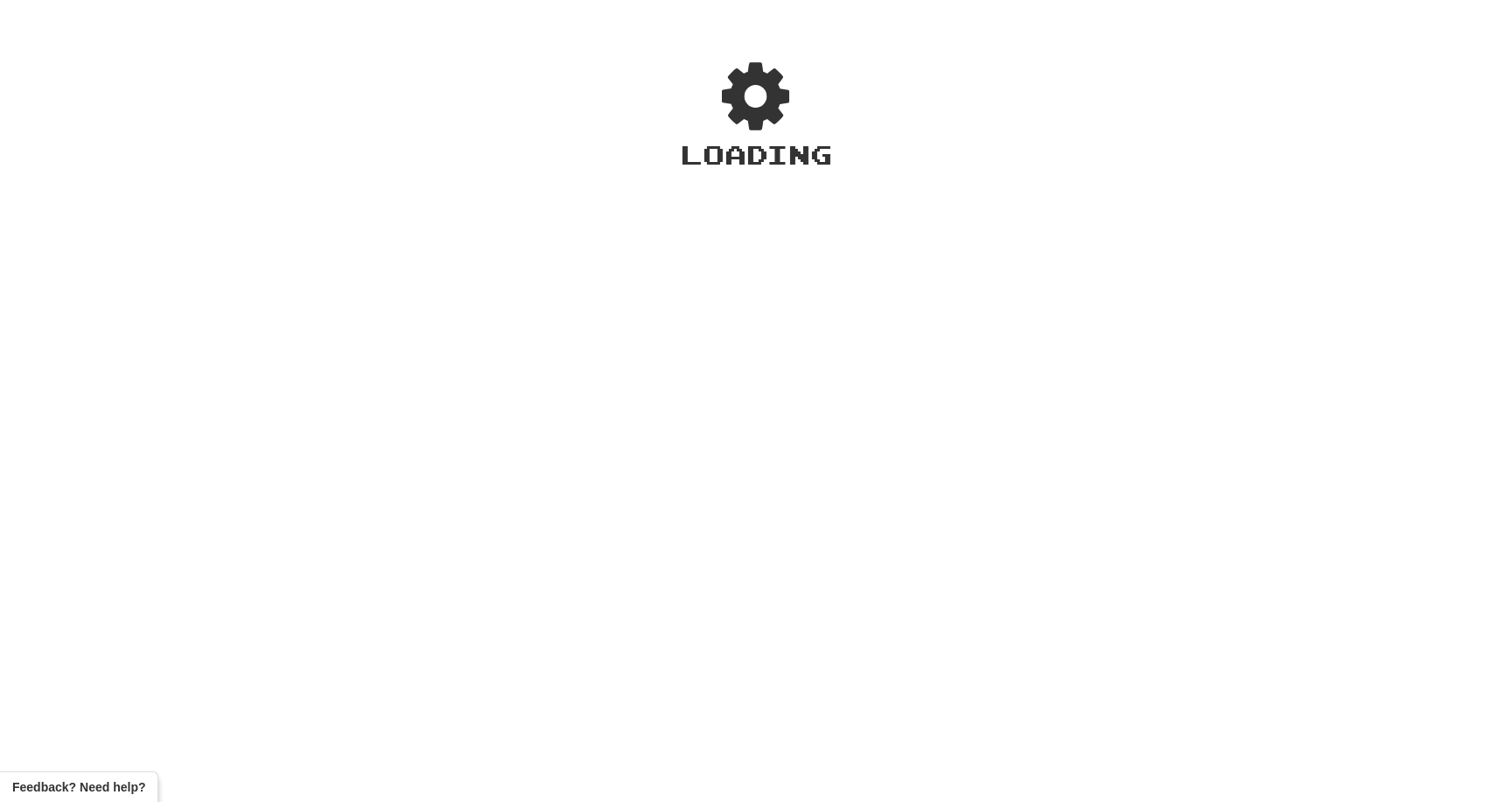 scroll, scrollTop: 0, scrollLeft: 0, axis: both 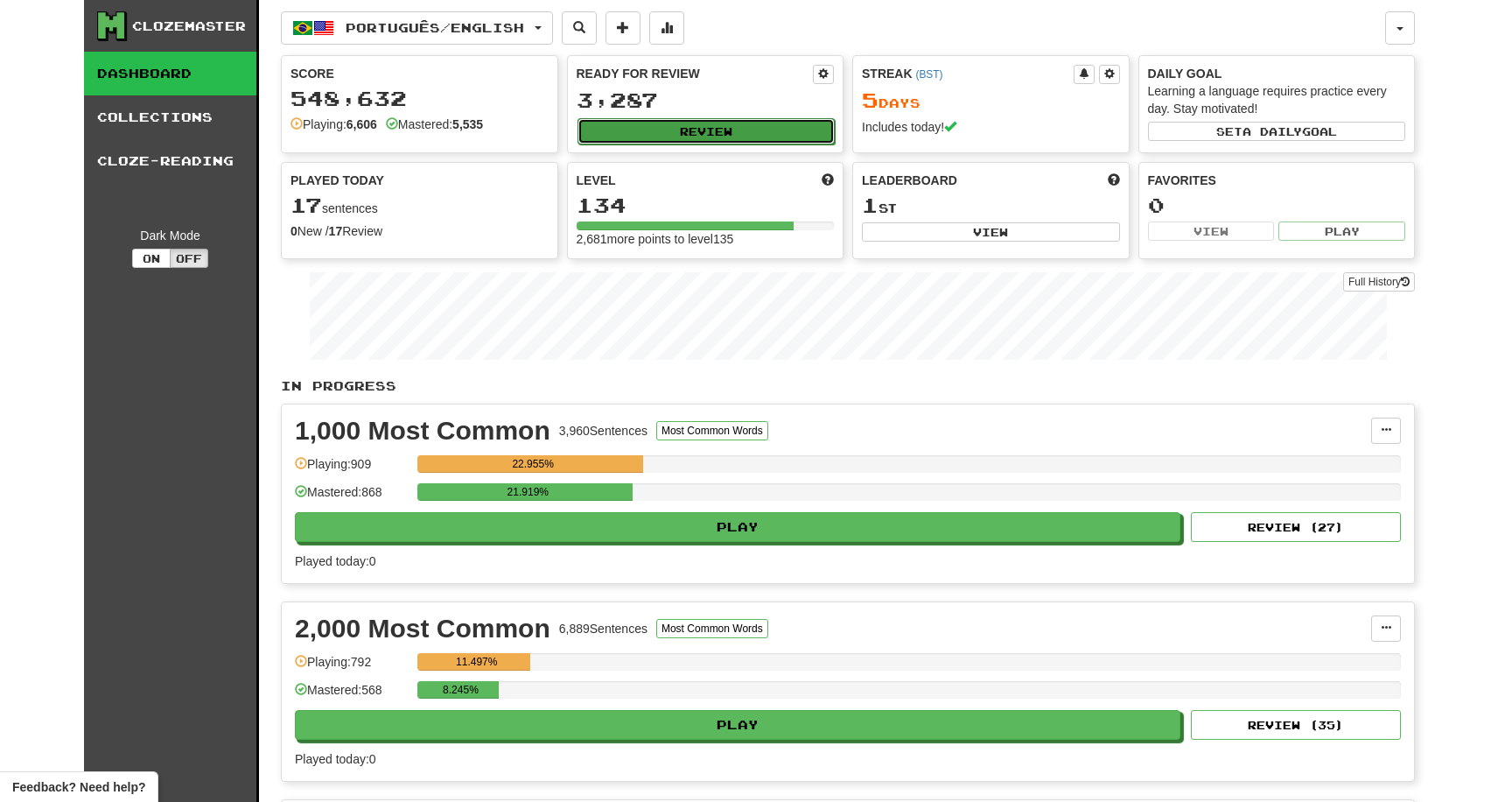 click on "Review" at bounding box center (706, 131) 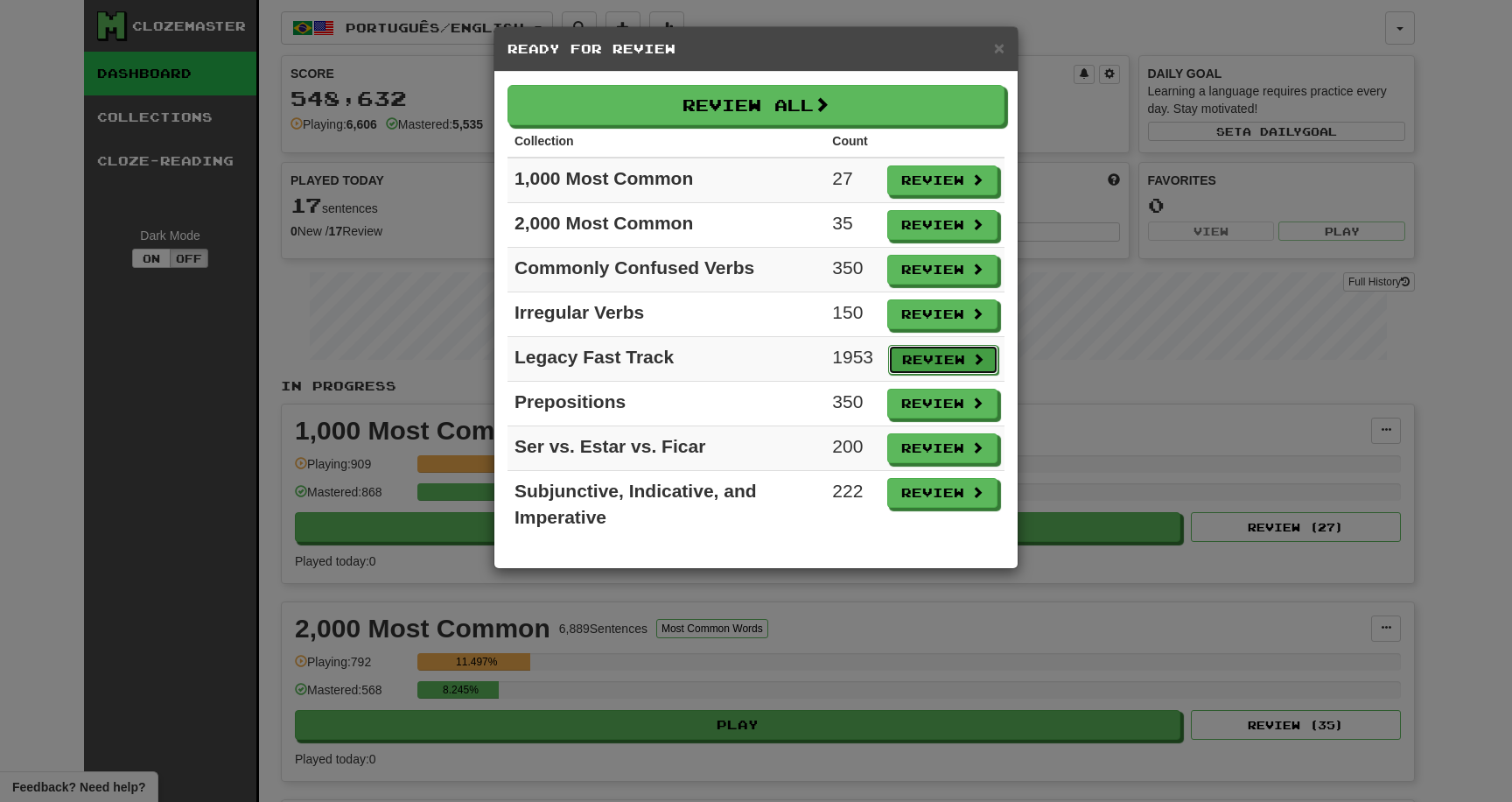click on "Review" at bounding box center (943, 360) 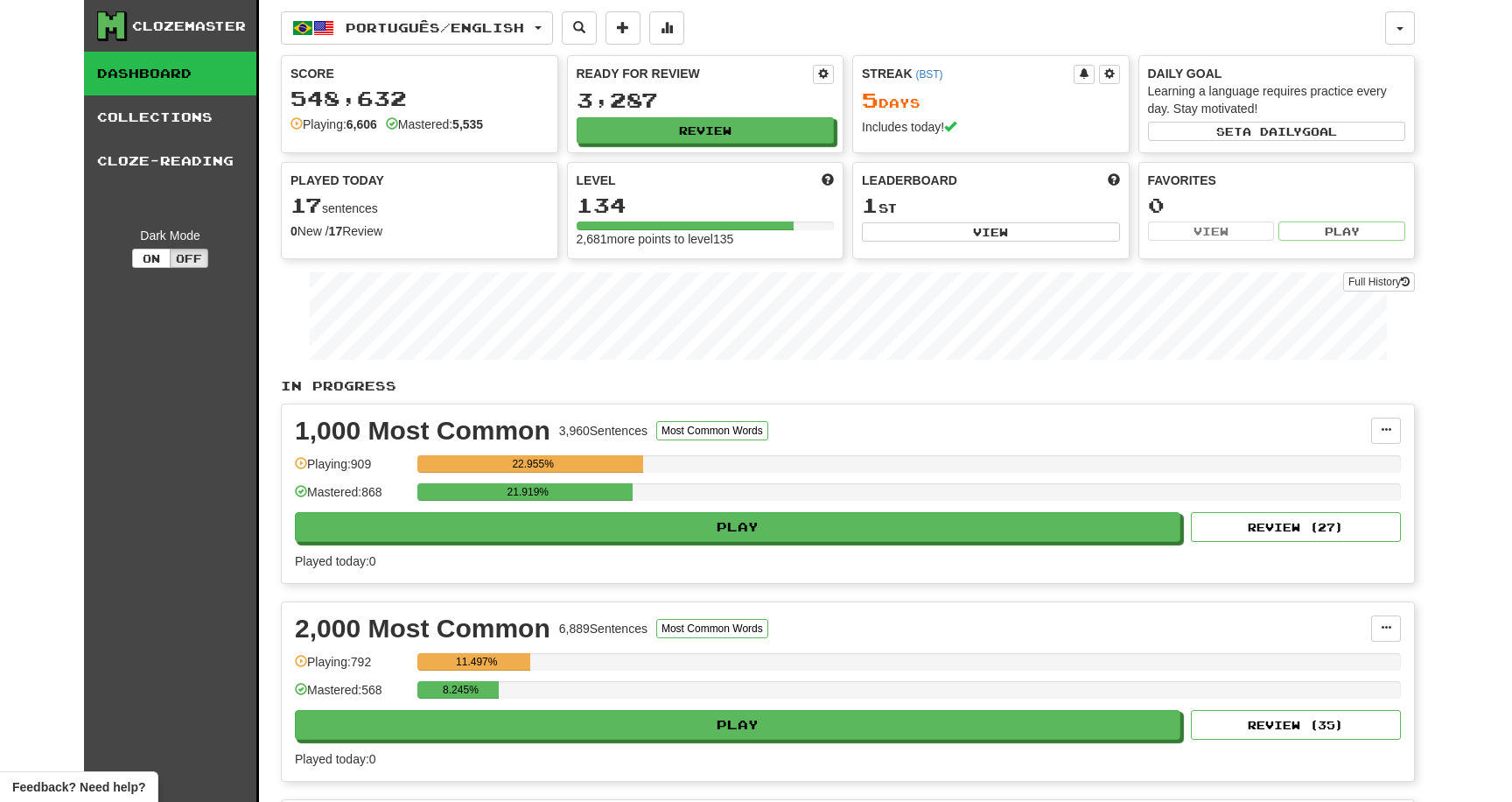 select on "********" 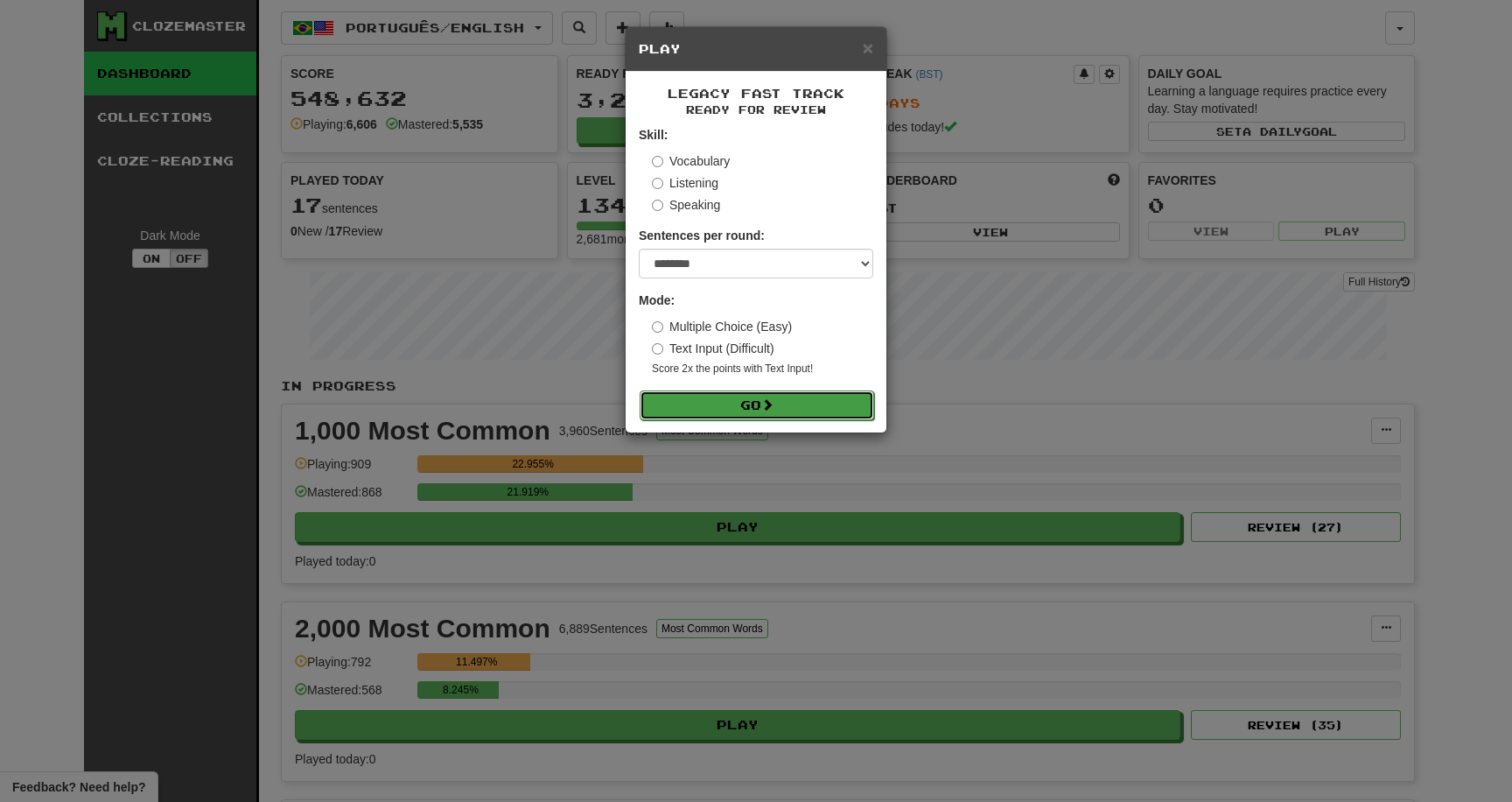 click on "Go" at bounding box center [757, 405] 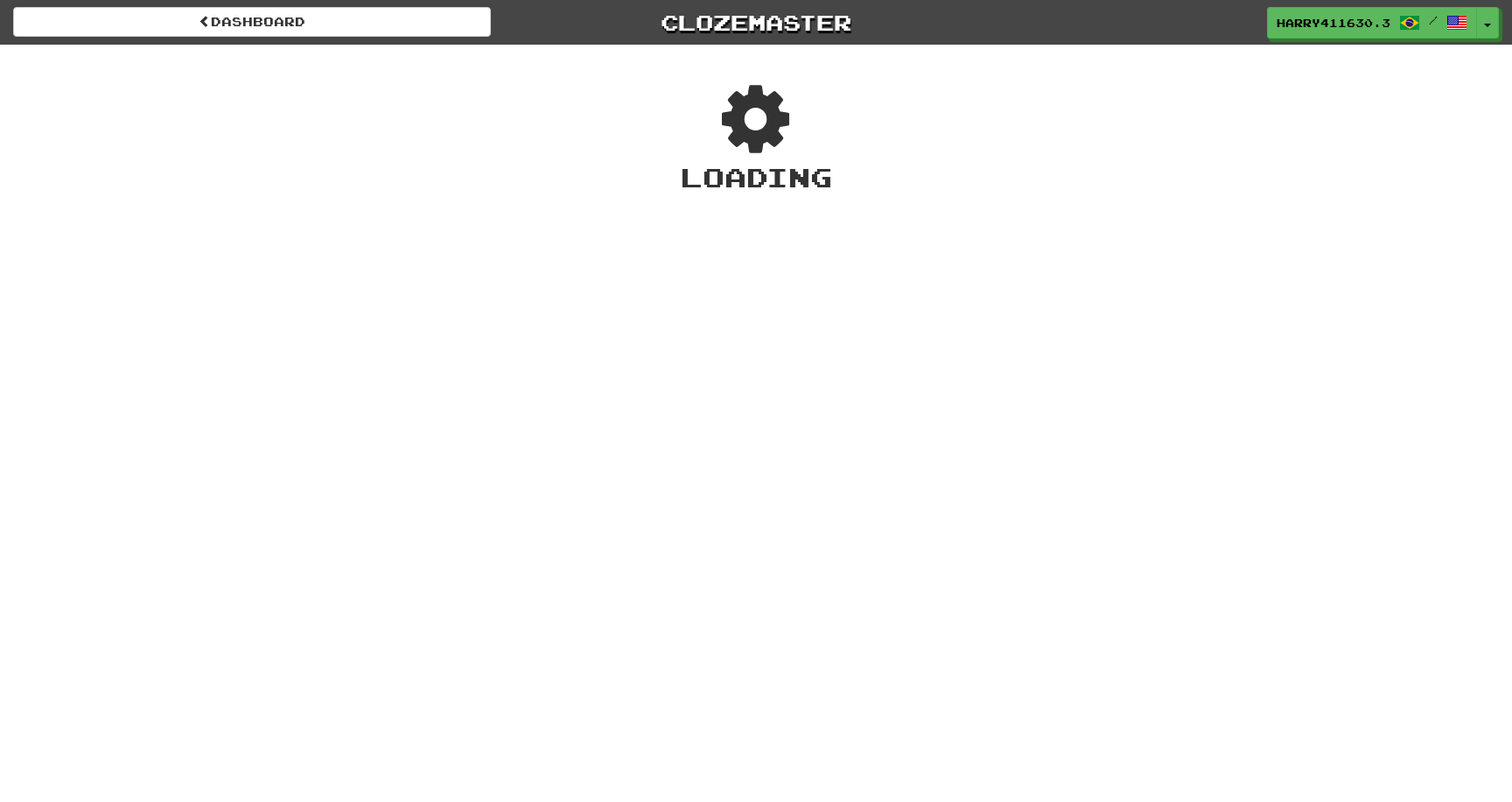 scroll, scrollTop: 0, scrollLeft: 0, axis: both 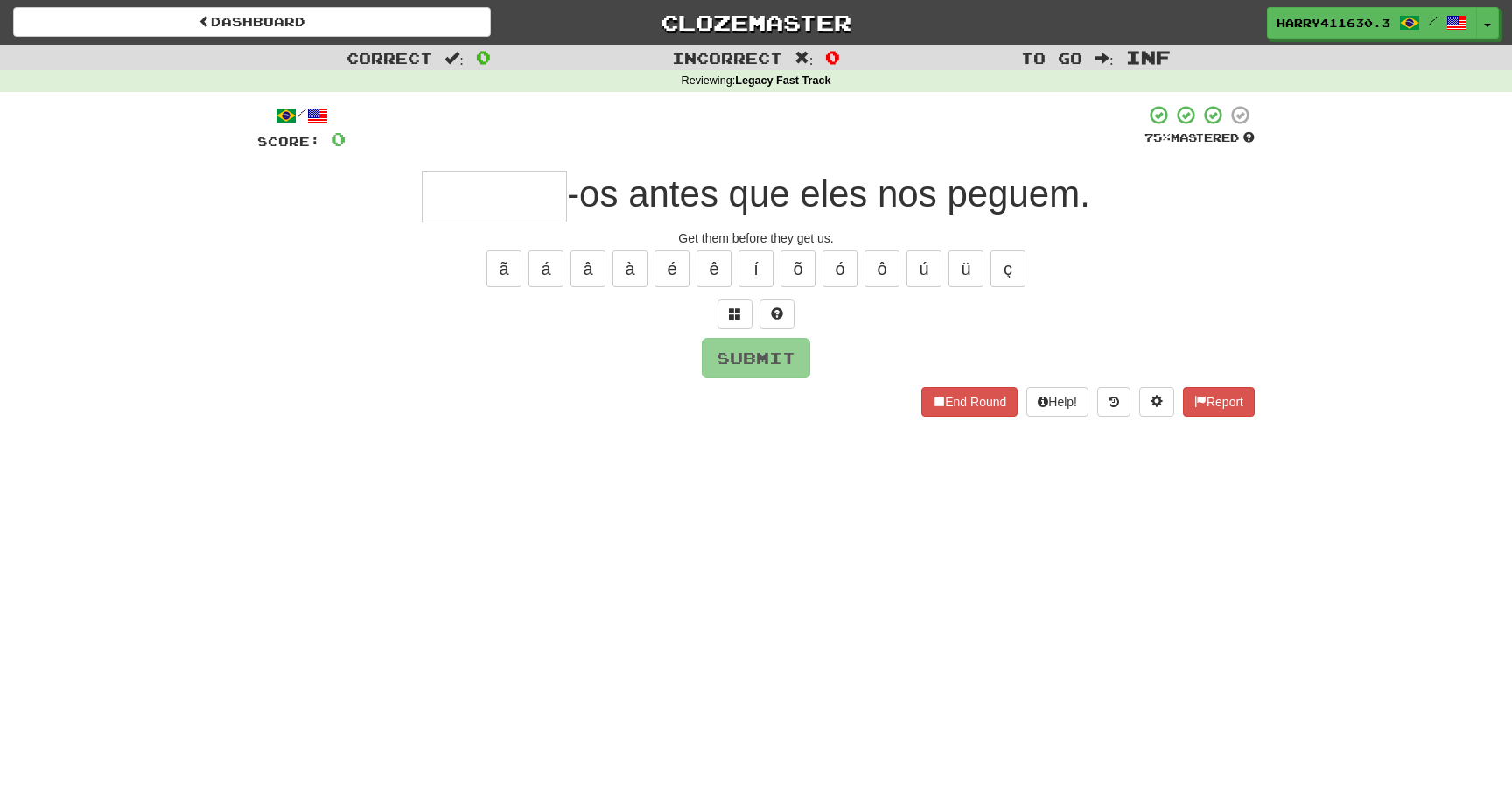 type on "*" 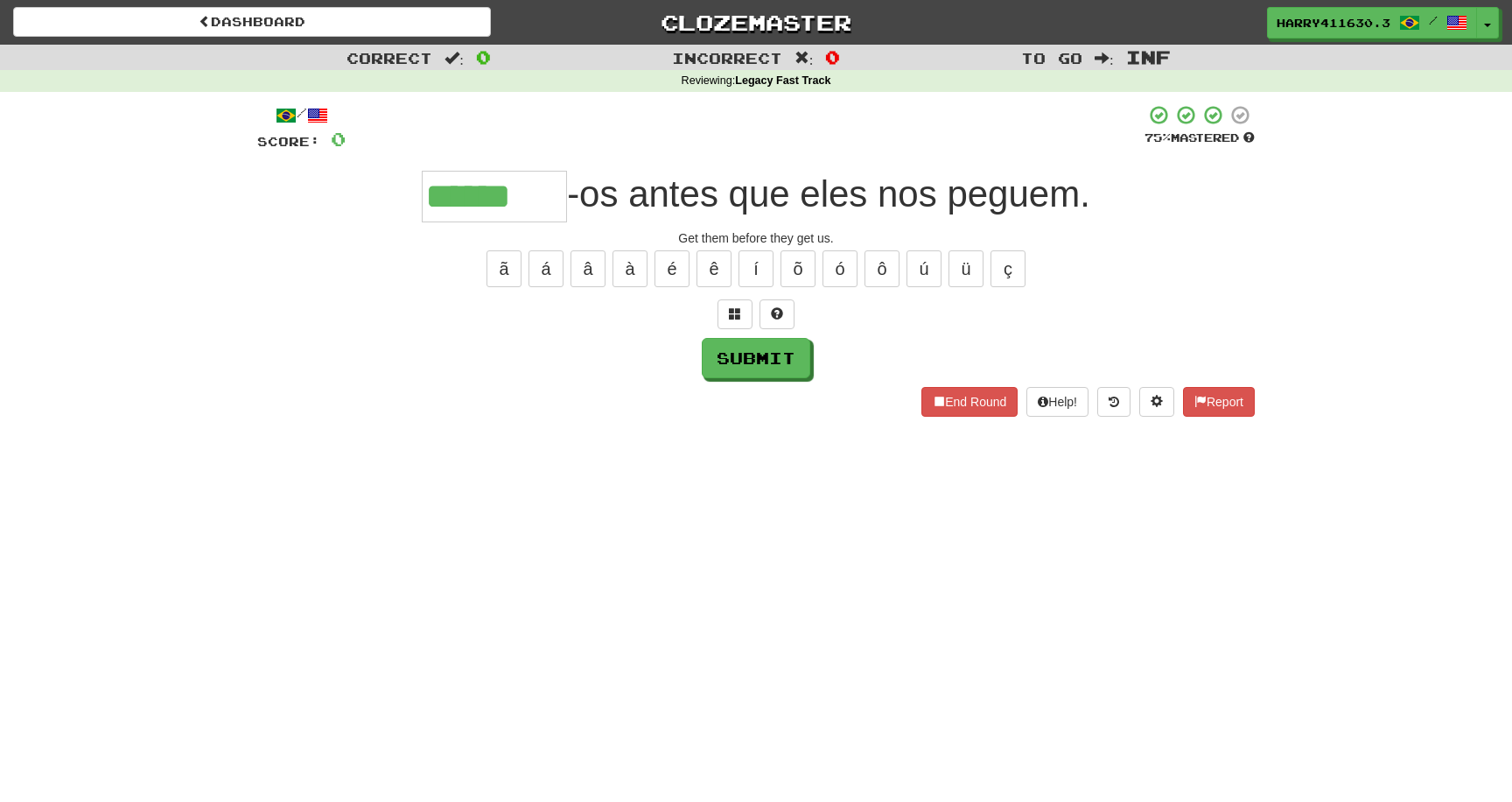 type on "******" 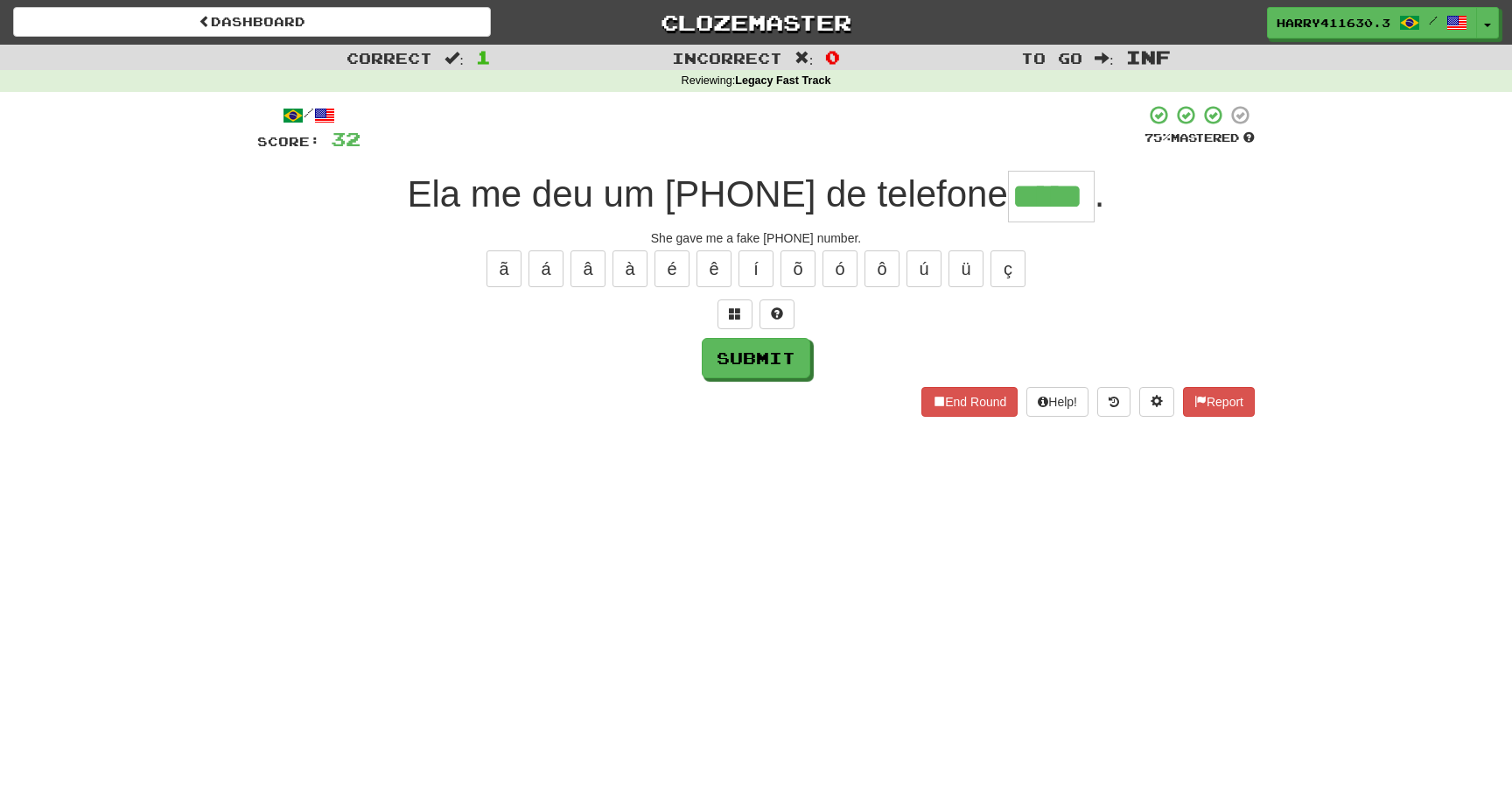 type on "*****" 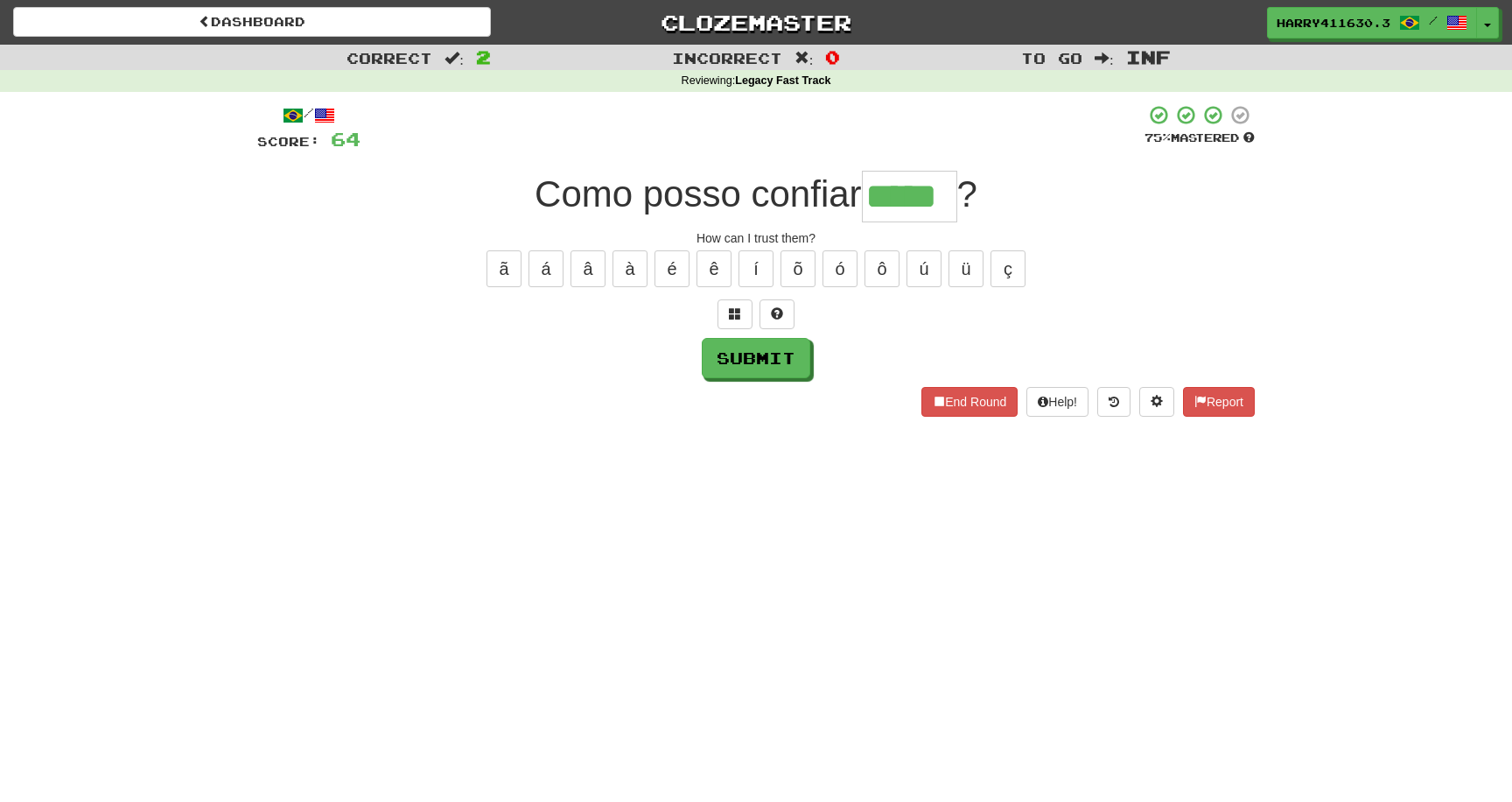 type on "*****" 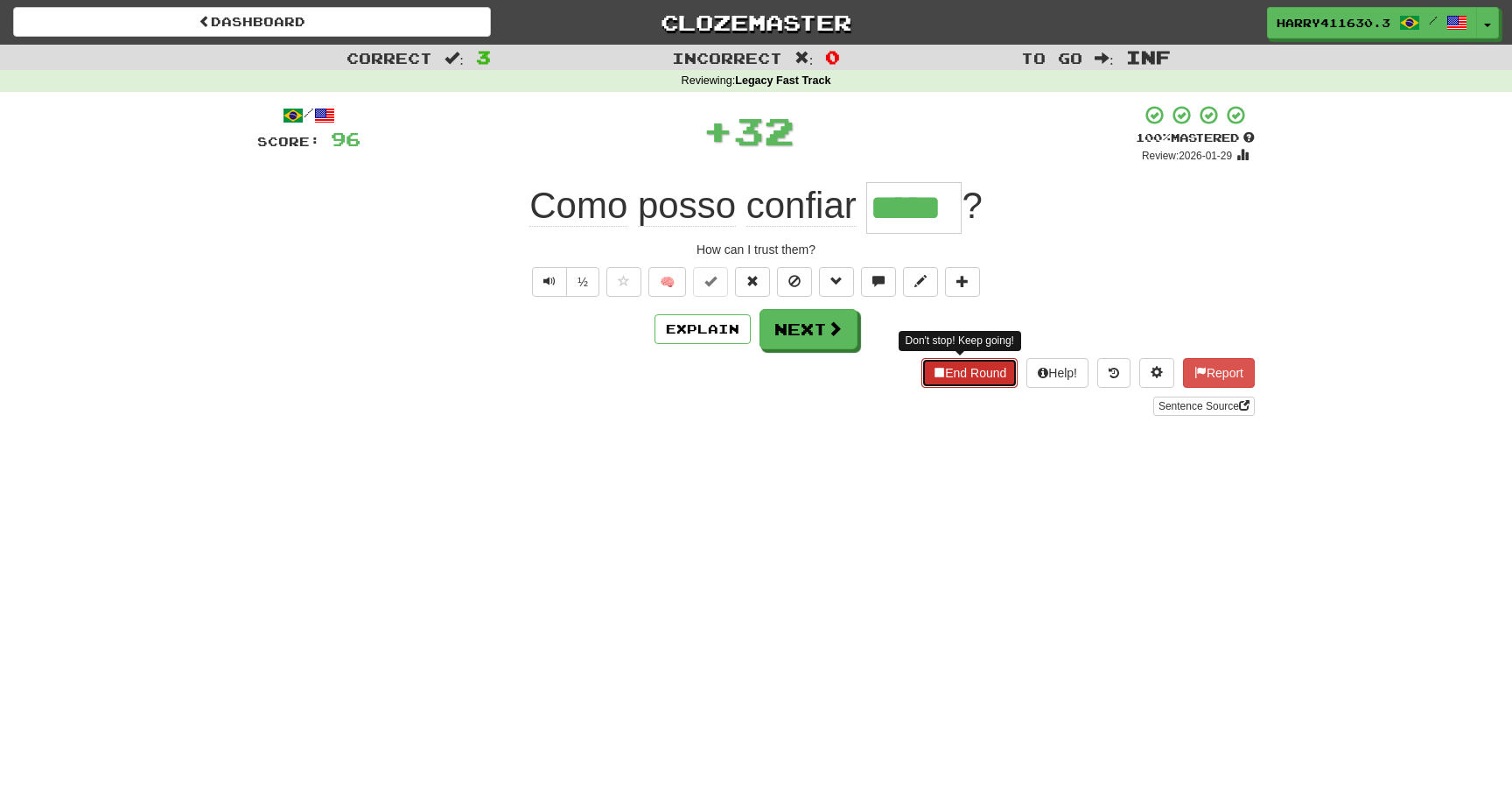 click at bounding box center [939, 372] 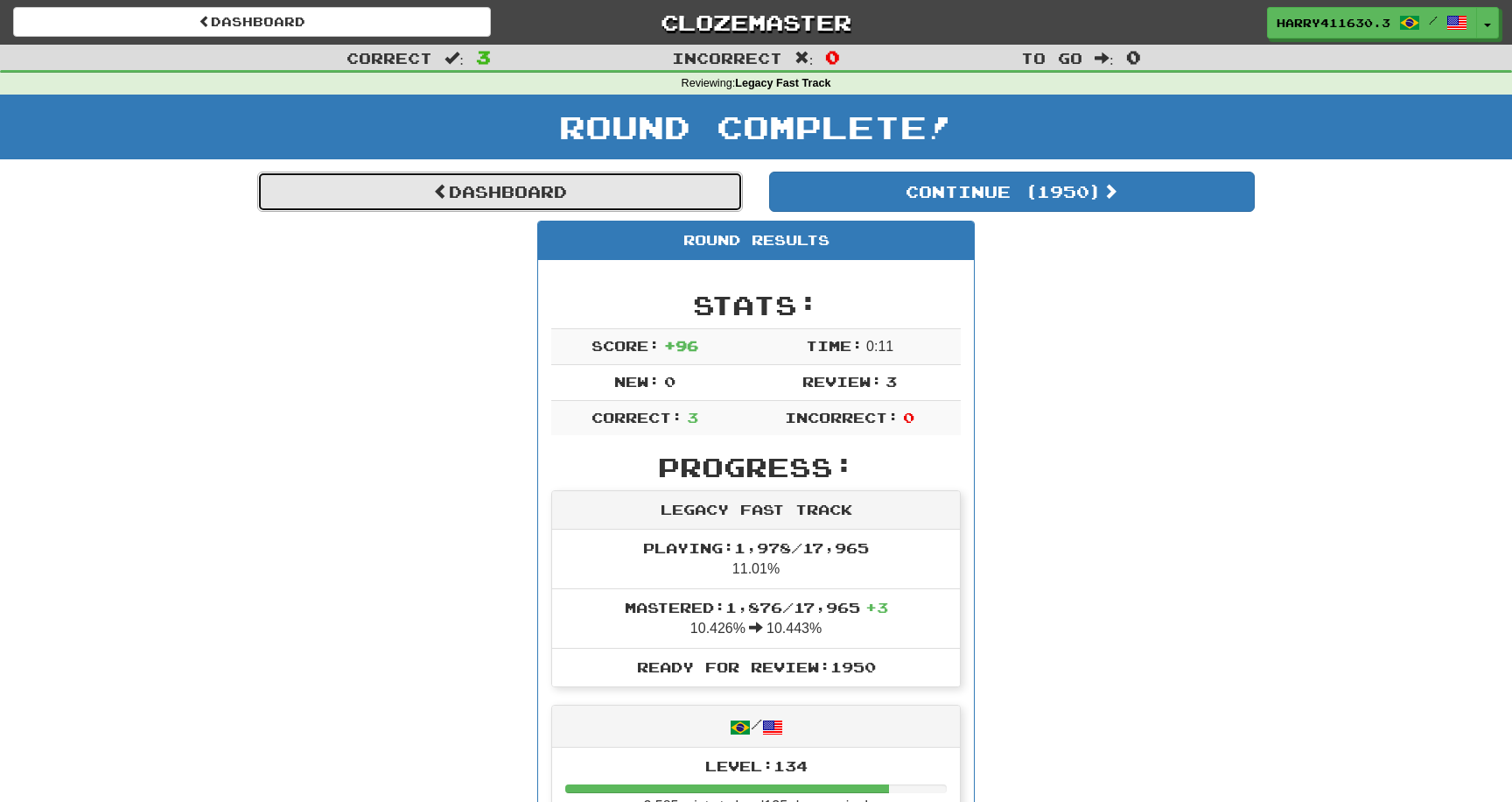 click on "Dashboard" at bounding box center (500, 192) 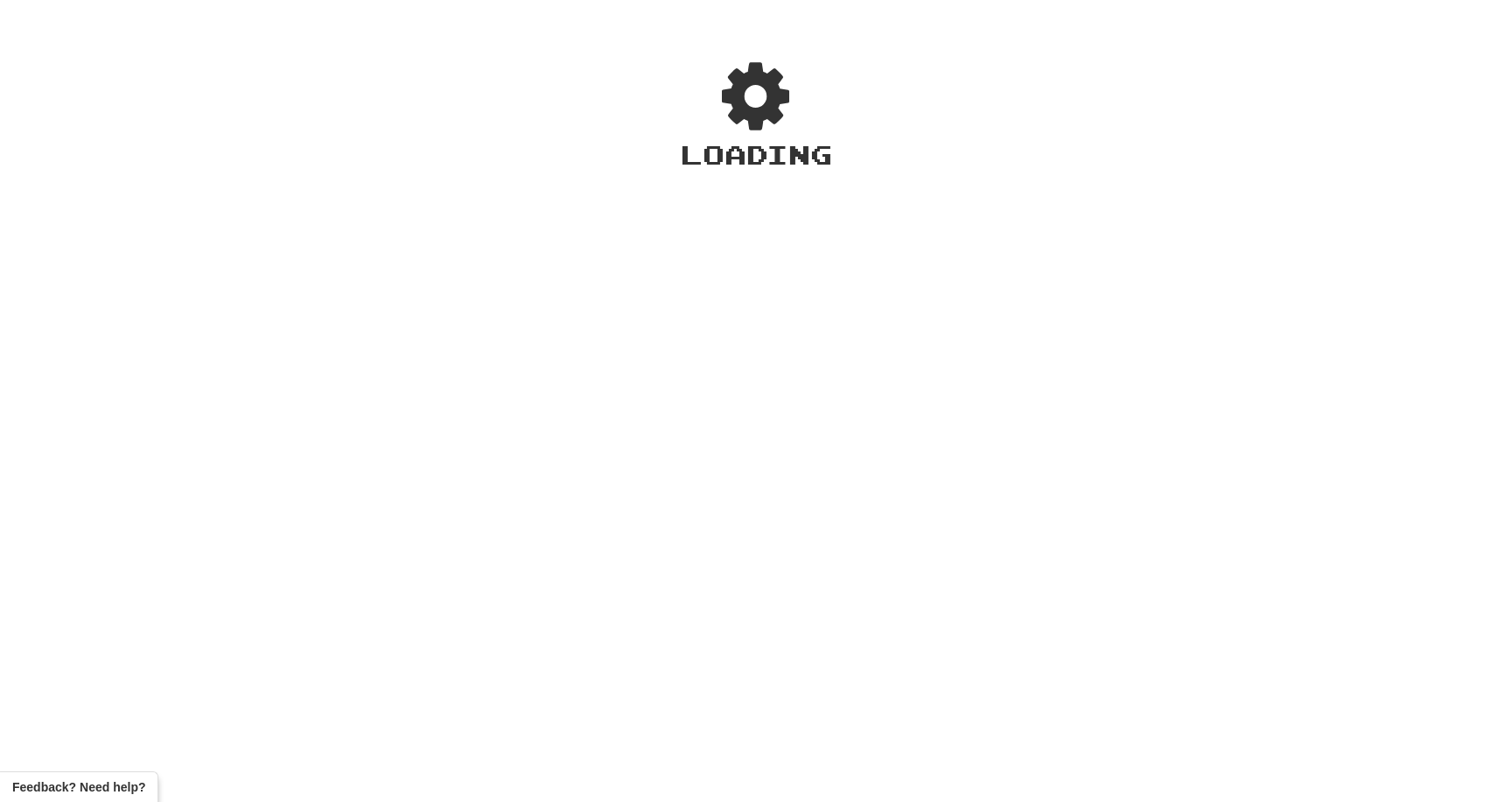 scroll, scrollTop: 0, scrollLeft: 0, axis: both 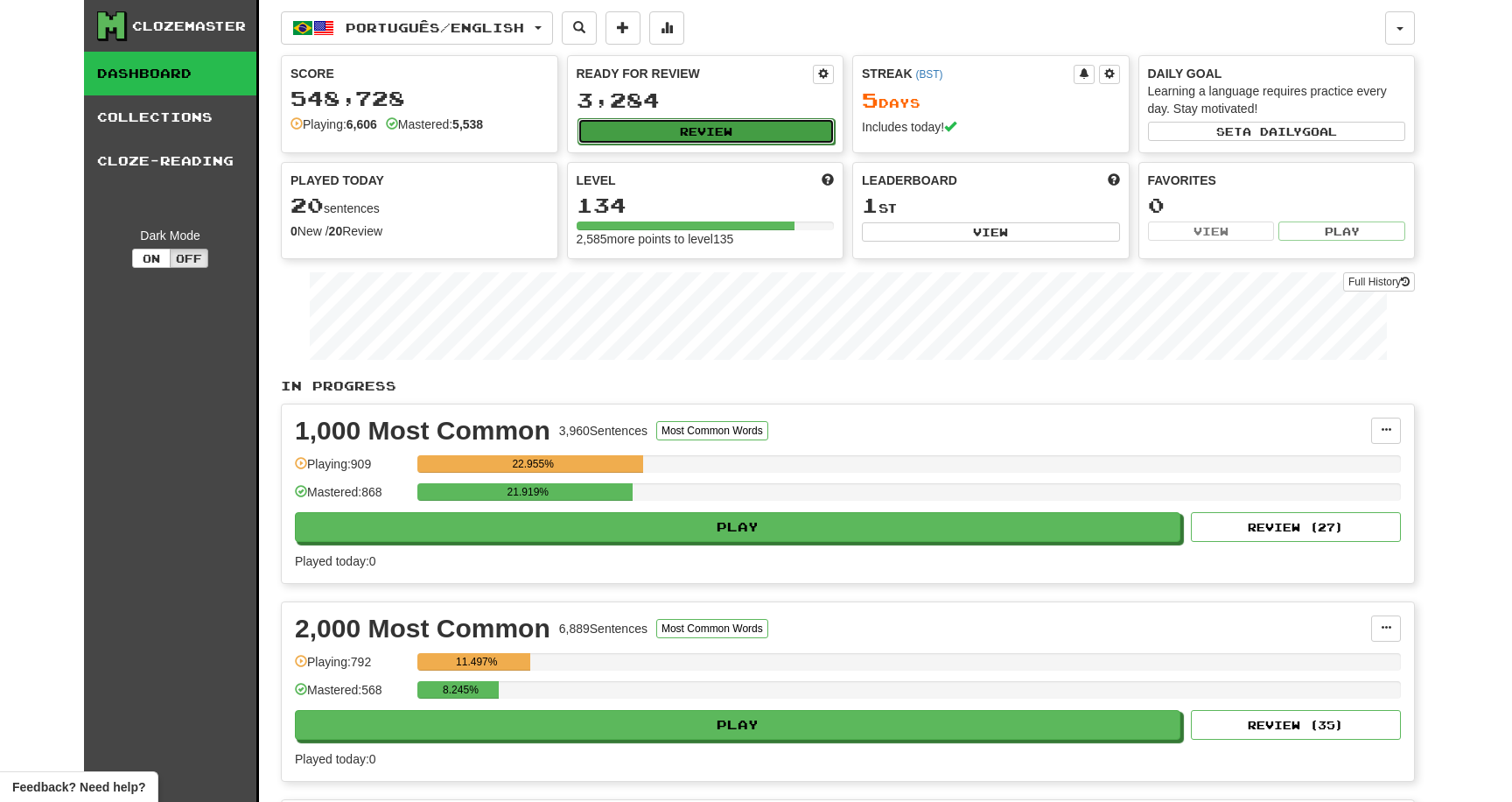 click on "Review" at bounding box center (706, 131) 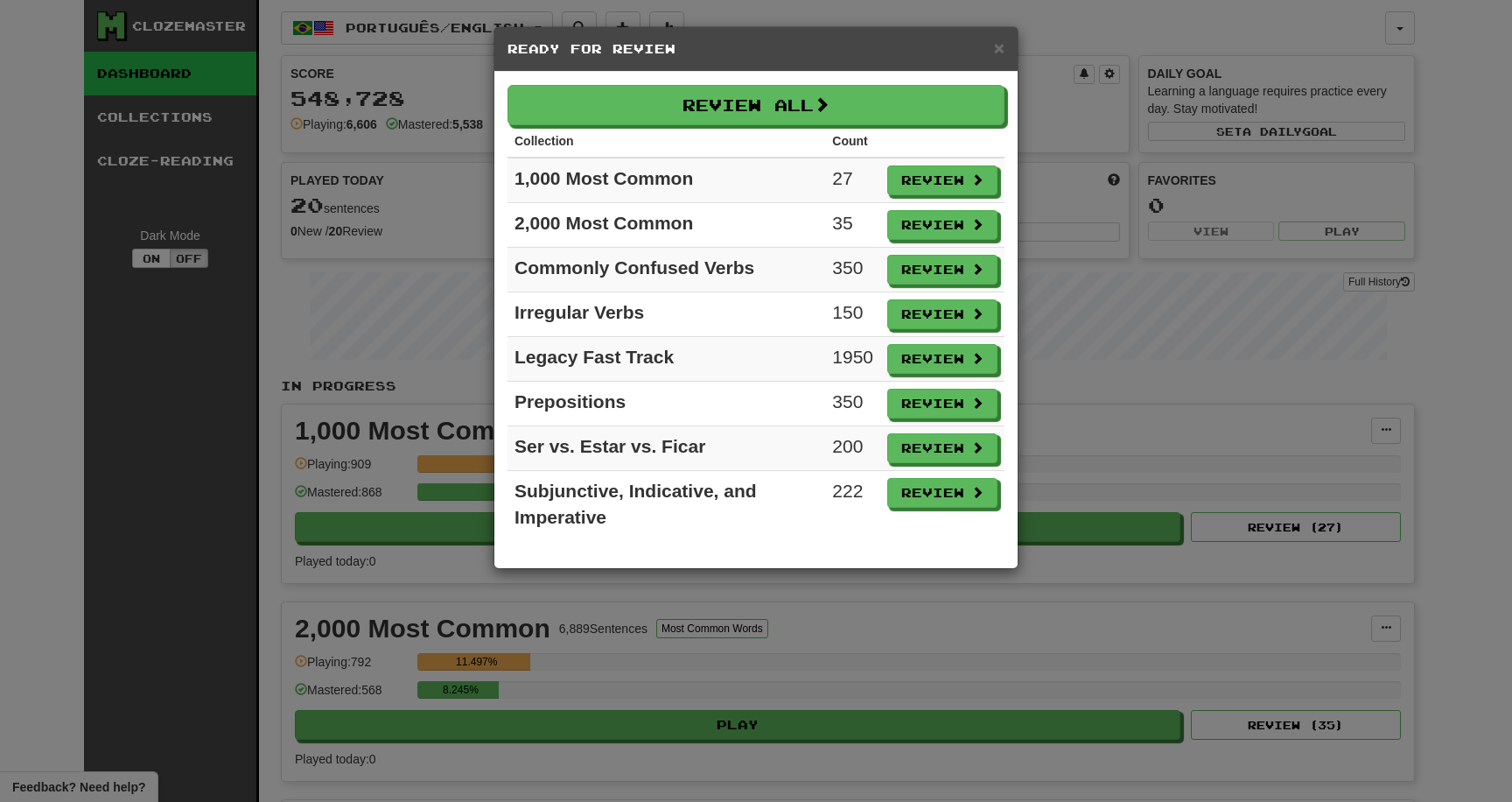 click on "× Ready for Review Review All  Collection Count 1,000 Most Common 27 Review 2,000 Most Common 35 Review Commonly Confused Verbs 350 Review Irregular Verbs 150 Review Legacy Fast Track 1950 Review Prepositions 350 Review Ser vs. Estar vs. Ficar 200 Review Subjunctive, Indicative, and Imperative 222 Review" at bounding box center (756, 401) 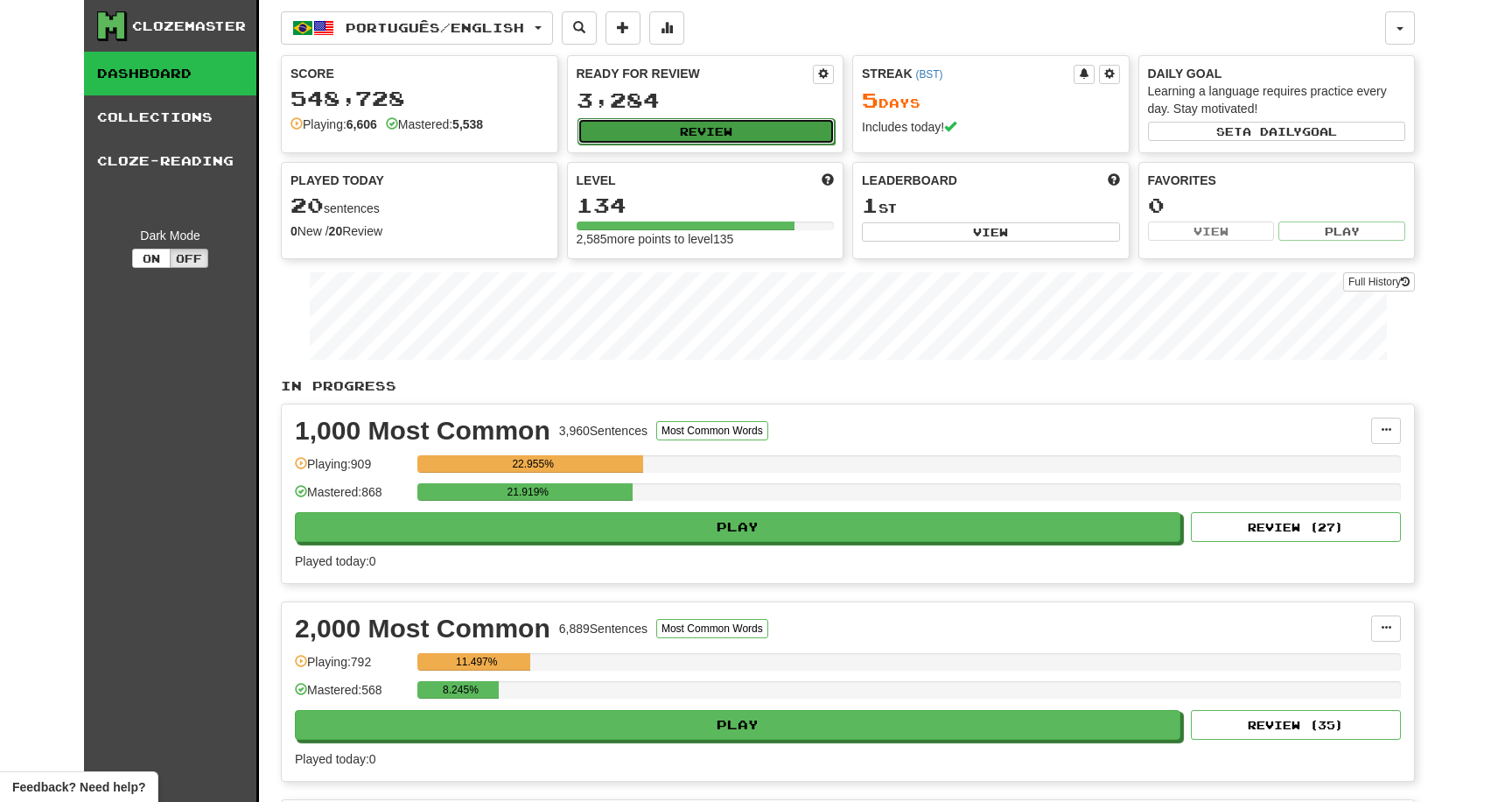 click on "Review" at bounding box center (706, 131) 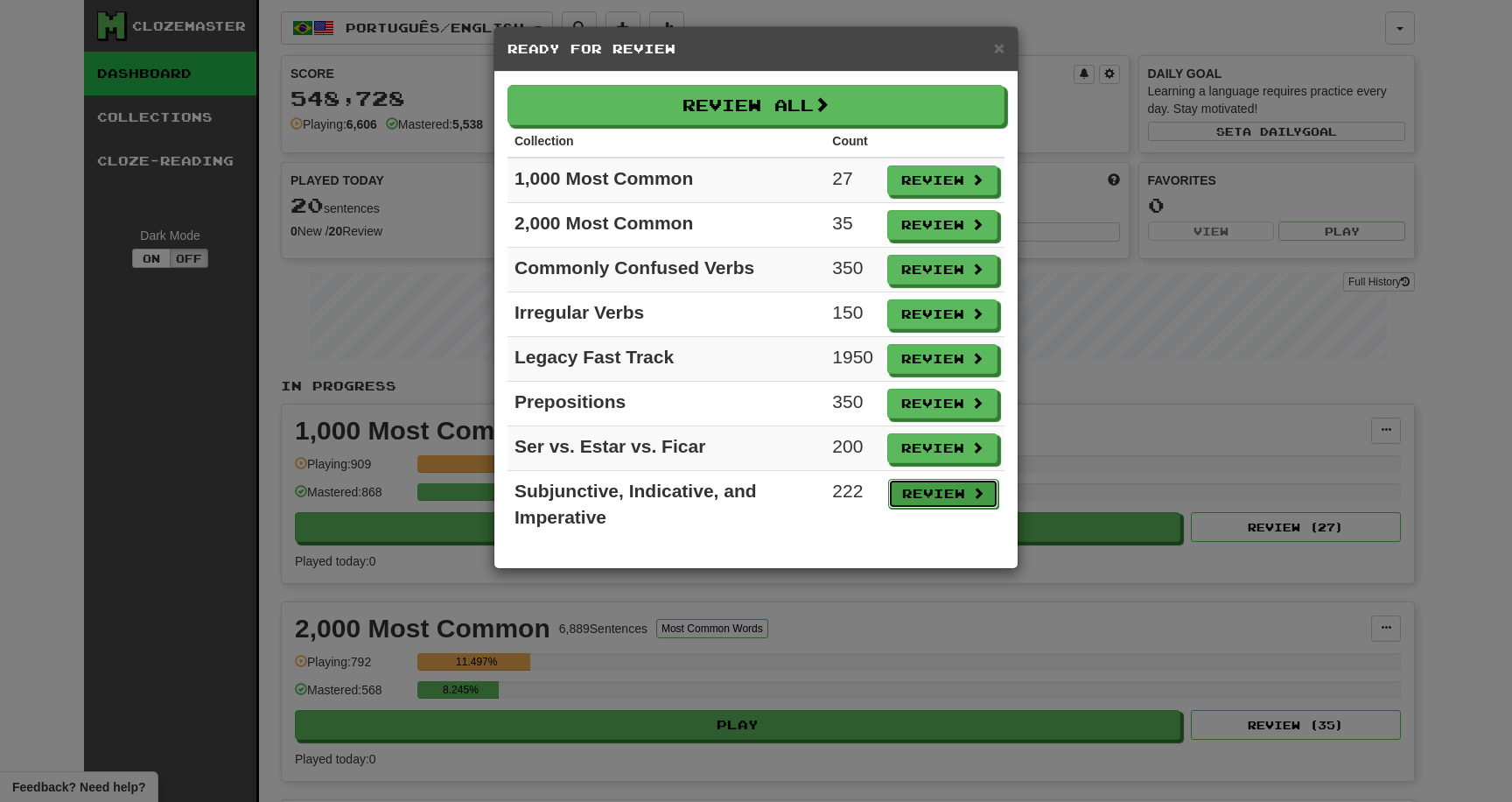 click on "Review" at bounding box center (943, 494) 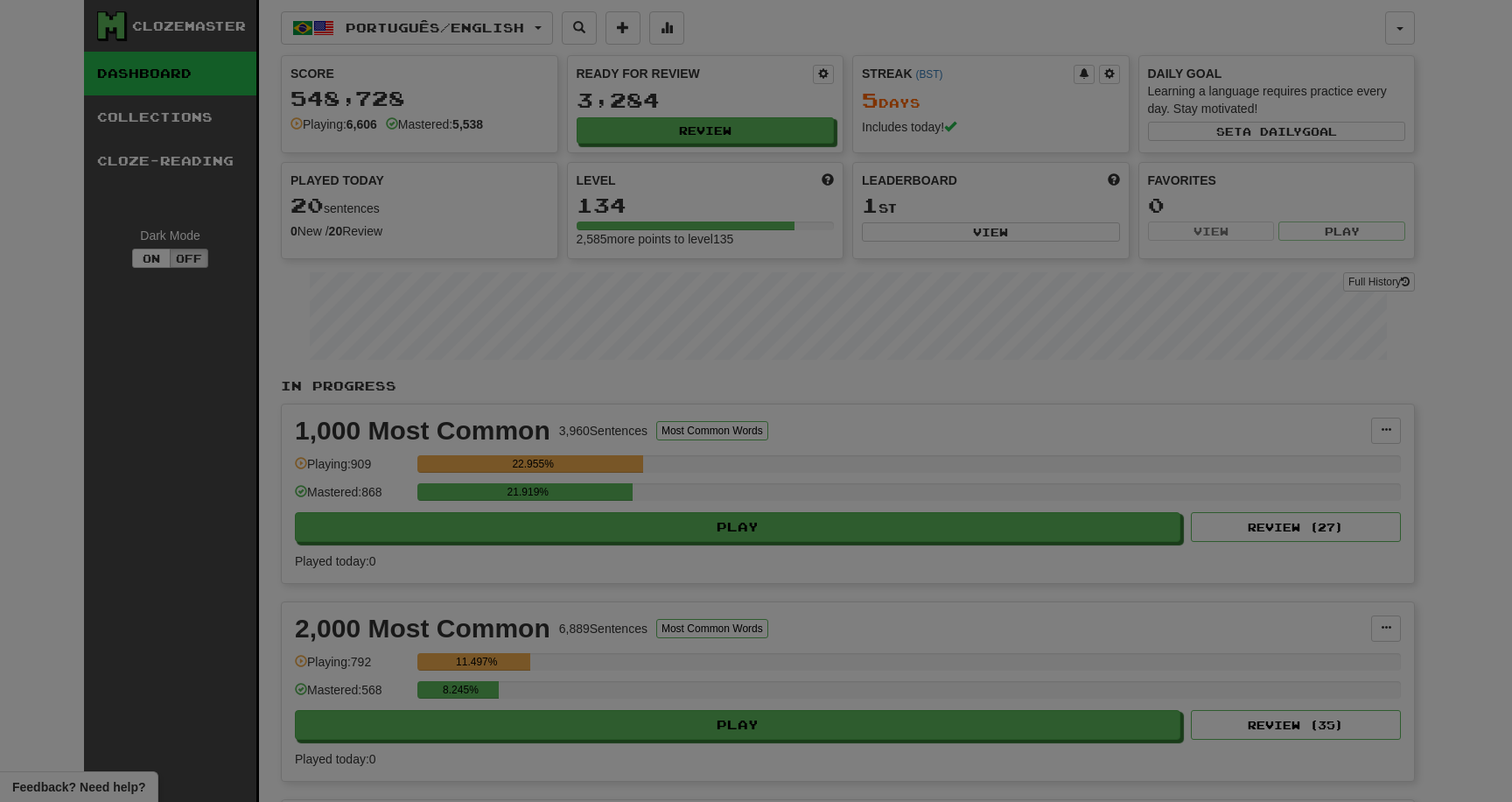 select on "********" 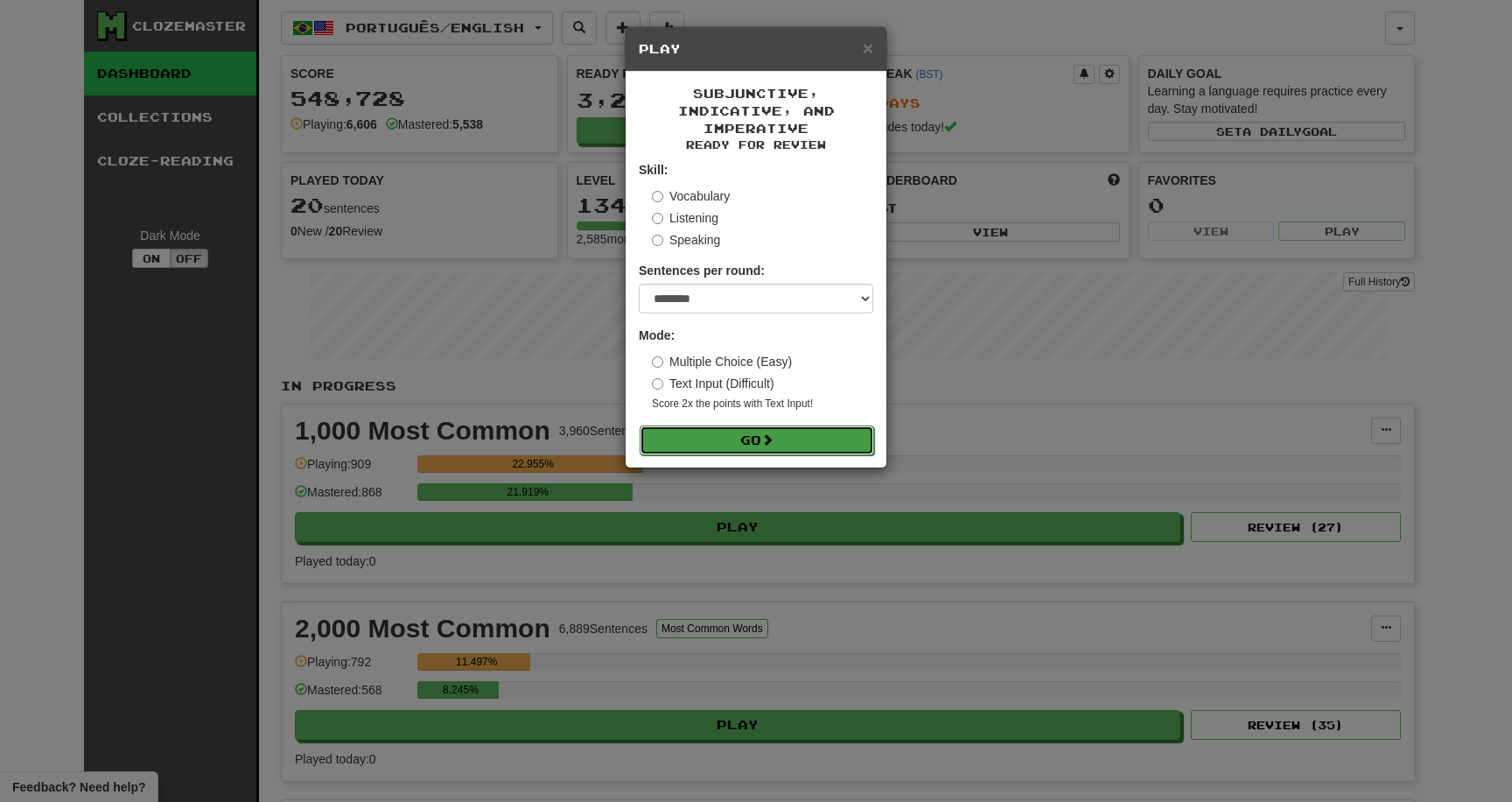 click on "Go" at bounding box center (757, 440) 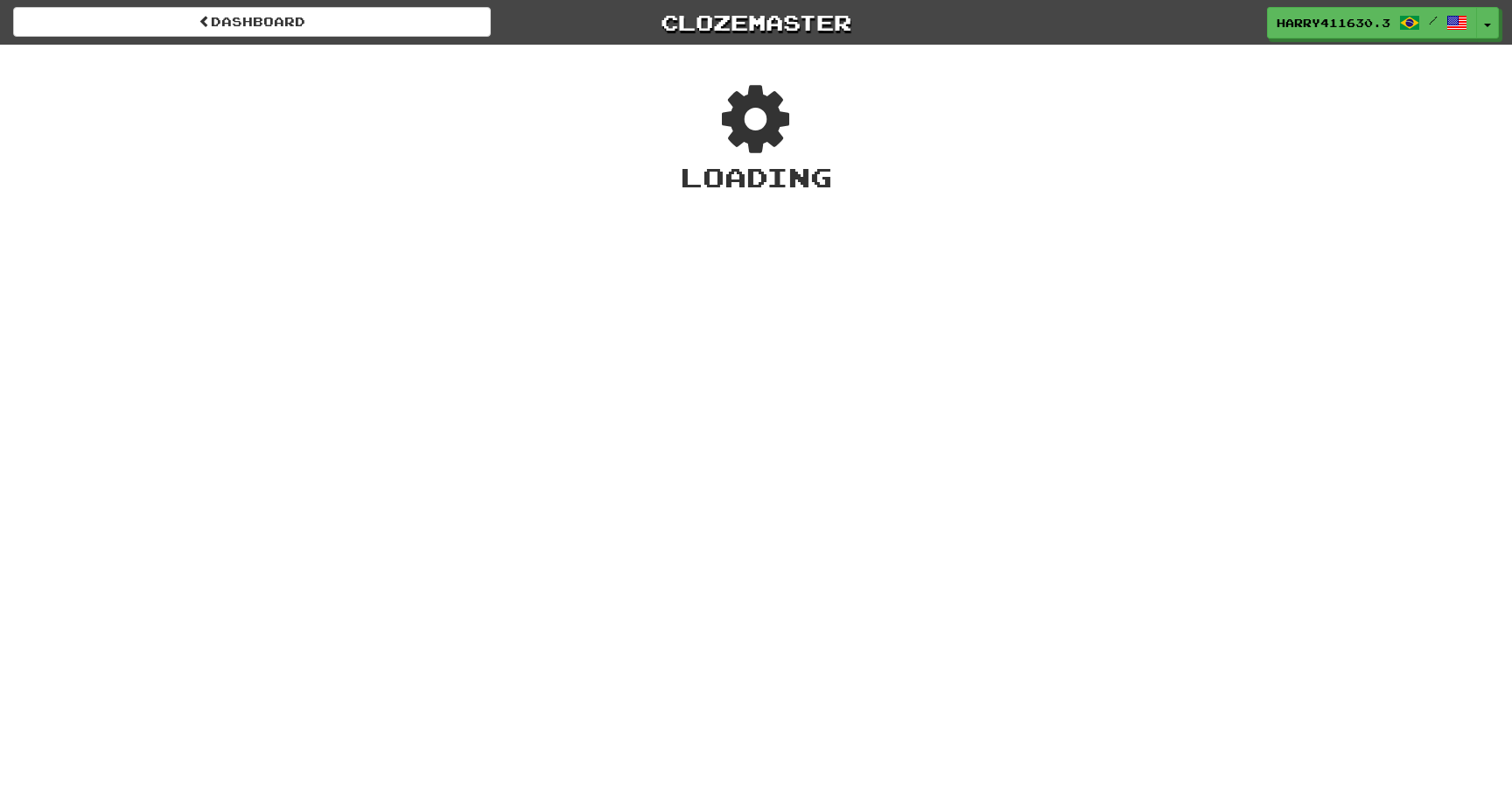 scroll, scrollTop: 0, scrollLeft: 0, axis: both 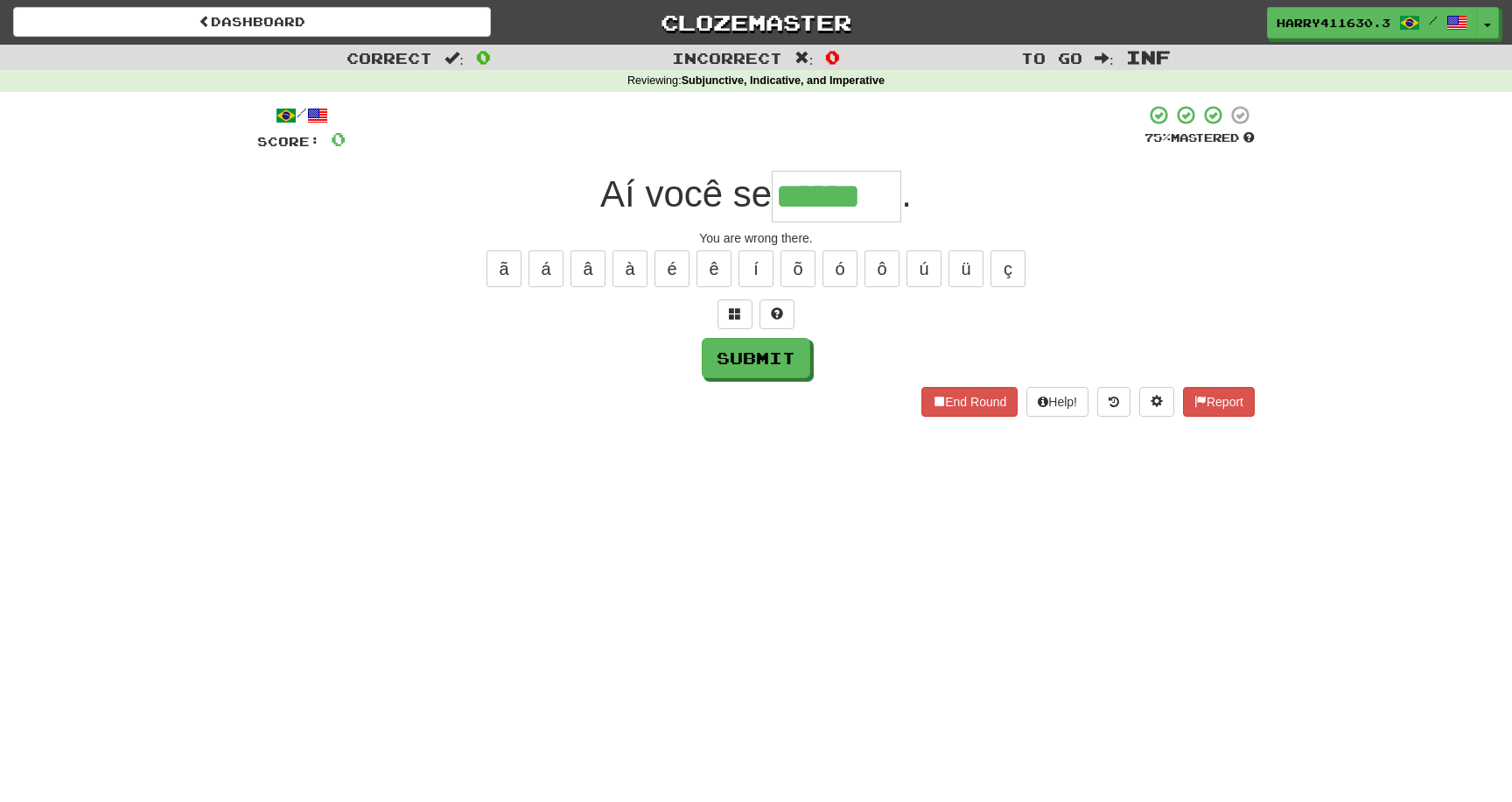 type on "******" 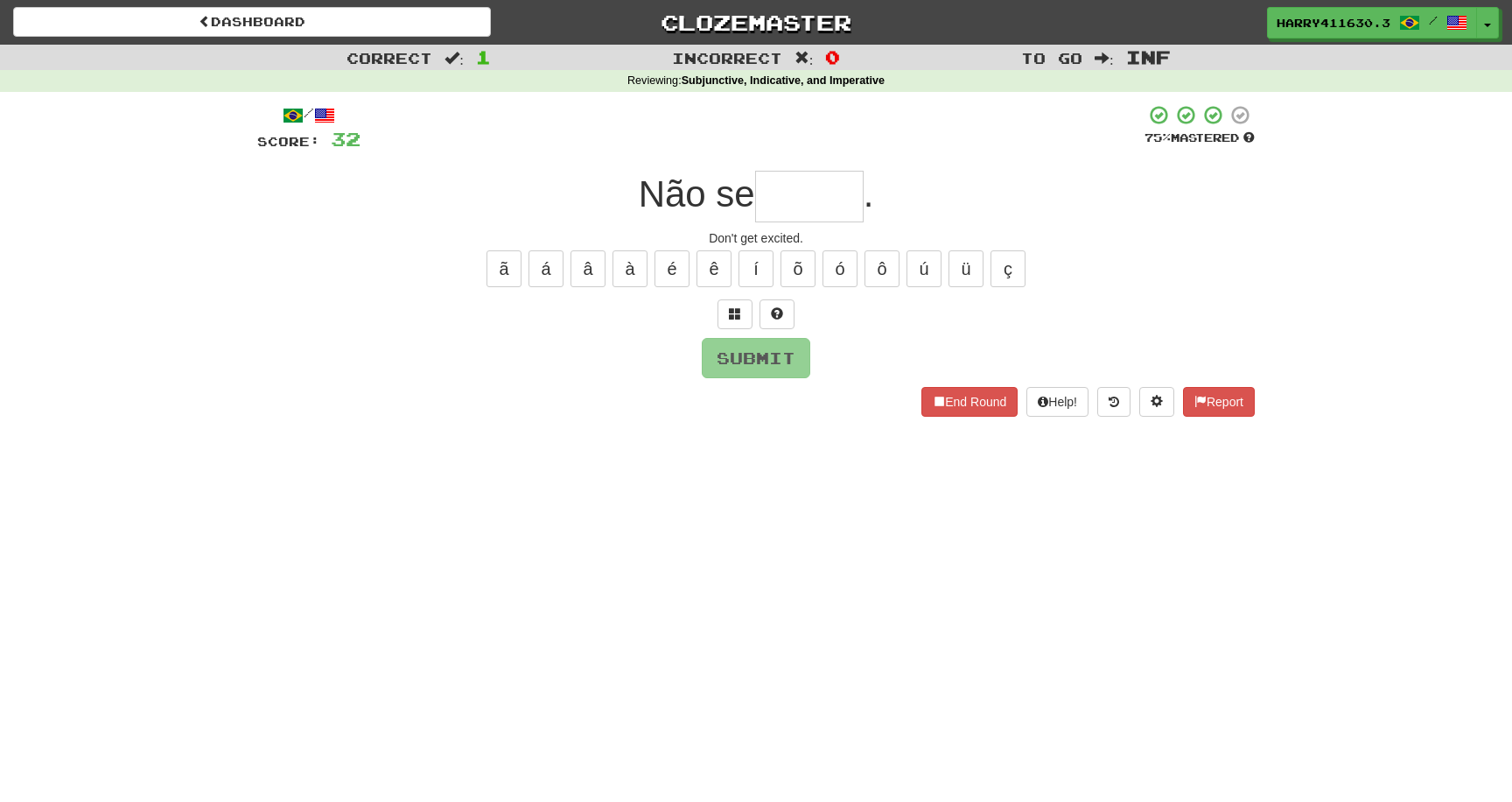 type on "*" 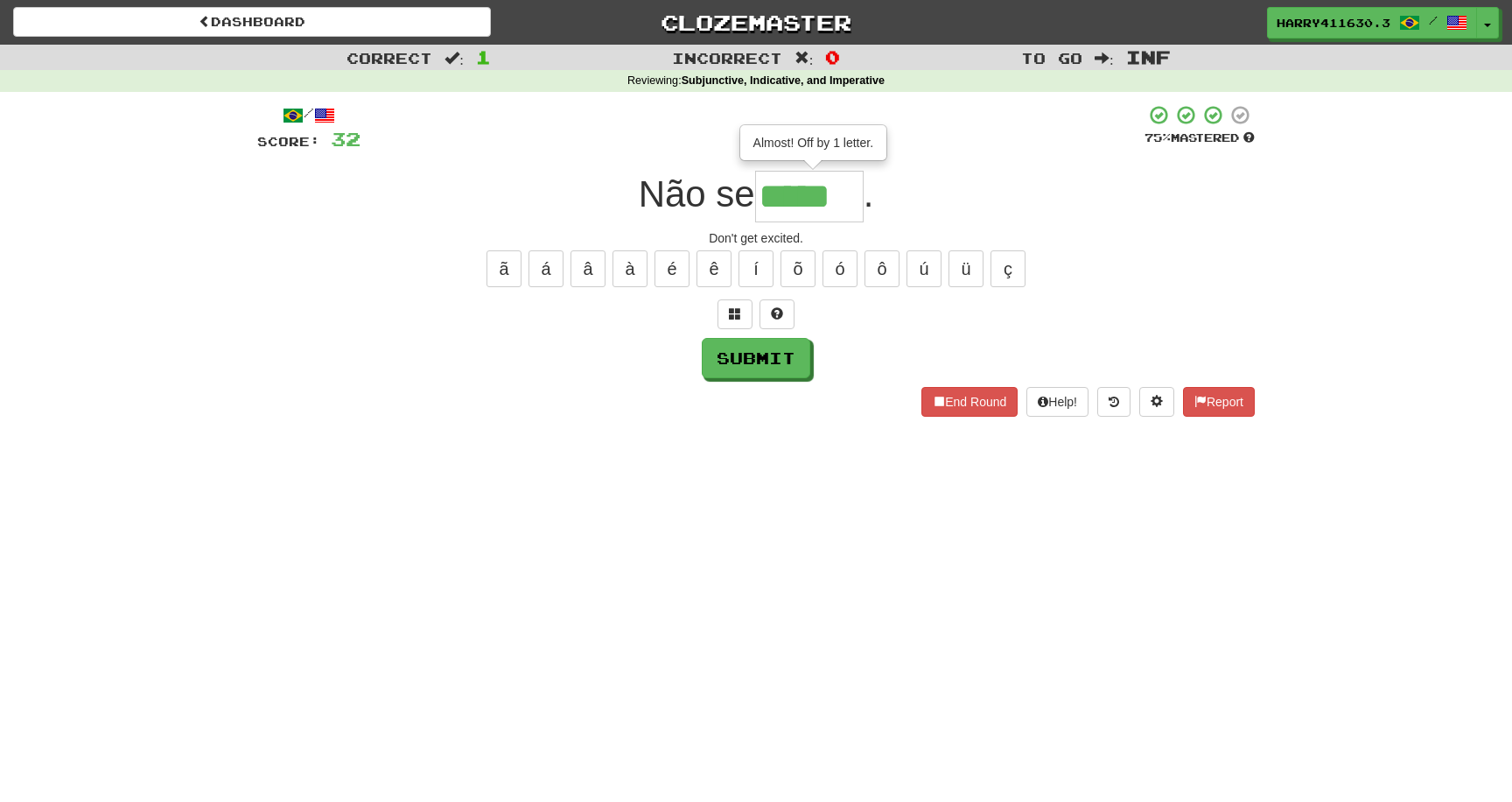 type on "*****" 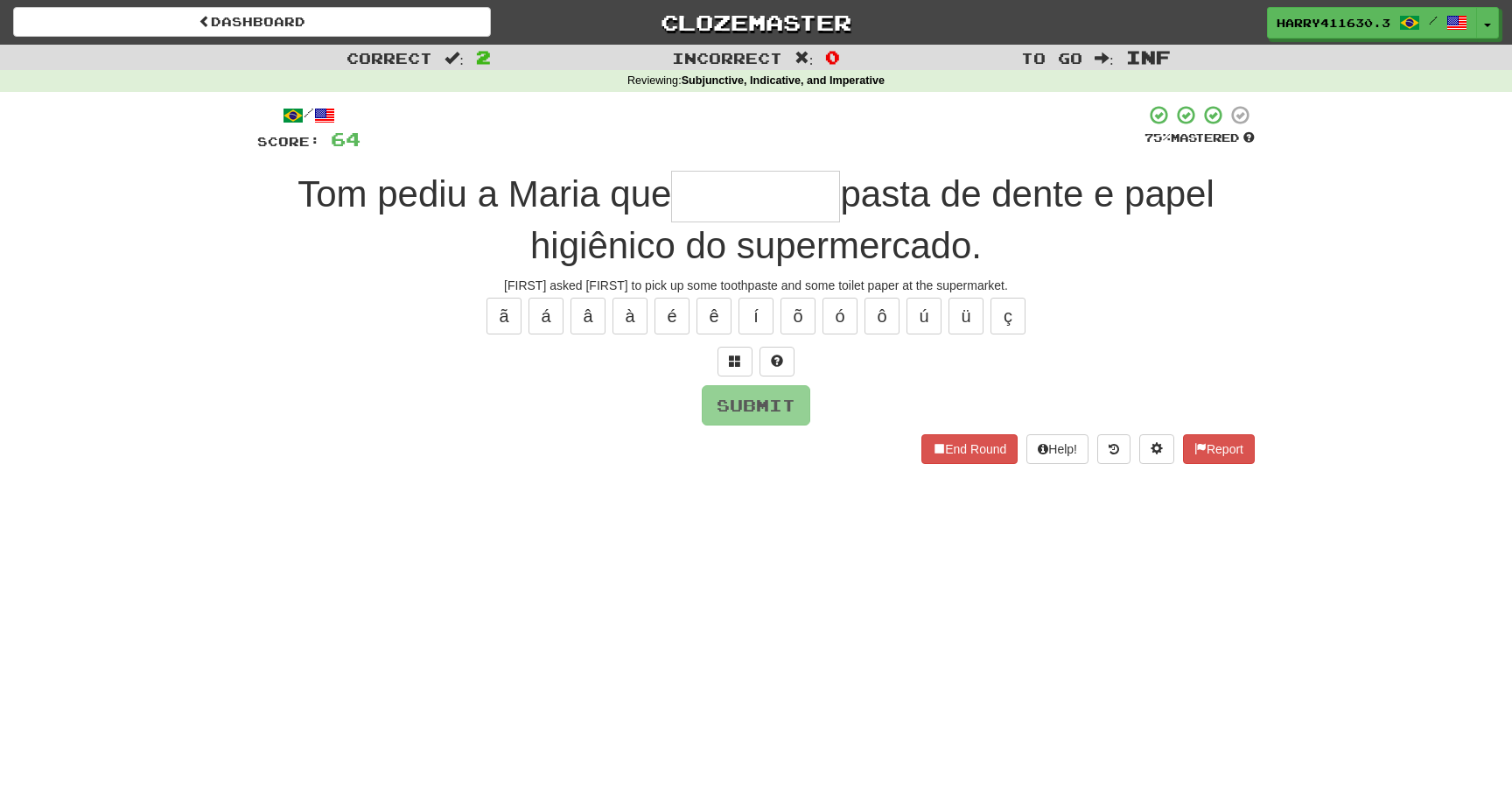 type on "*" 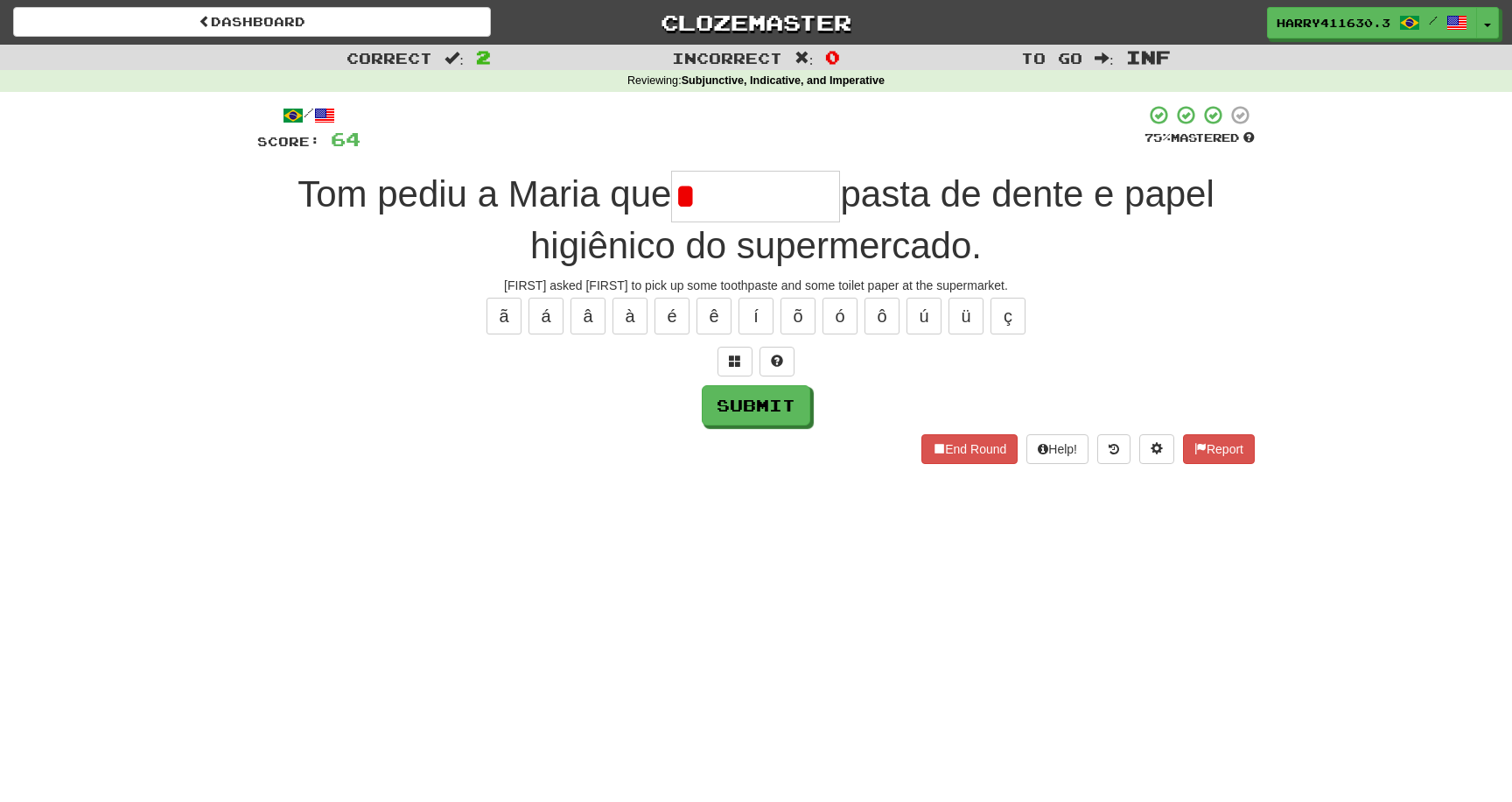 type on "*********" 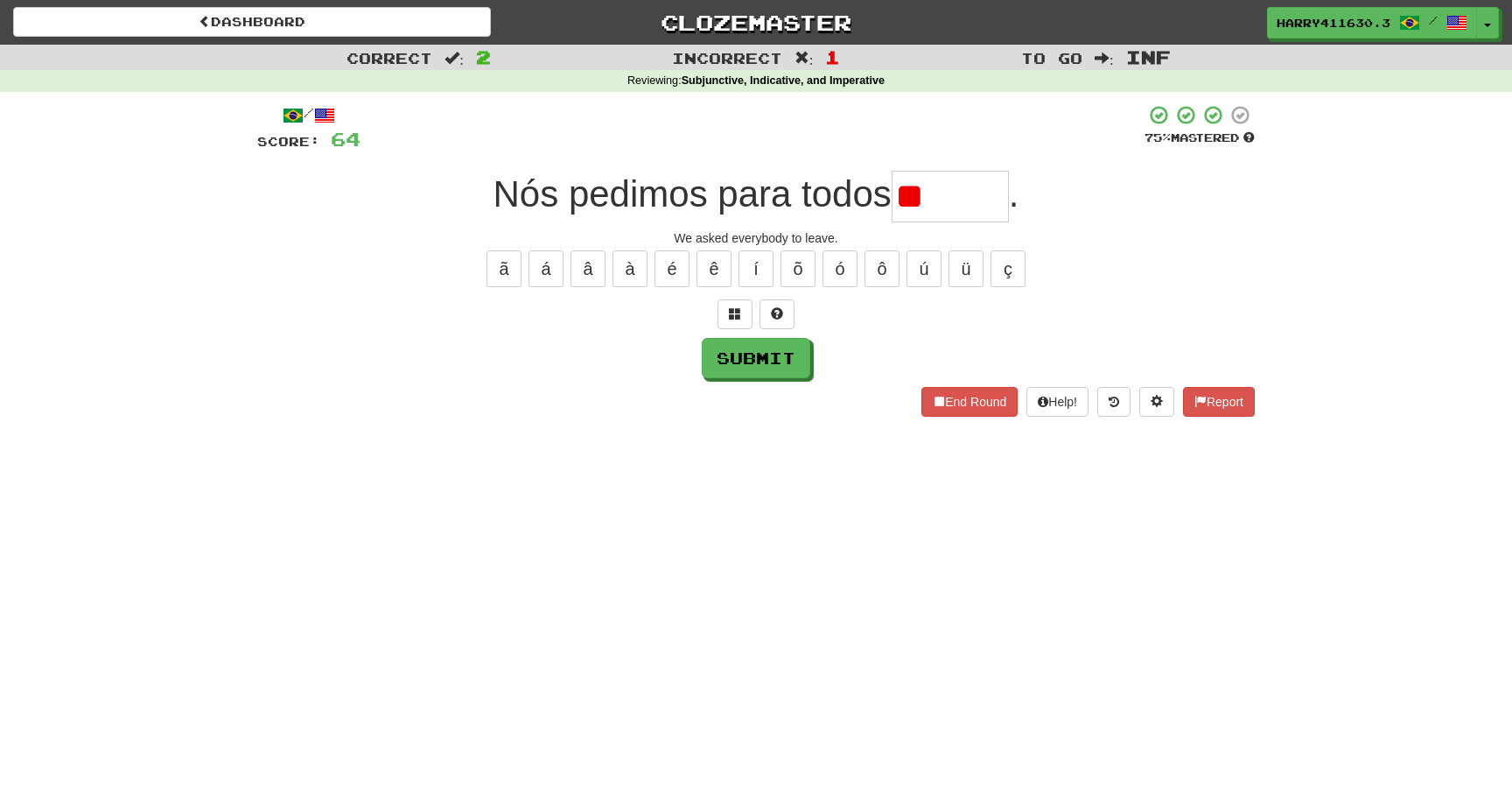 type on "*" 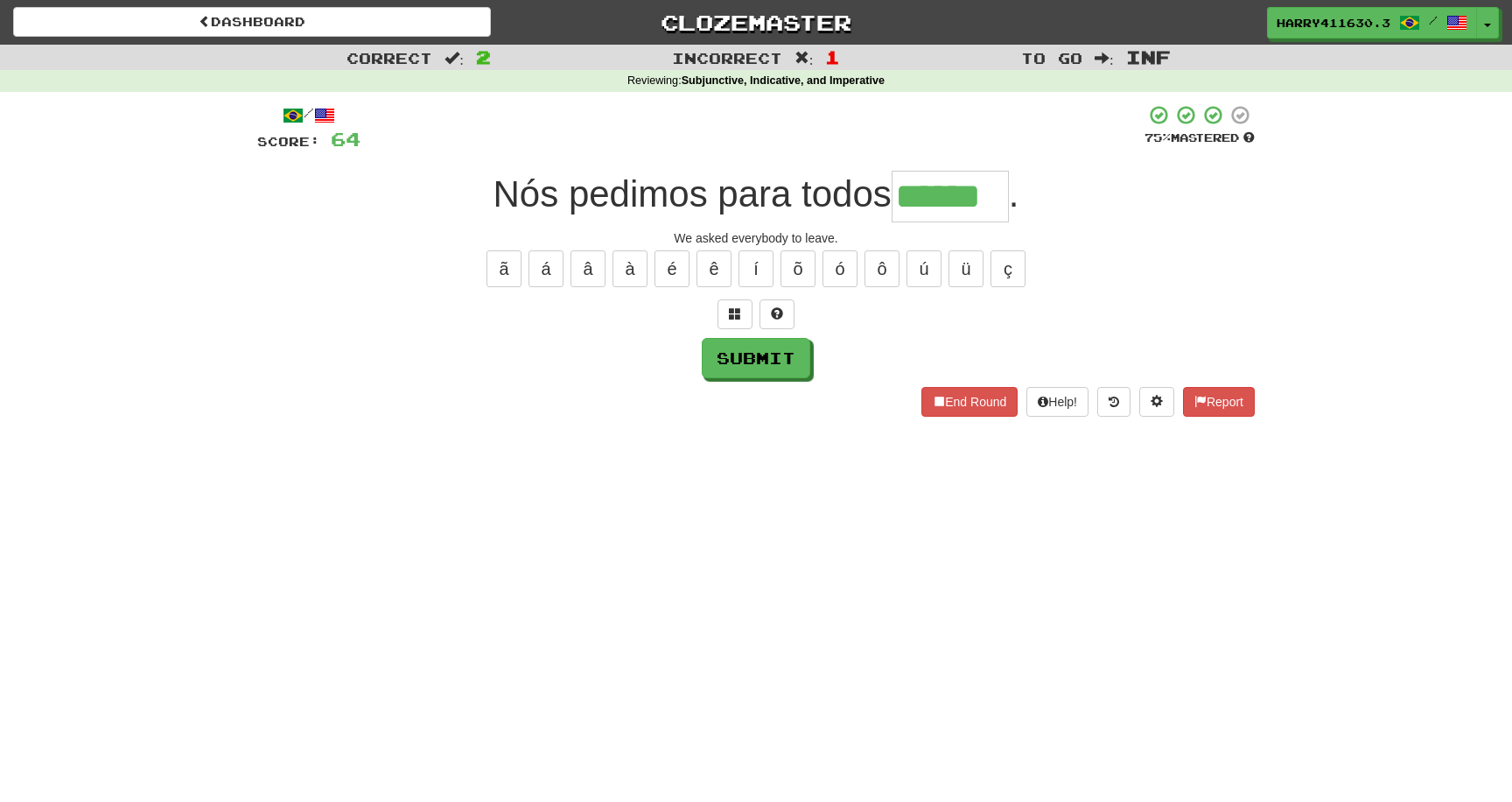 type on "******" 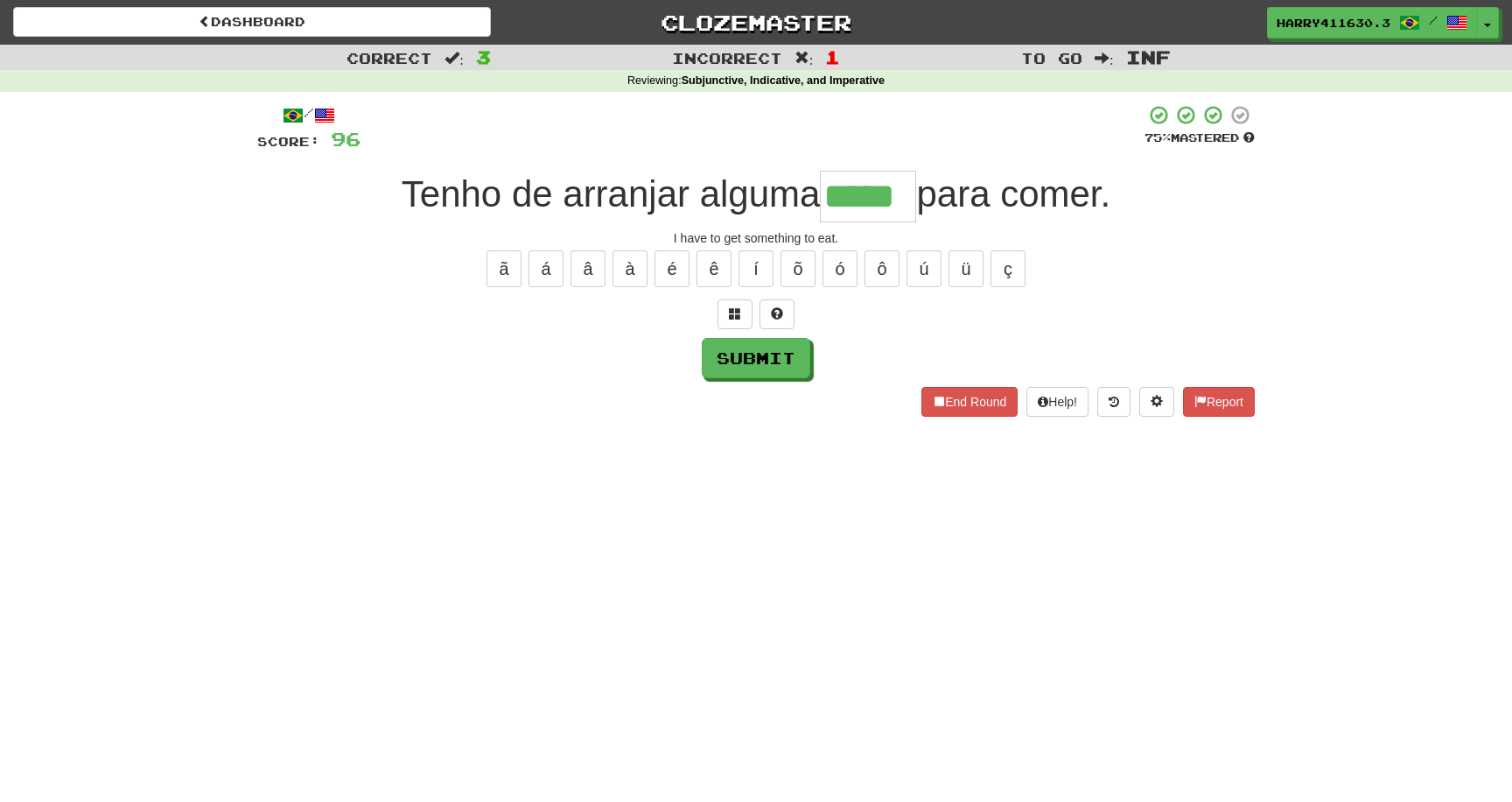 type on "*****" 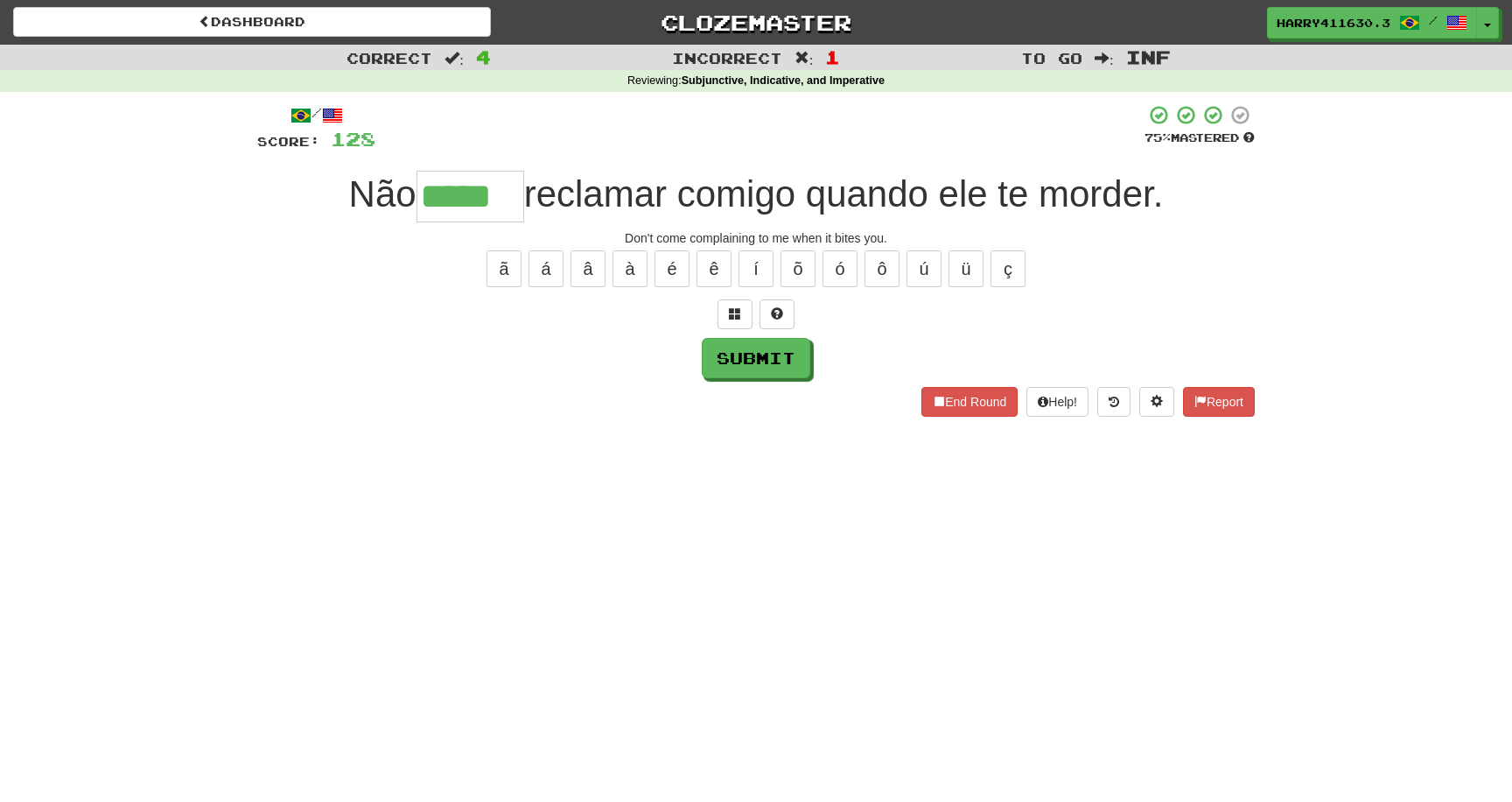 type on "*****" 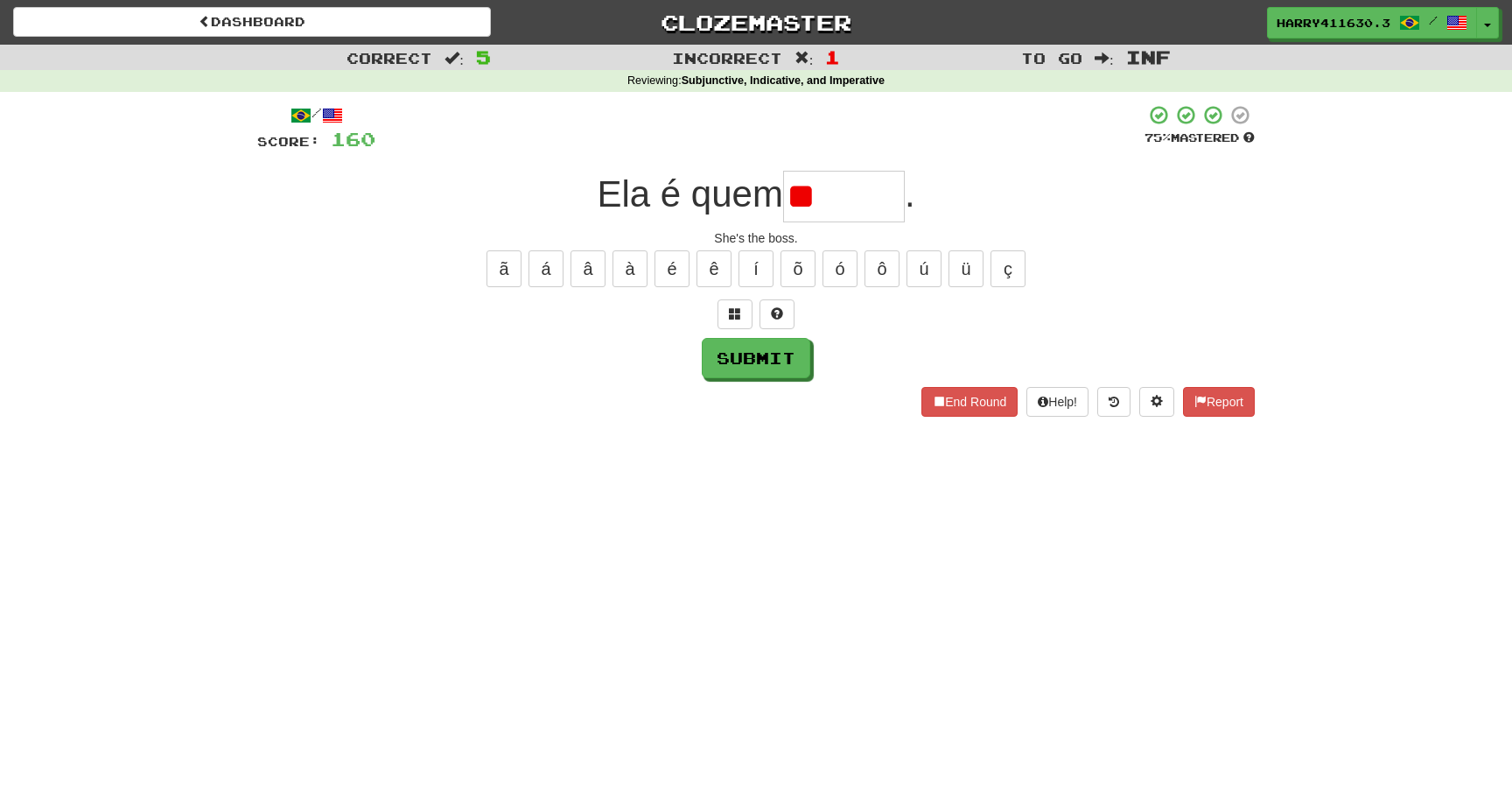 type on "*" 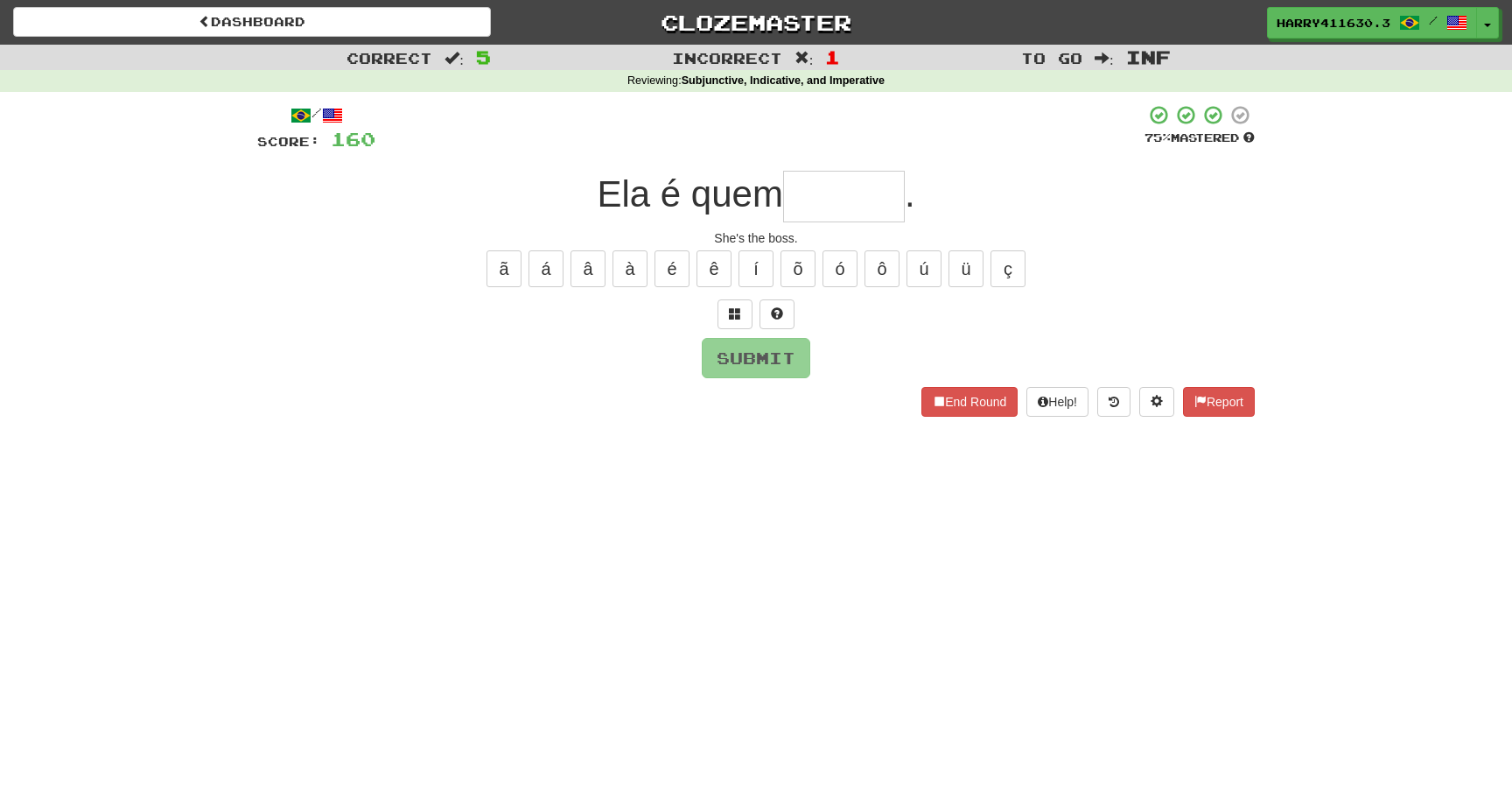 type on "*" 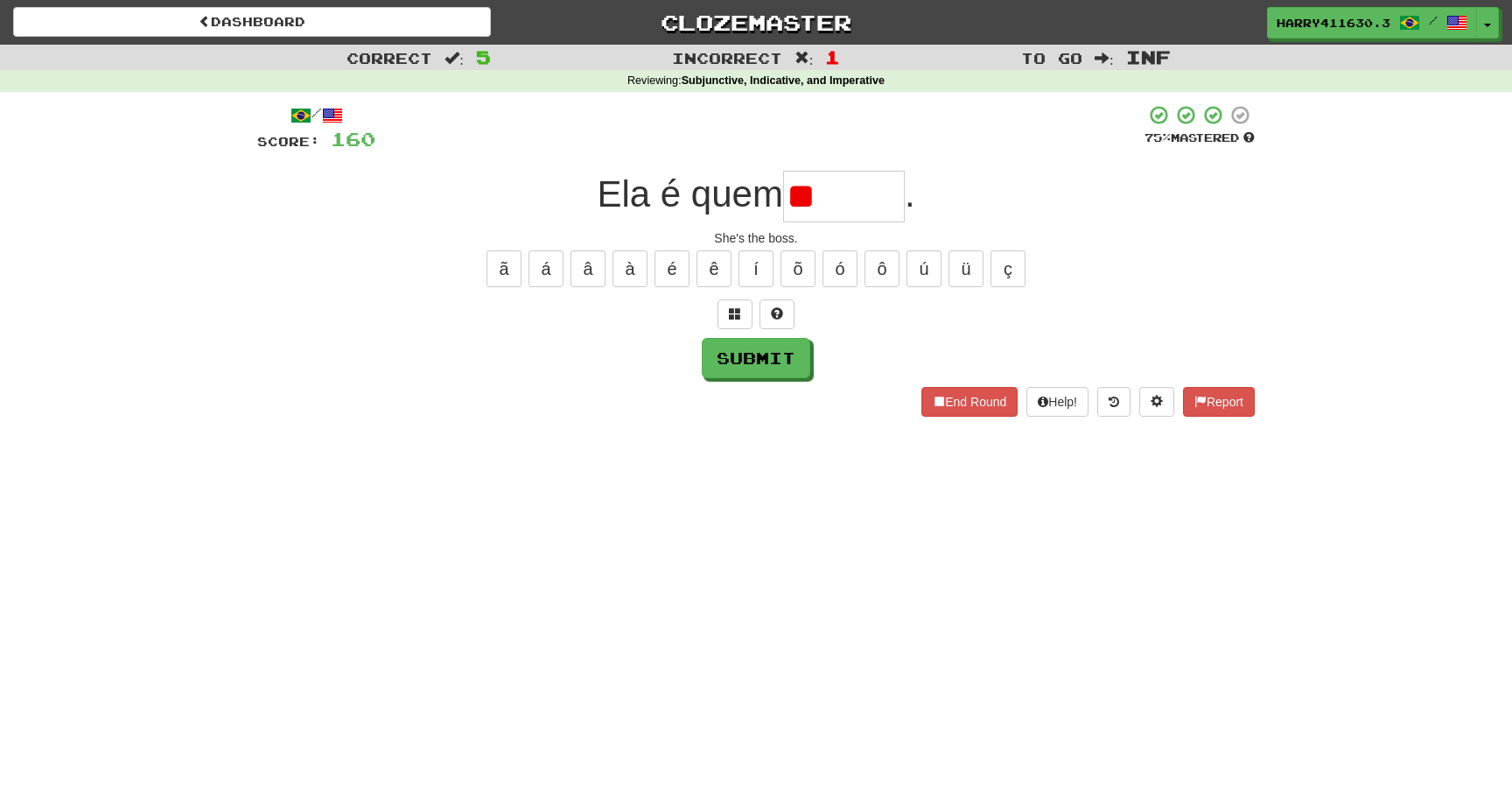 type on "*" 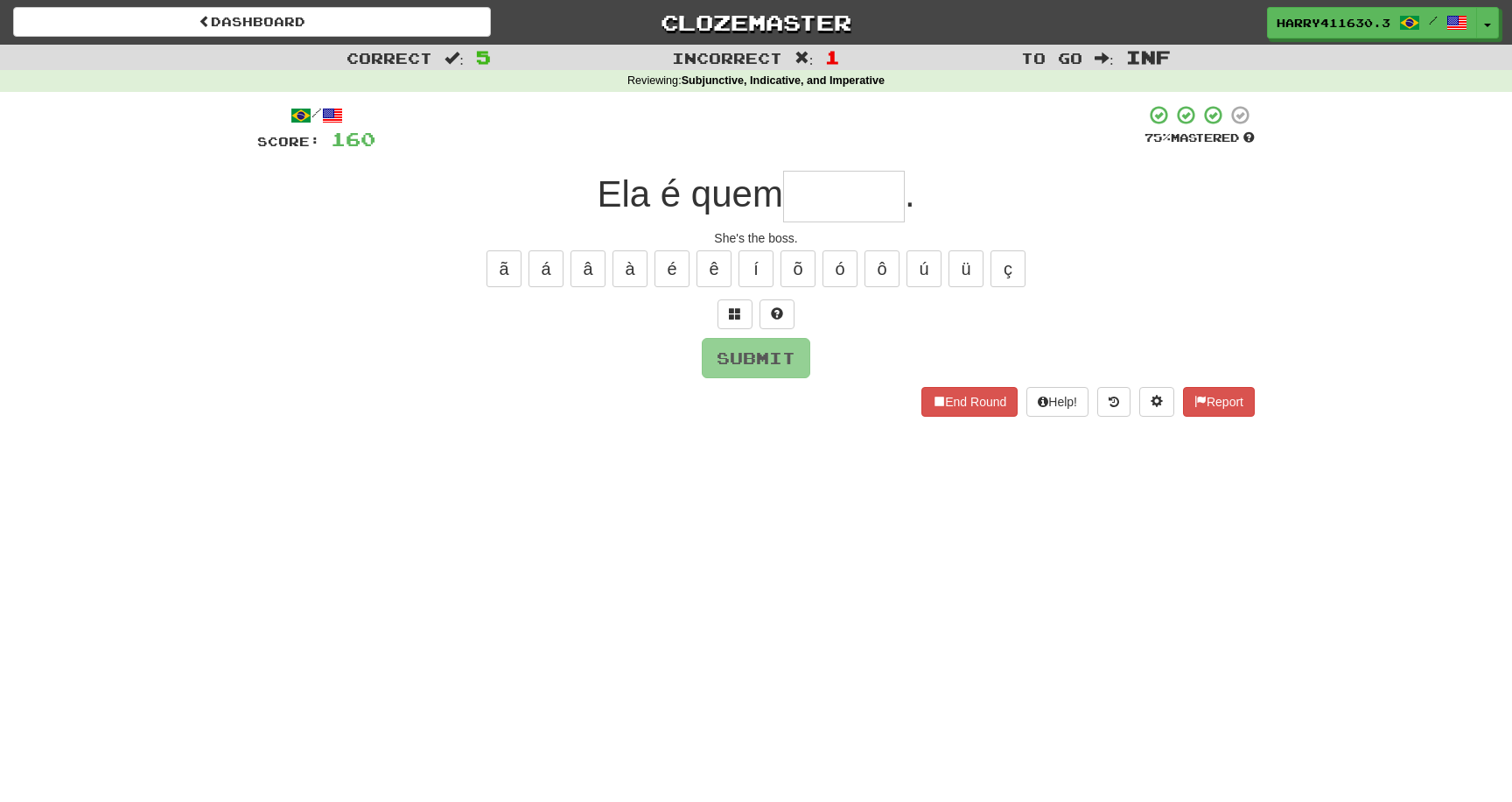 type on "*" 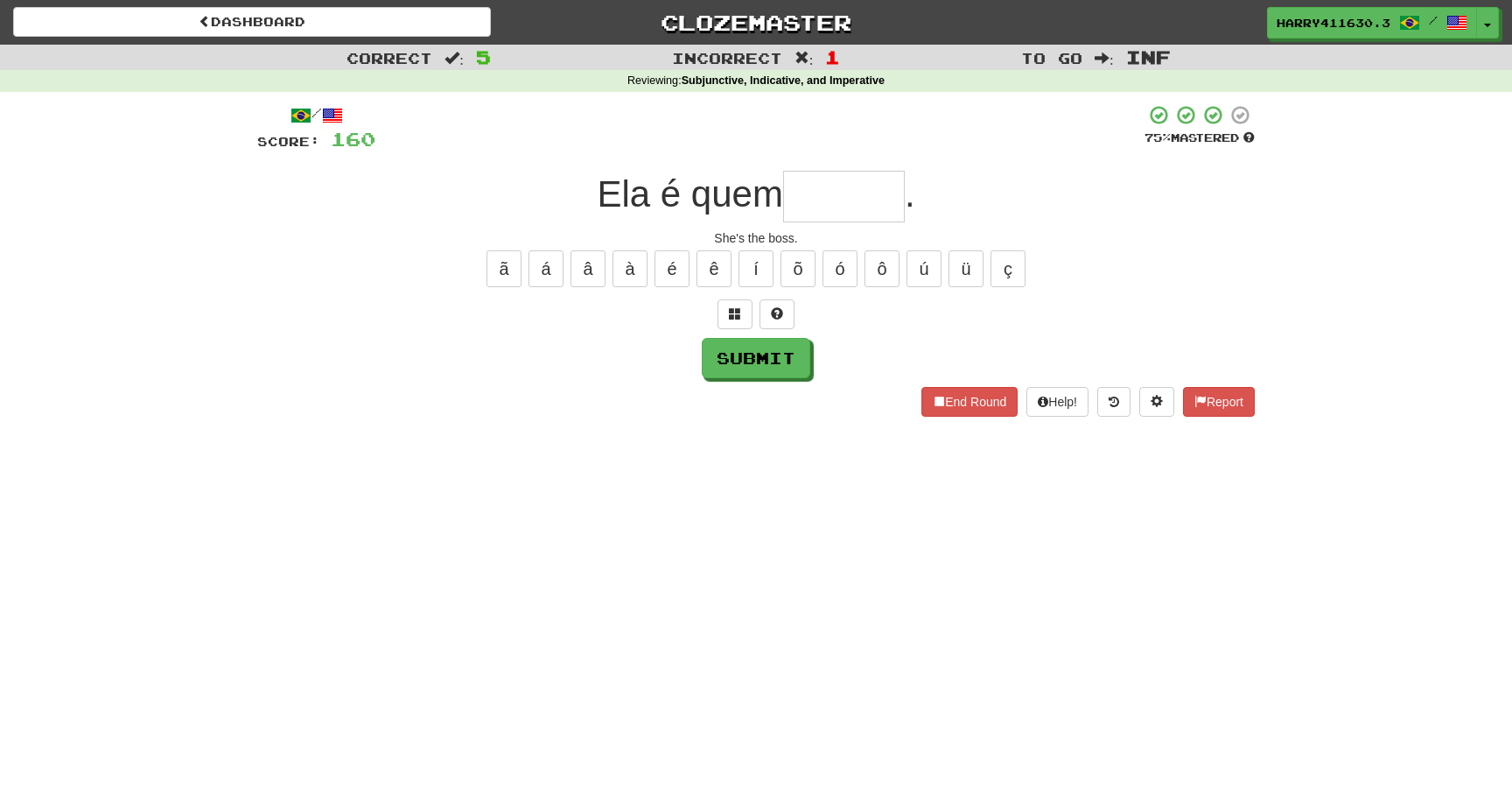 type on "*" 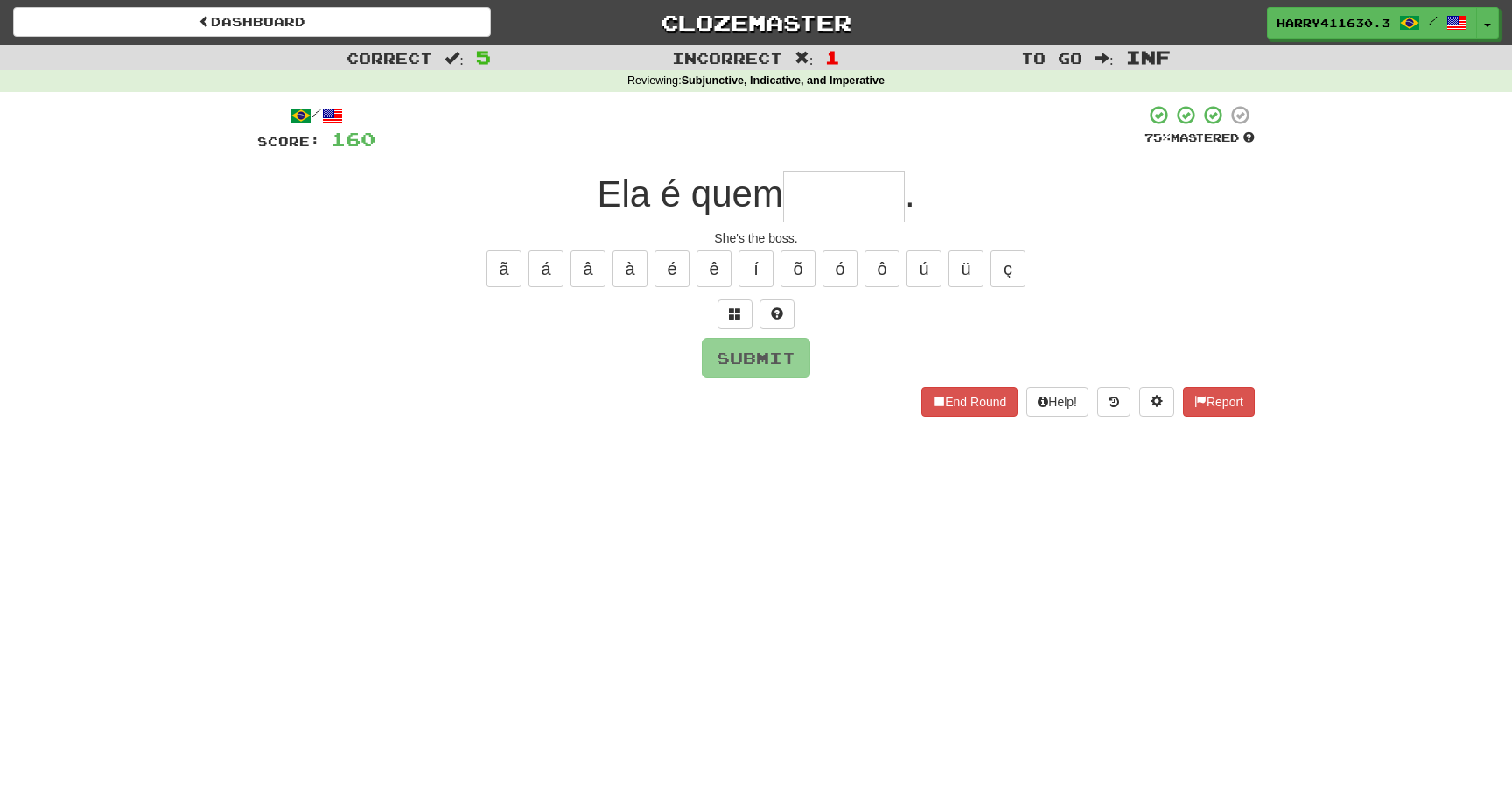 type on "*" 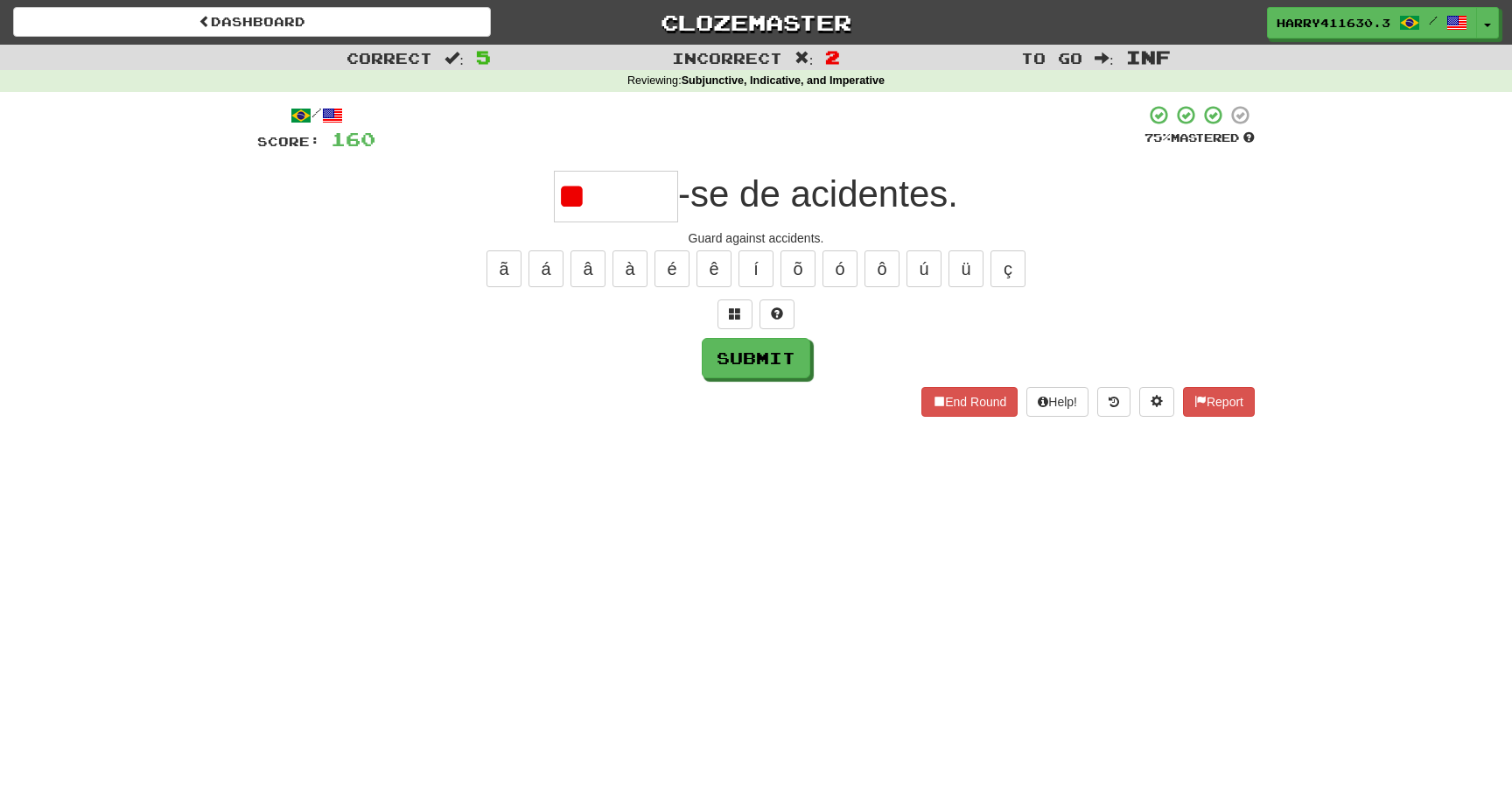 type on "*" 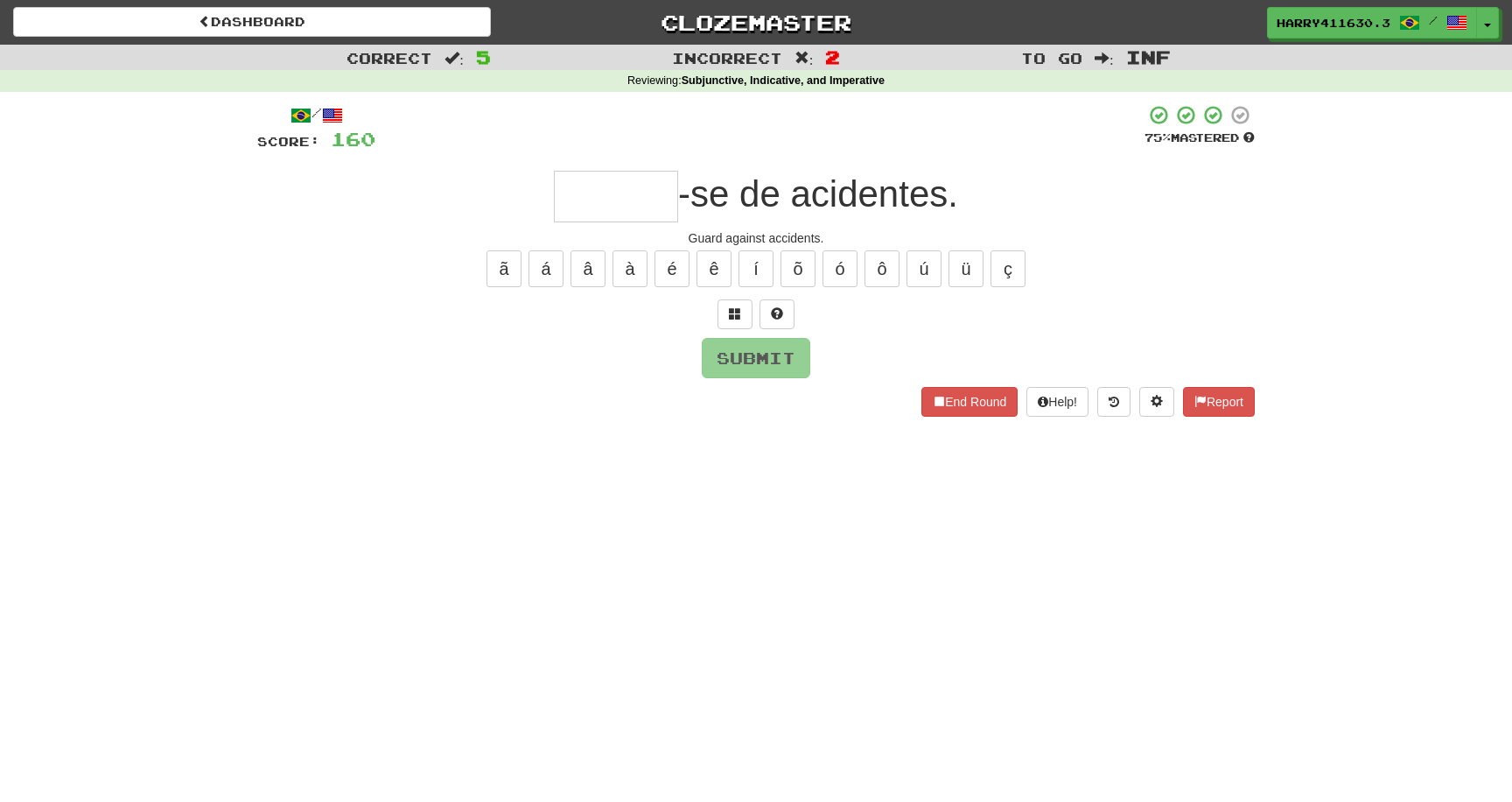 type on "*" 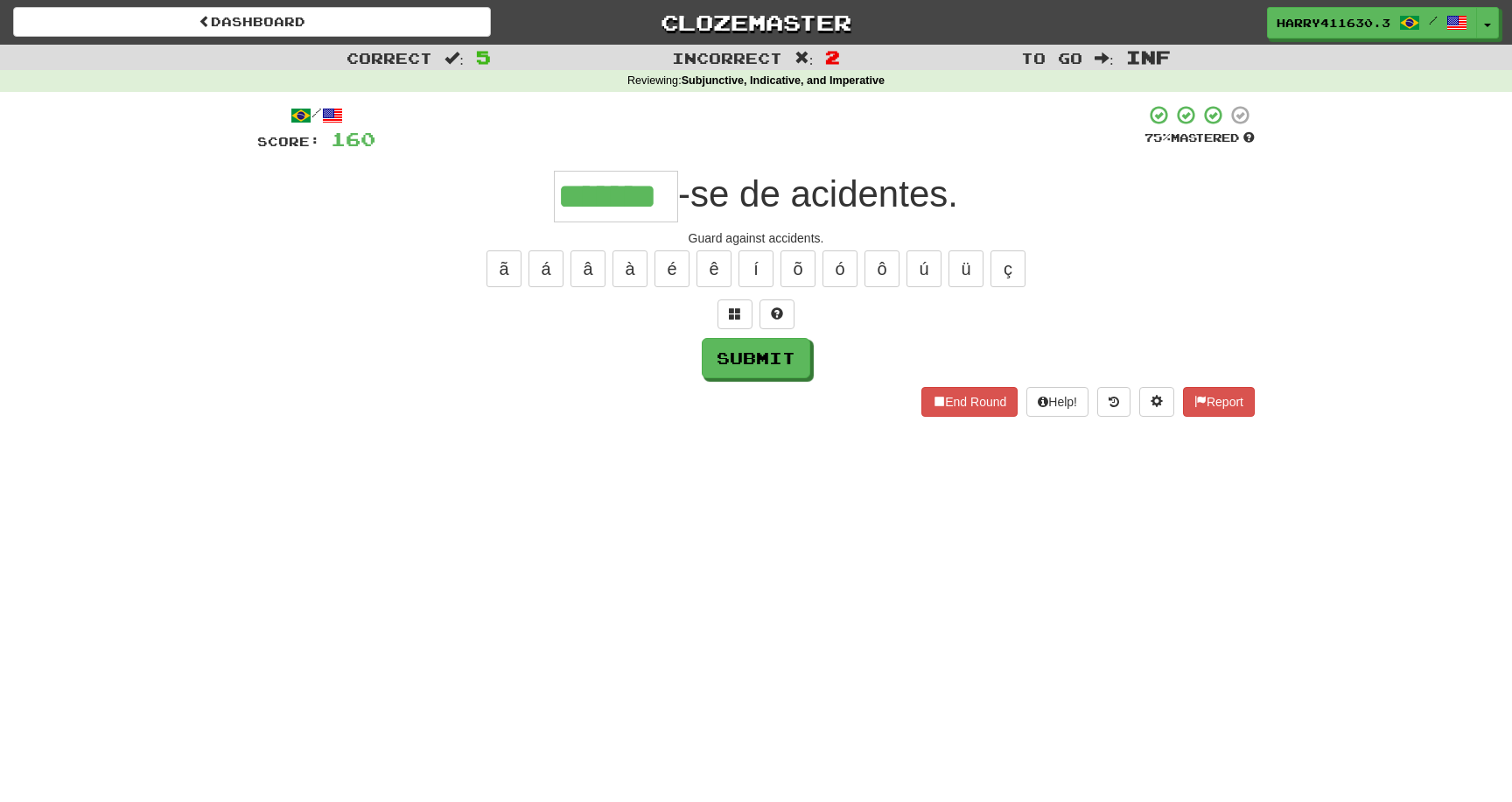 type on "*******" 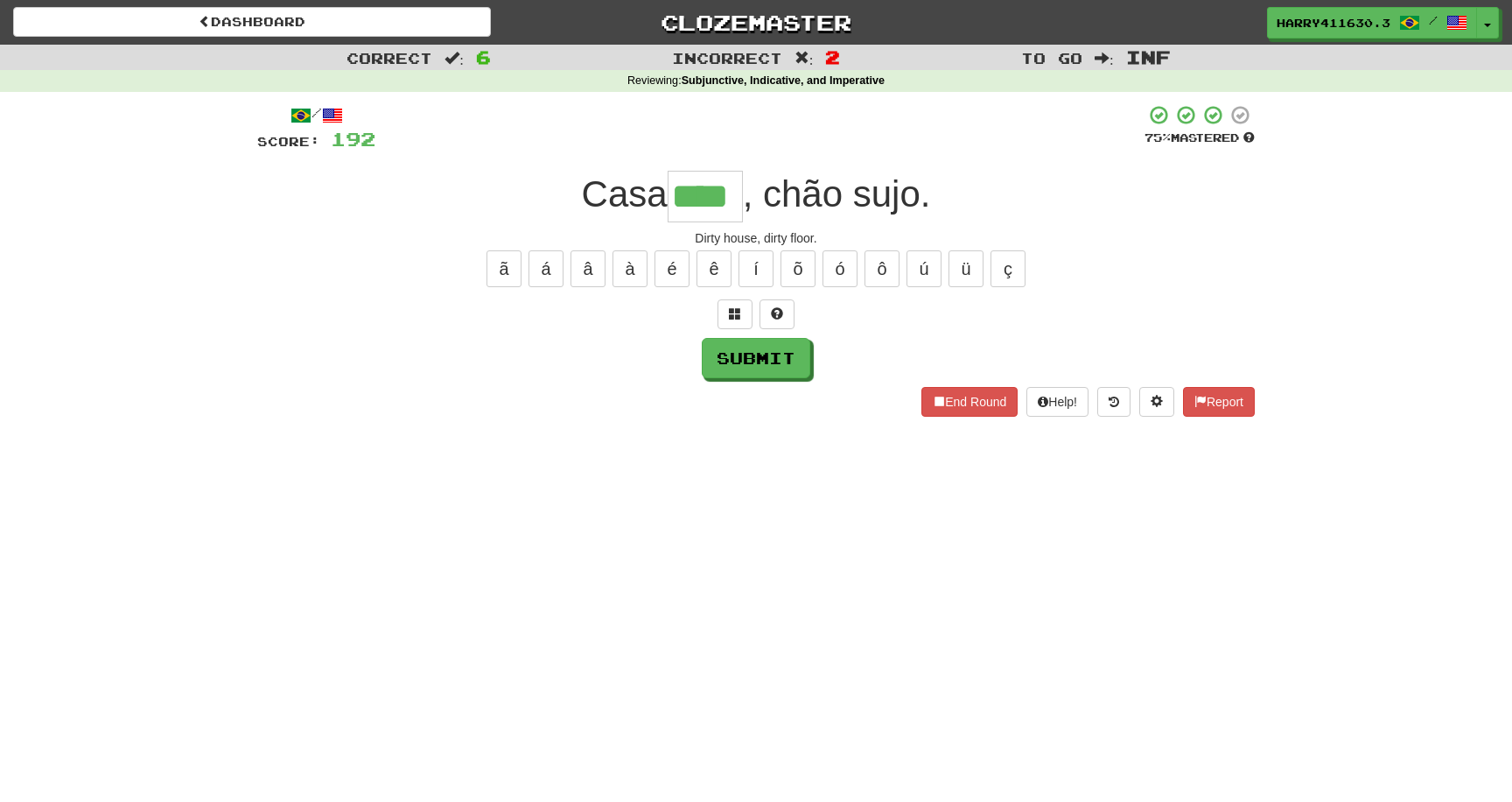 type on "****" 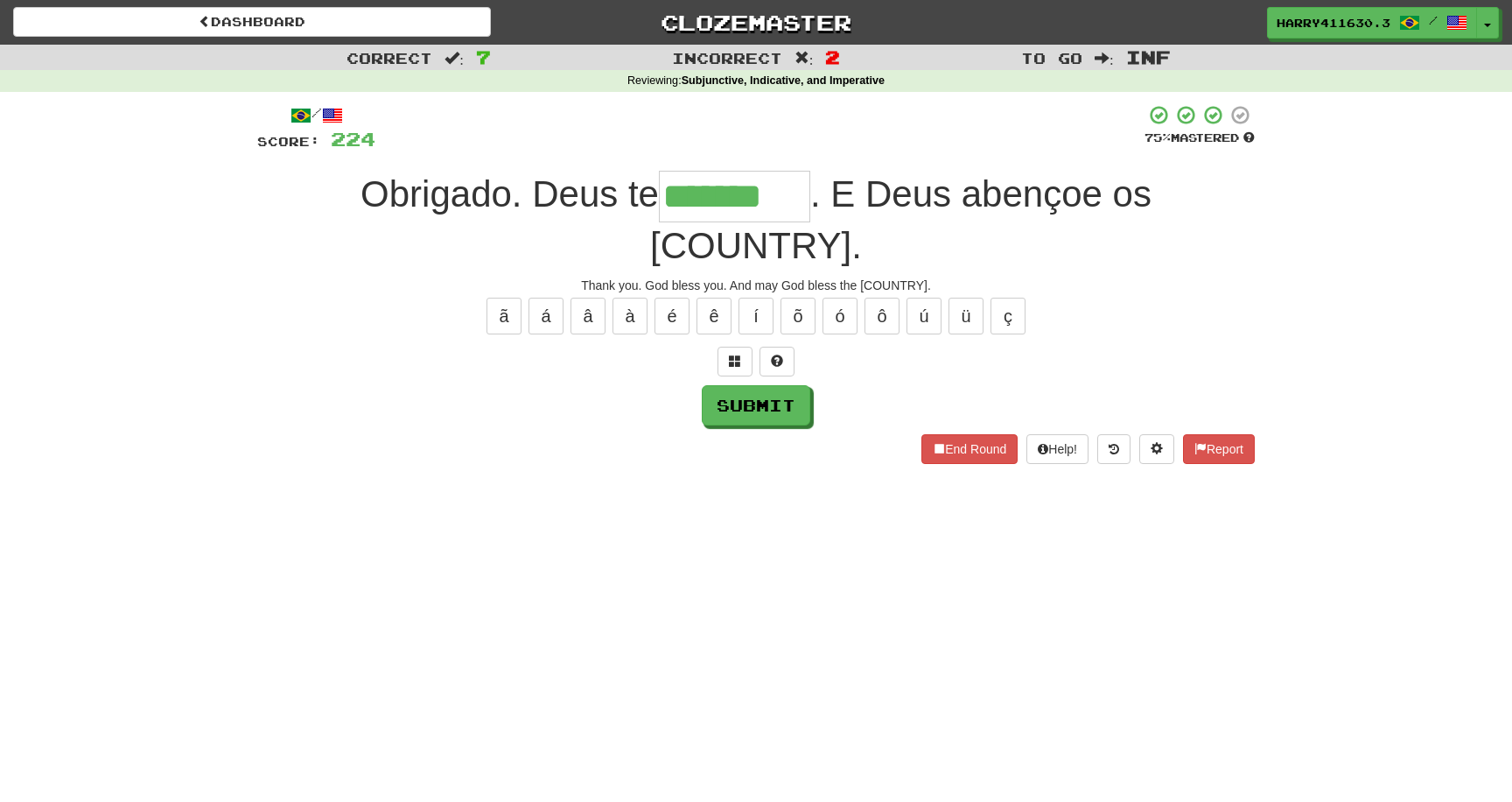 type on "*******" 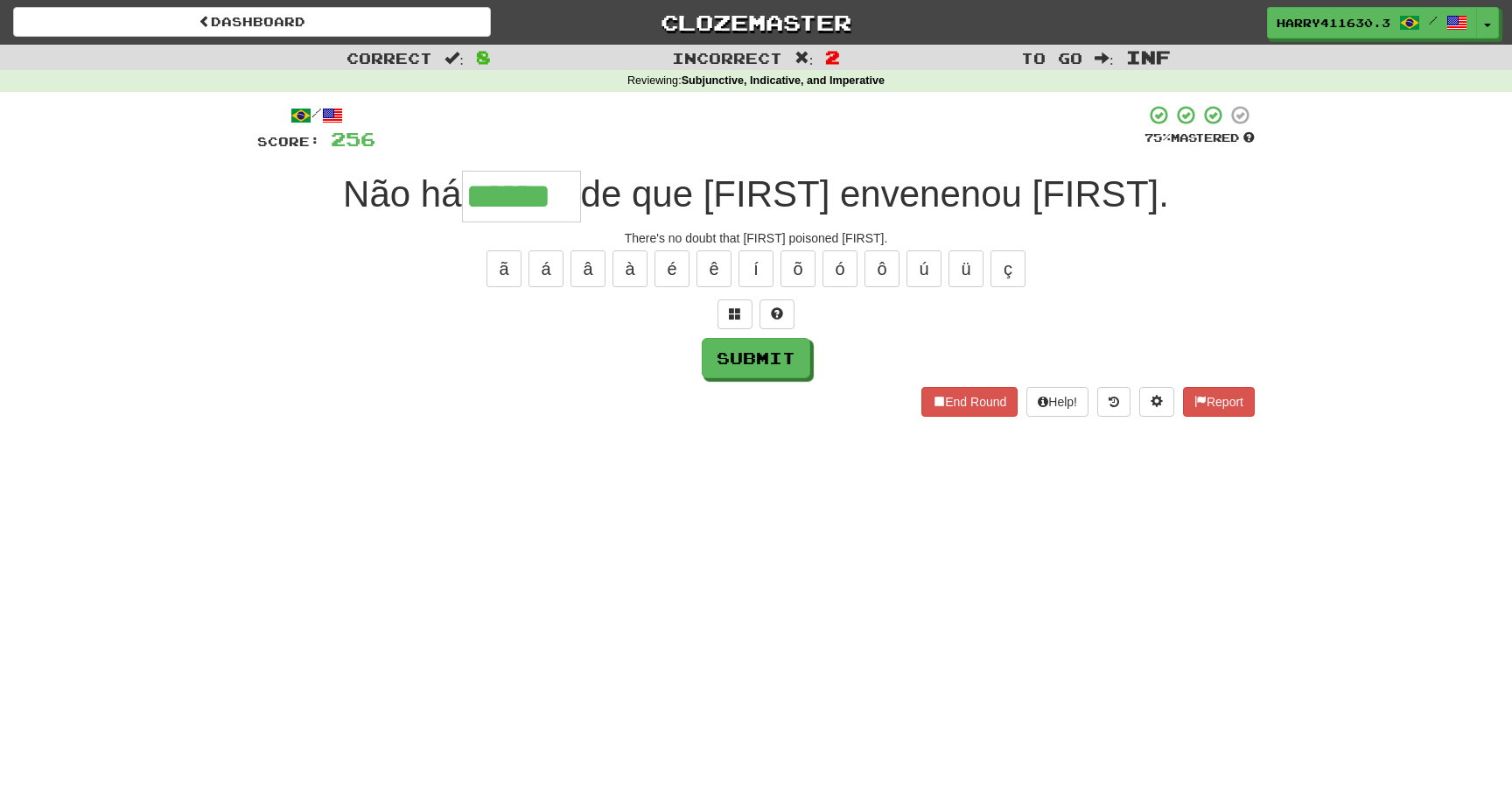 type on "******" 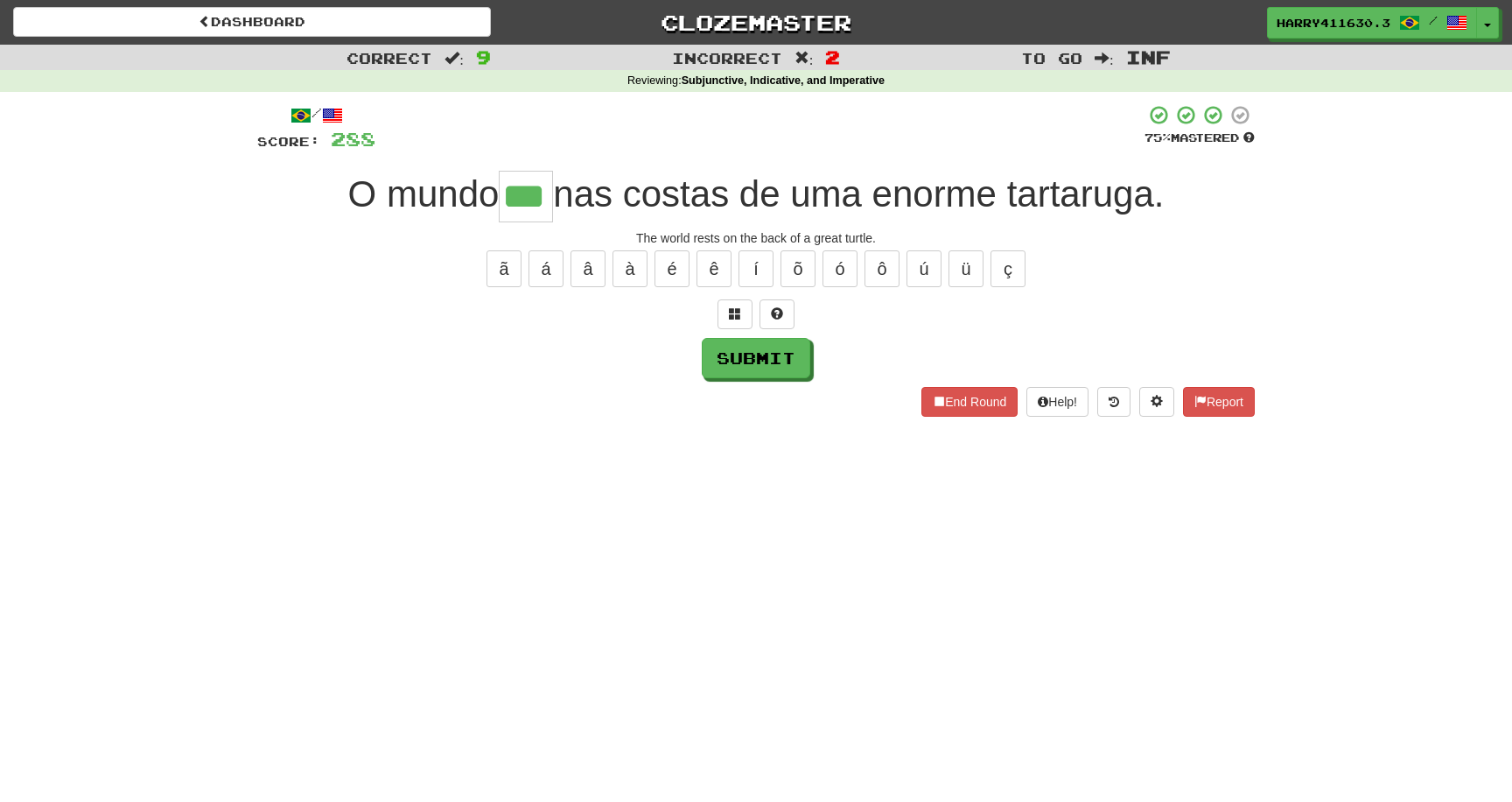 type on "***" 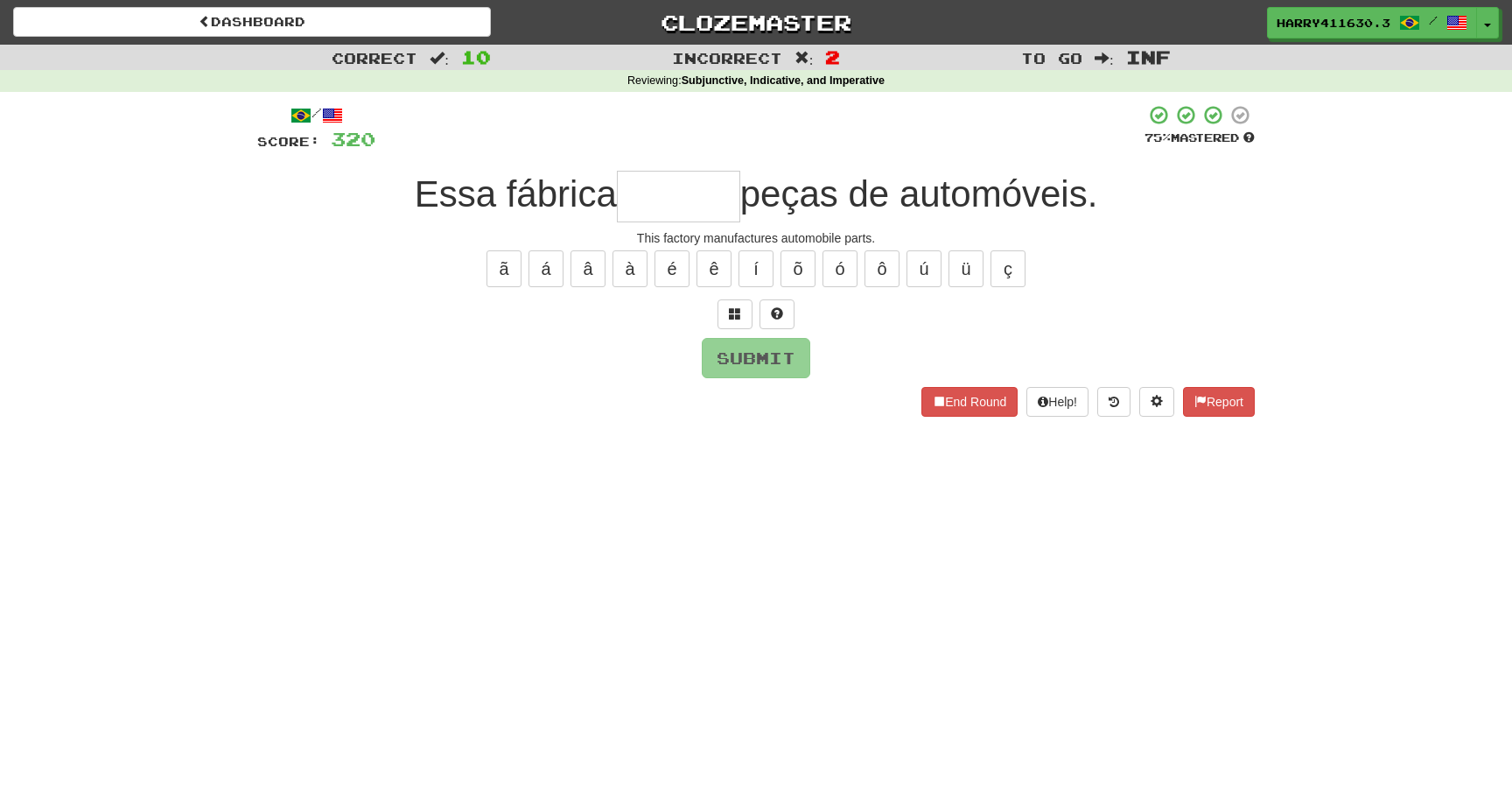 type on "*" 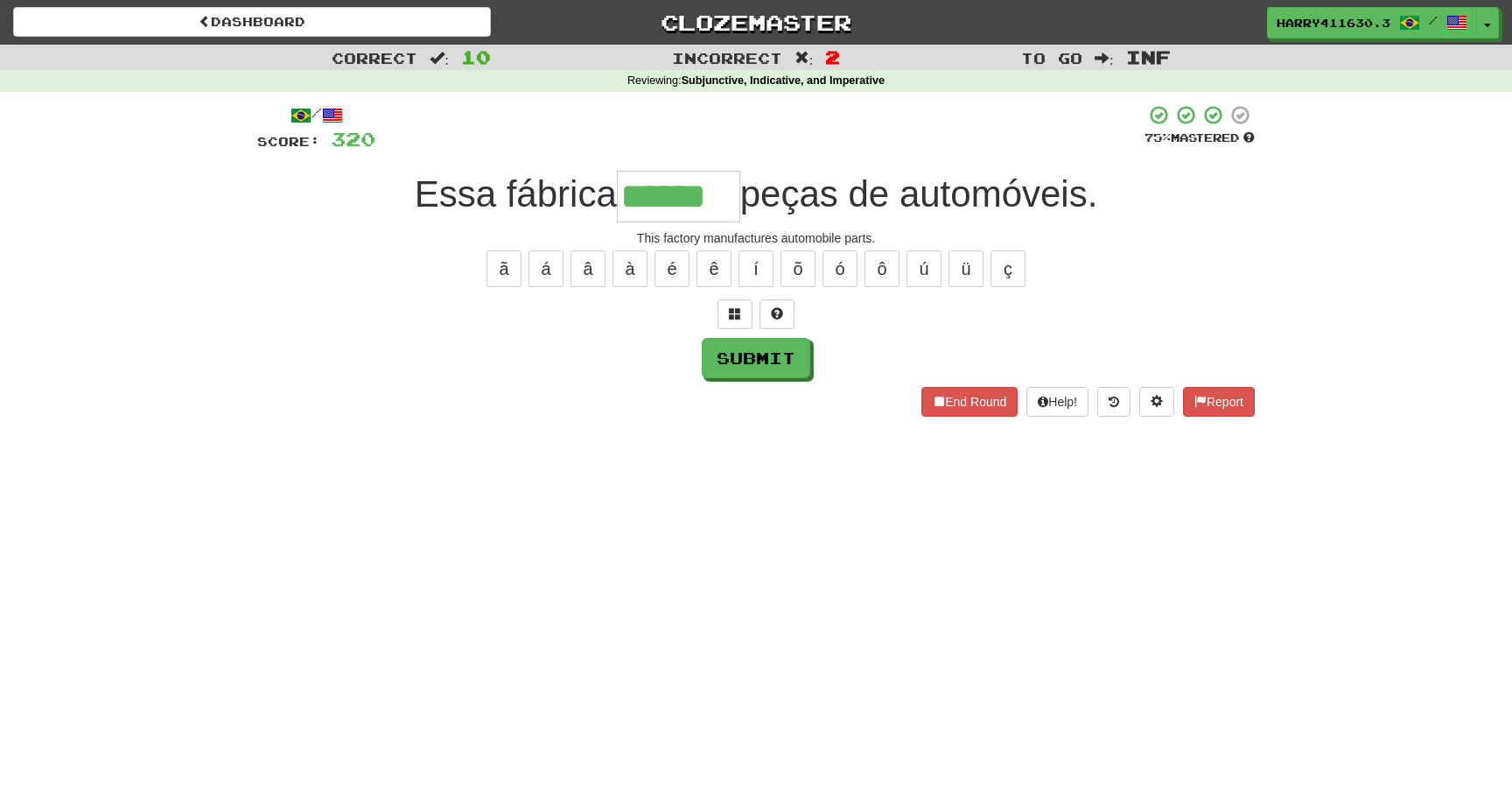 type on "******" 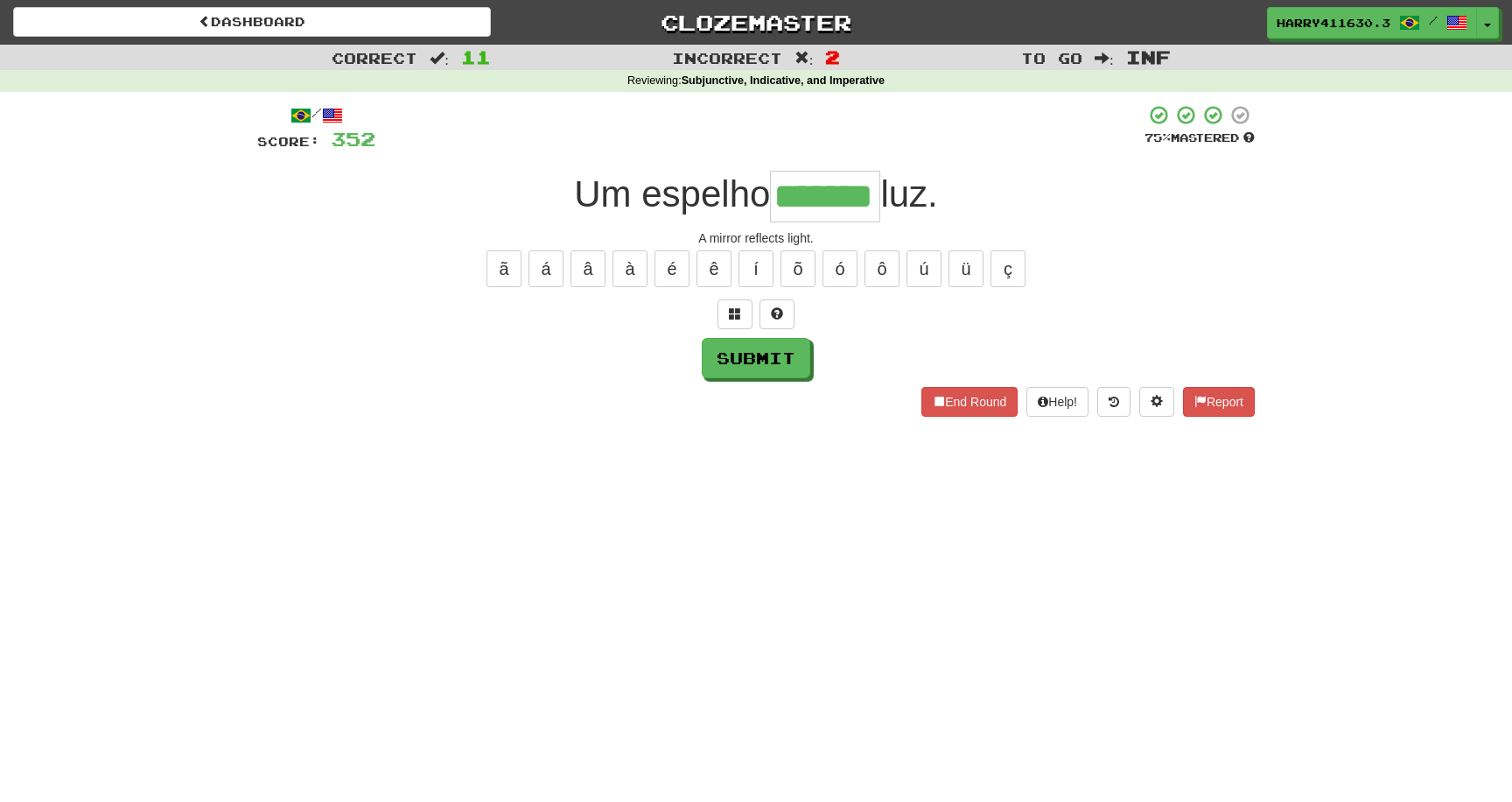 type on "*******" 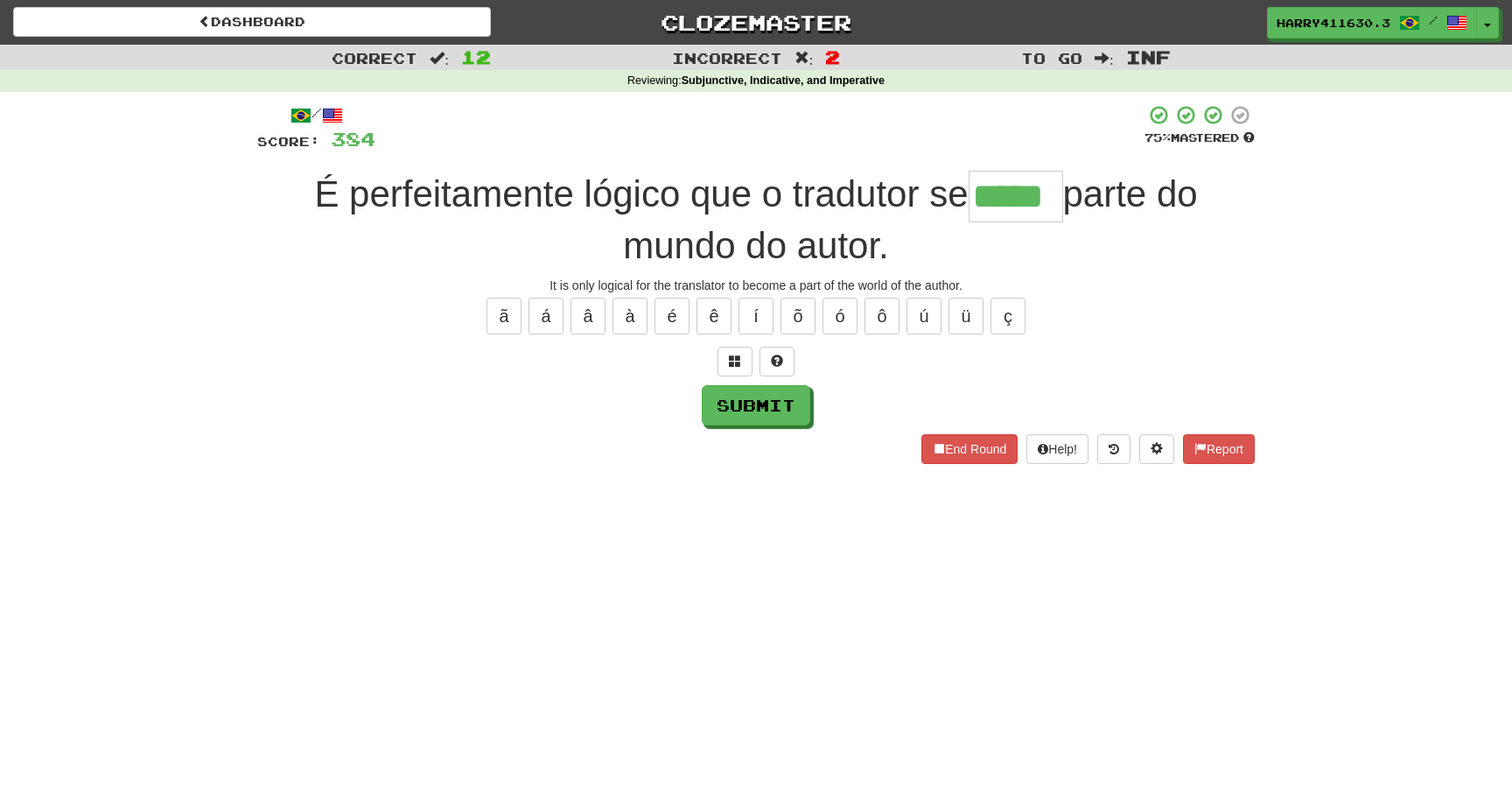 type on "*****" 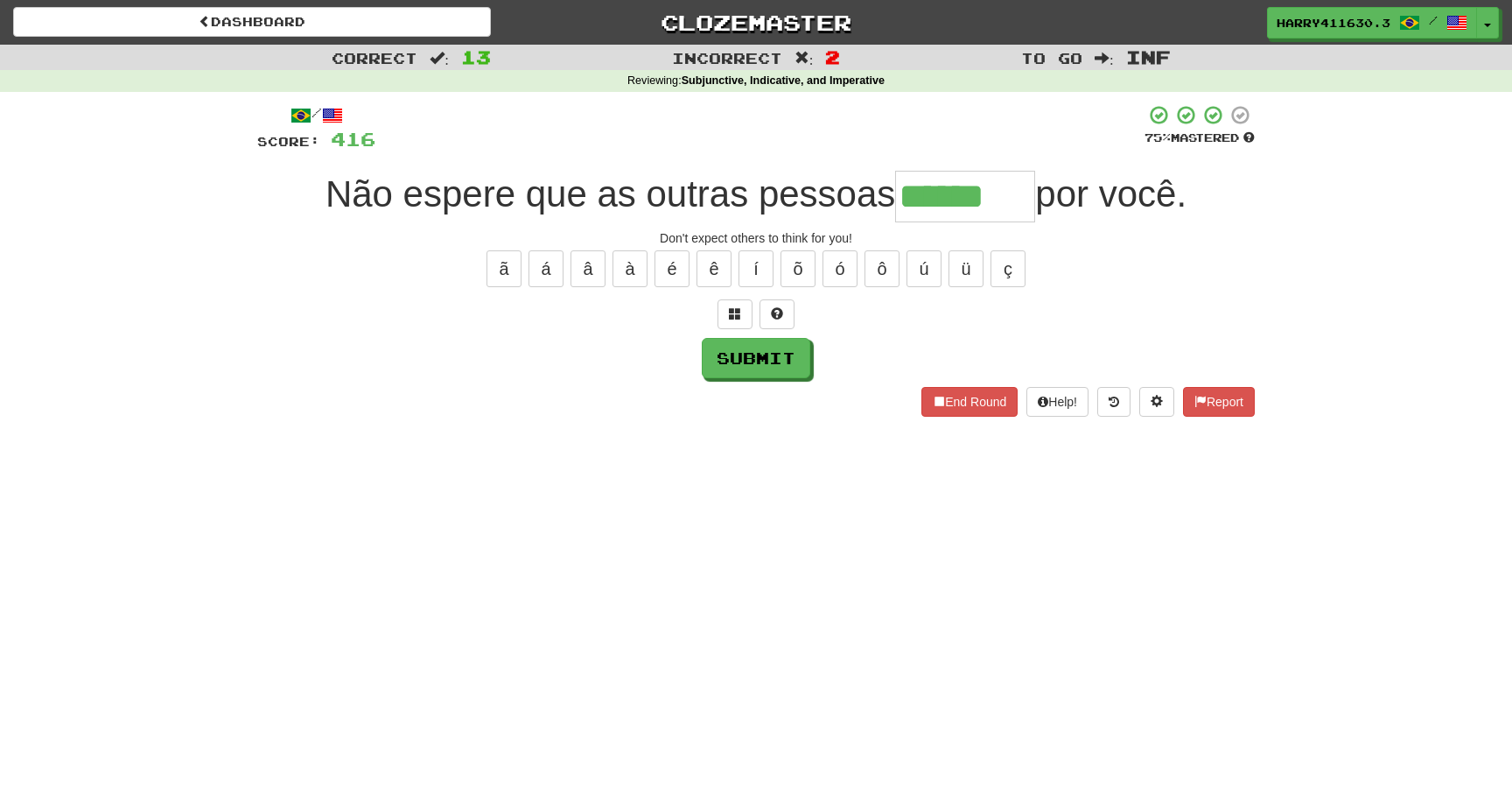type on "******" 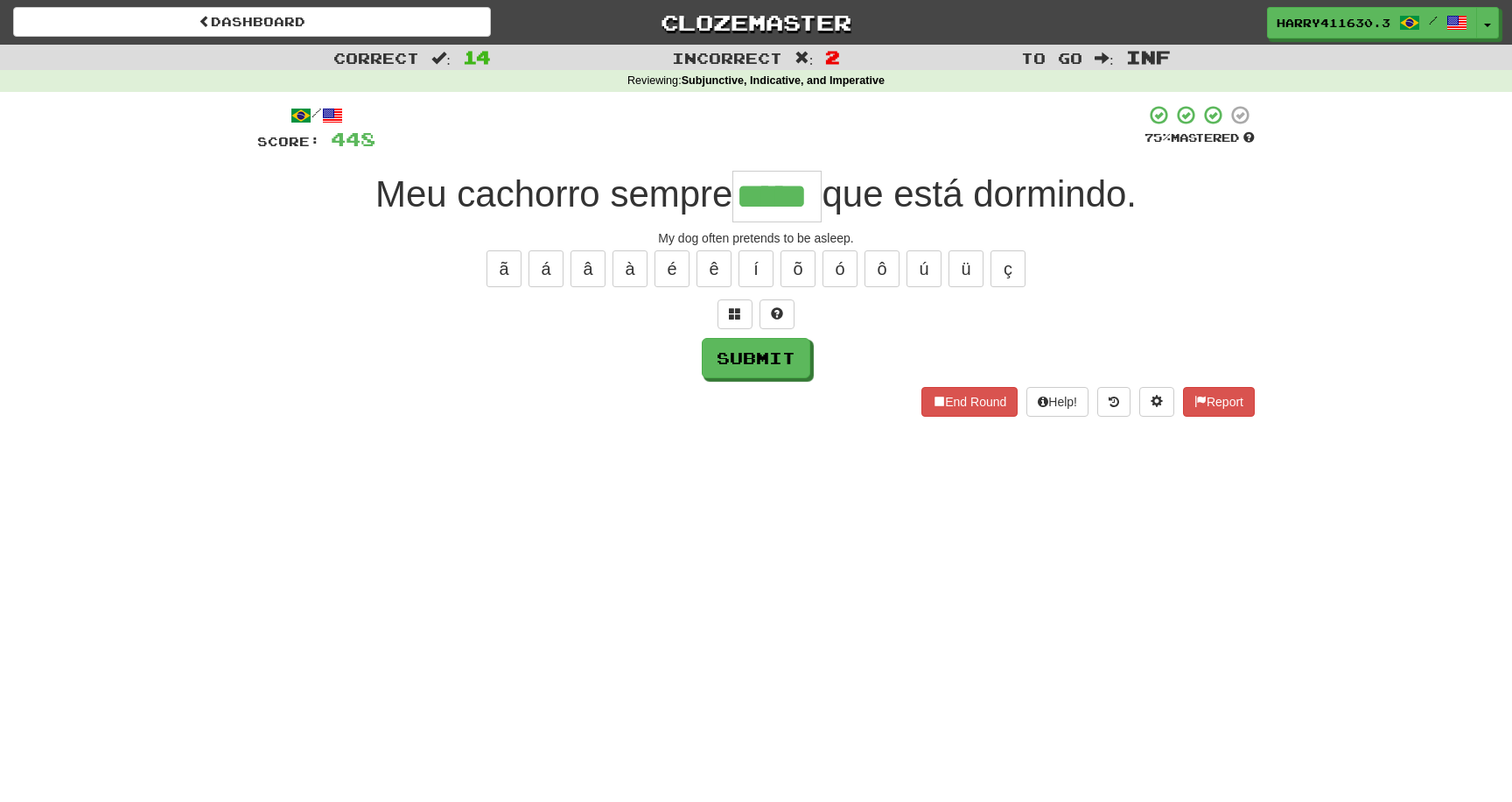 type on "*****" 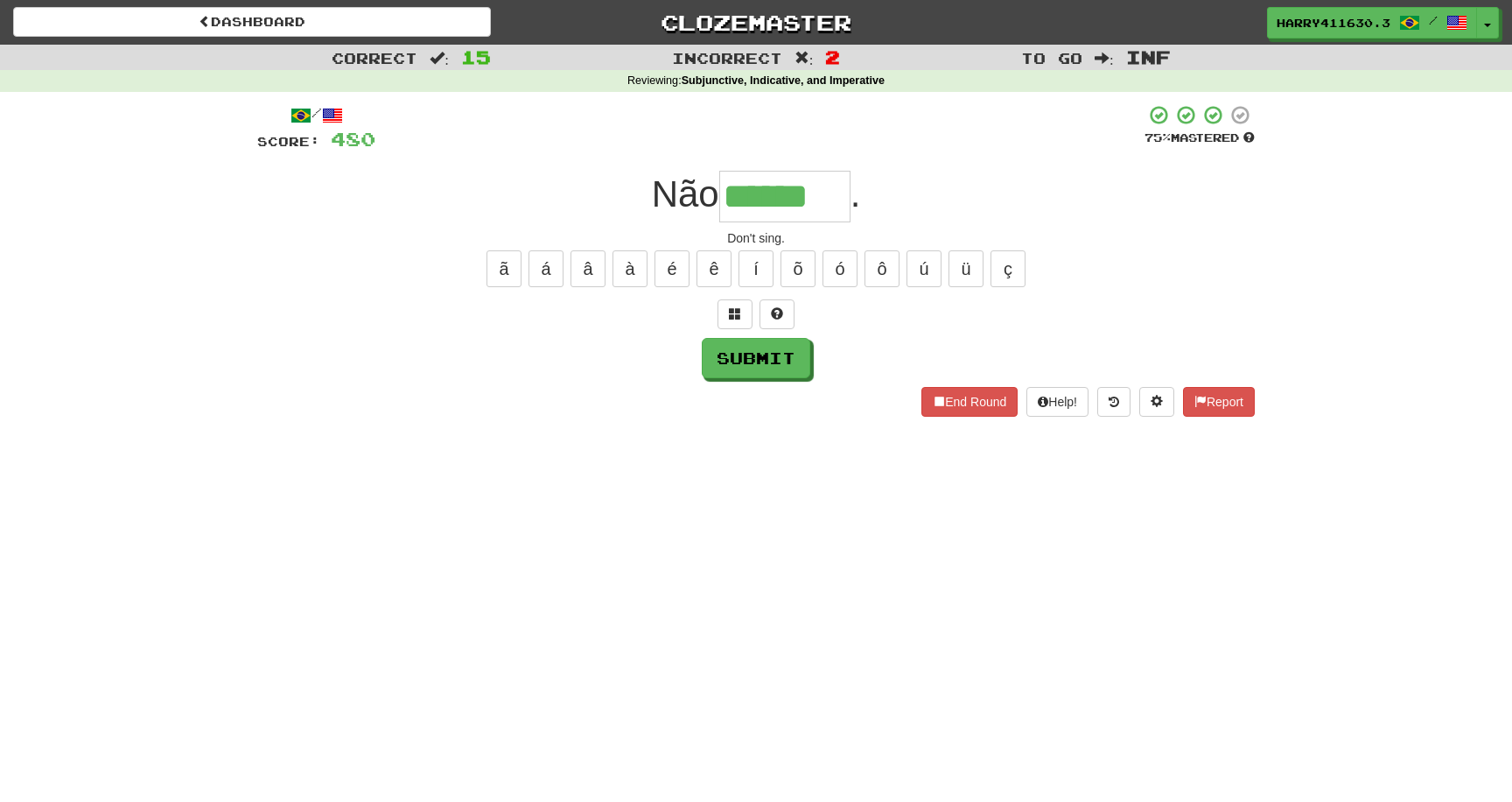 type on "******" 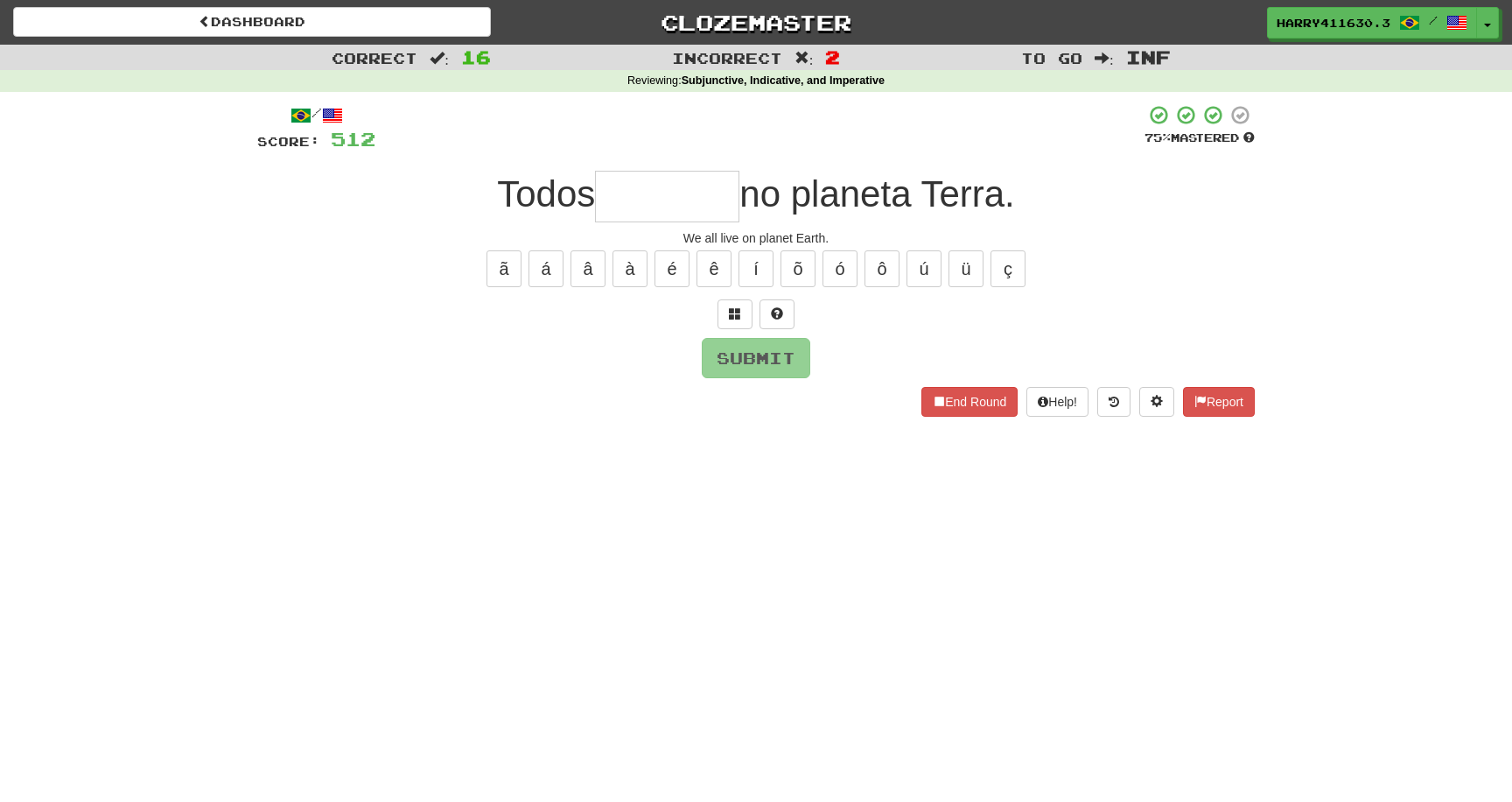 type on "*" 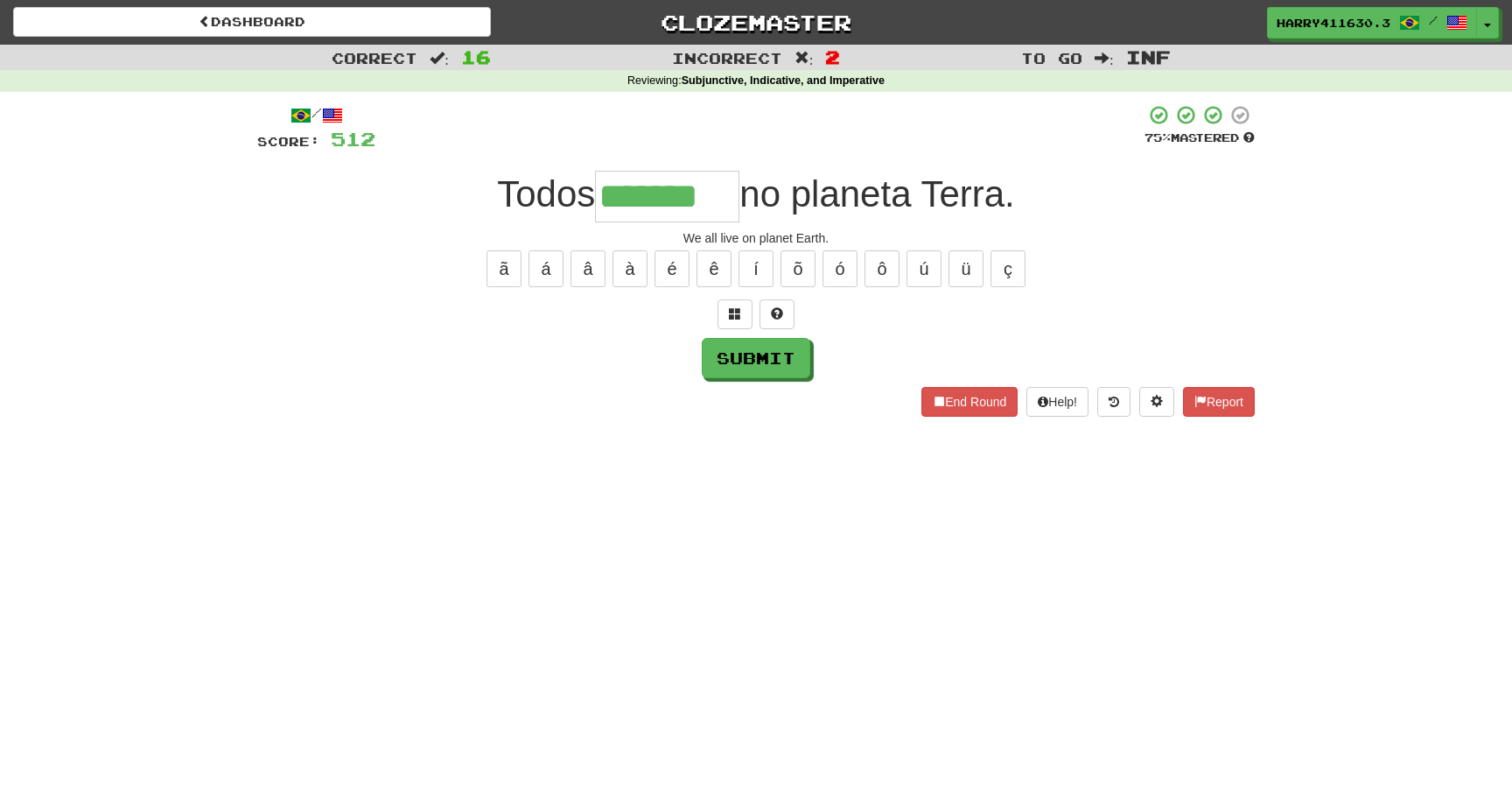 type on "*******" 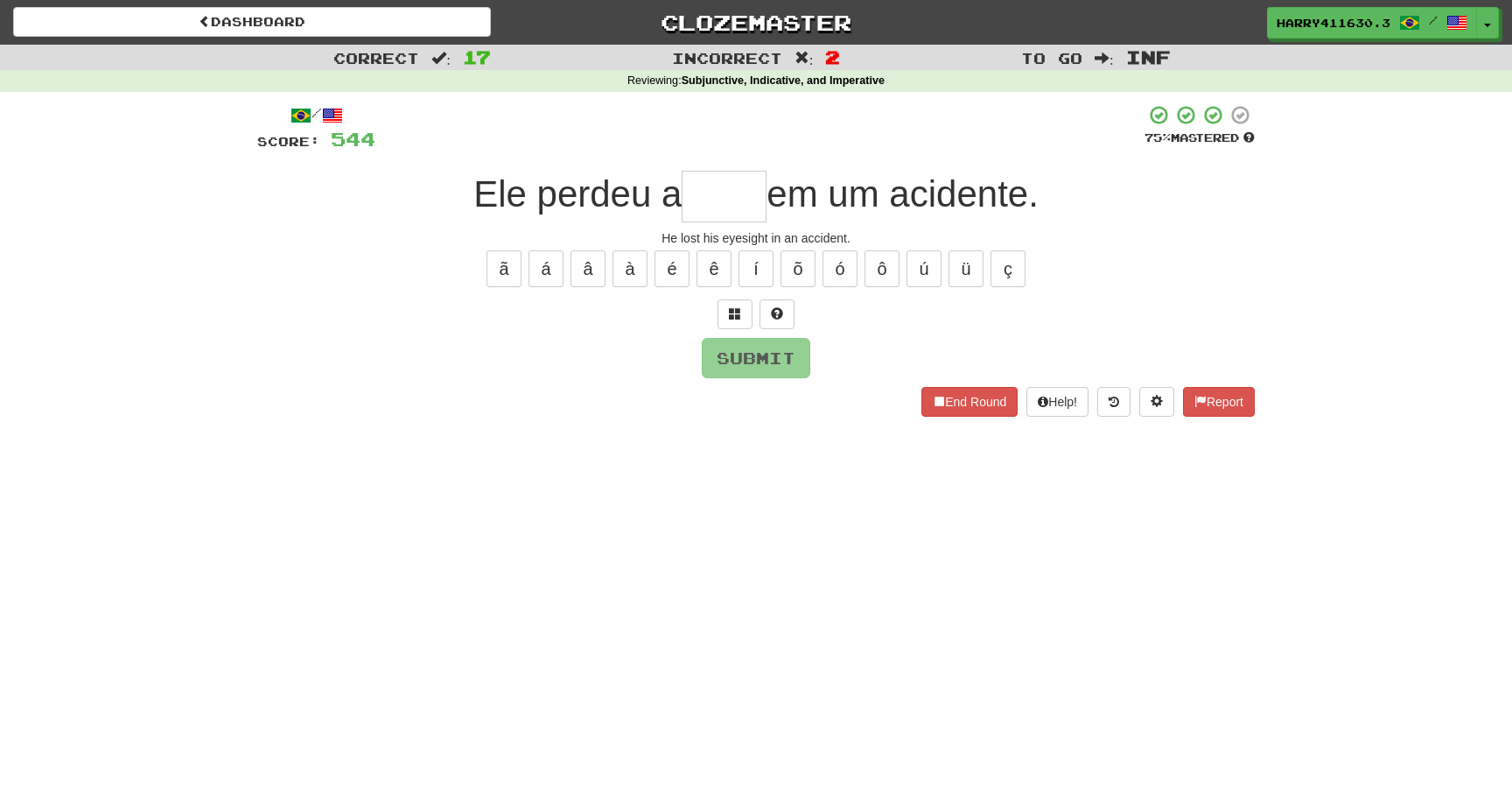type on "*" 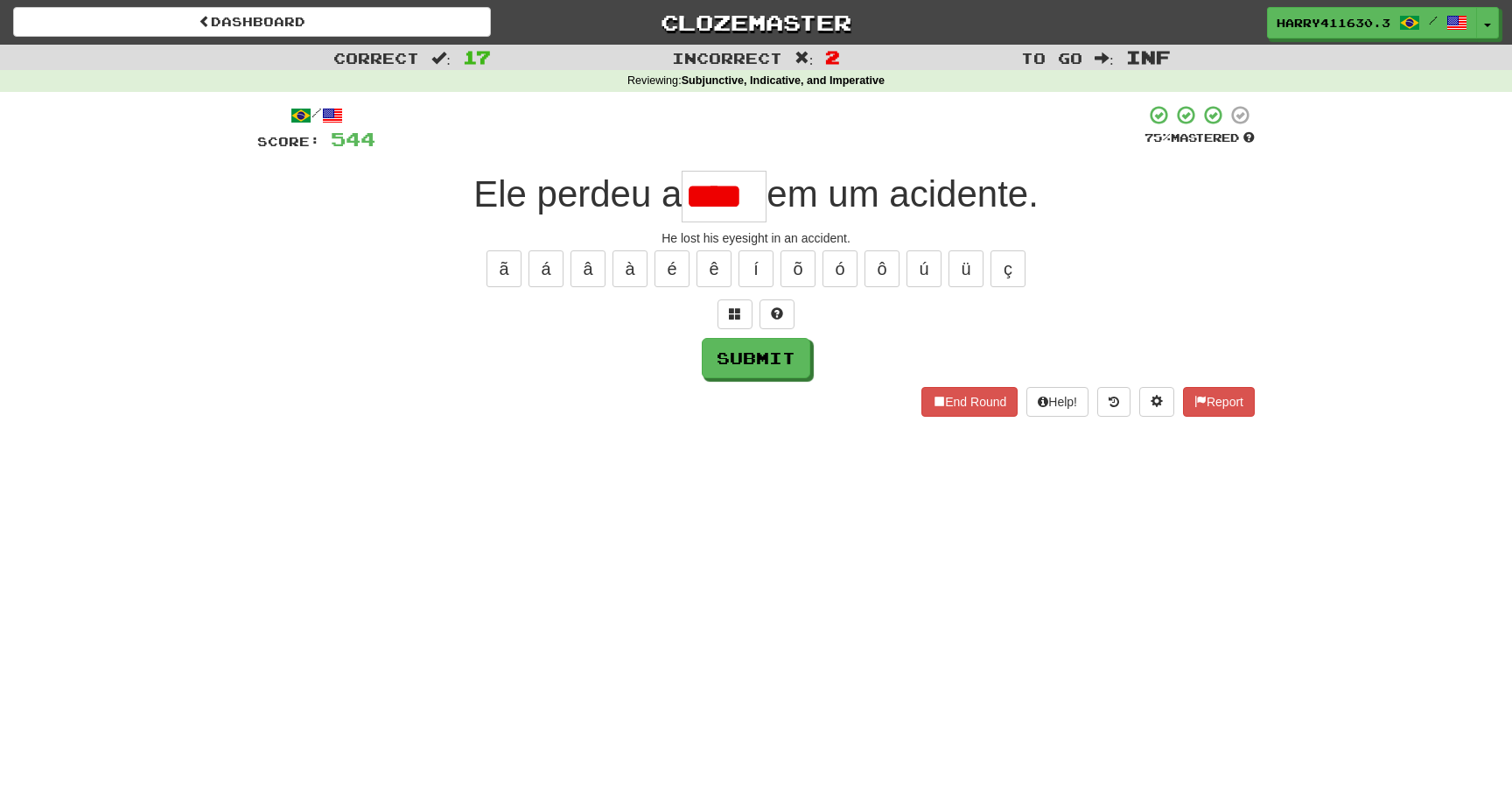 scroll, scrollTop: 0, scrollLeft: 0, axis: both 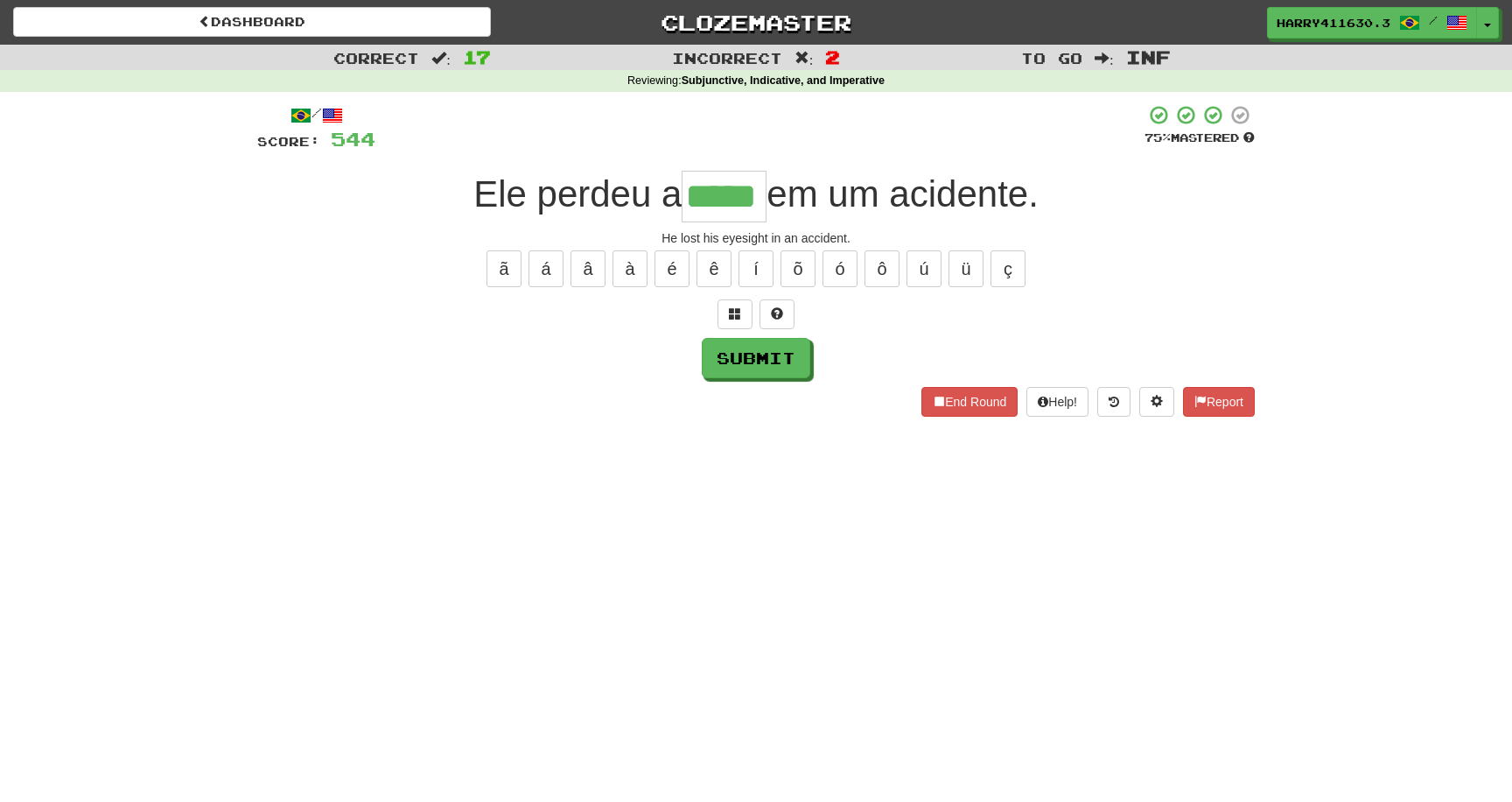 type on "*****" 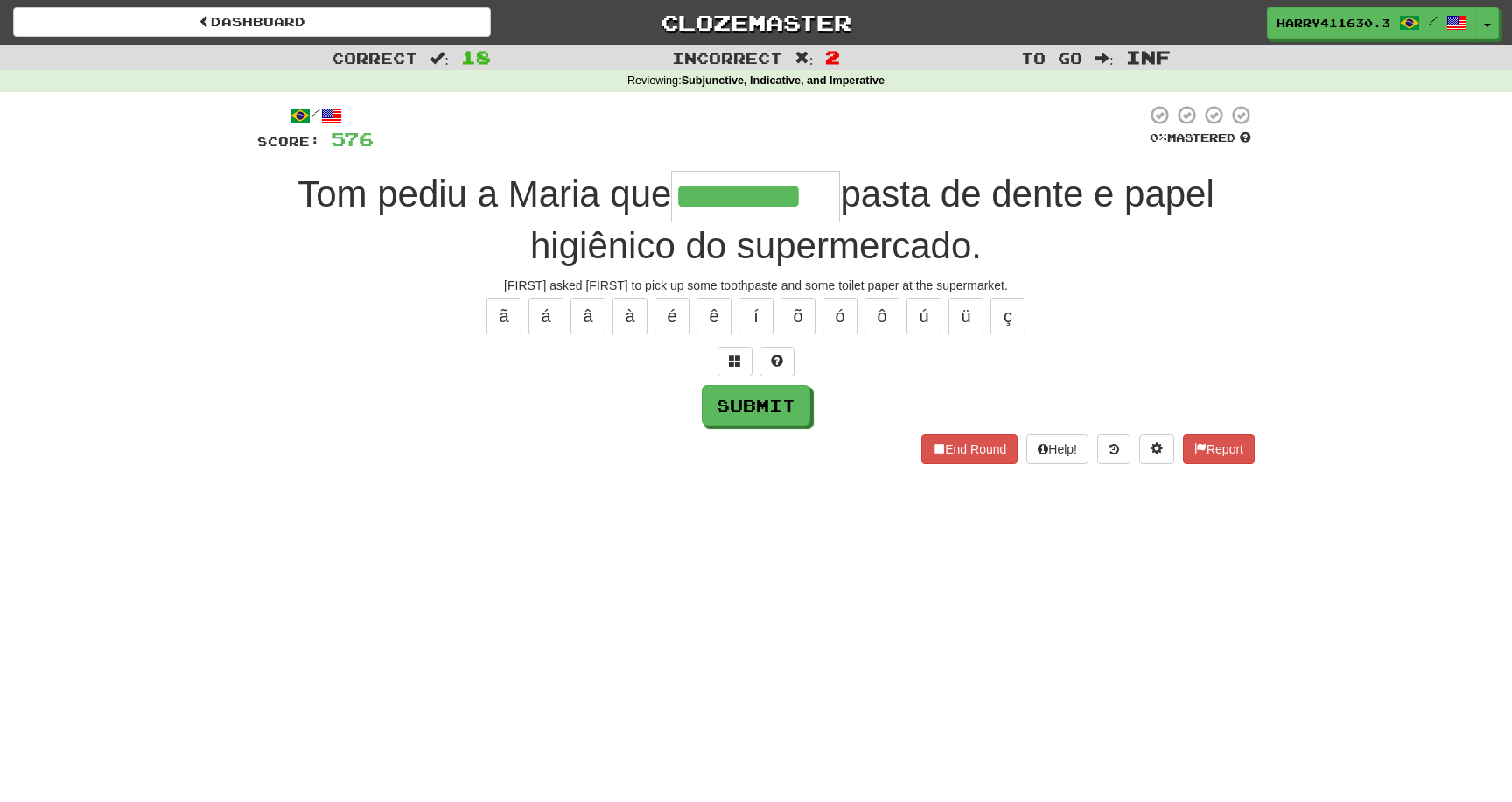 type on "*********" 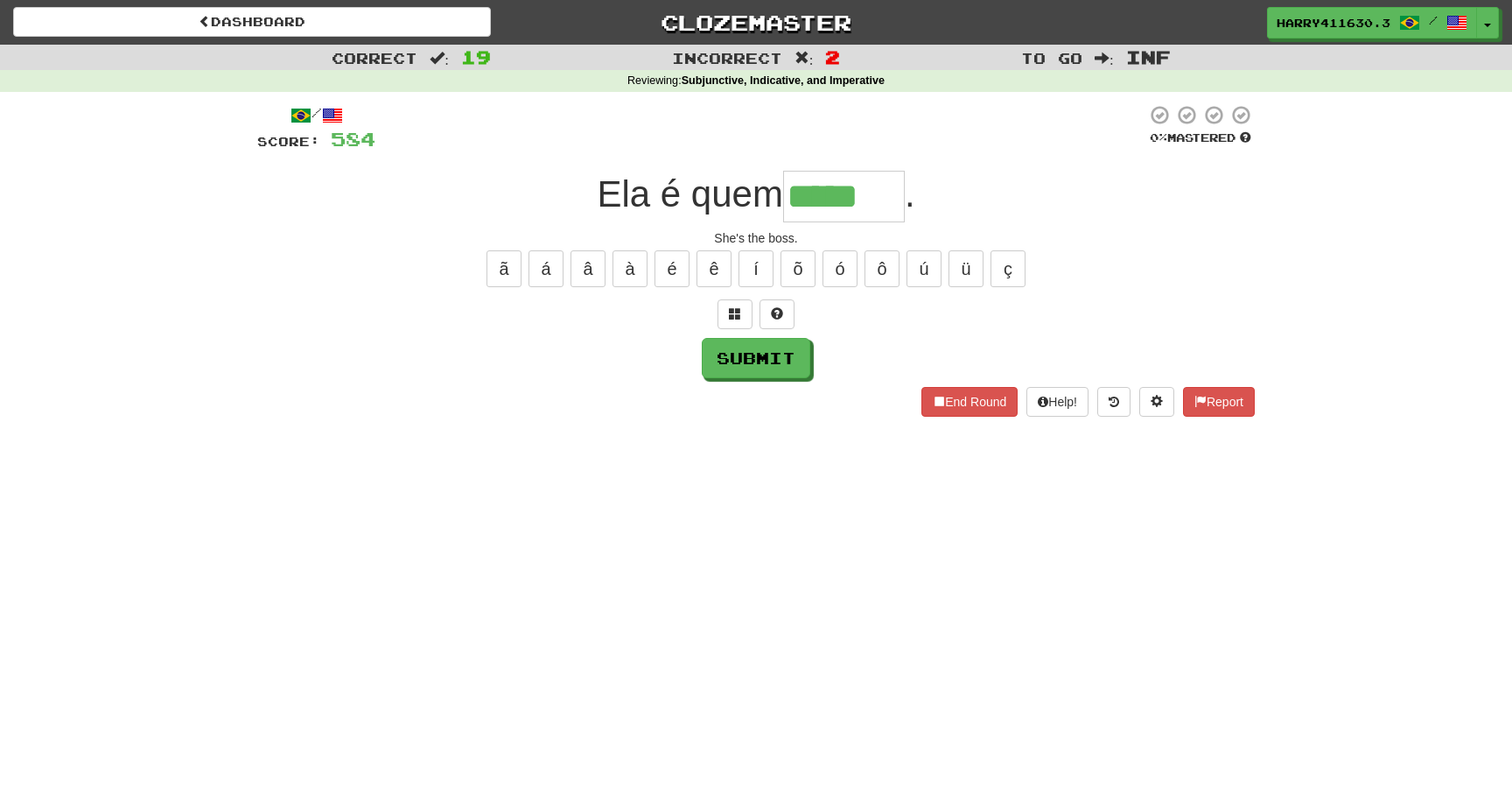 type on "*****" 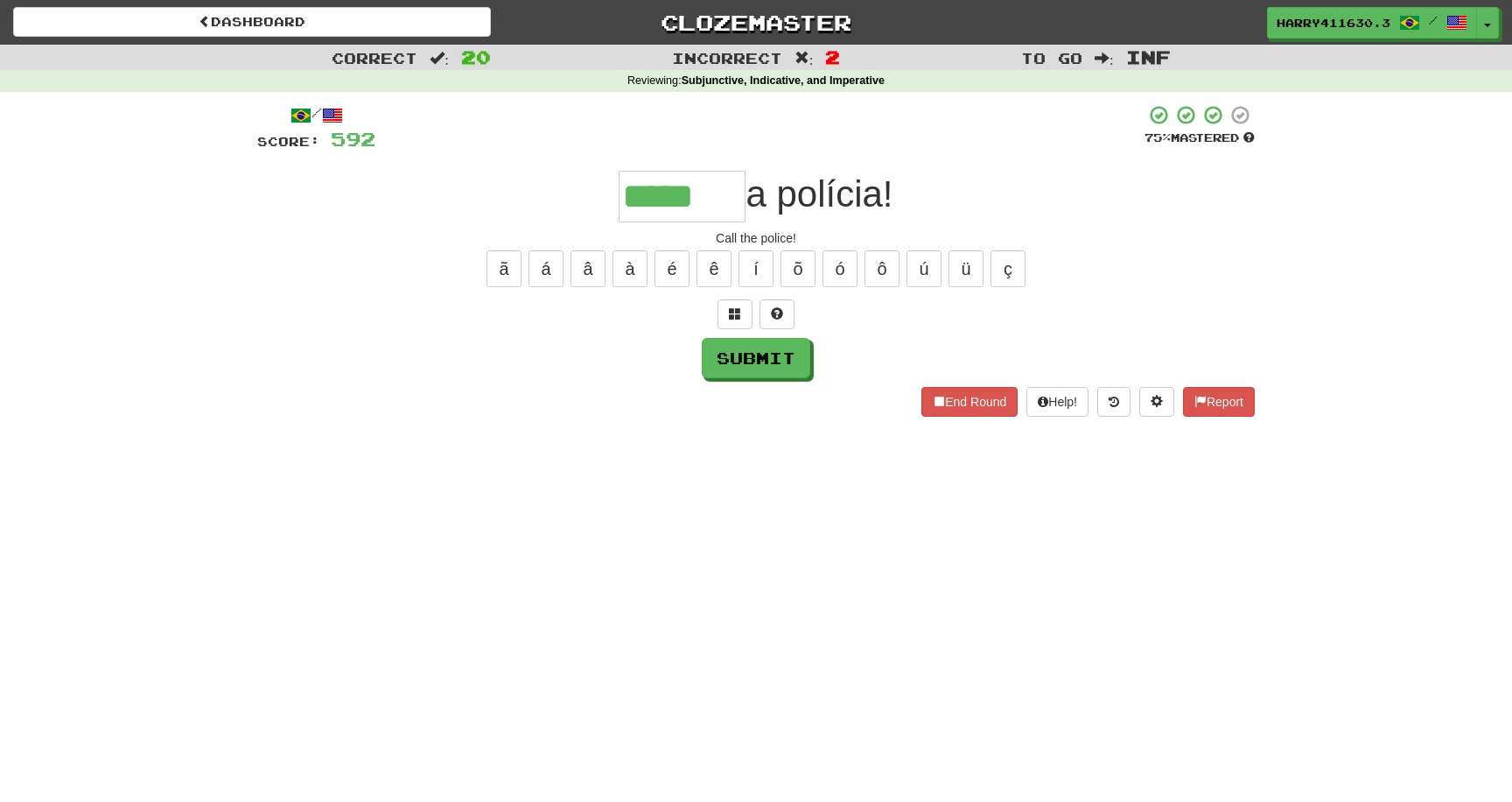 type on "*****" 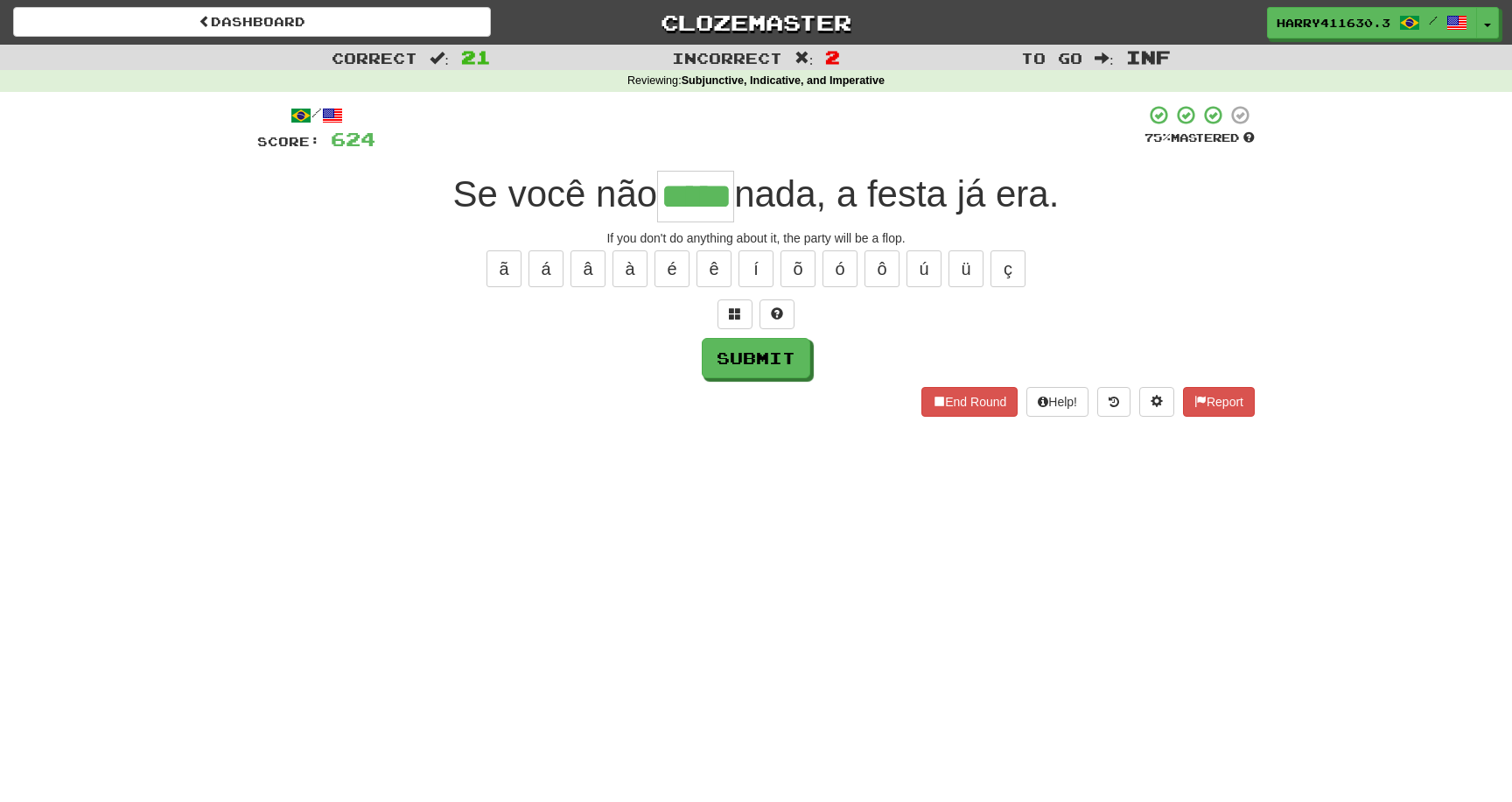 type on "*****" 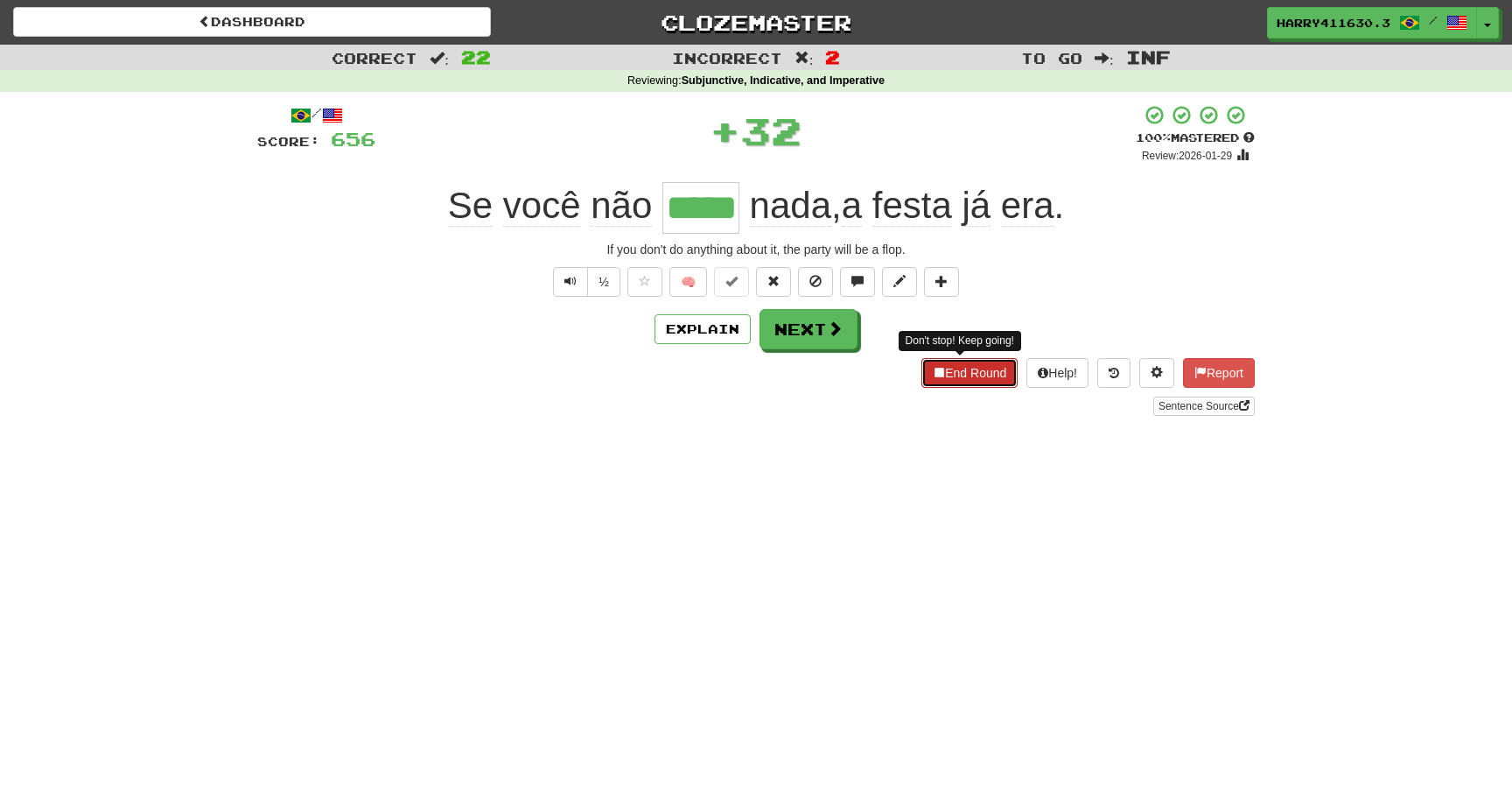 click on "End Round" at bounding box center [970, 373] 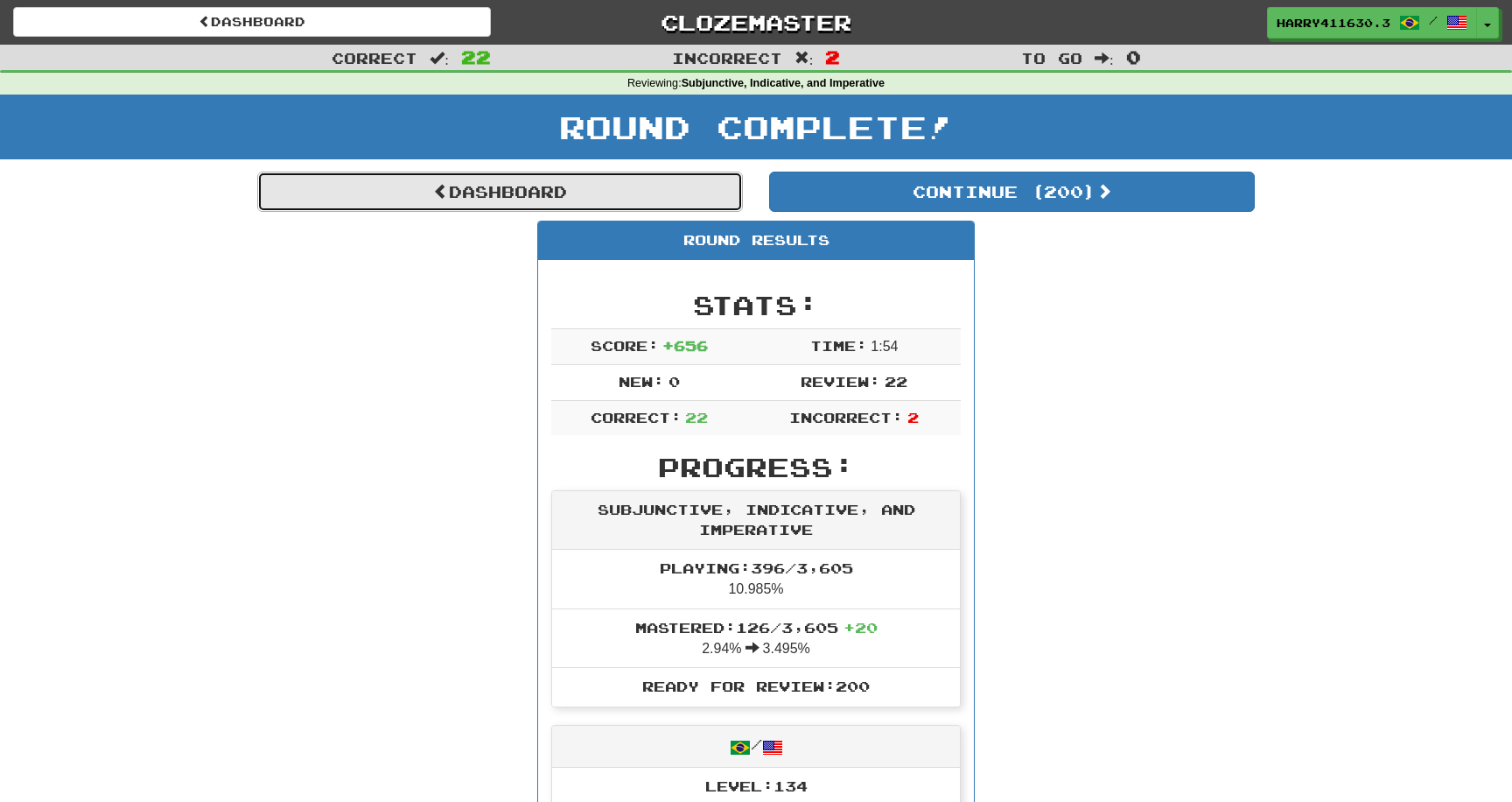 click on "Dashboard" at bounding box center (500, 192) 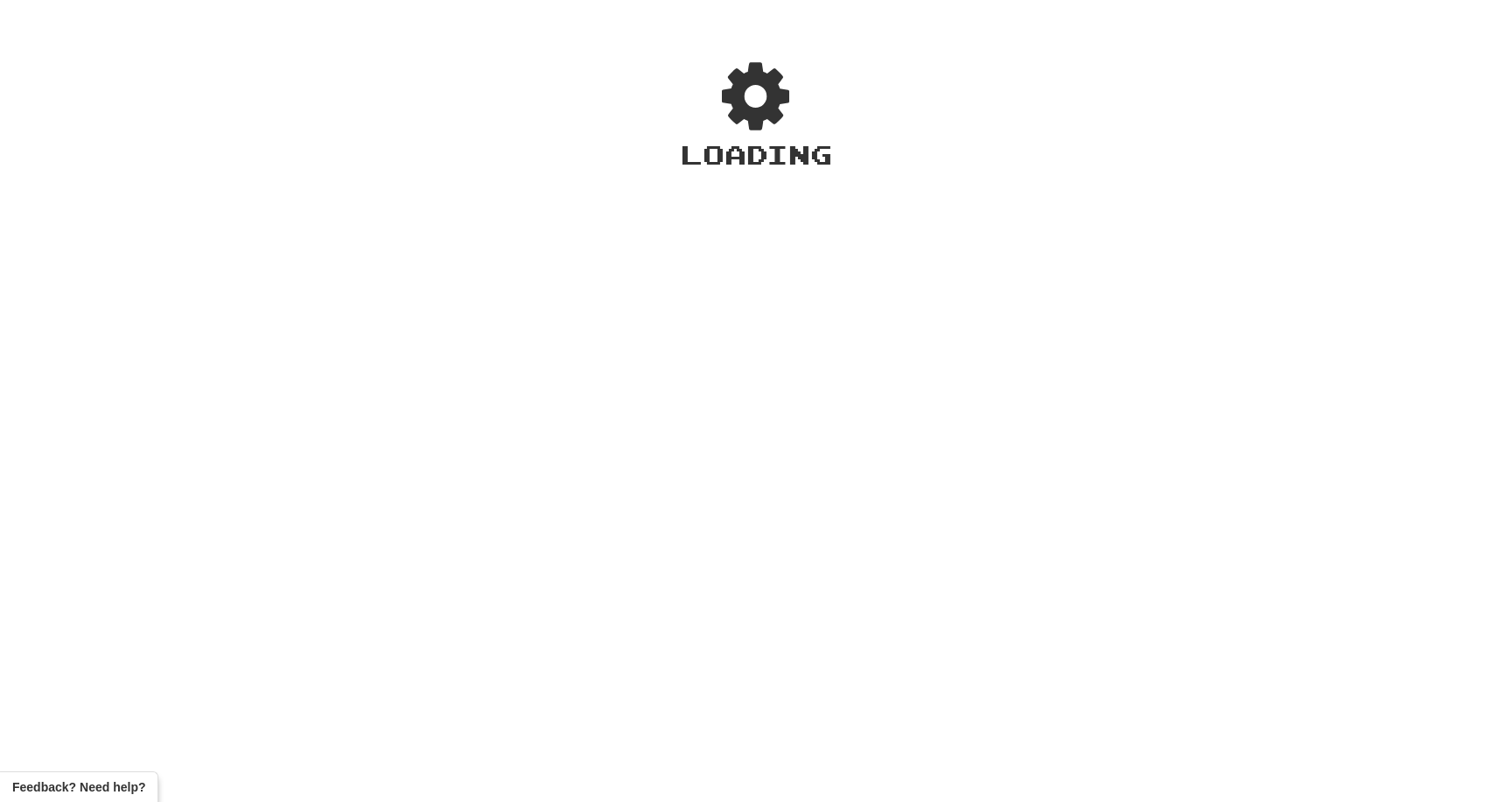 scroll, scrollTop: 0, scrollLeft: 0, axis: both 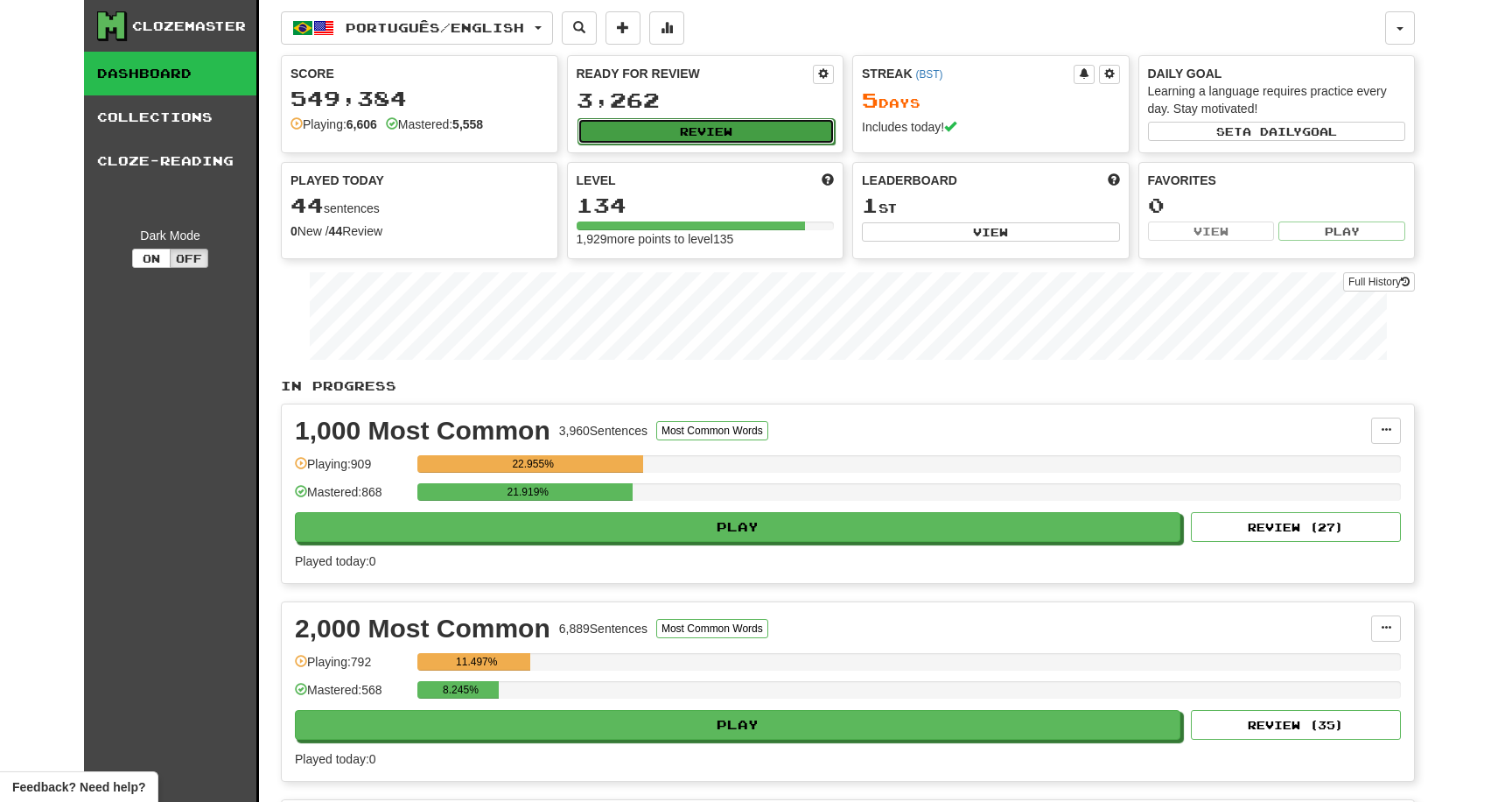 click on "Review" at bounding box center [706, 131] 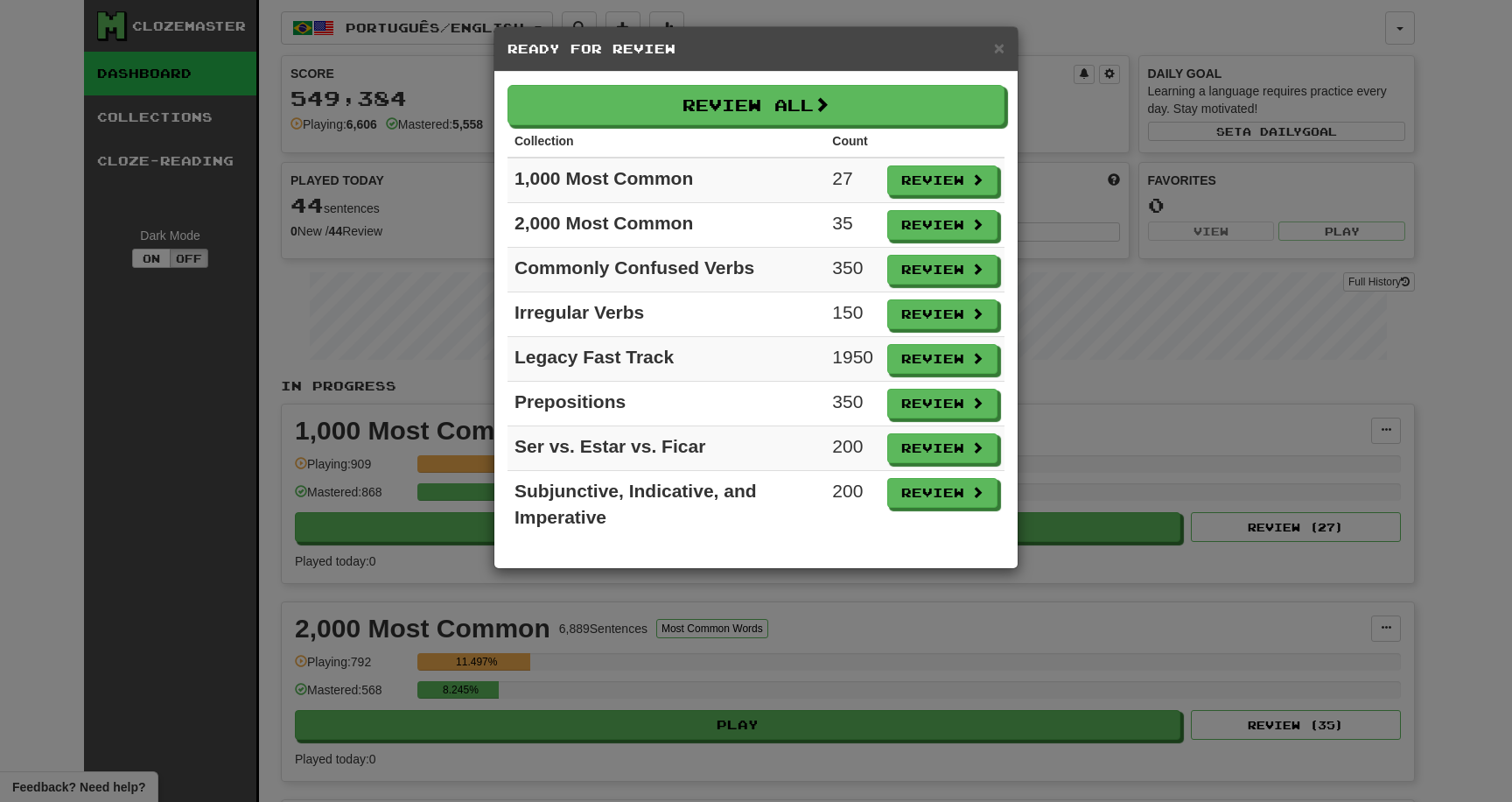 click on "× Ready for Review Review All  Collection Count 1,000 Most Common 27 Review 2,000 Most Common 35 Review Commonly Confused Verbs 350 Review Irregular Verbs 150 Review Legacy Fast Track 1950 Review Prepositions 350 Review Ser vs. Estar vs. Ficar 200 Review Subjunctive, Indicative, and Imperative 200 Review" at bounding box center (756, 401) 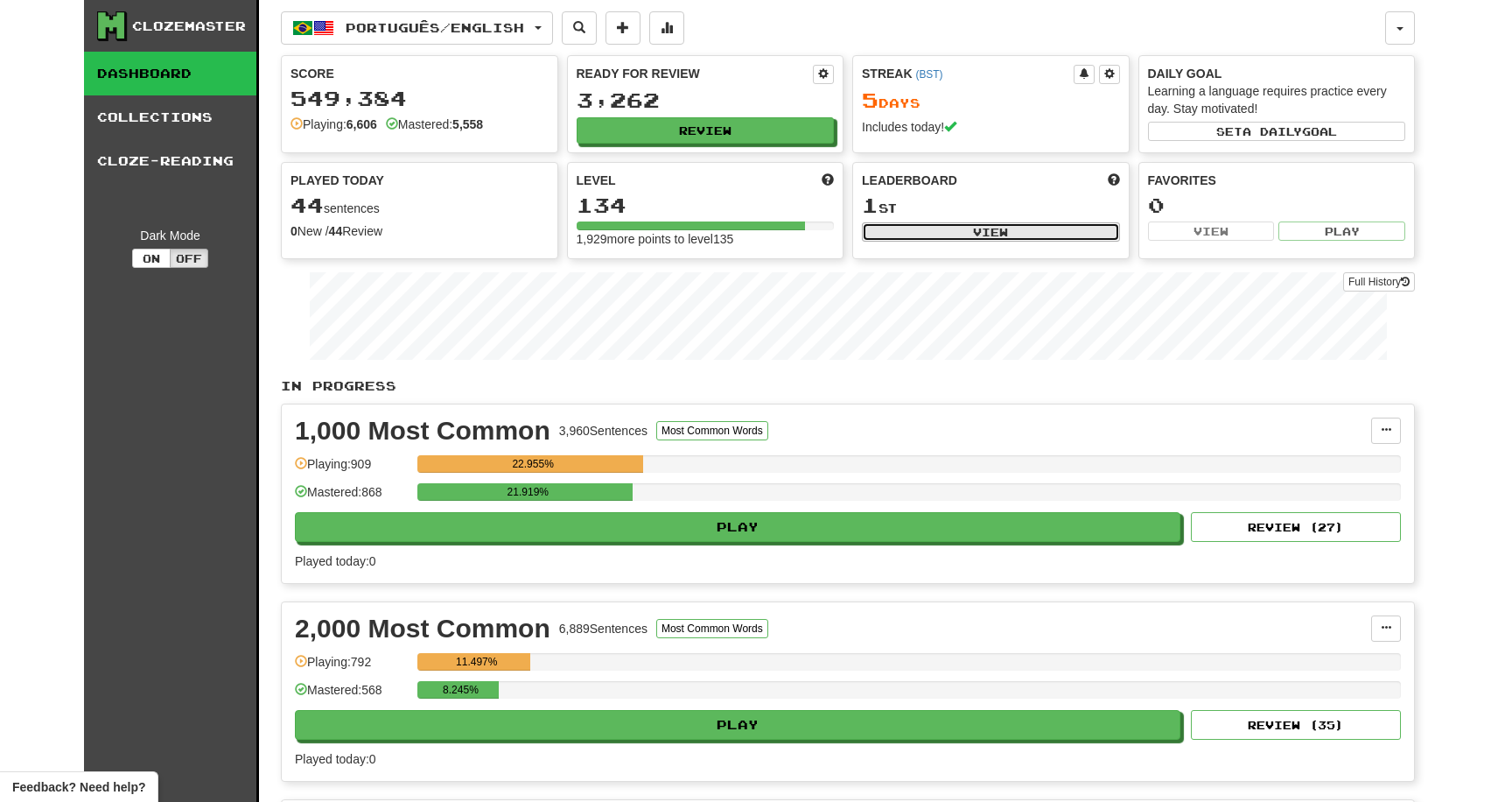 click on "View" at bounding box center (990, 232) 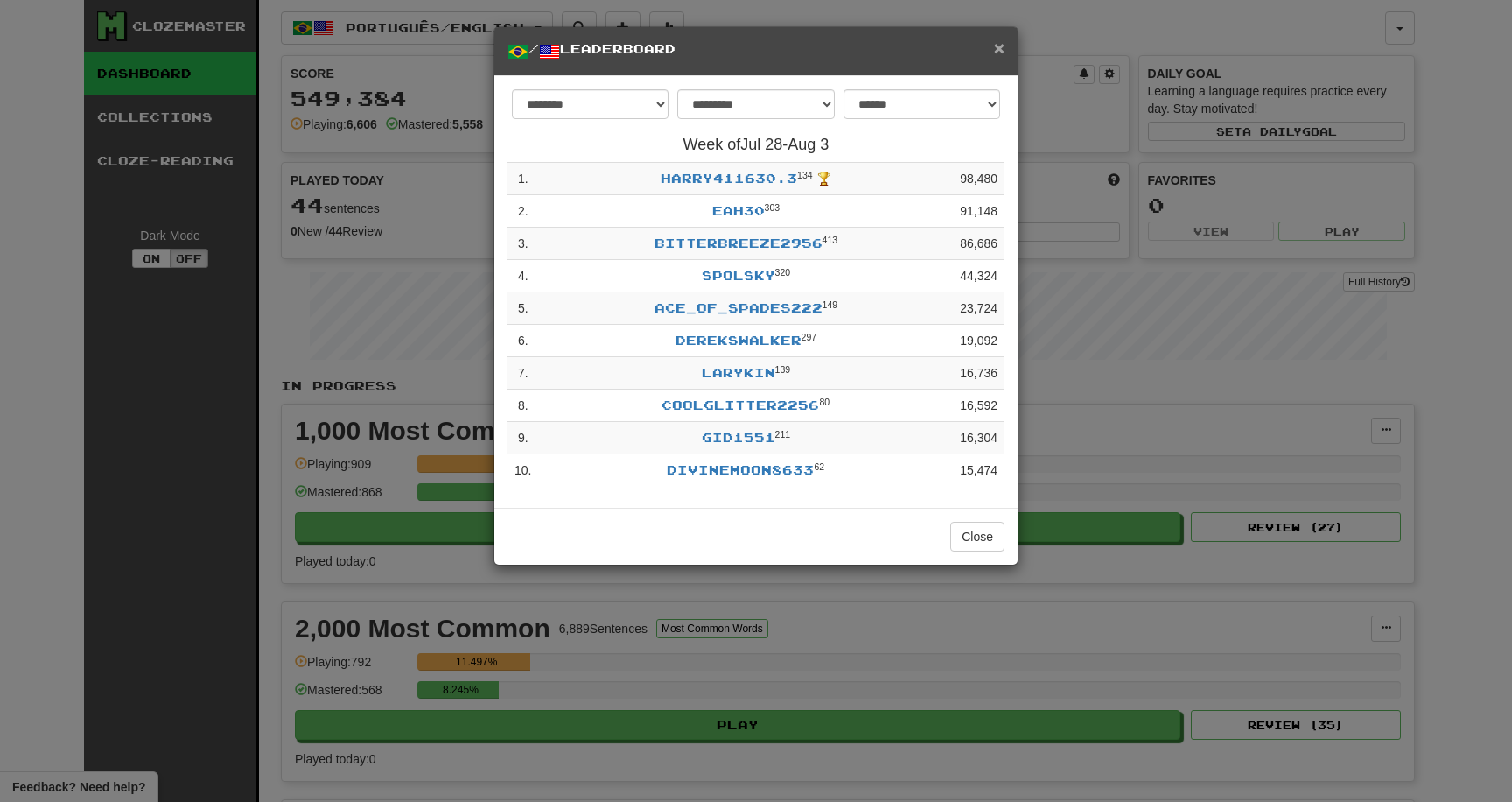 click on "×" at bounding box center (999, 47) 